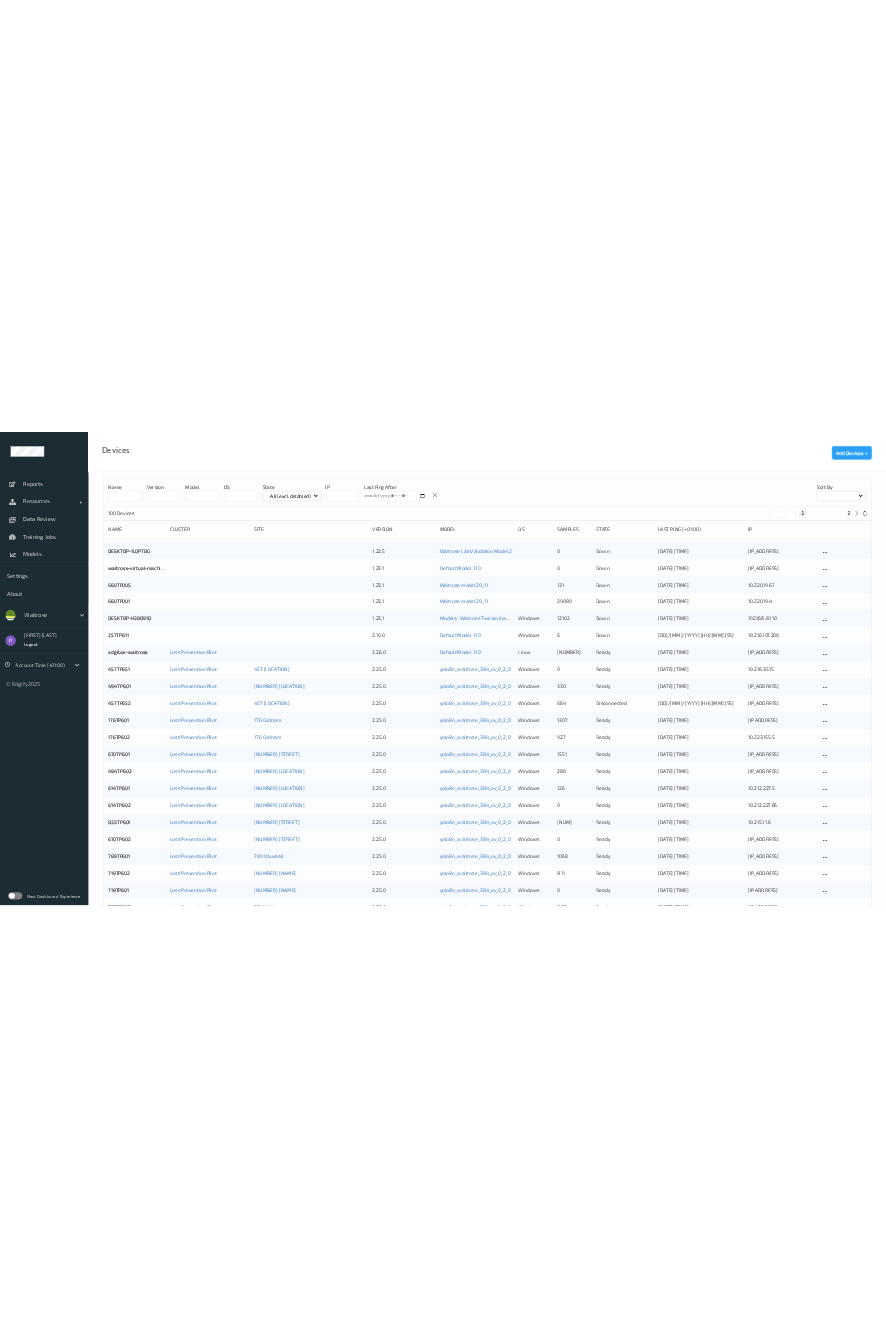 scroll, scrollTop: 0, scrollLeft: 0, axis: both 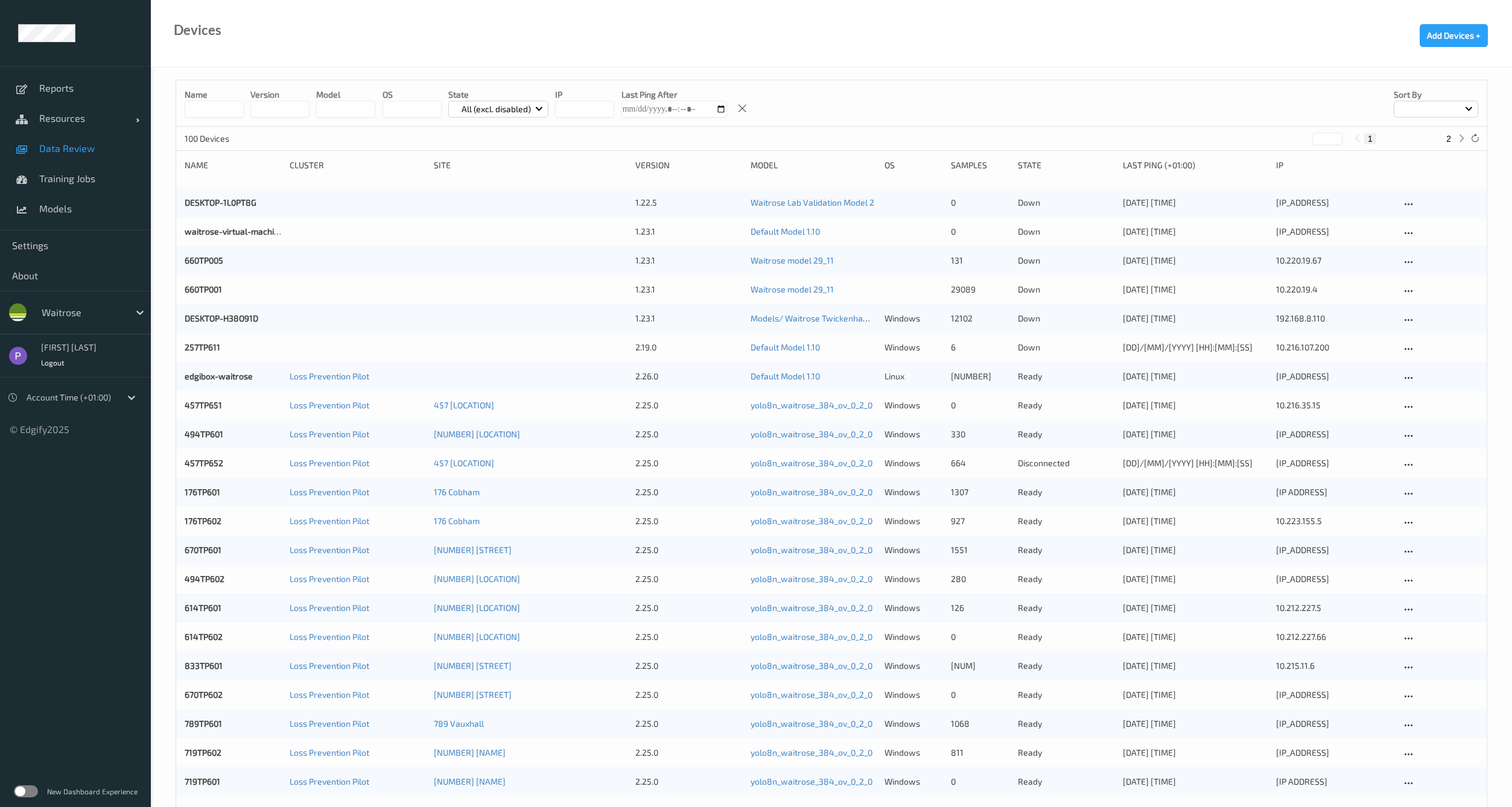 click on "Data Review" at bounding box center (89, 148) 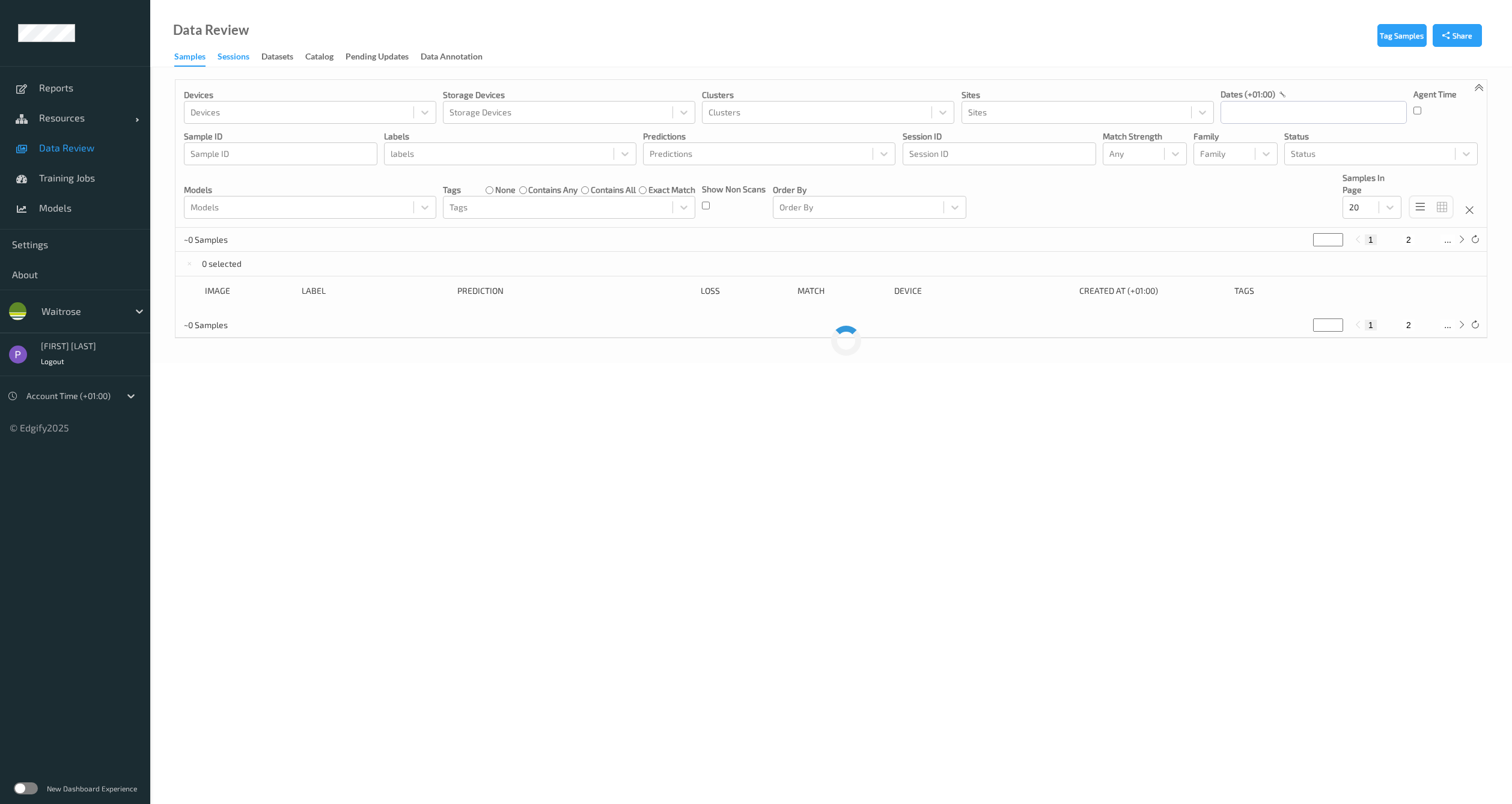 click on "Sessions" at bounding box center (233, 58) 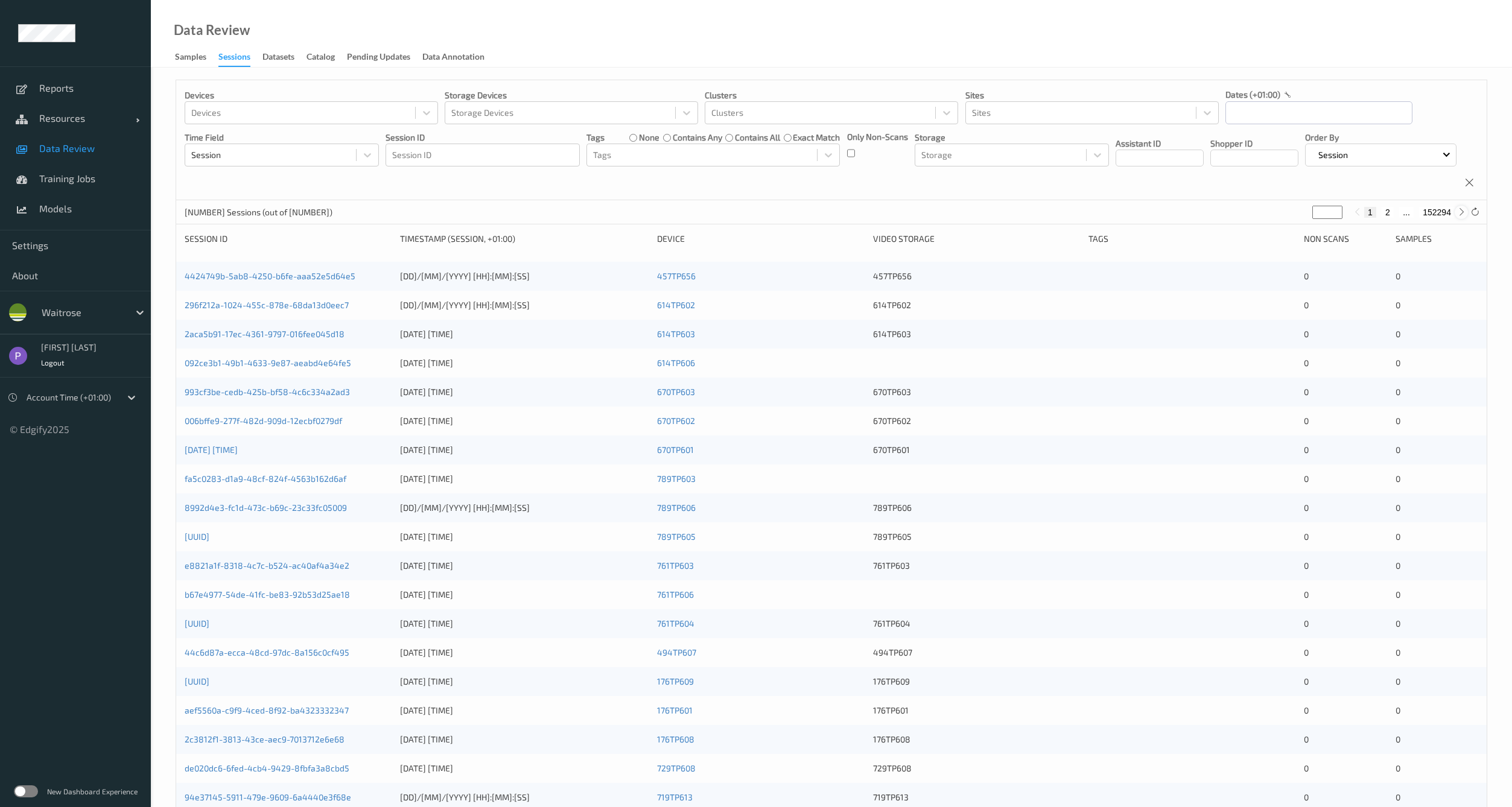 click at bounding box center (1461, 212) 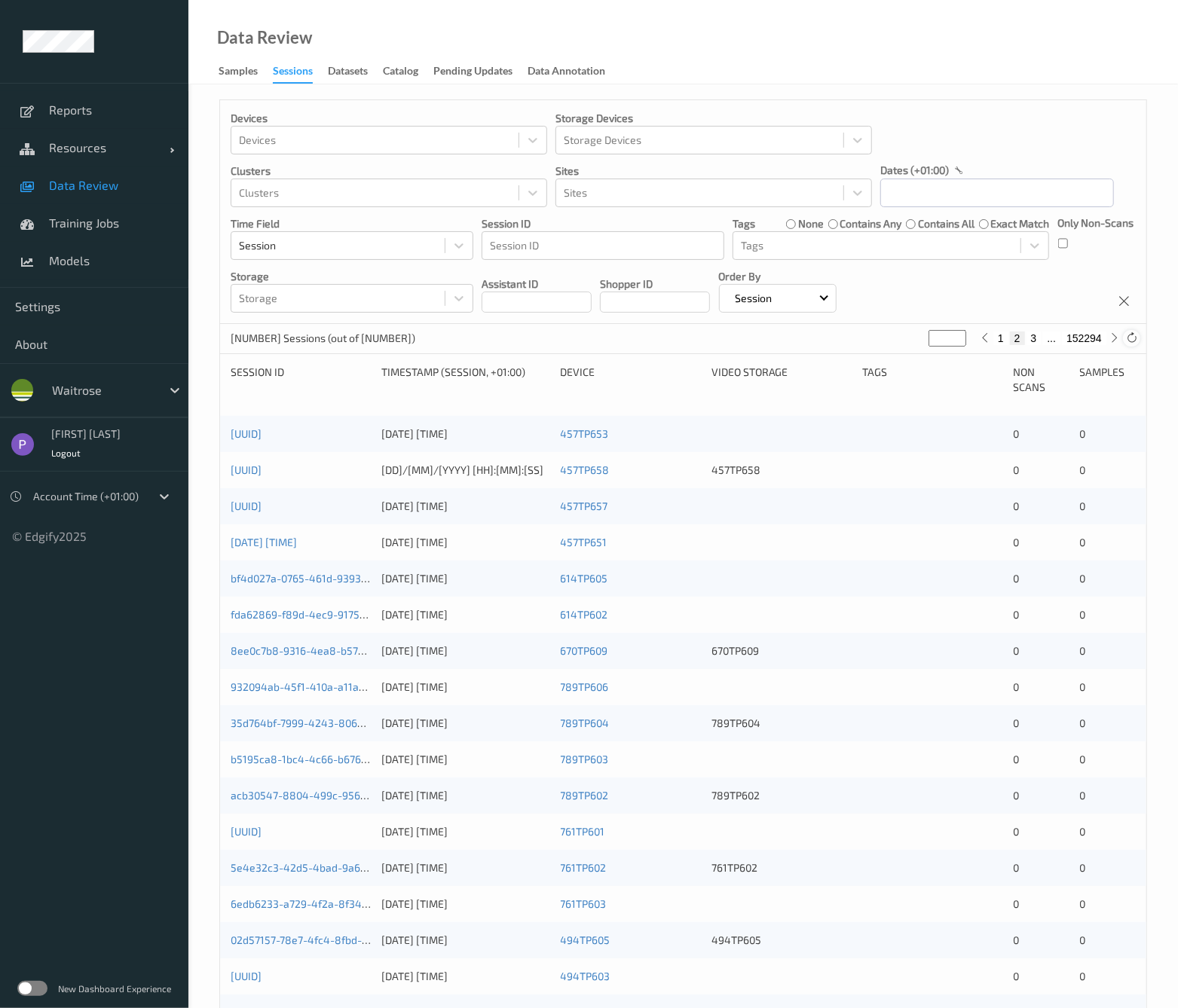 click at bounding box center [1131, 338] 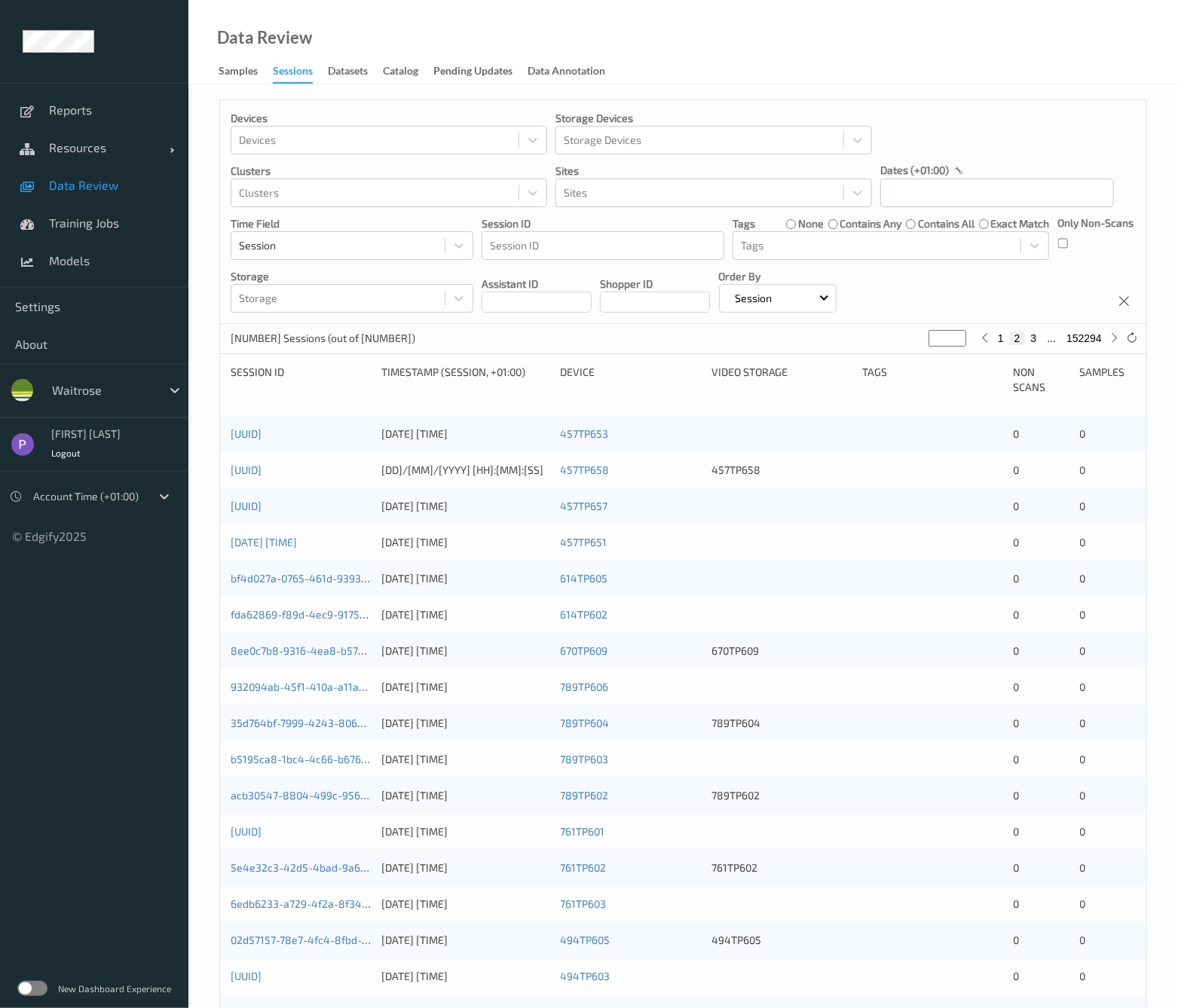 click on "1" at bounding box center (1001, 338) 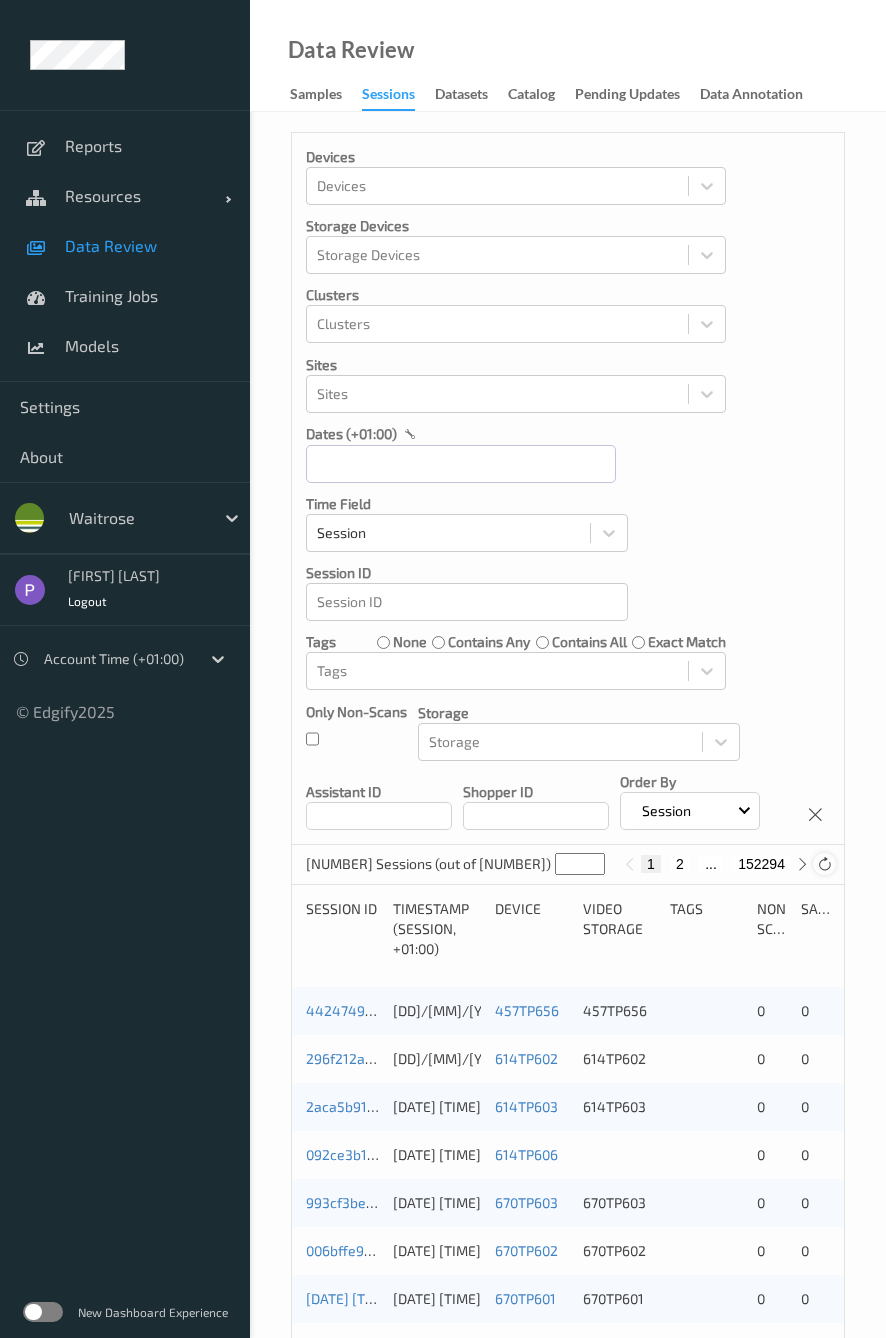 click at bounding box center [824, 864] 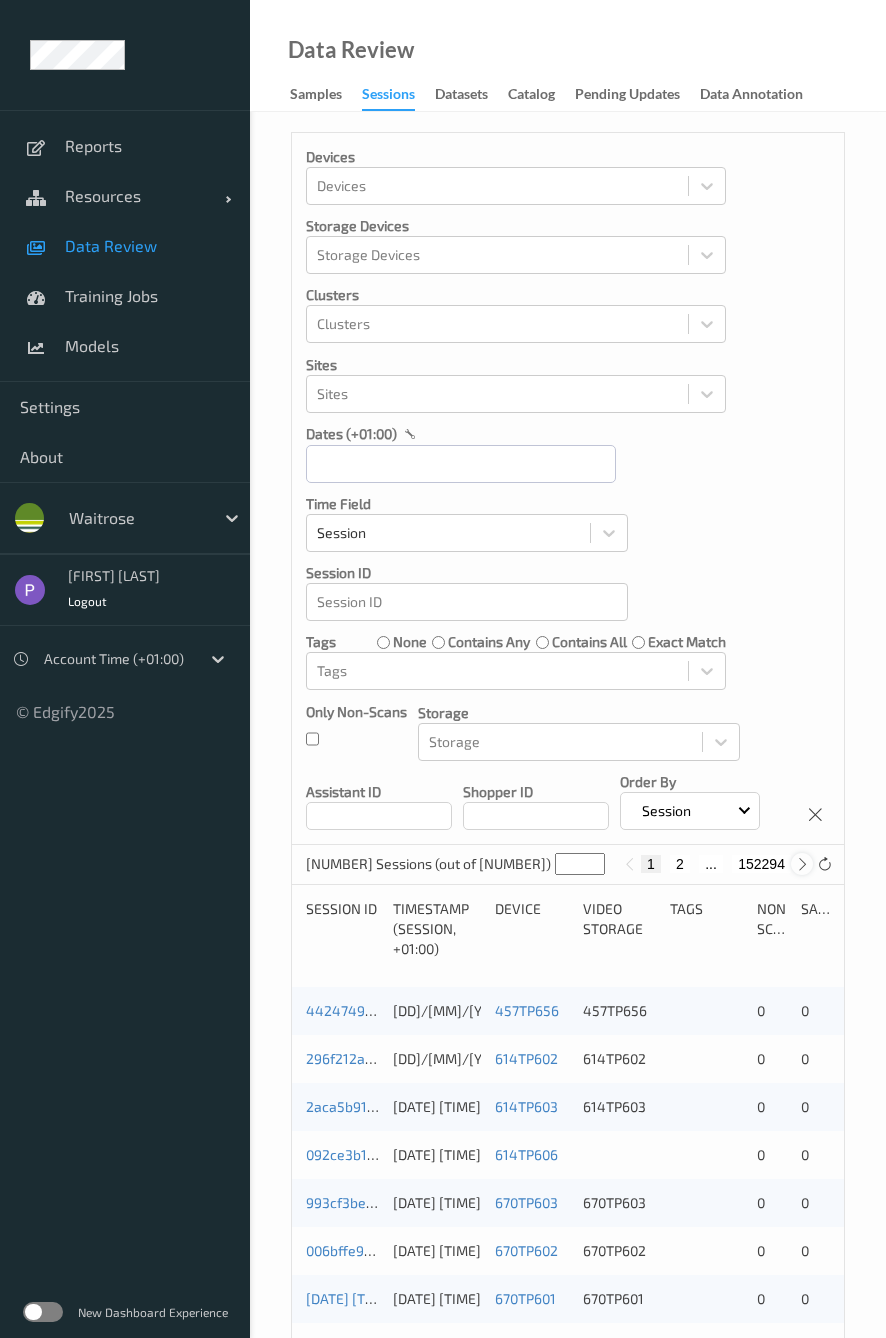 click at bounding box center (802, 864) 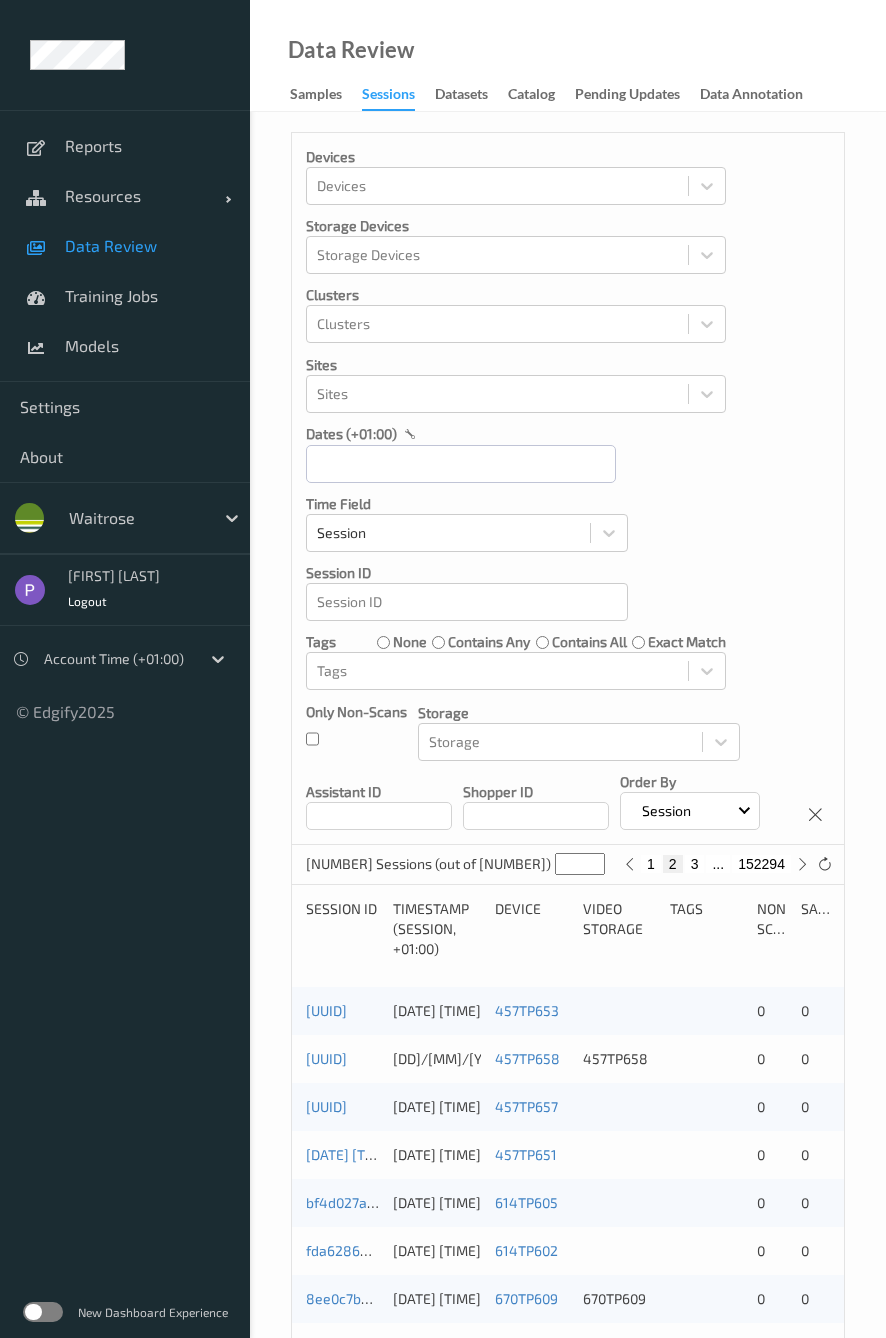 click on "3" at bounding box center [695, 864] 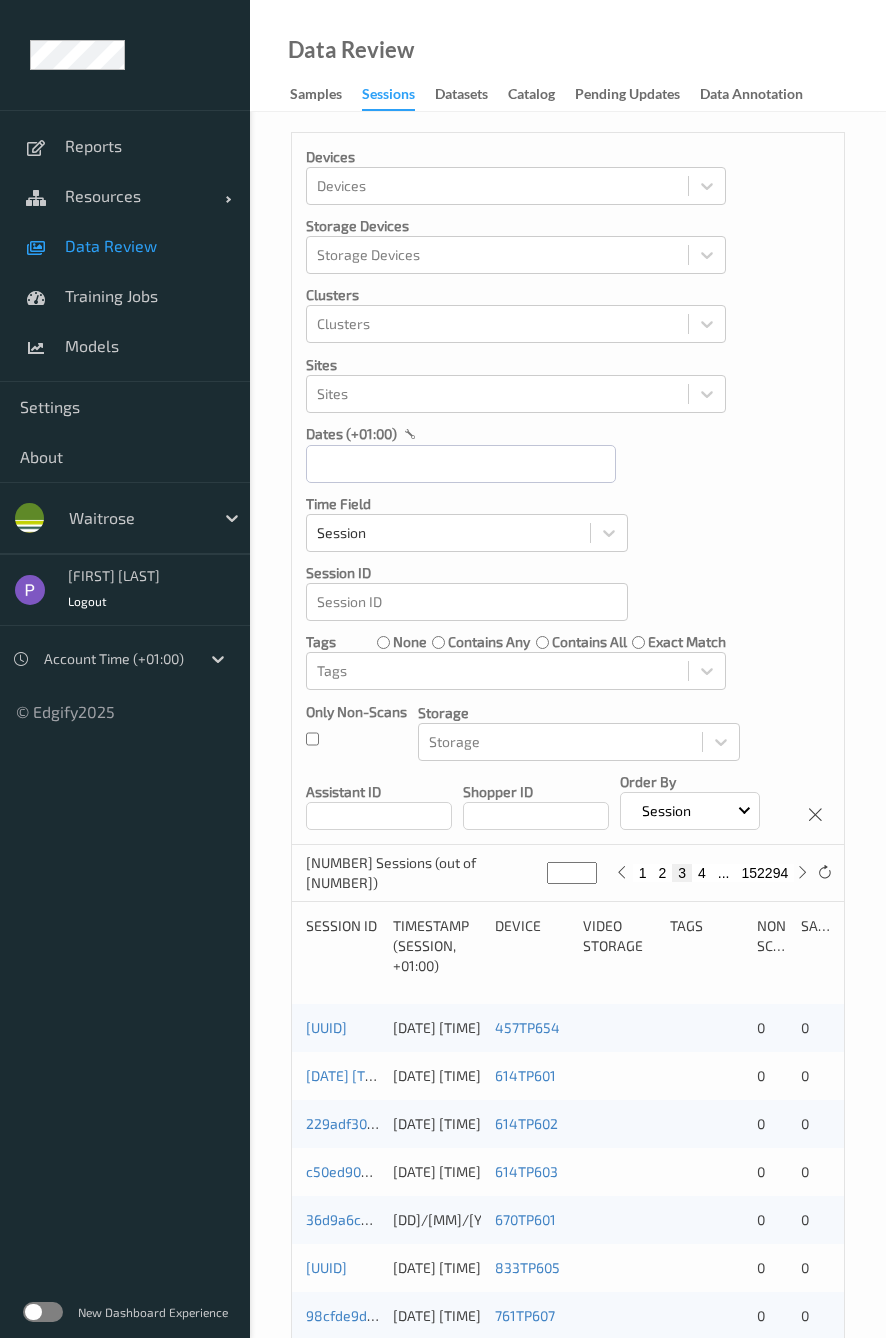 click on "2" at bounding box center [662, 873] 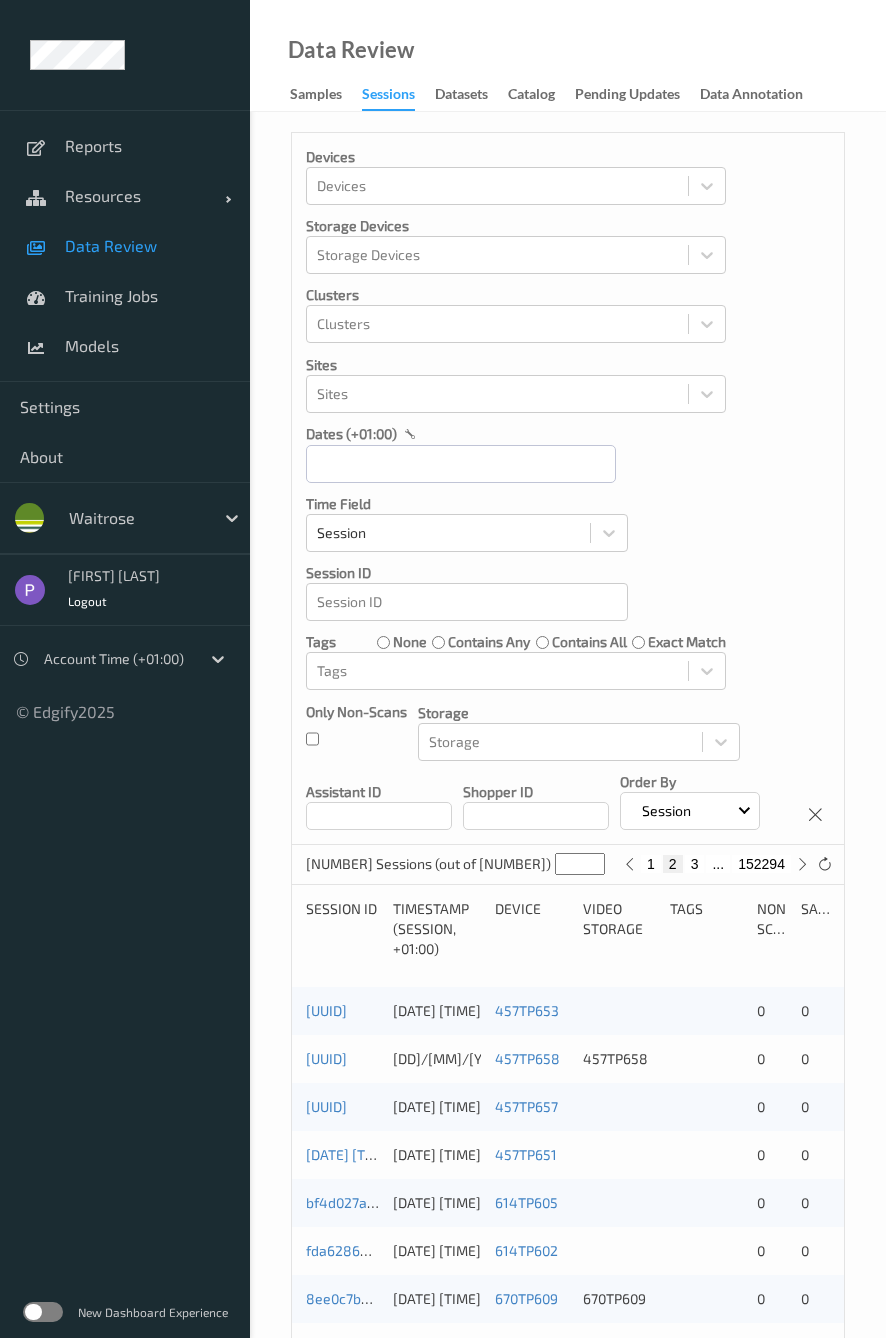 click on "1" at bounding box center (651, 864) 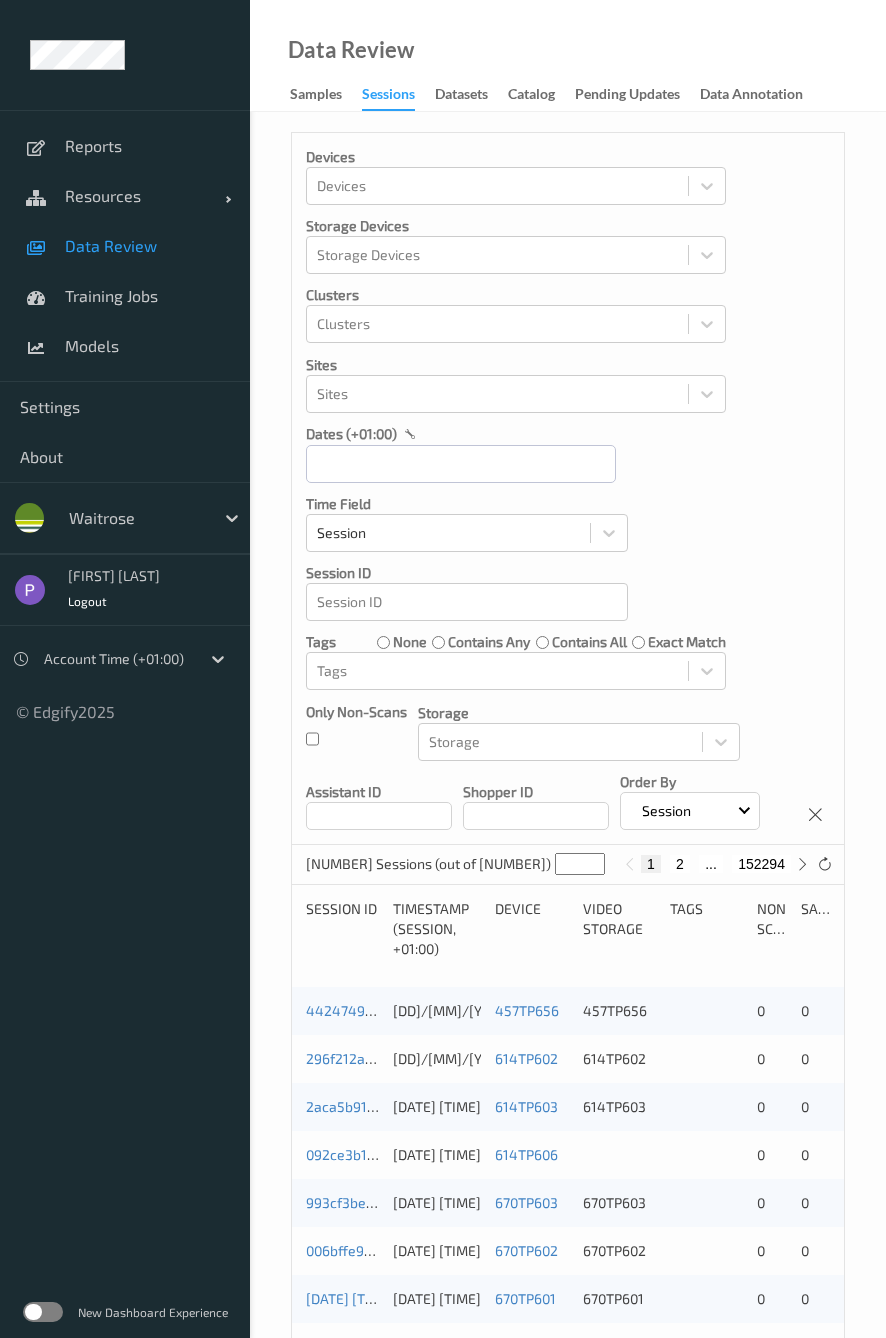 click on "2" at bounding box center [680, 864] 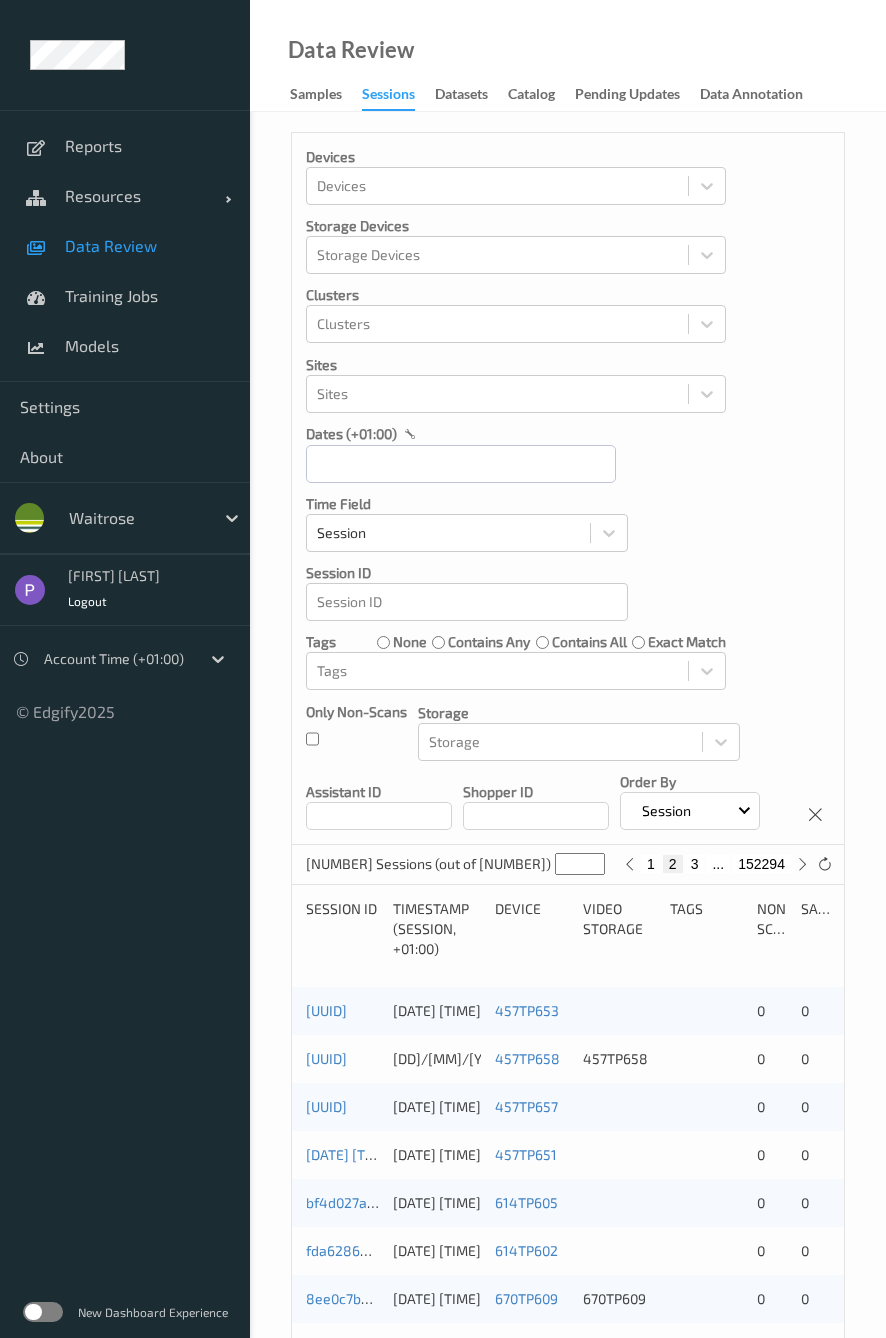 click on "3" at bounding box center (695, 864) 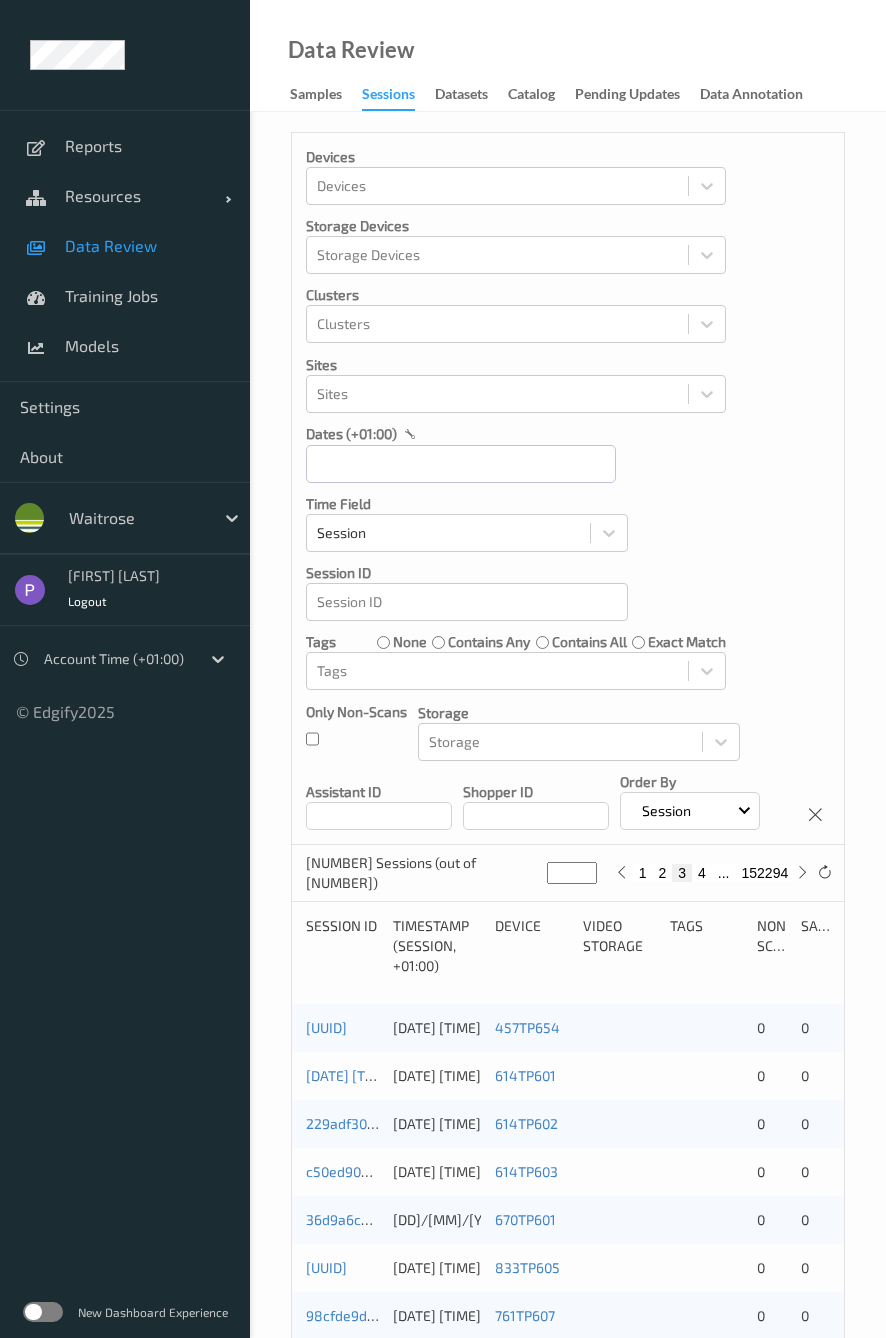 click on "4" at bounding box center (702, 873) 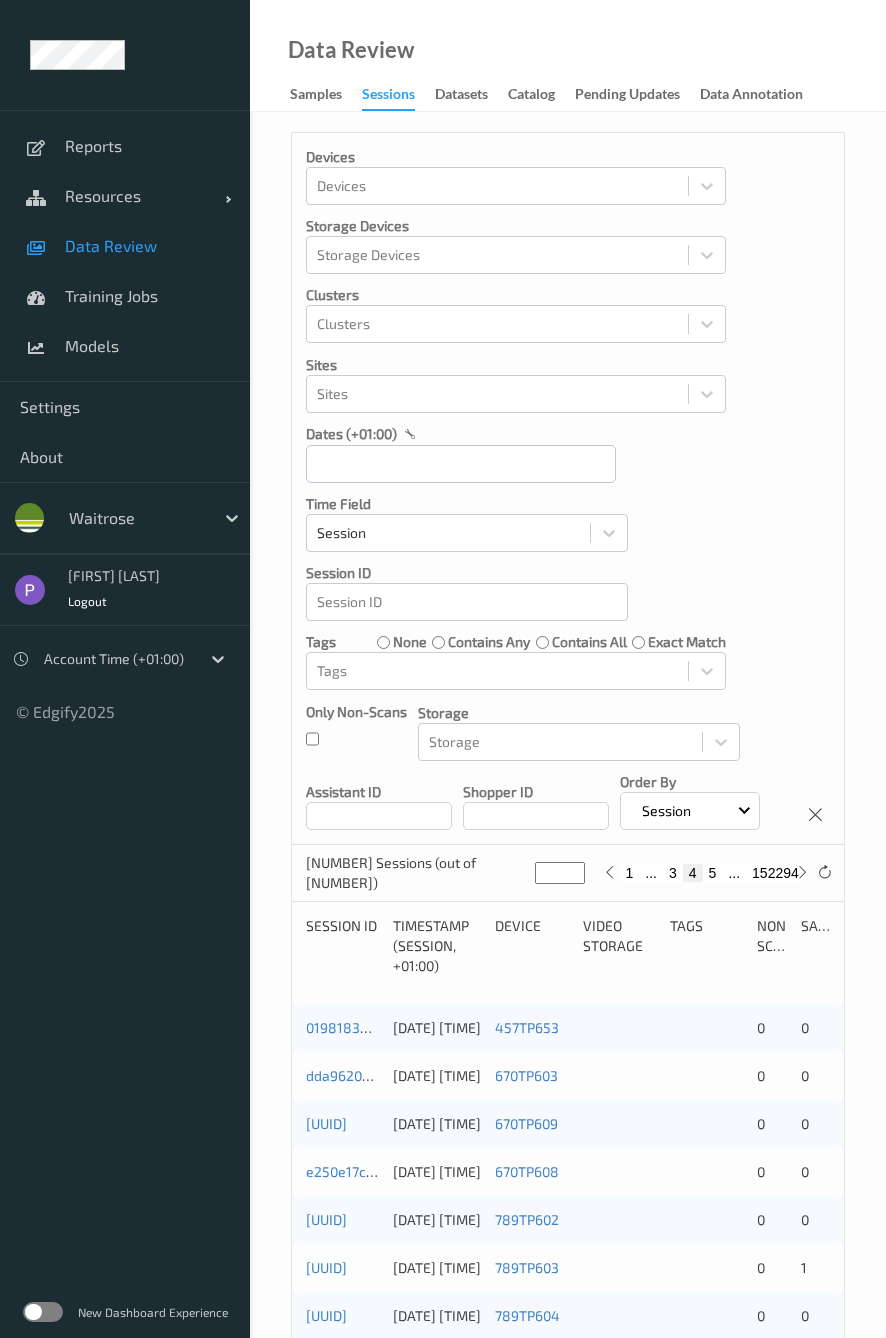 click on "5" at bounding box center [713, 873] 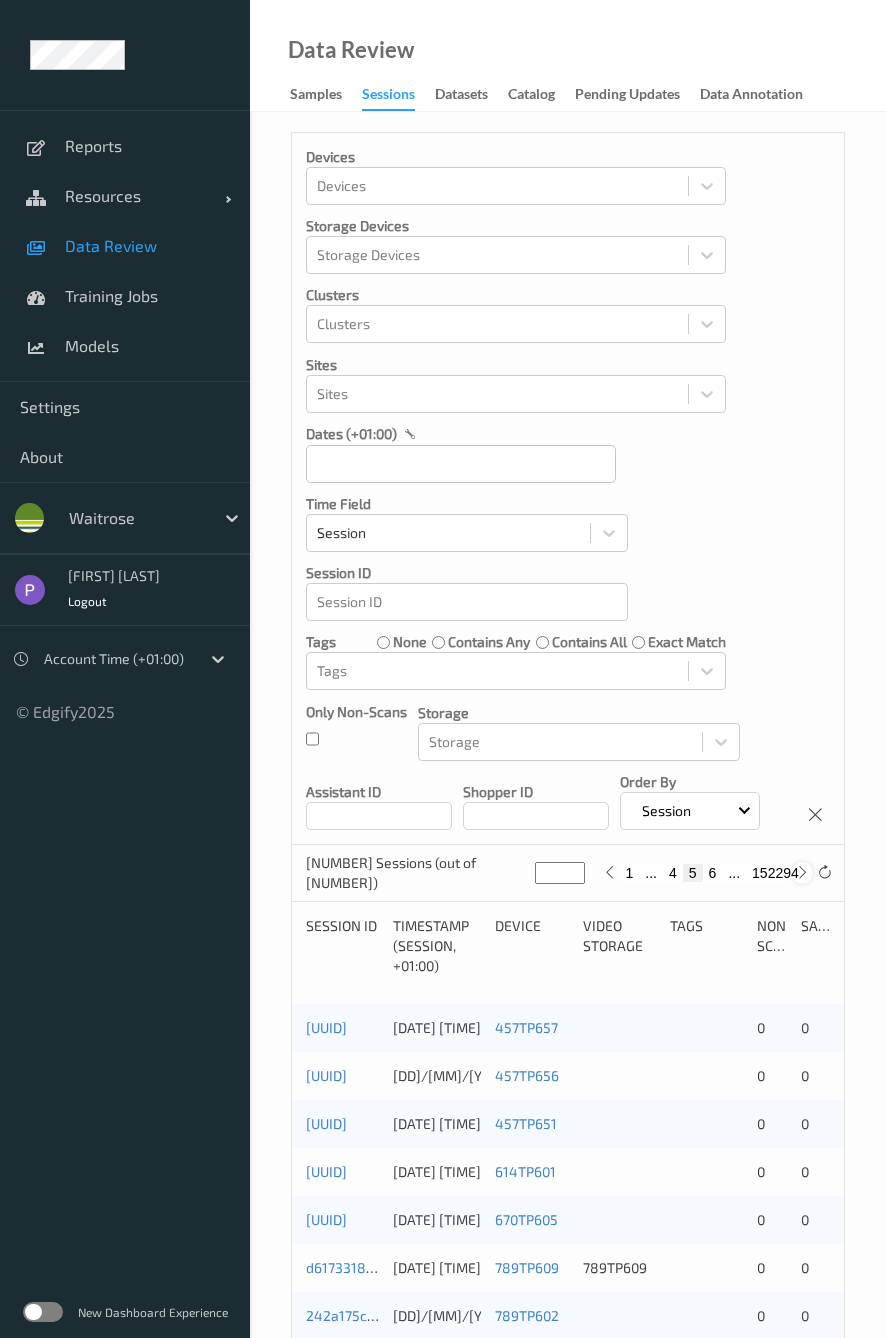 click at bounding box center [802, 872] 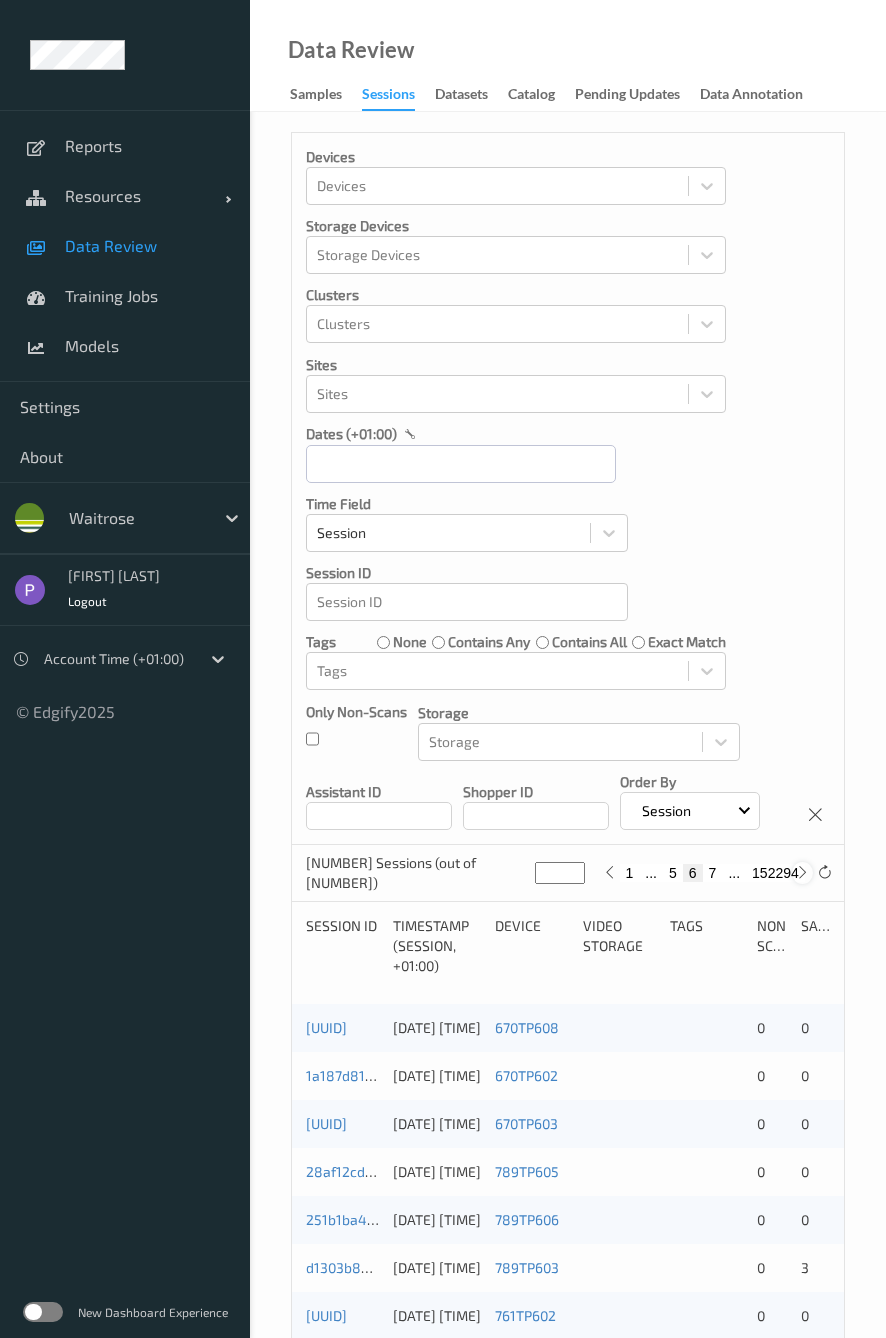 click at bounding box center (802, 872) 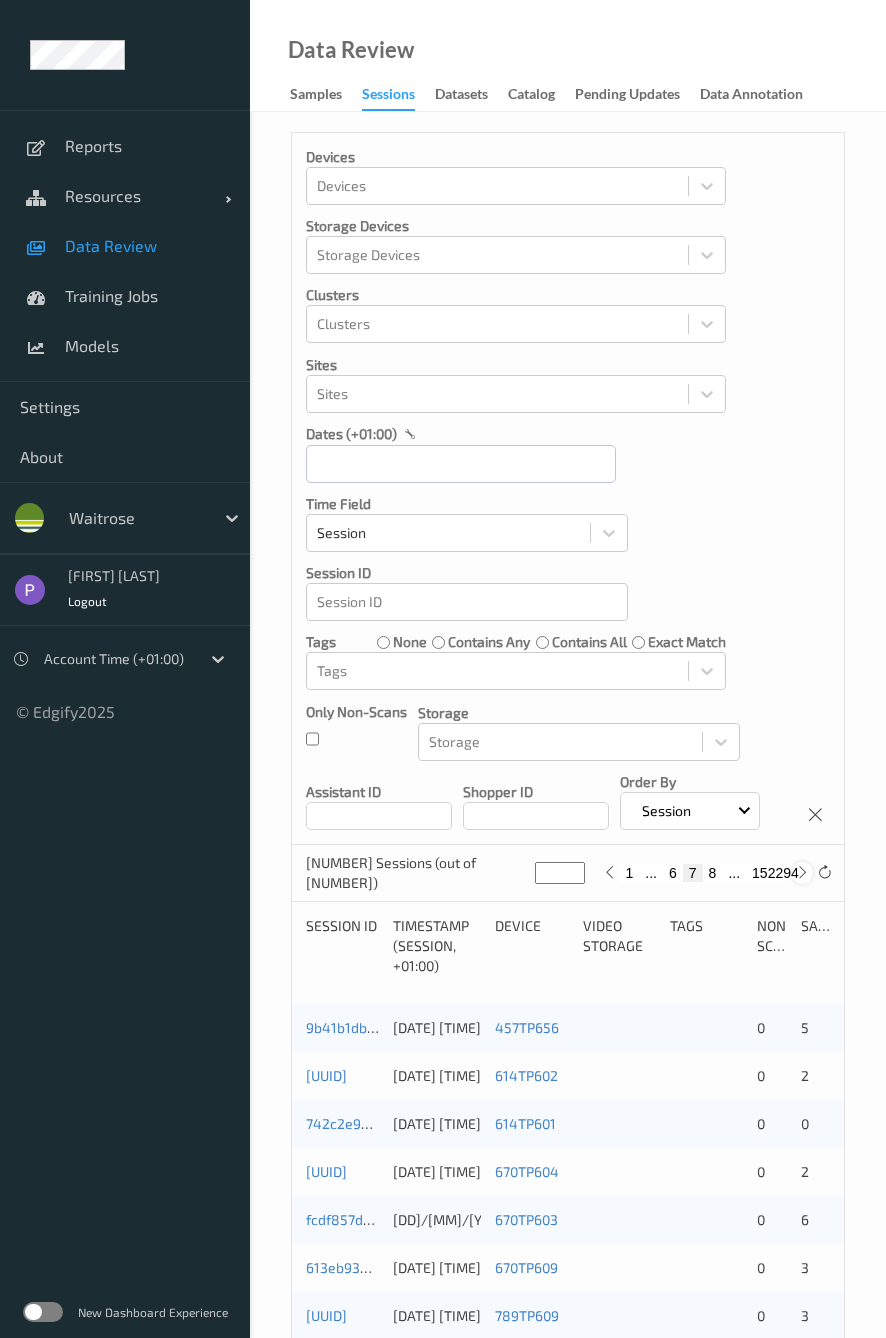 click at bounding box center (802, 872) 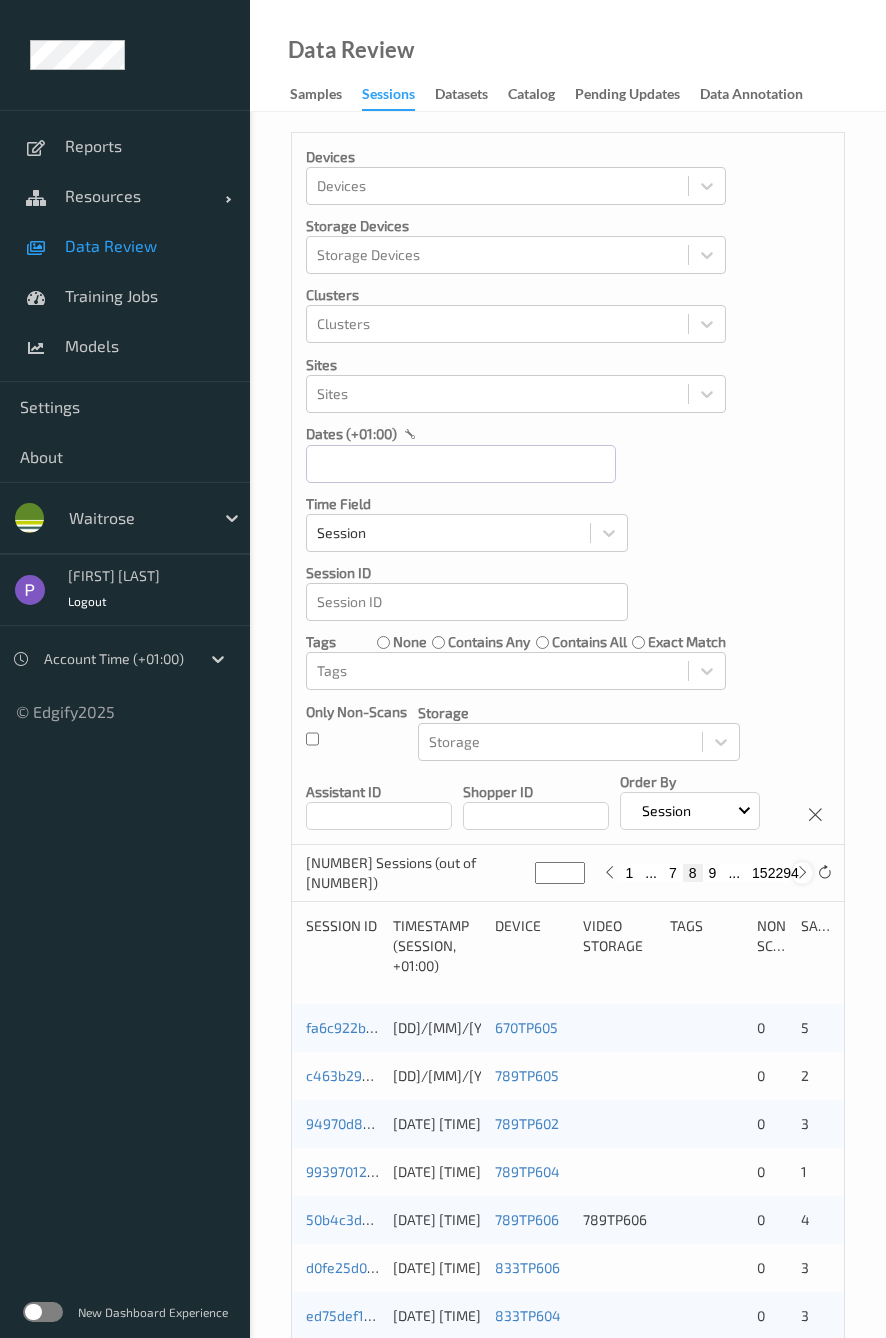 click at bounding box center (802, 872) 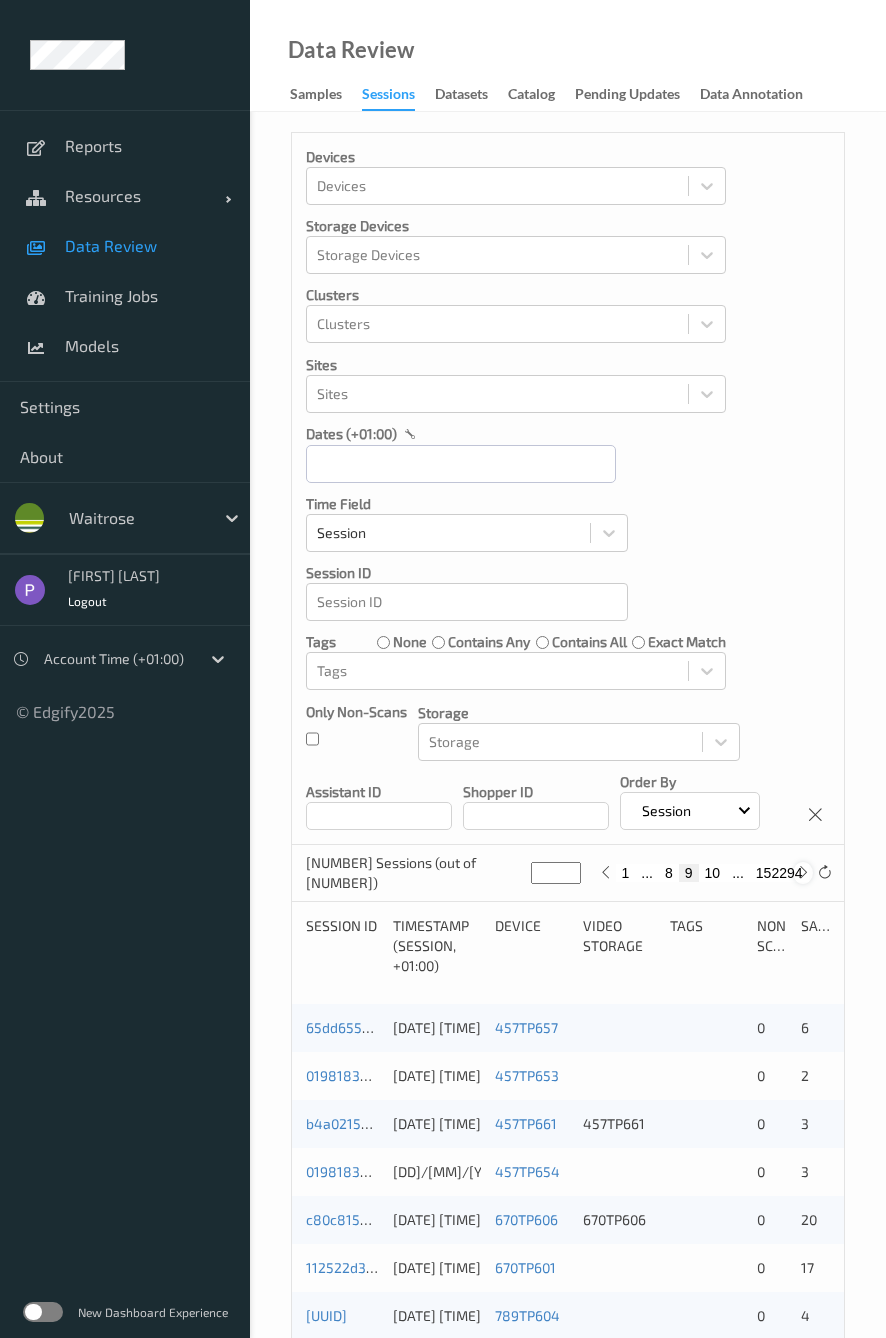 click at bounding box center [803, 872] 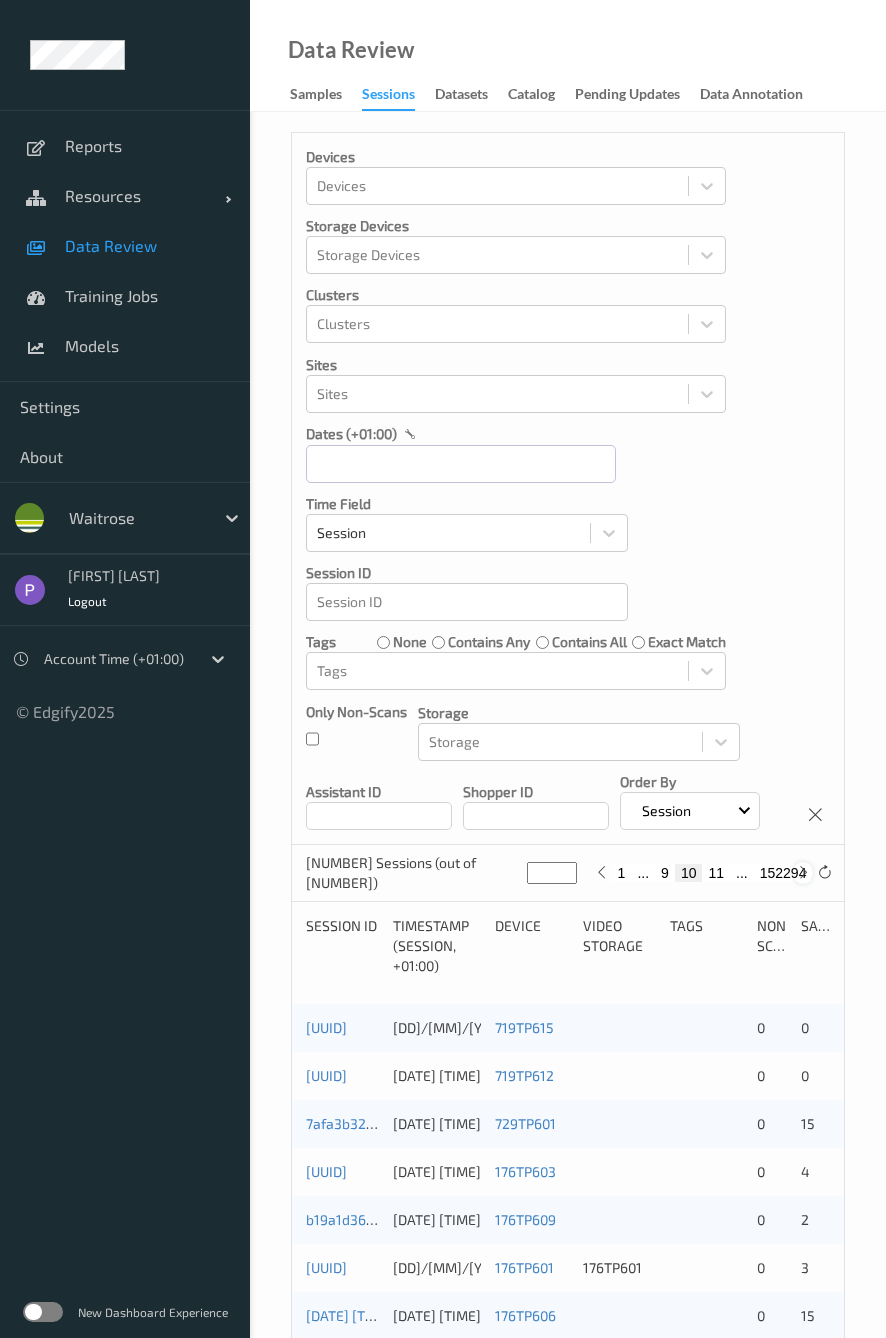 click at bounding box center [803, 872] 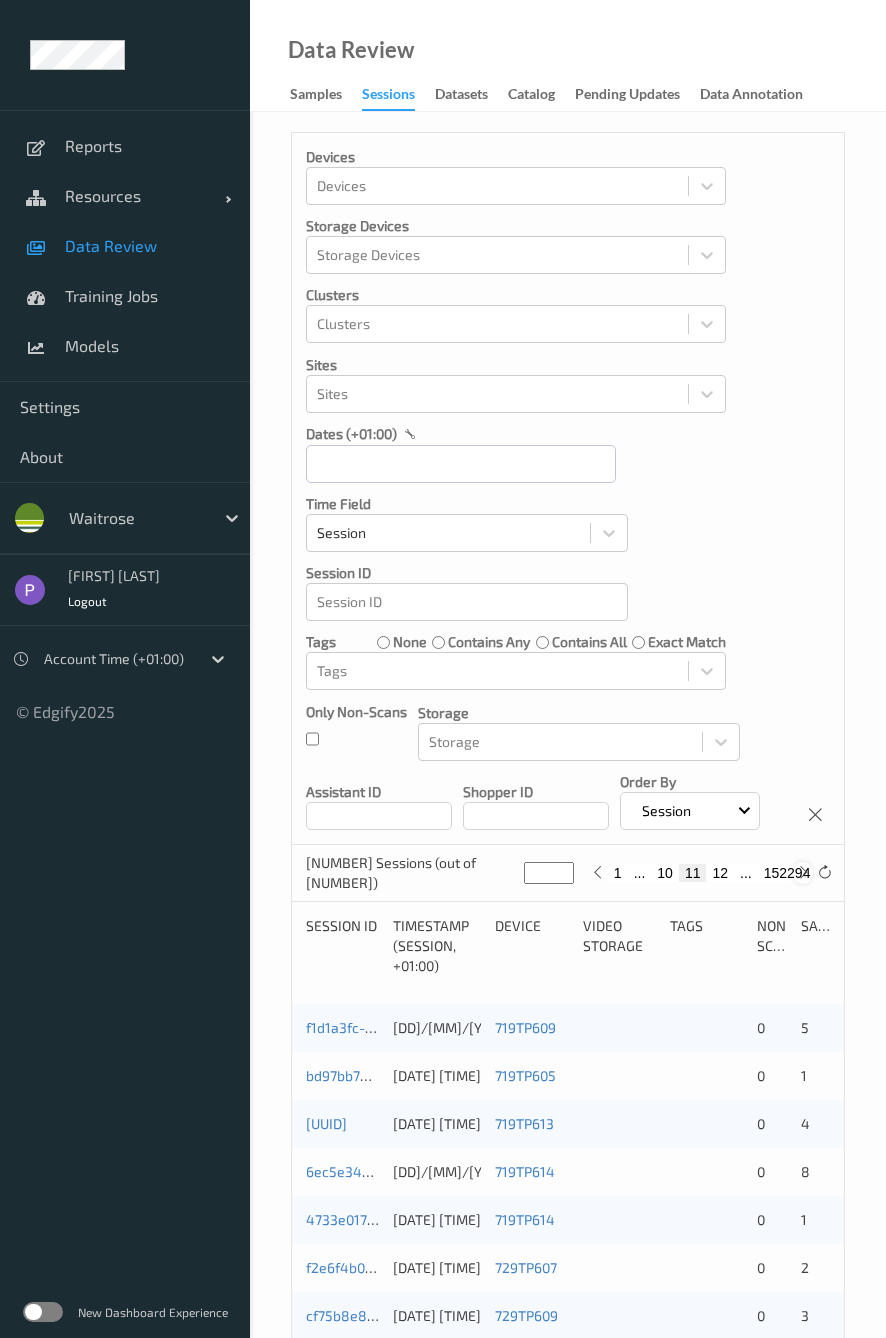 click at bounding box center (803, 872) 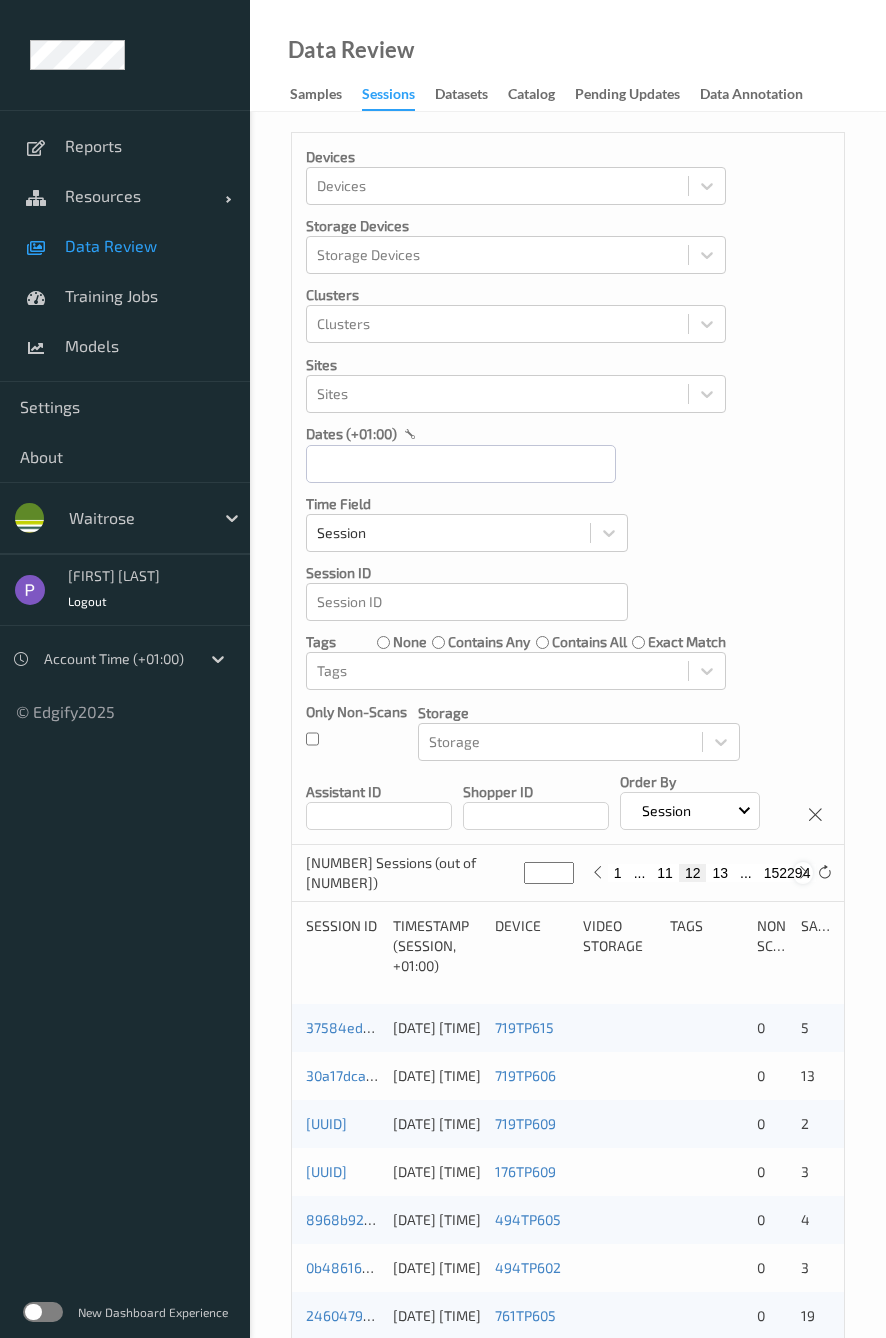 click at bounding box center [803, 872] 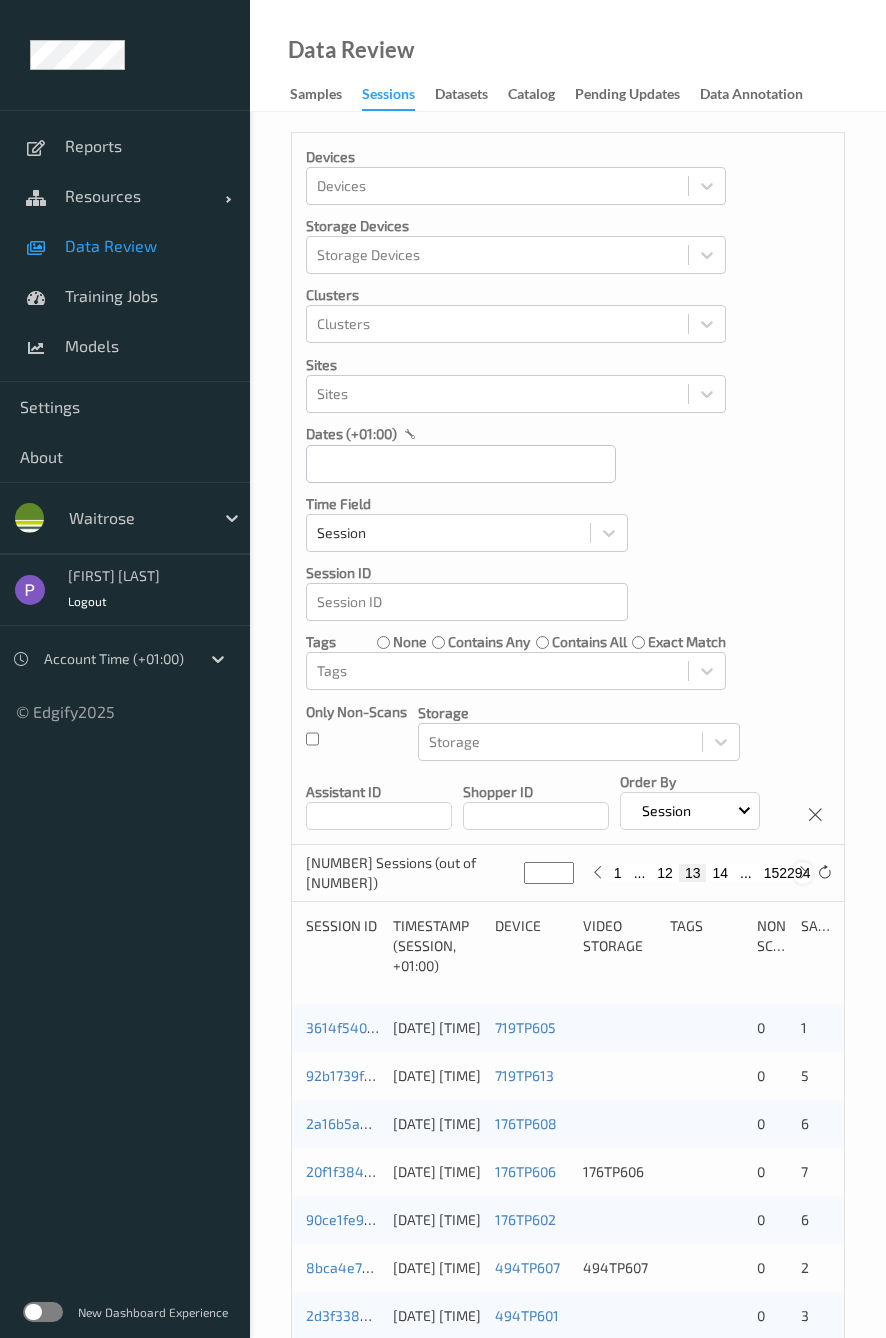 click at bounding box center (803, 872) 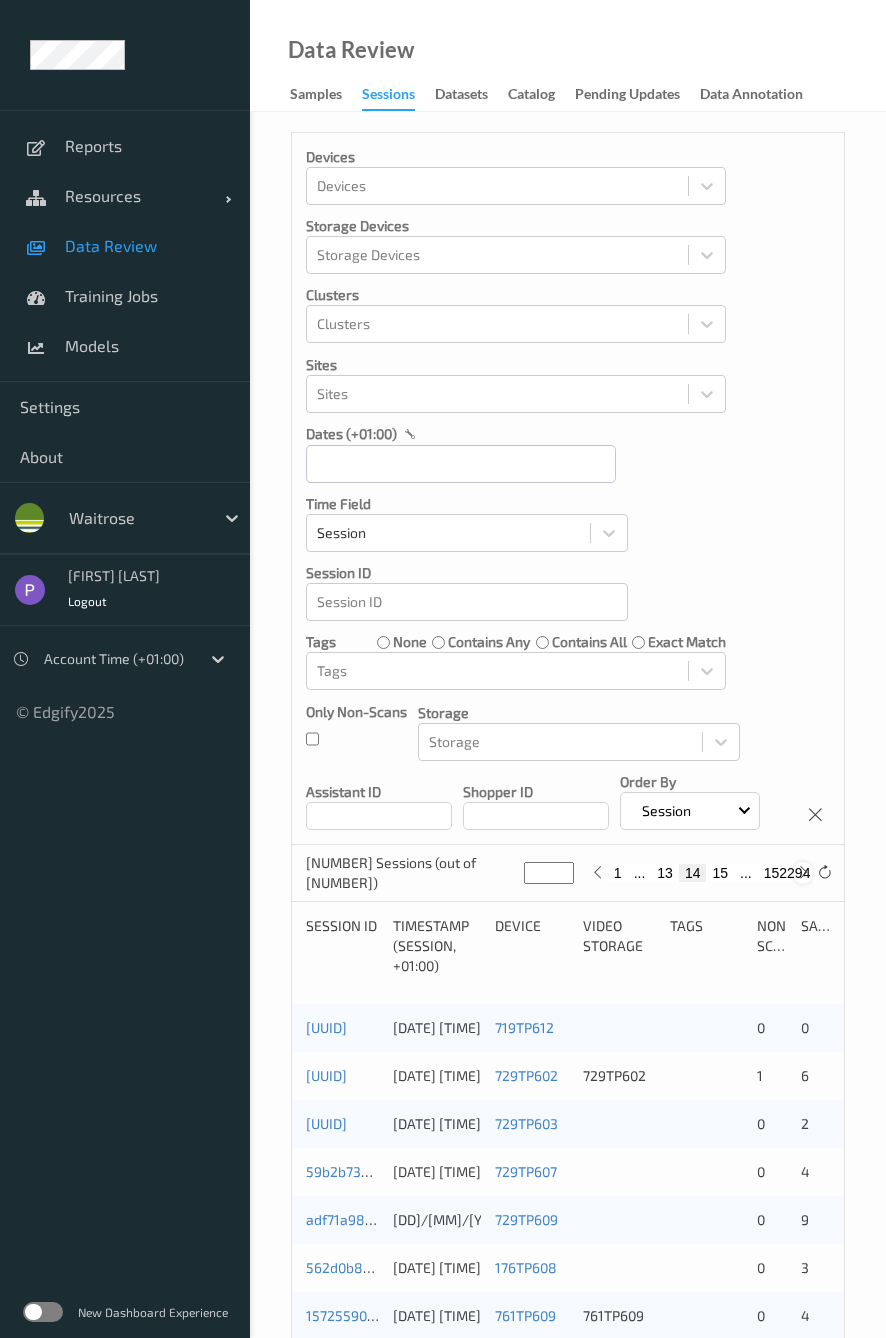 click at bounding box center (803, 872) 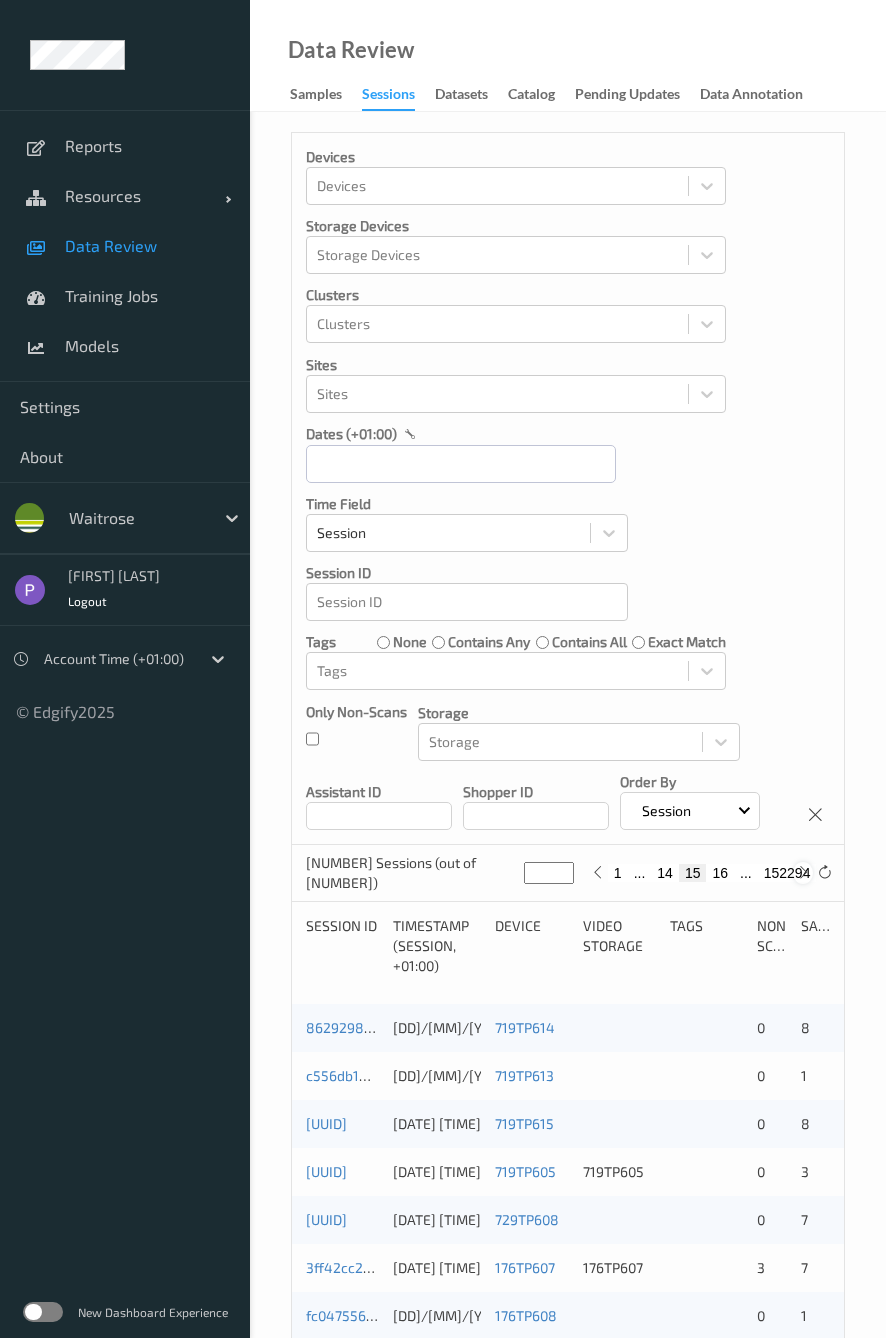 click at bounding box center (803, 872) 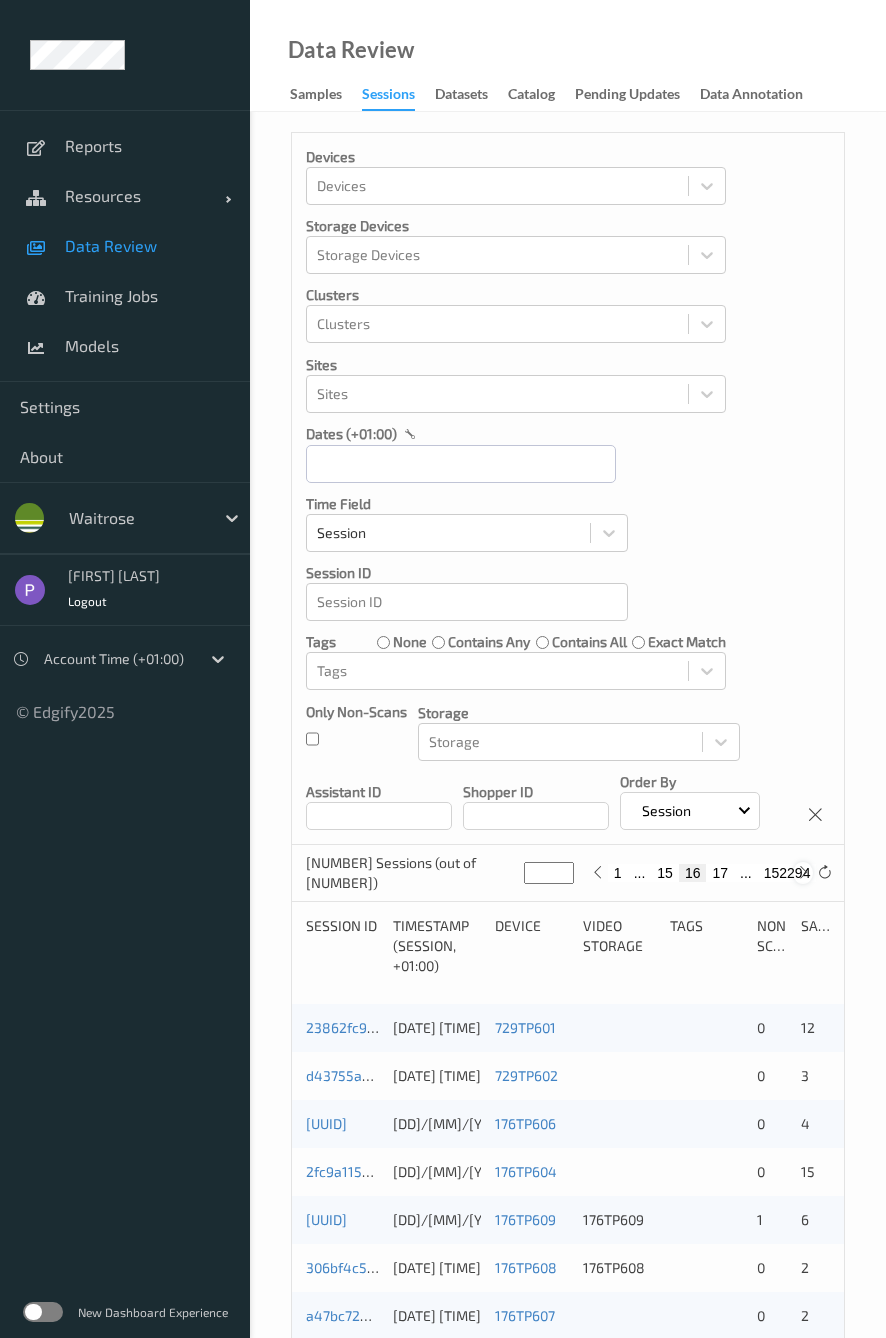 click at bounding box center (803, 872) 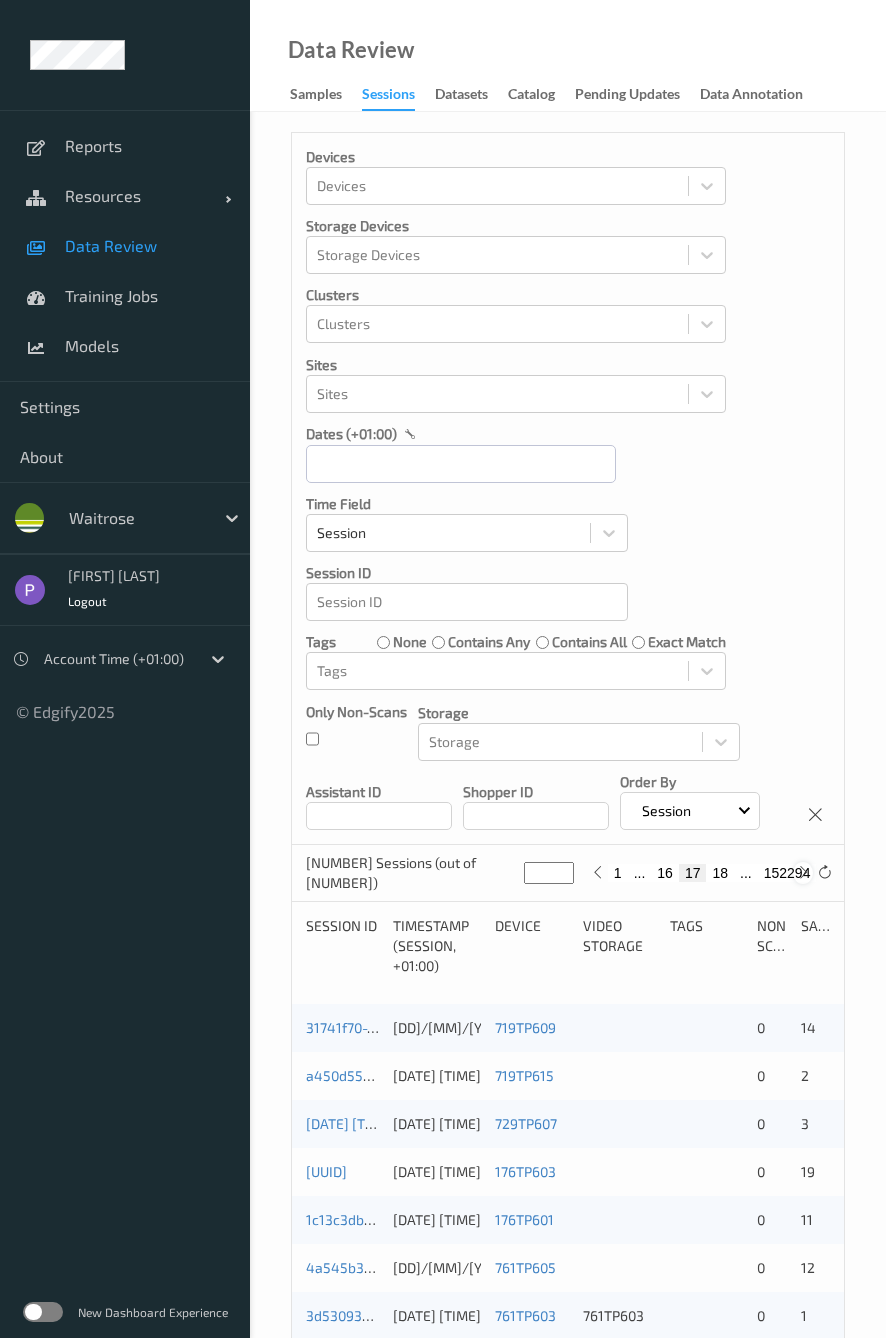click at bounding box center [803, 872] 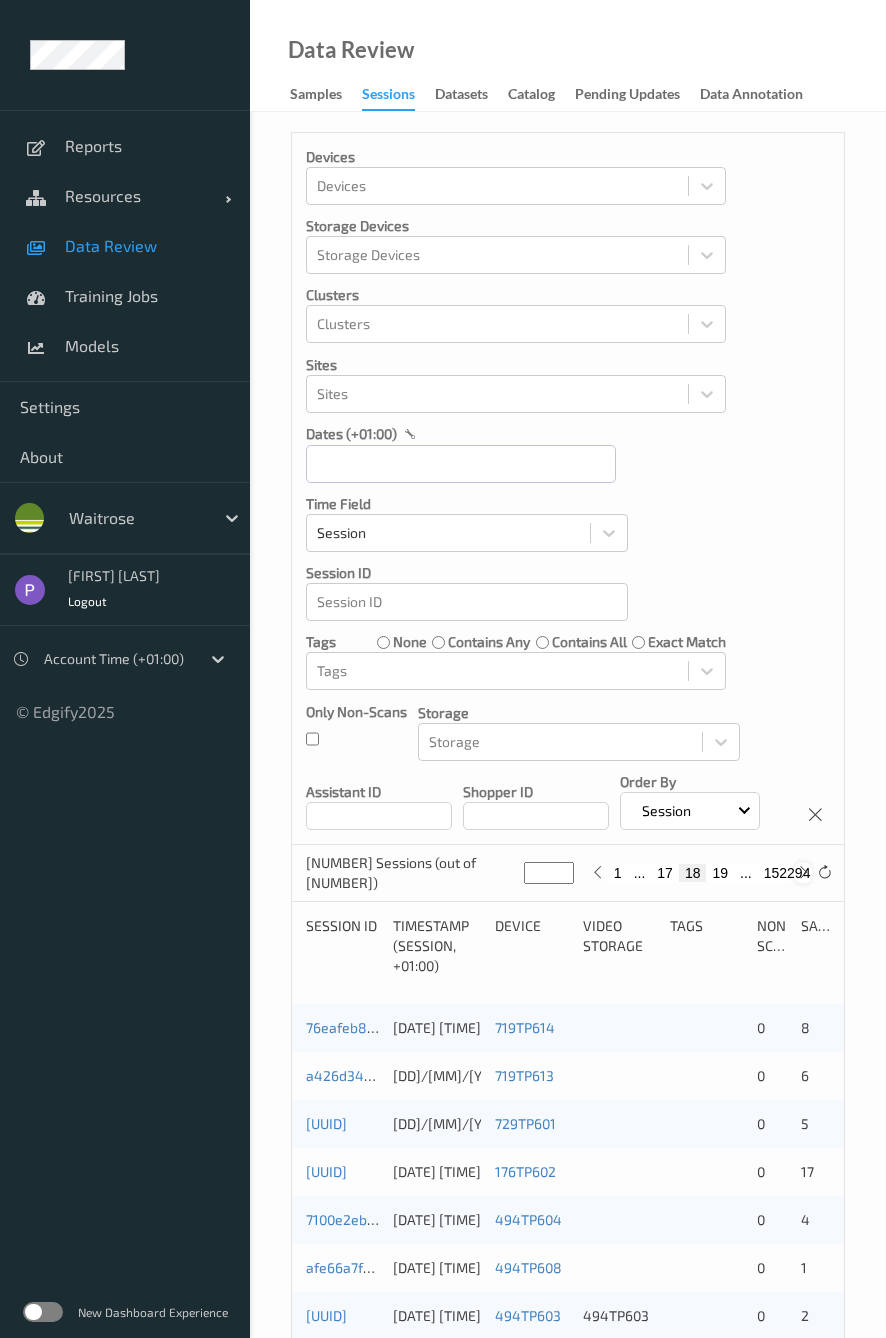 click at bounding box center [803, 872] 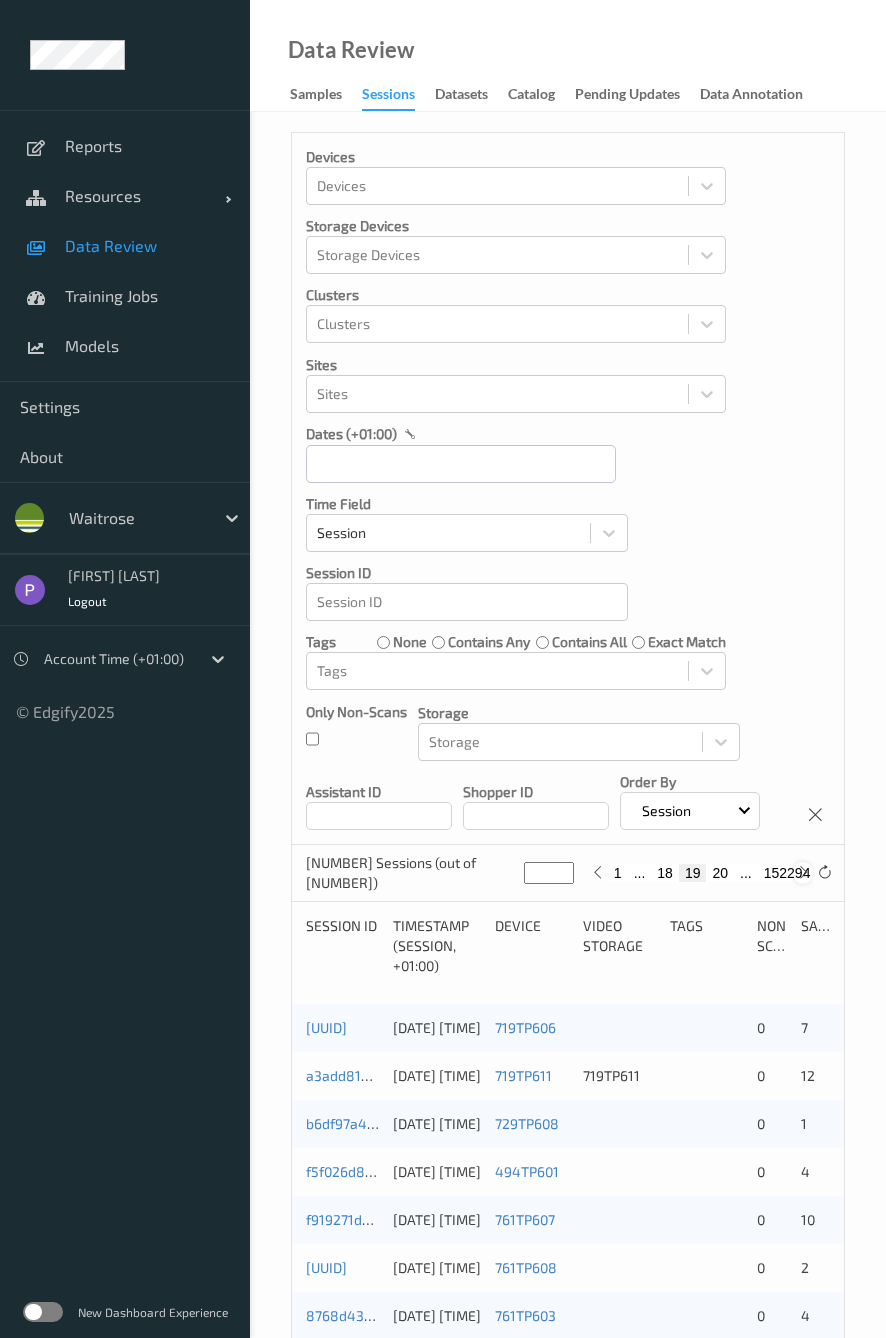 click at bounding box center [803, 872] 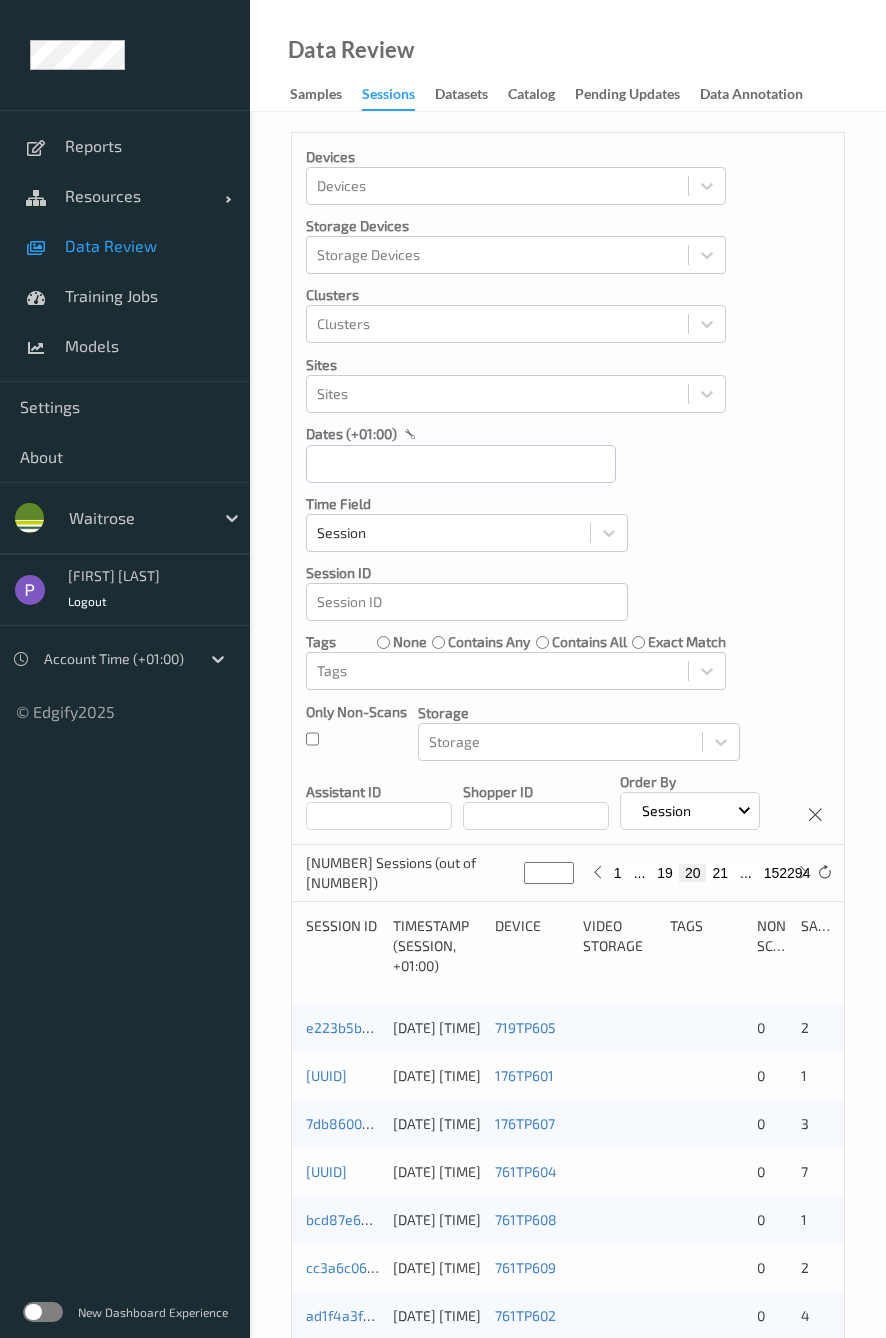 click on "19" at bounding box center [665, 873] 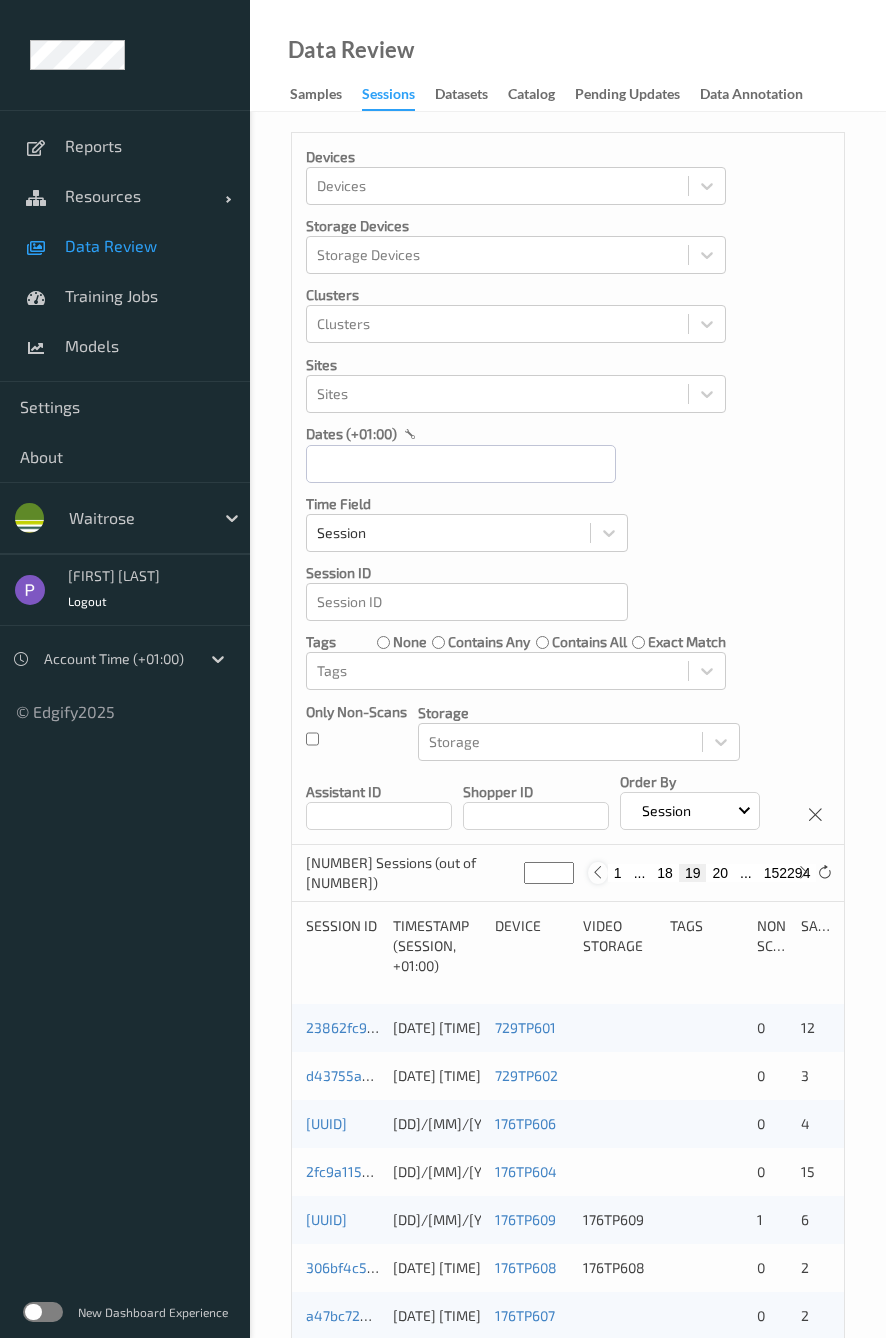 click at bounding box center (597, 872) 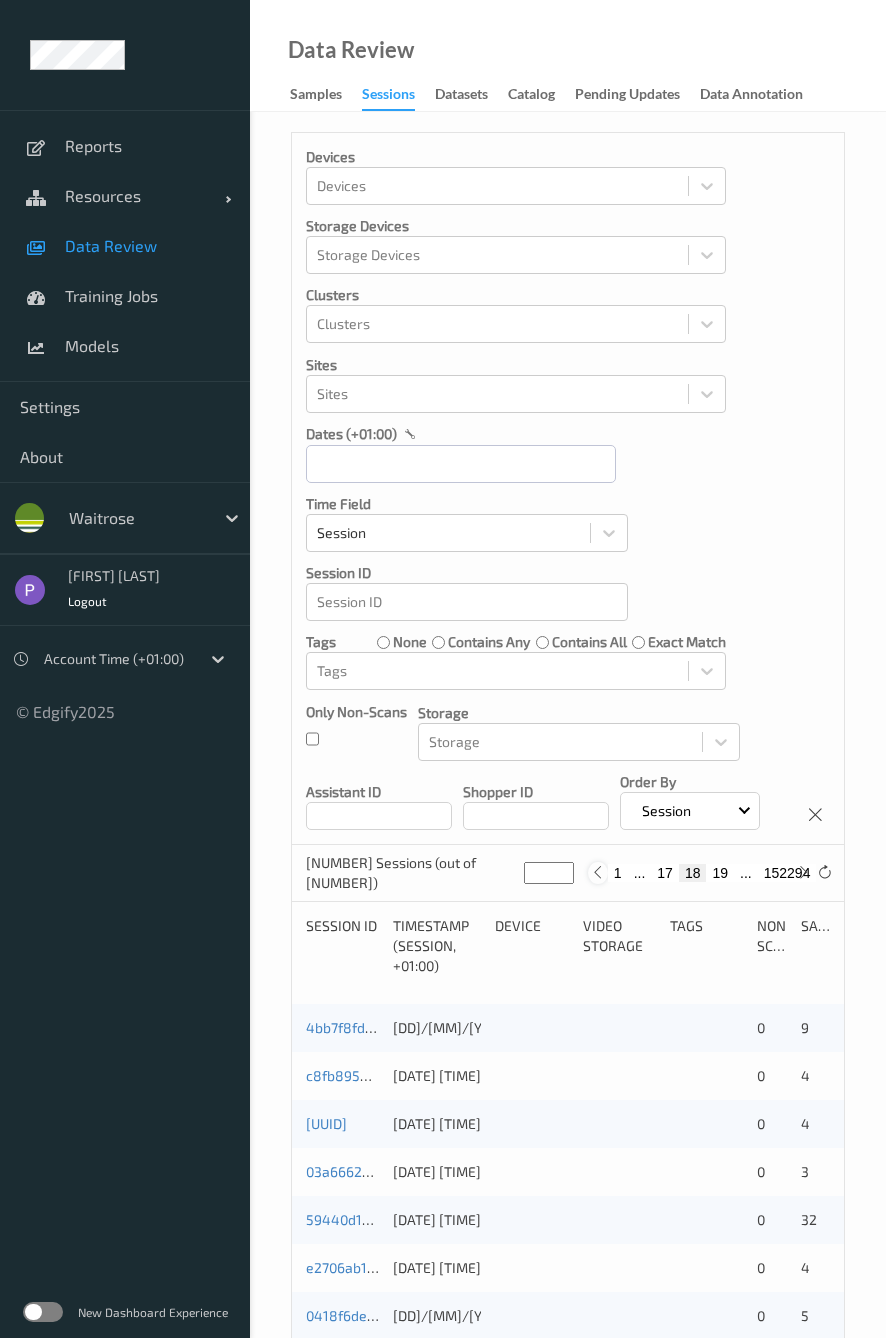 click at bounding box center (597, 872) 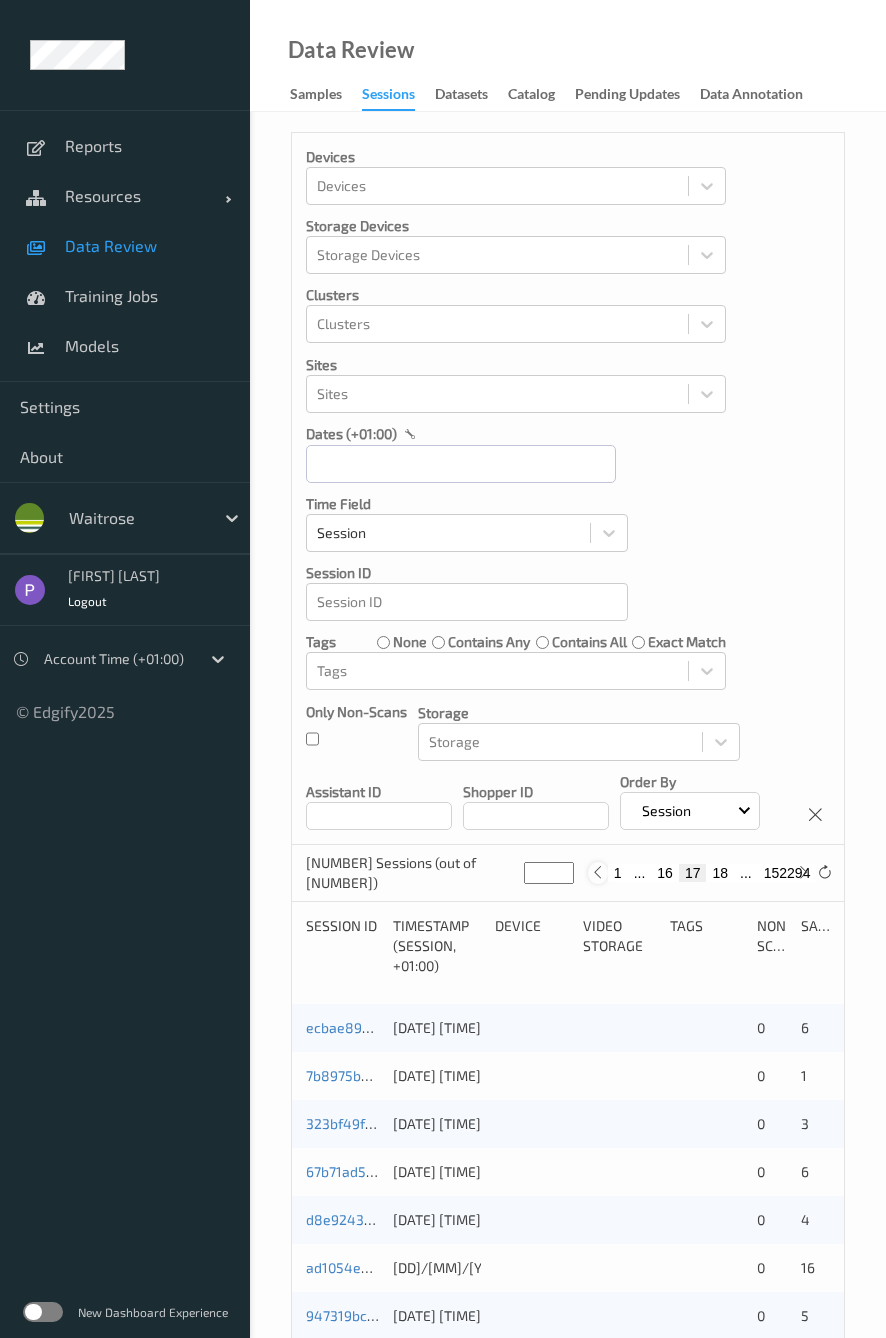 click at bounding box center [597, 872] 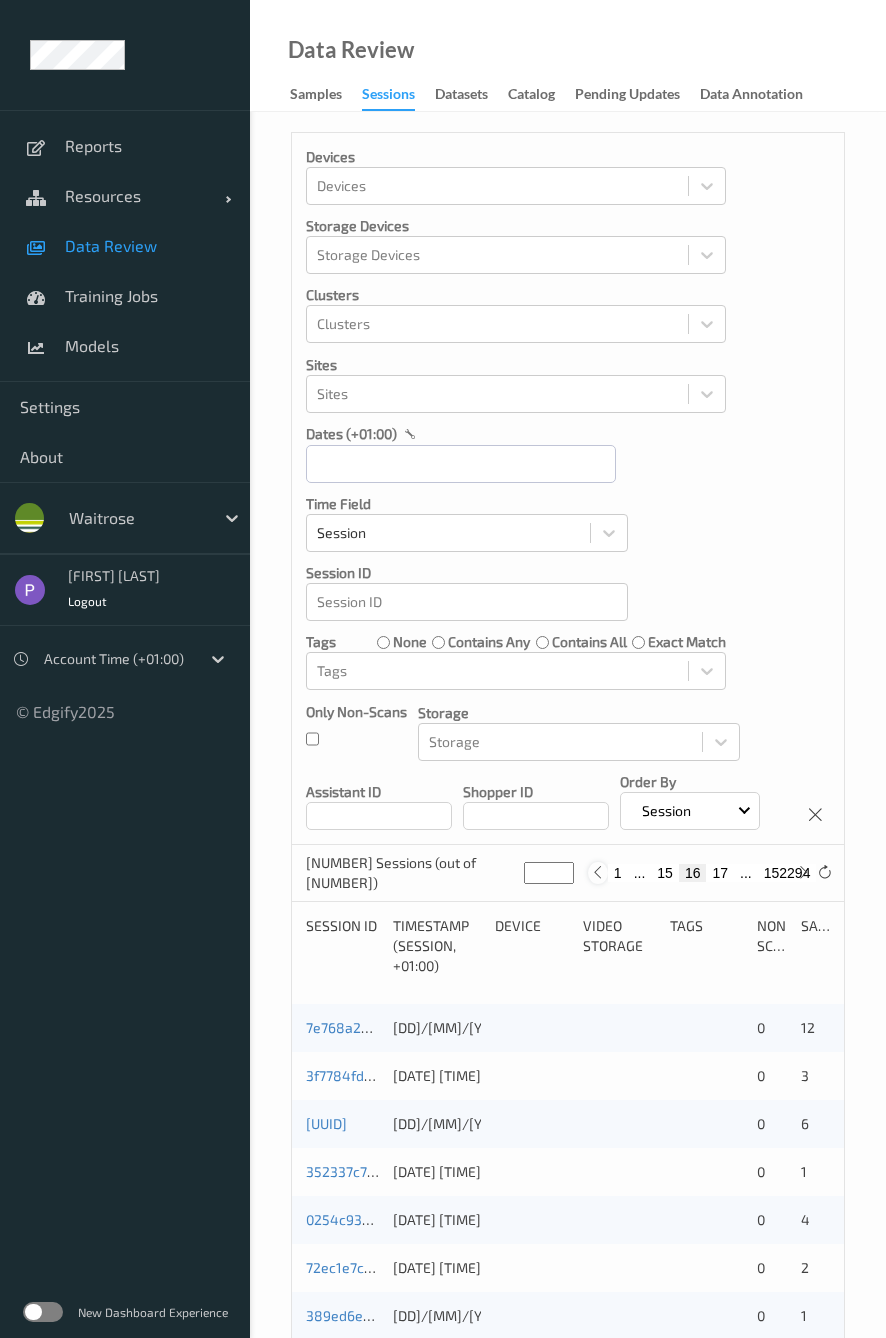click at bounding box center [597, 872] 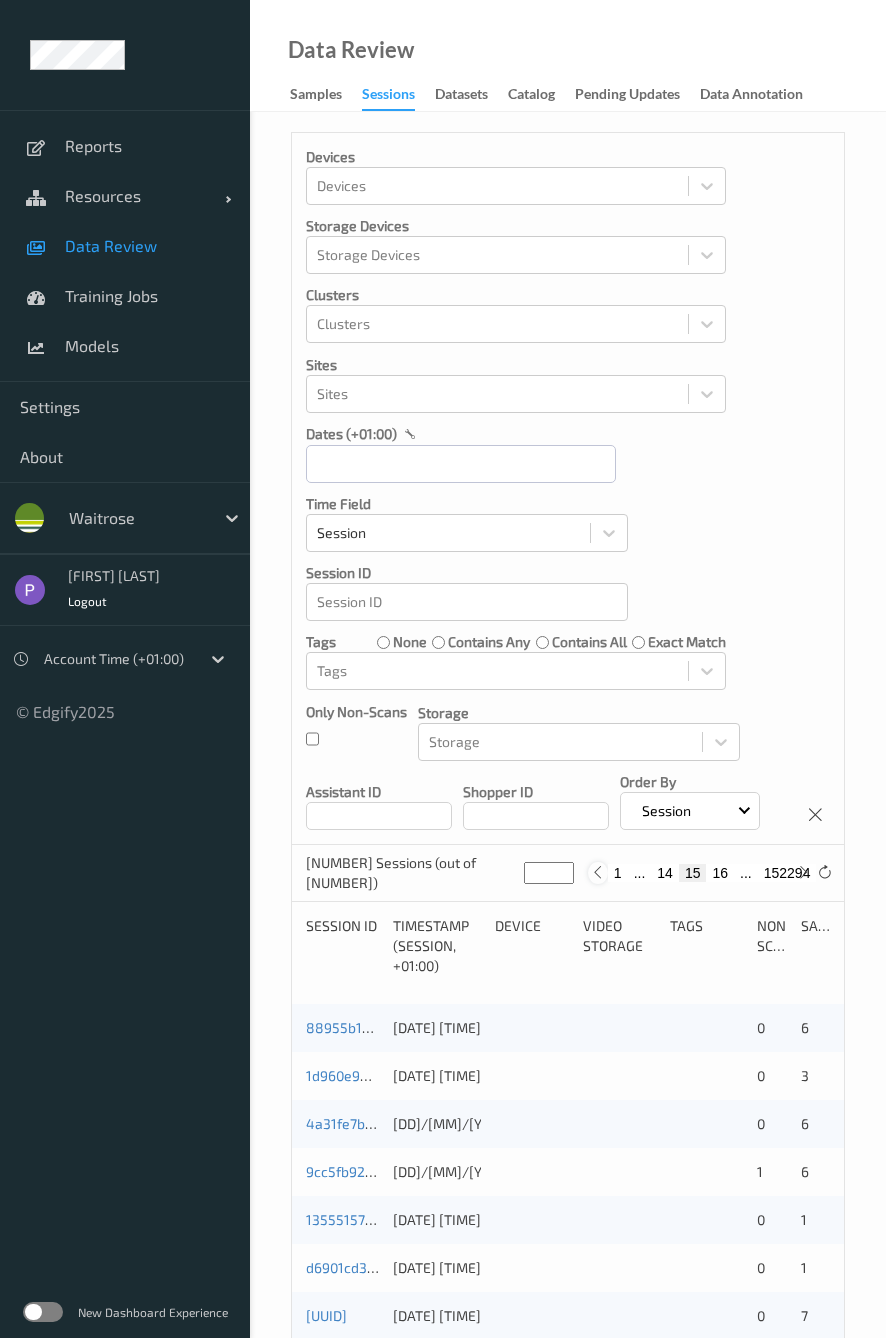 click at bounding box center [597, 872] 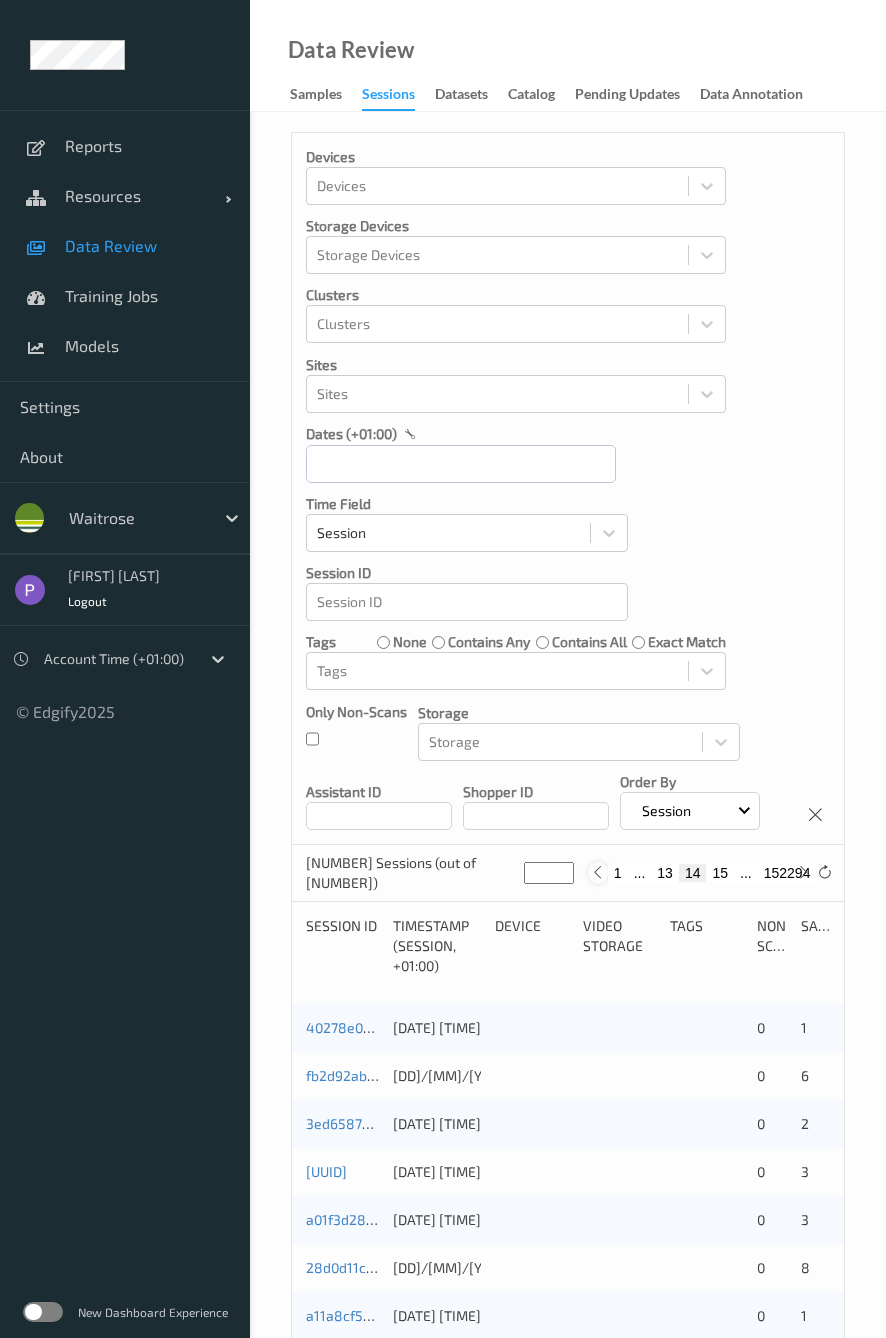click at bounding box center (597, 872) 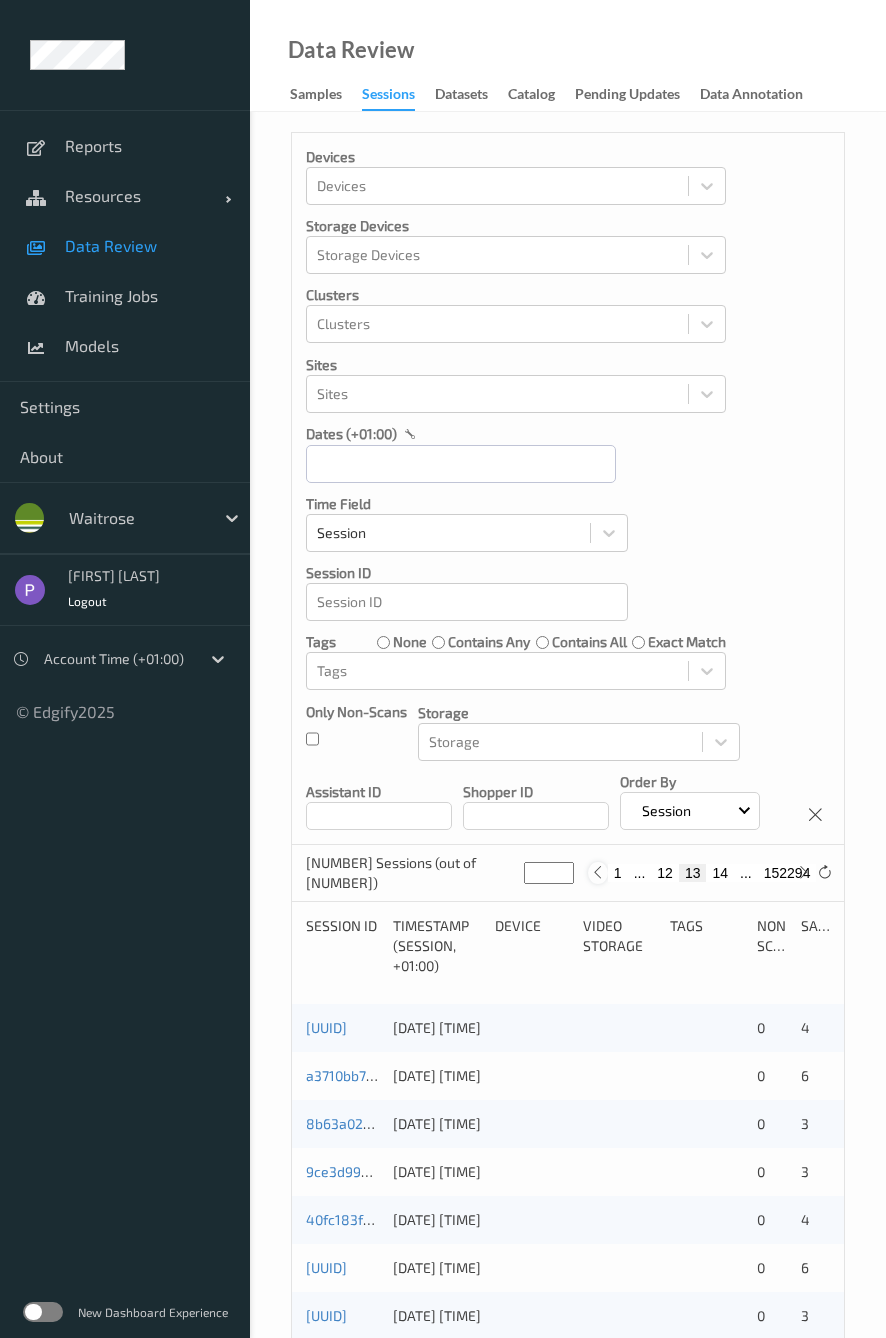 click at bounding box center (597, 872) 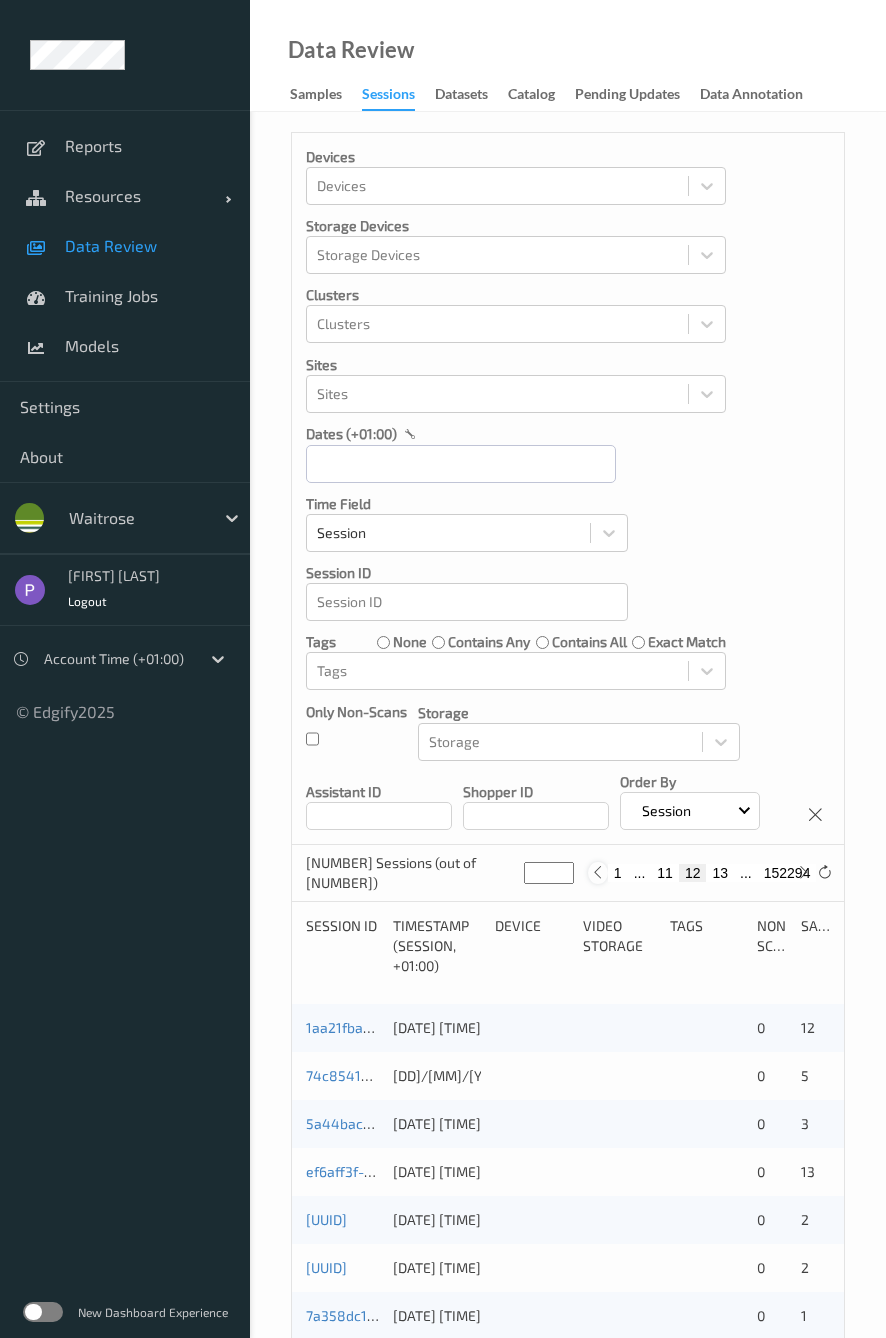click at bounding box center (597, 872) 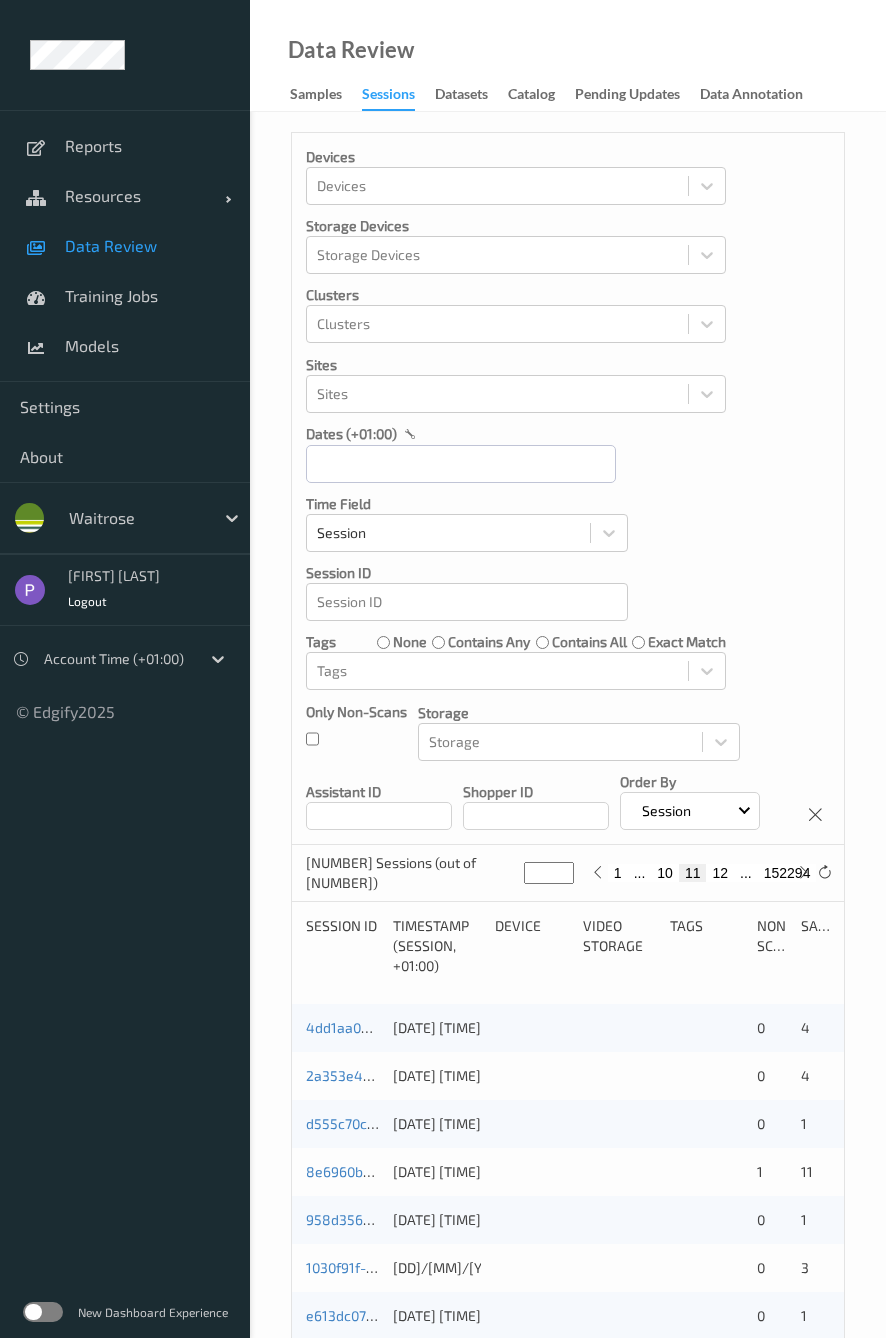 click on "[NUMBER] ... [NUMBER] [NUMBER] [NUMBER] ... [NUMBER]" at bounding box center (700, 873) 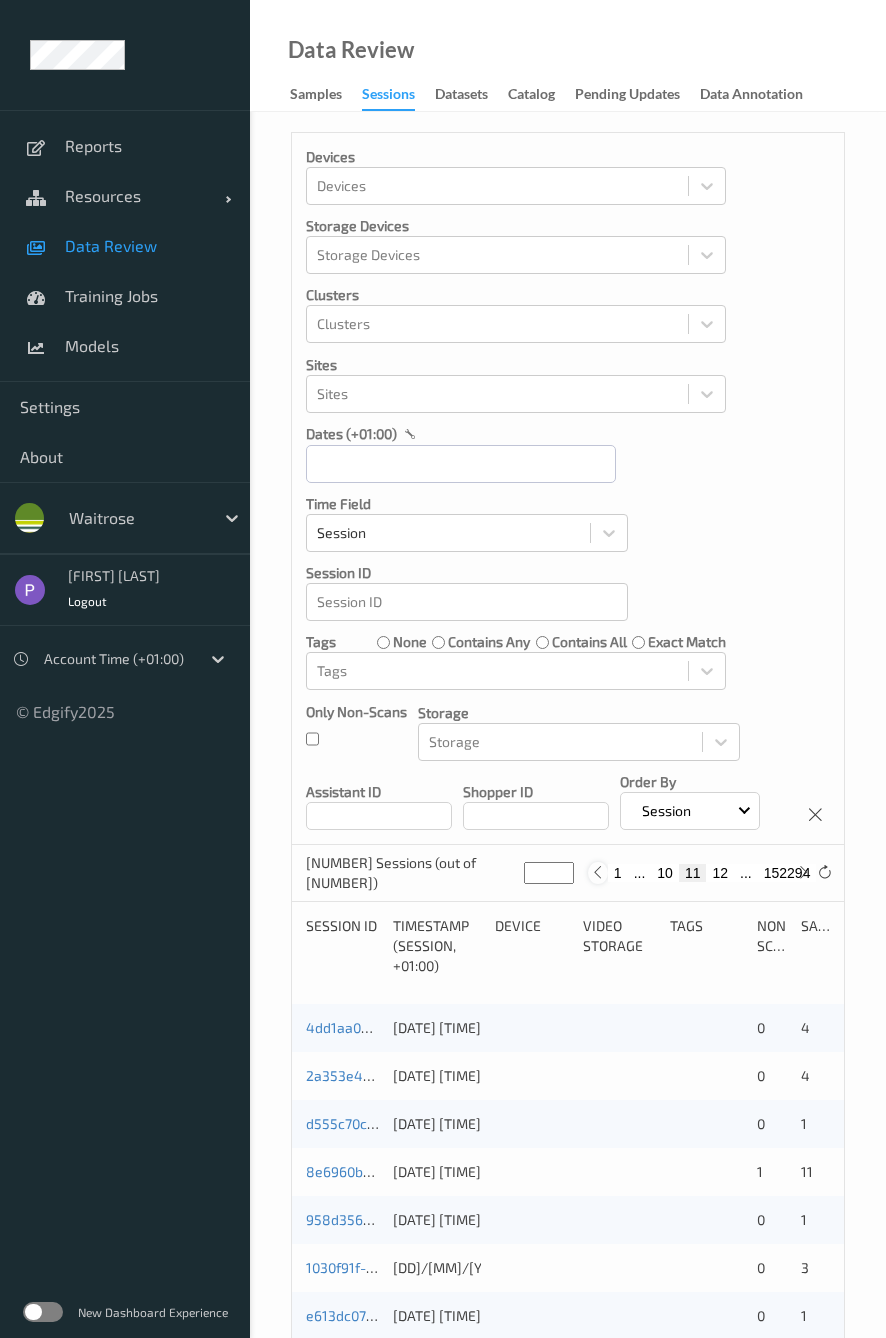 click at bounding box center (597, 872) 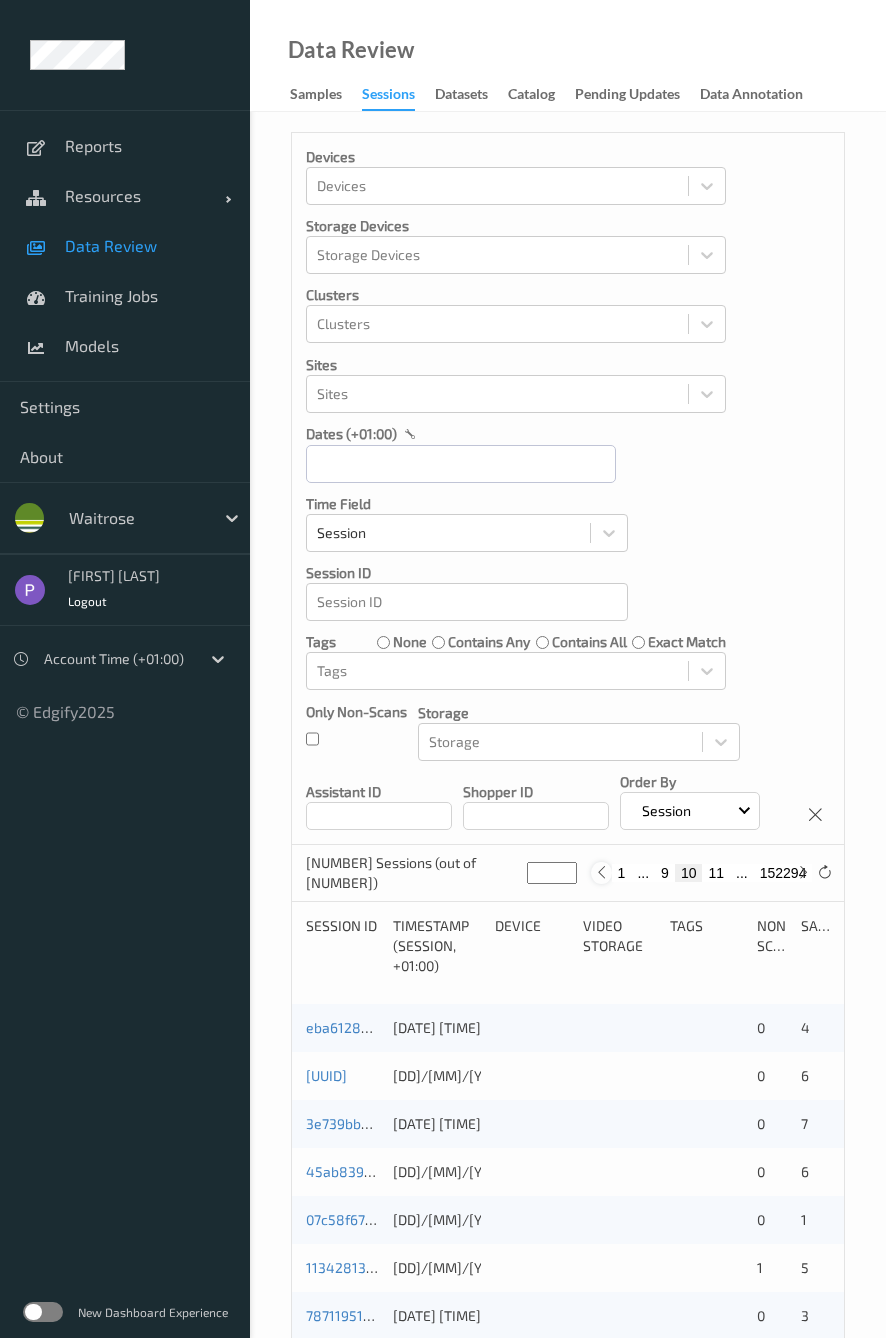 click at bounding box center [601, 872] 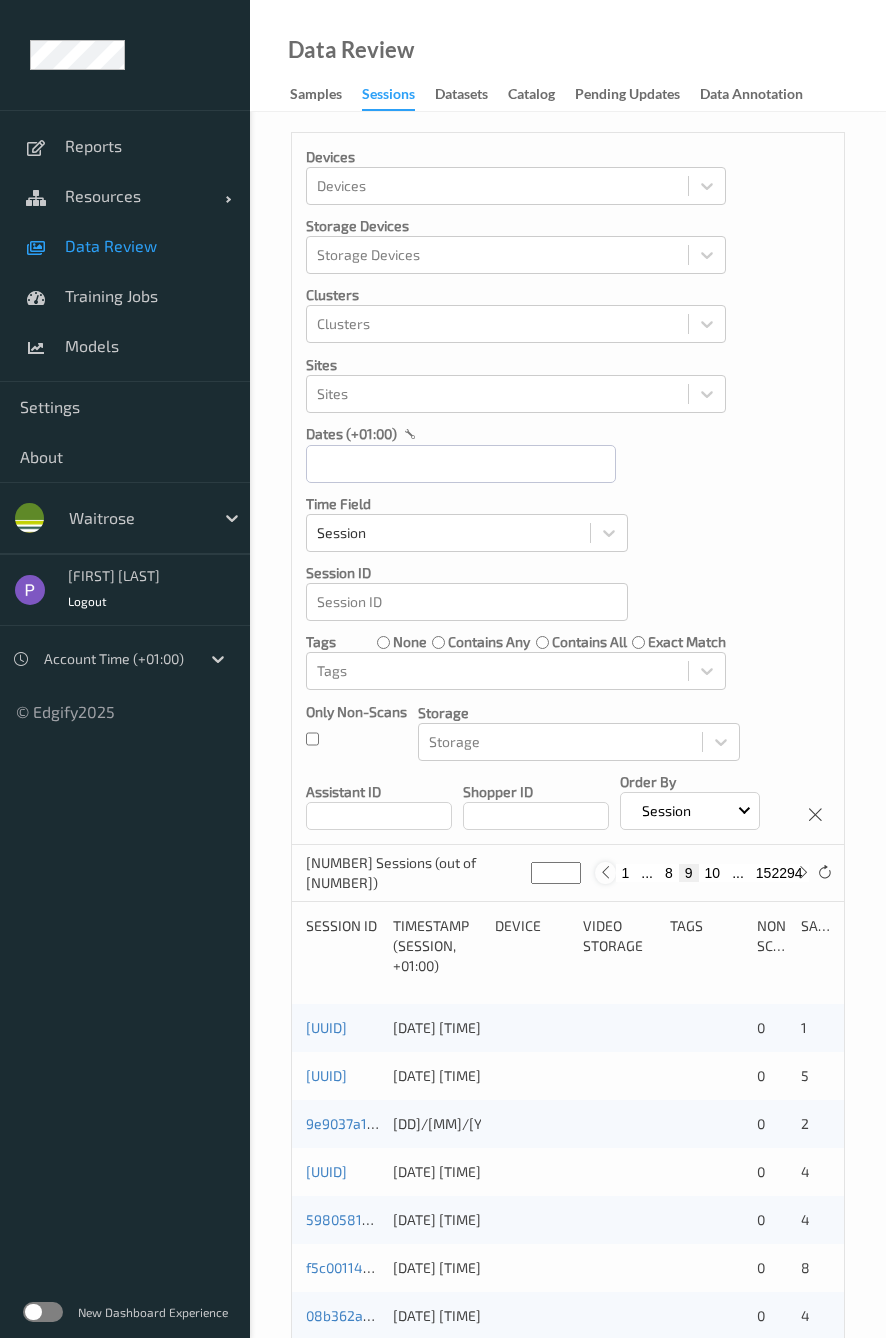 click at bounding box center (605, 872) 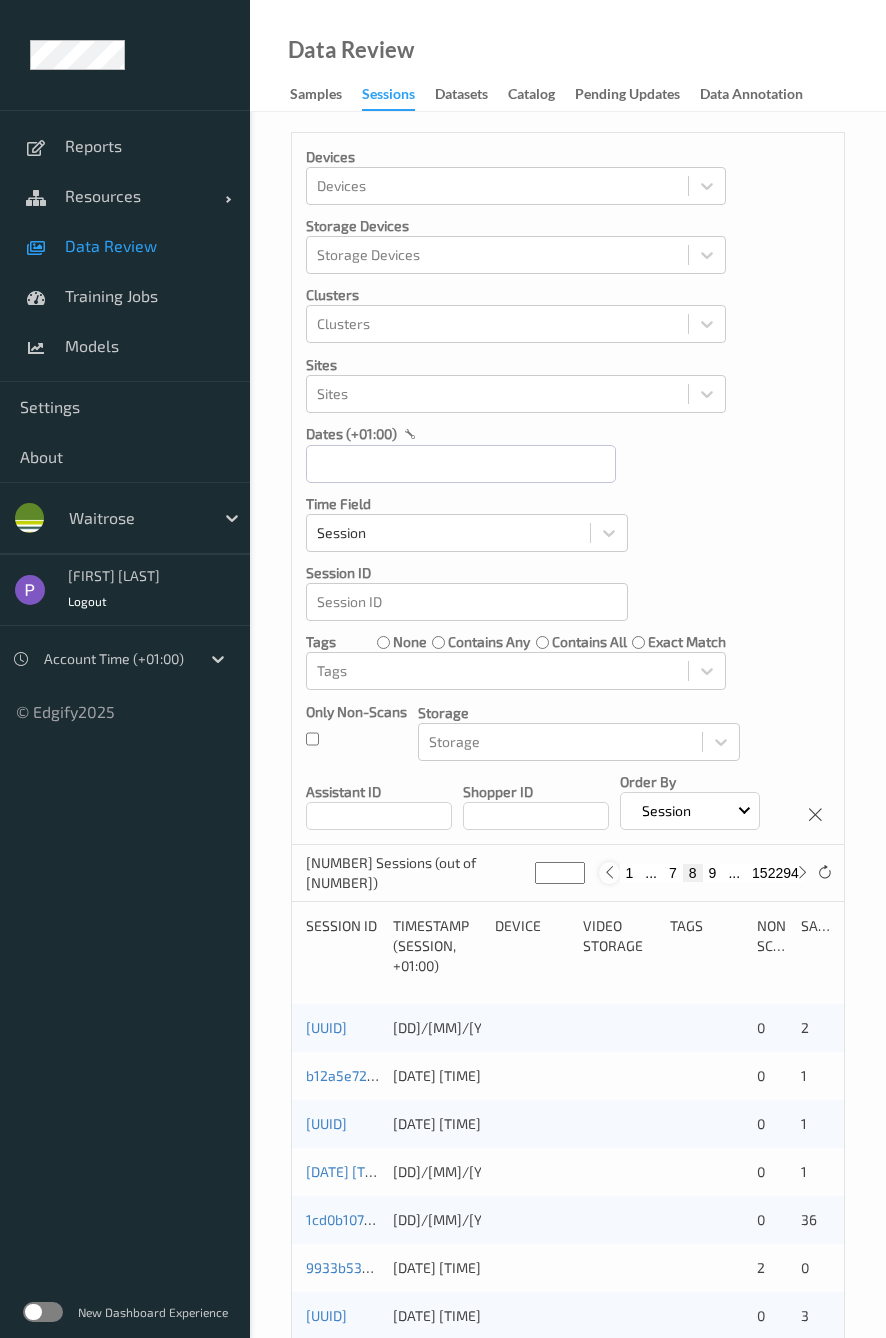 click at bounding box center (609, 872) 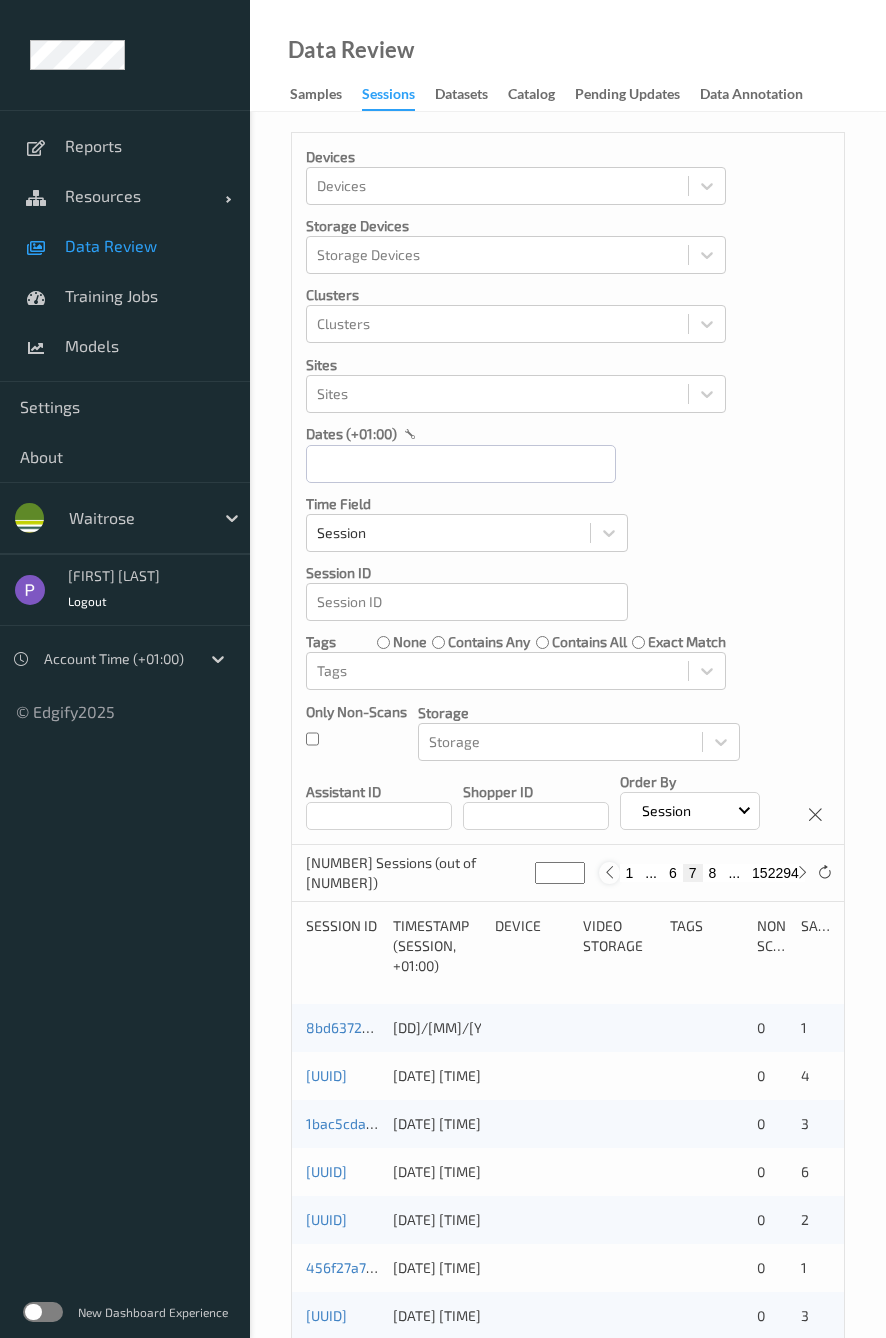 click at bounding box center (609, 872) 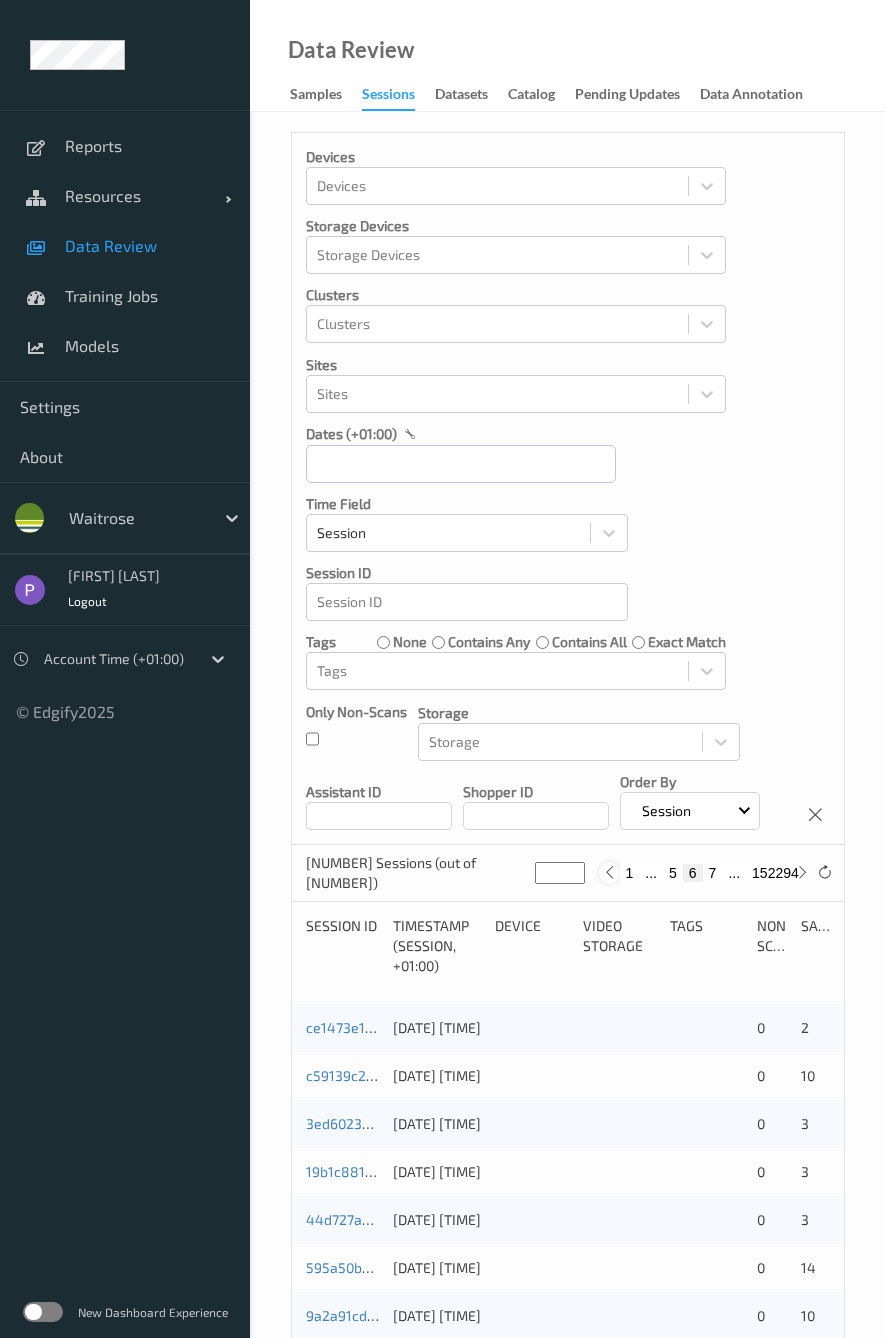 click at bounding box center (609, 872) 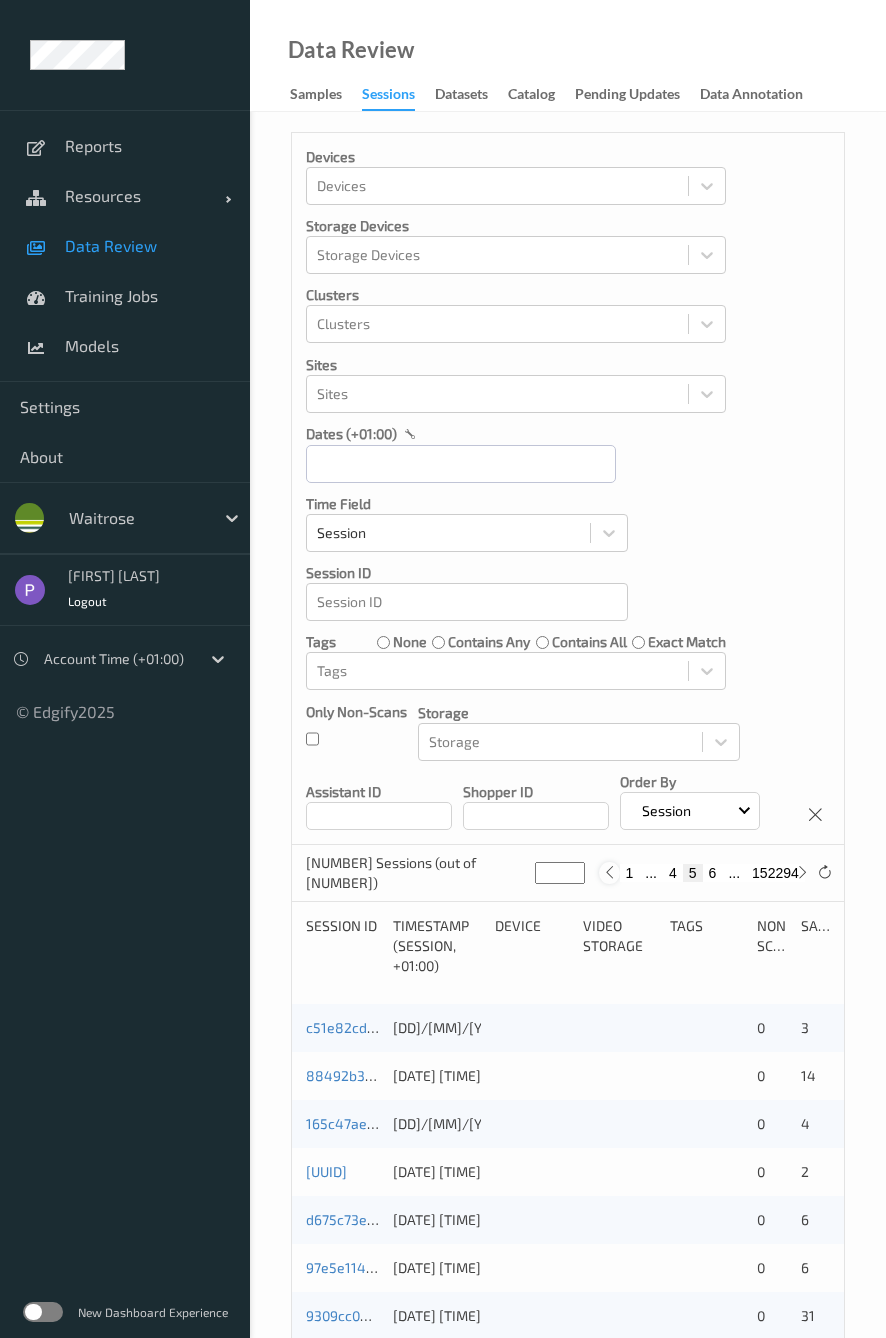 click at bounding box center [609, 872] 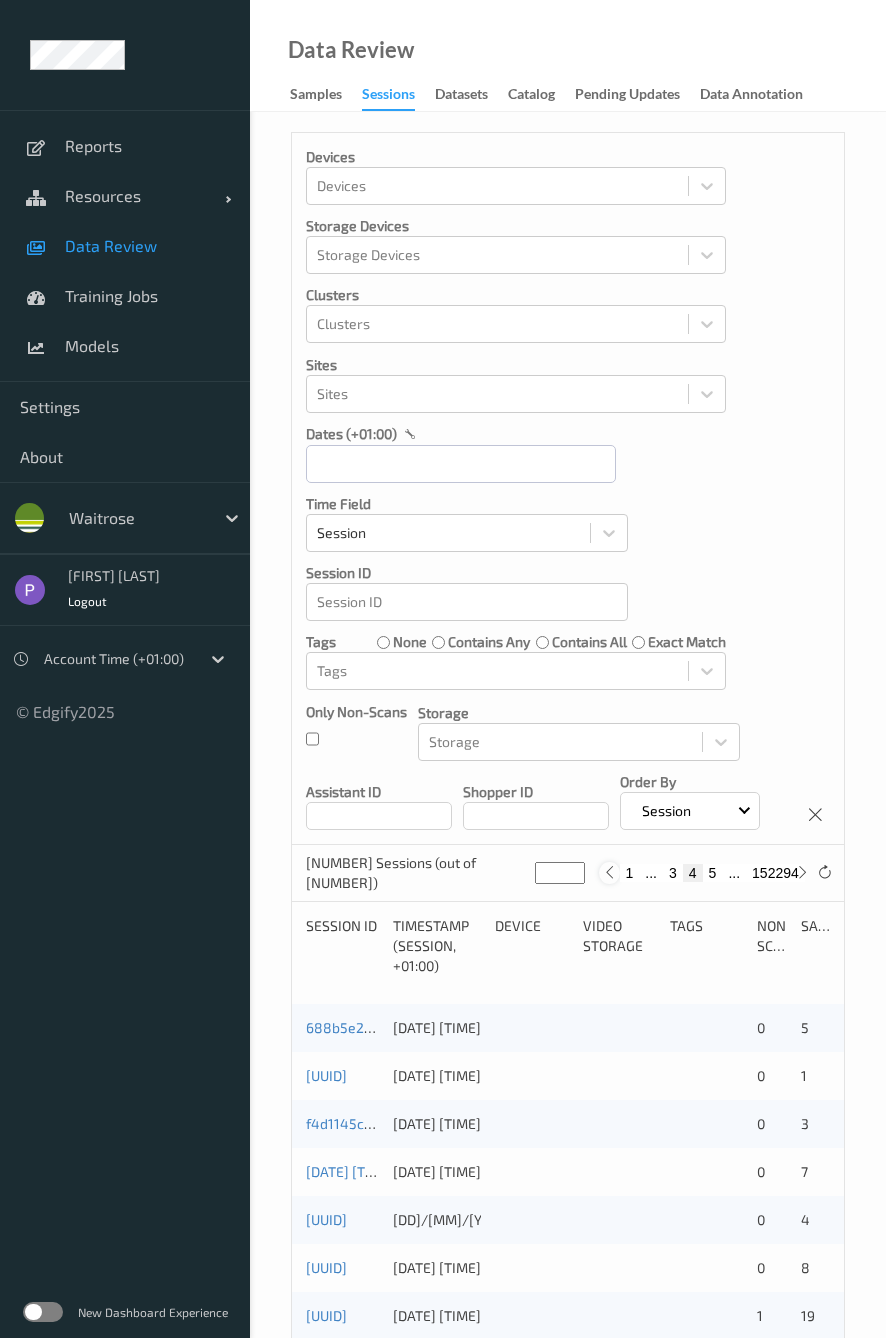 click at bounding box center (609, 872) 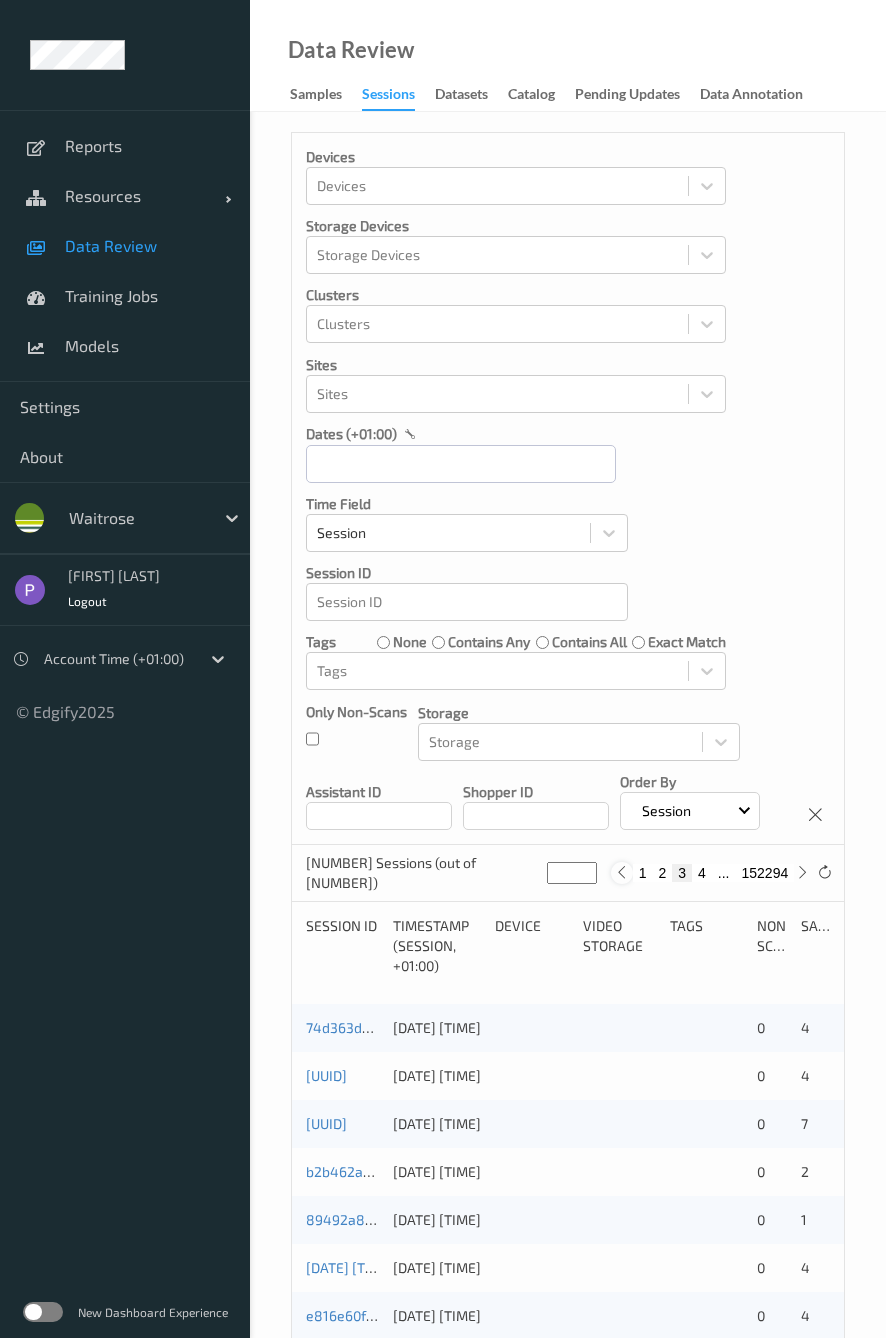 click on "[NUMBER] Sessions (out of [NUMBER]) *  1   2   3   4   ...   152294" at bounding box center [568, 874] 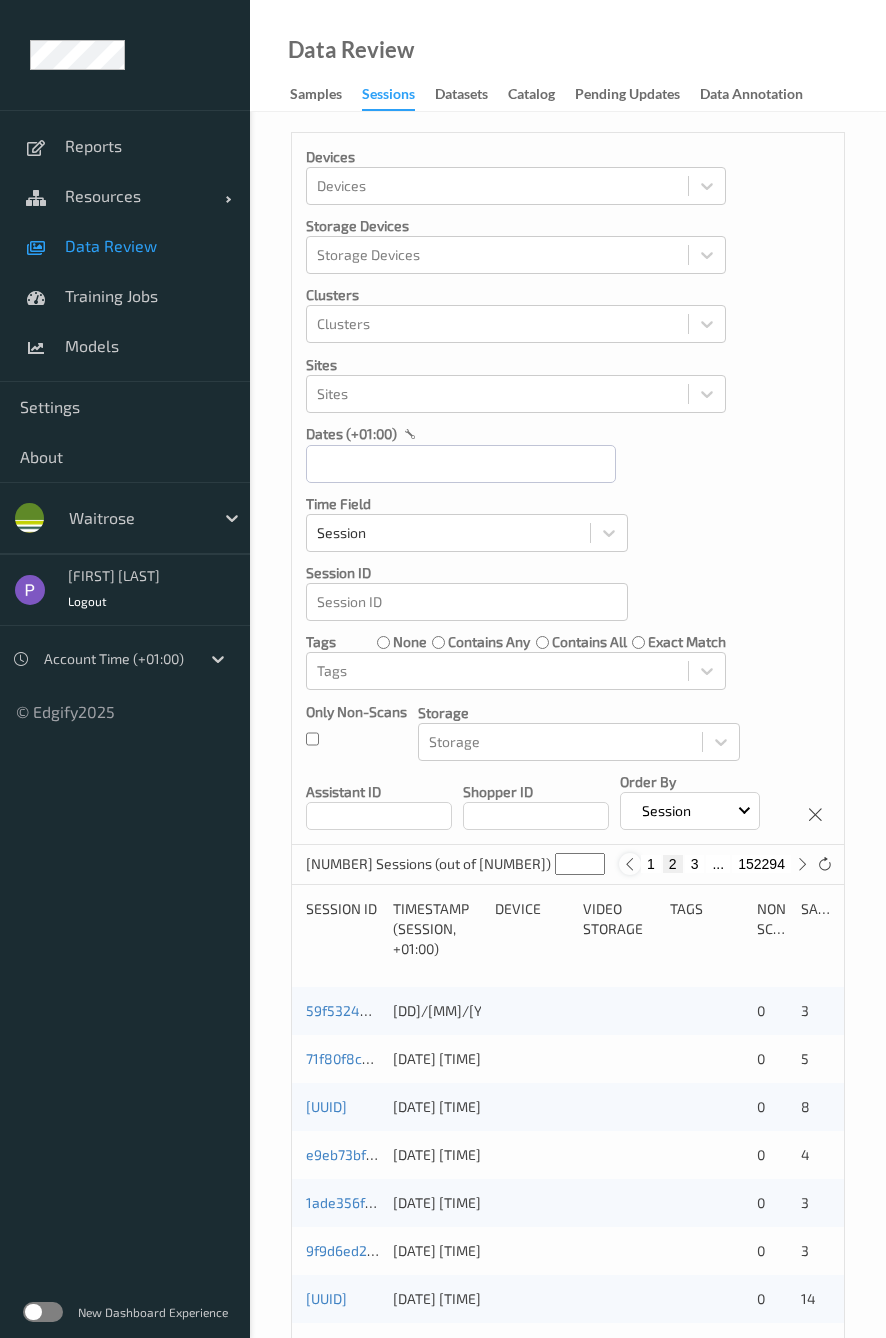click on "[NUMBER] Sessions (out of [NUMBER]) *  1   2   3   ...   152294" at bounding box center [568, 865] 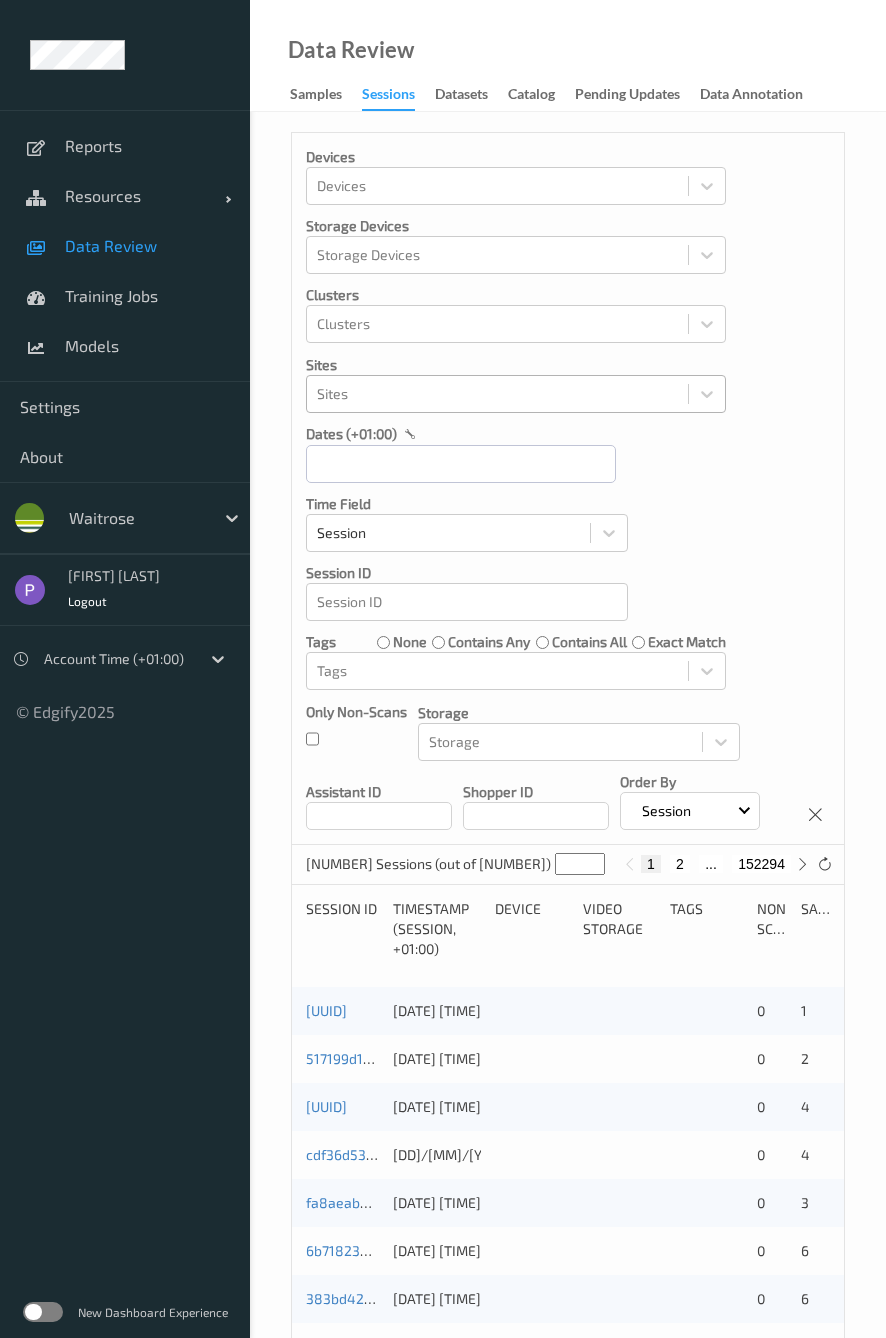 click at bounding box center (497, 394) 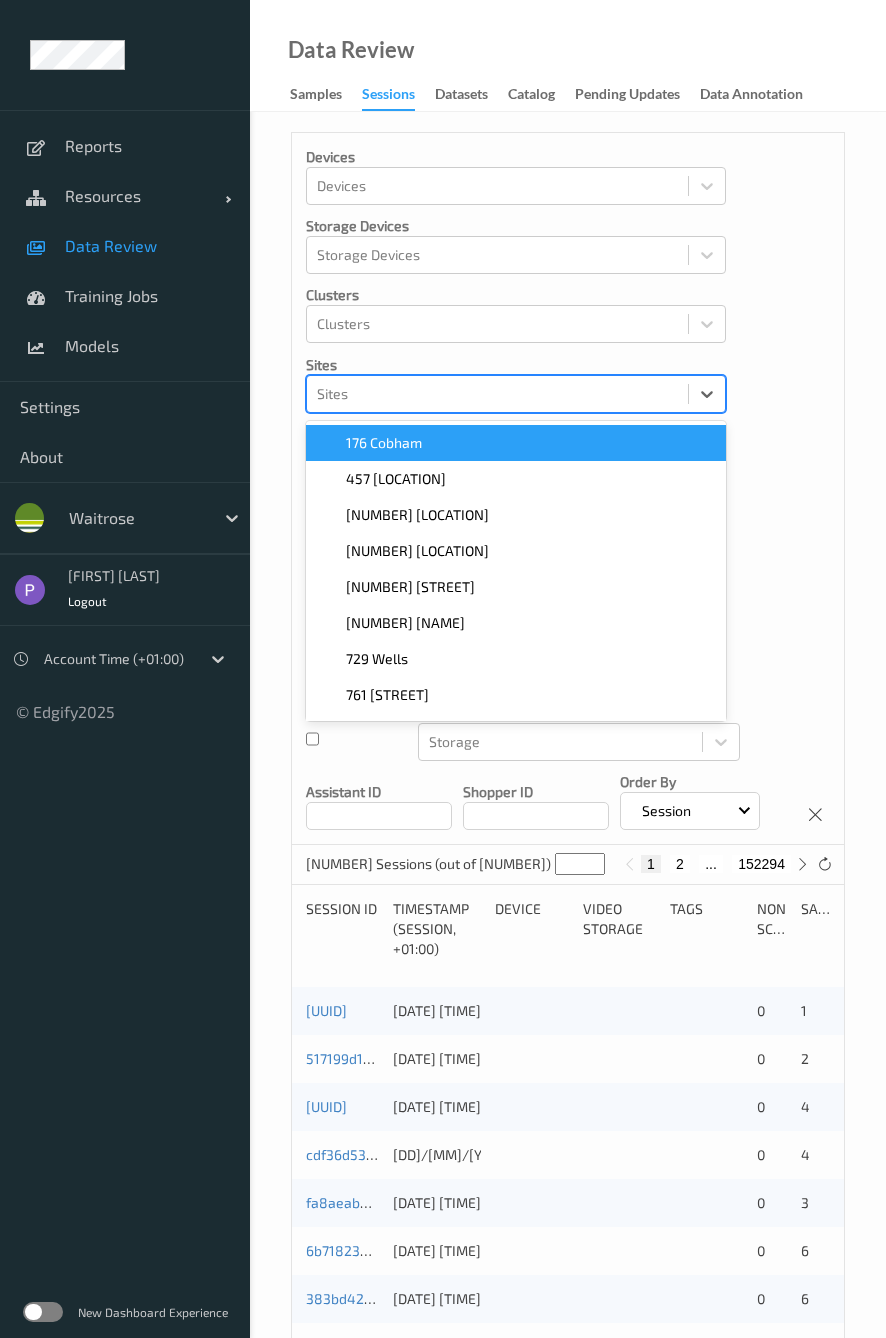 click on "176 Cobham" at bounding box center (516, 443) 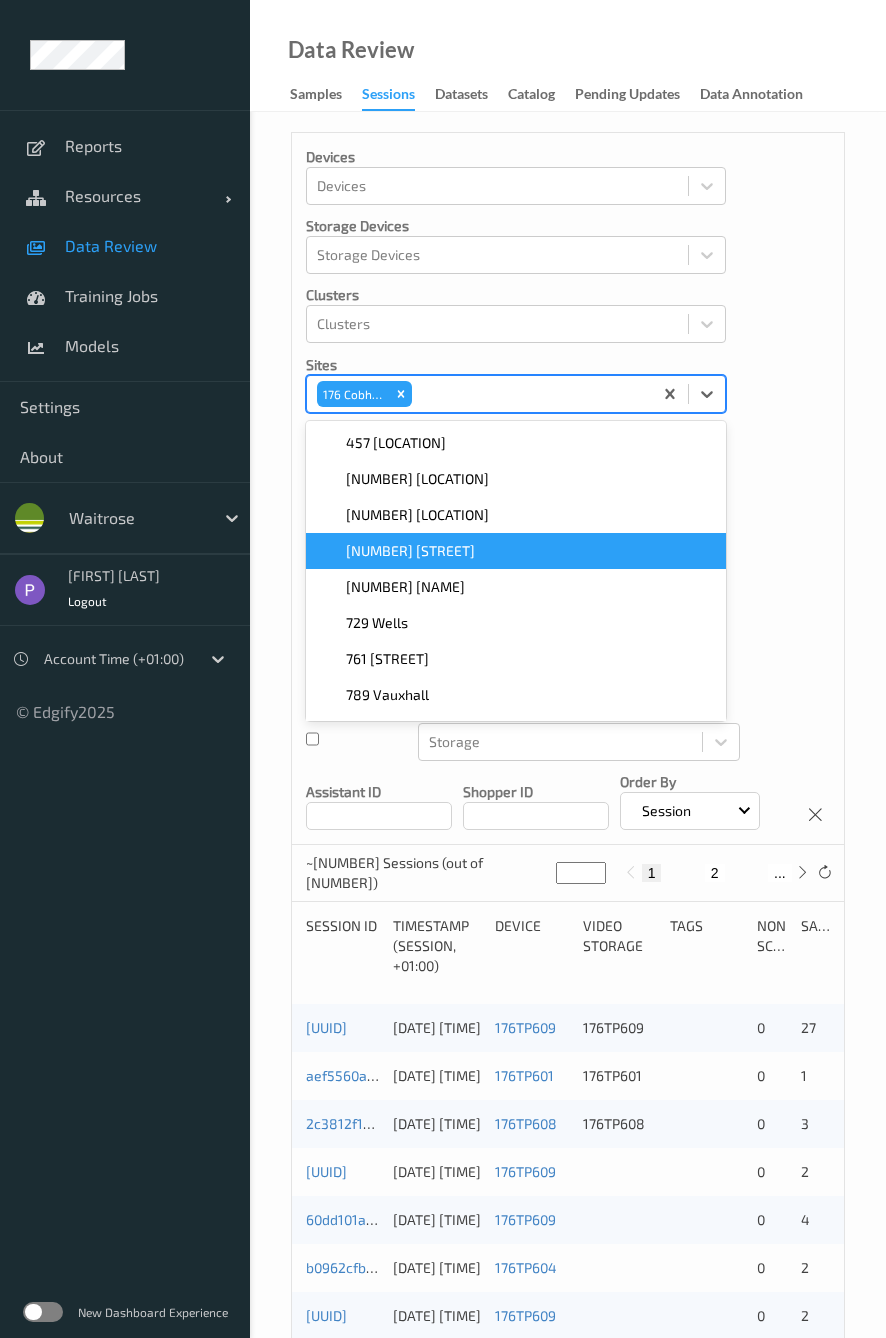 click on "Devices Devices Storage Devices Storage Devices Clusters Clusters Sites option [LOCATION] Cobham, selected. option [LOCATION] Mill Hill focused, 4 of 9. 9 results available. Use Up and Down to choose options, press Enter to select the currently focused option, press Escape to exit the menu, press Tab to select the option and exit the menu. [LOCATION] Cobham    457	 [LOCATION]    494 [LOCATION]    614 [LOCATION]    670 Mill Hill    719	[LOCATION]    729	[LOCATION]    761	[LOCATION]    789 [LOCATION]    833 Trinity Square dates ([TIMEZONE]) Time Field Session Session ID Session ID Tags none contains any contains all exact match Tags Only Non-Scans Storage Storage Assistant ID Shopper ID Order By Session" at bounding box center [568, 489] 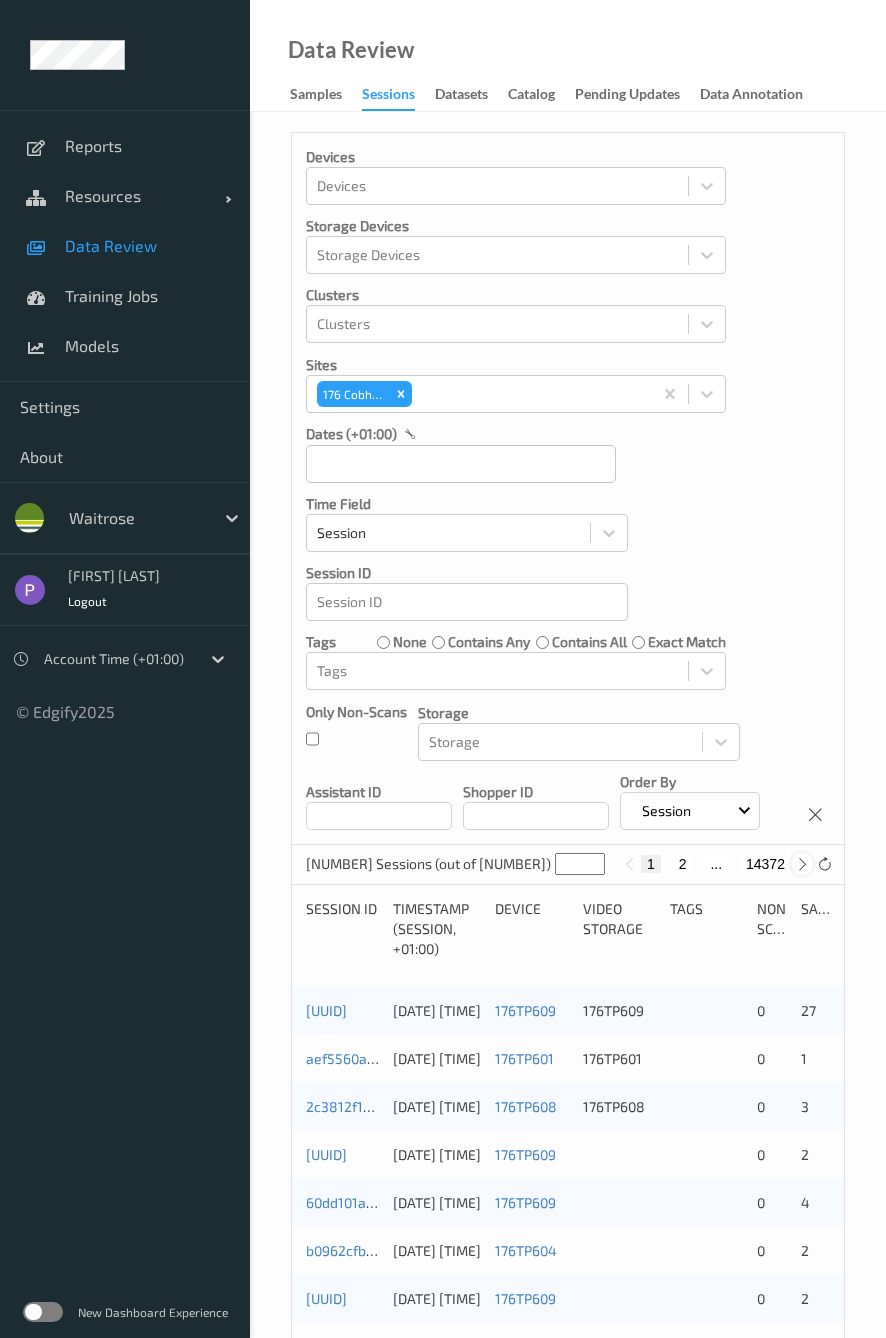 click at bounding box center [802, 864] 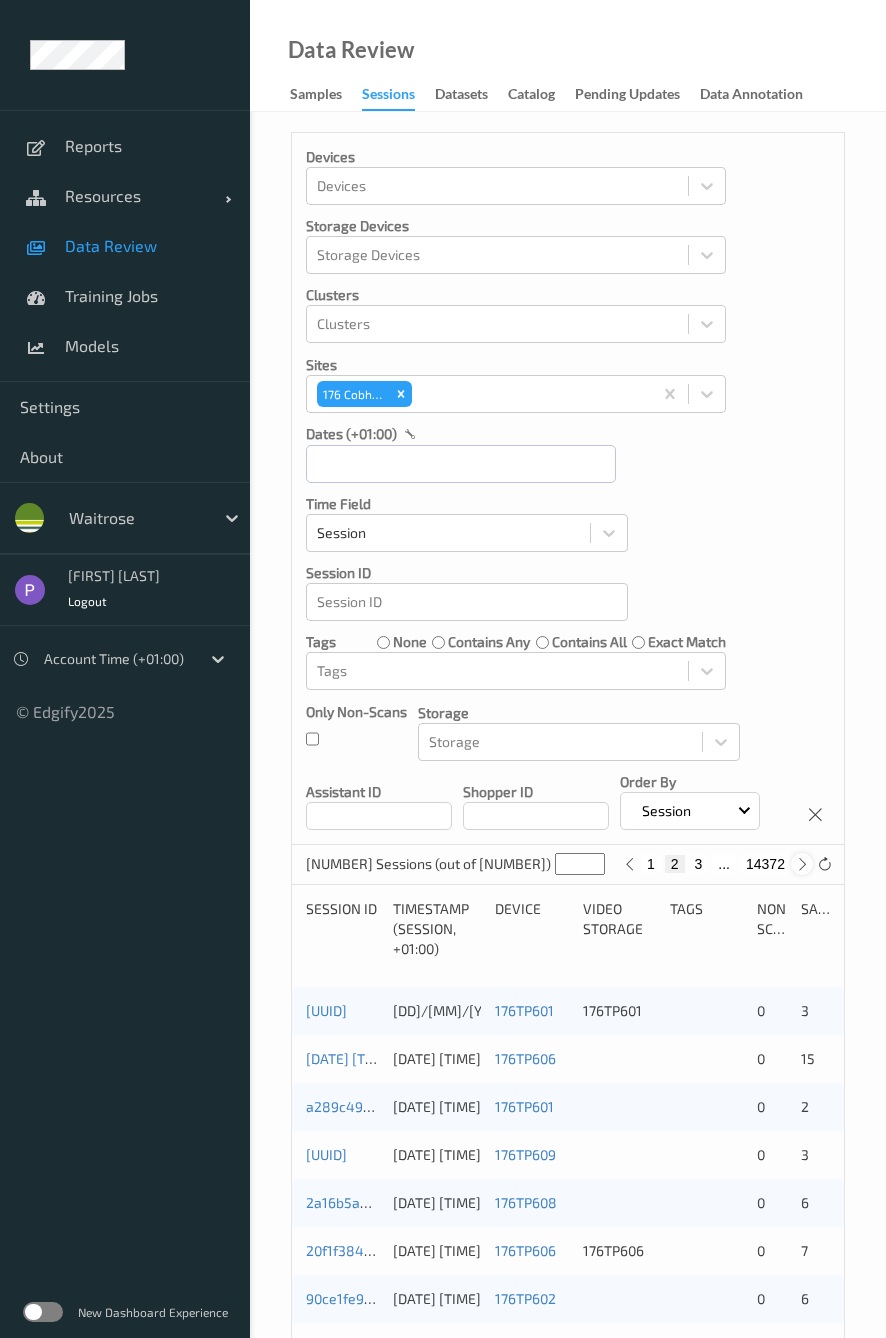 click at bounding box center [802, 864] 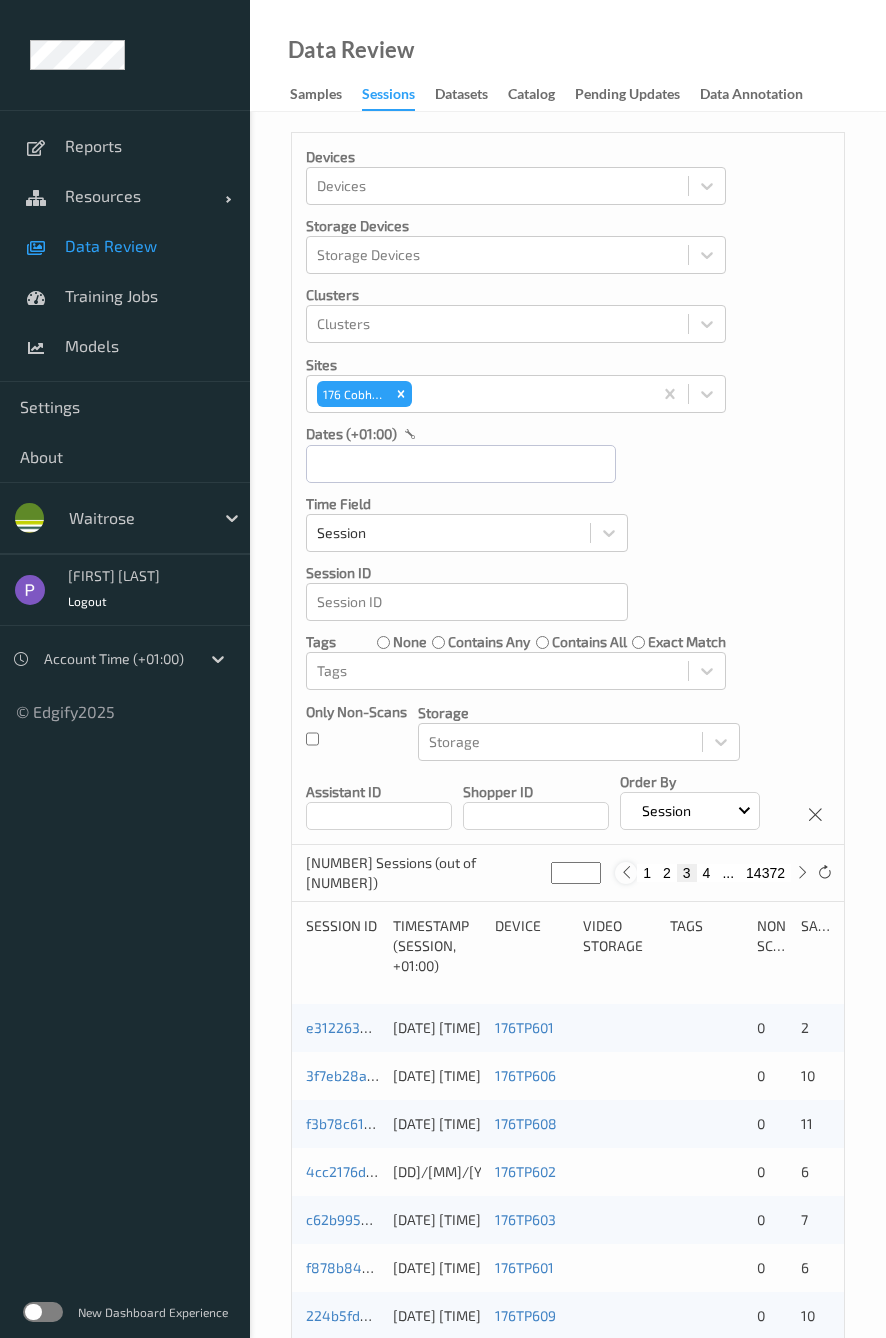 click at bounding box center (626, 872) 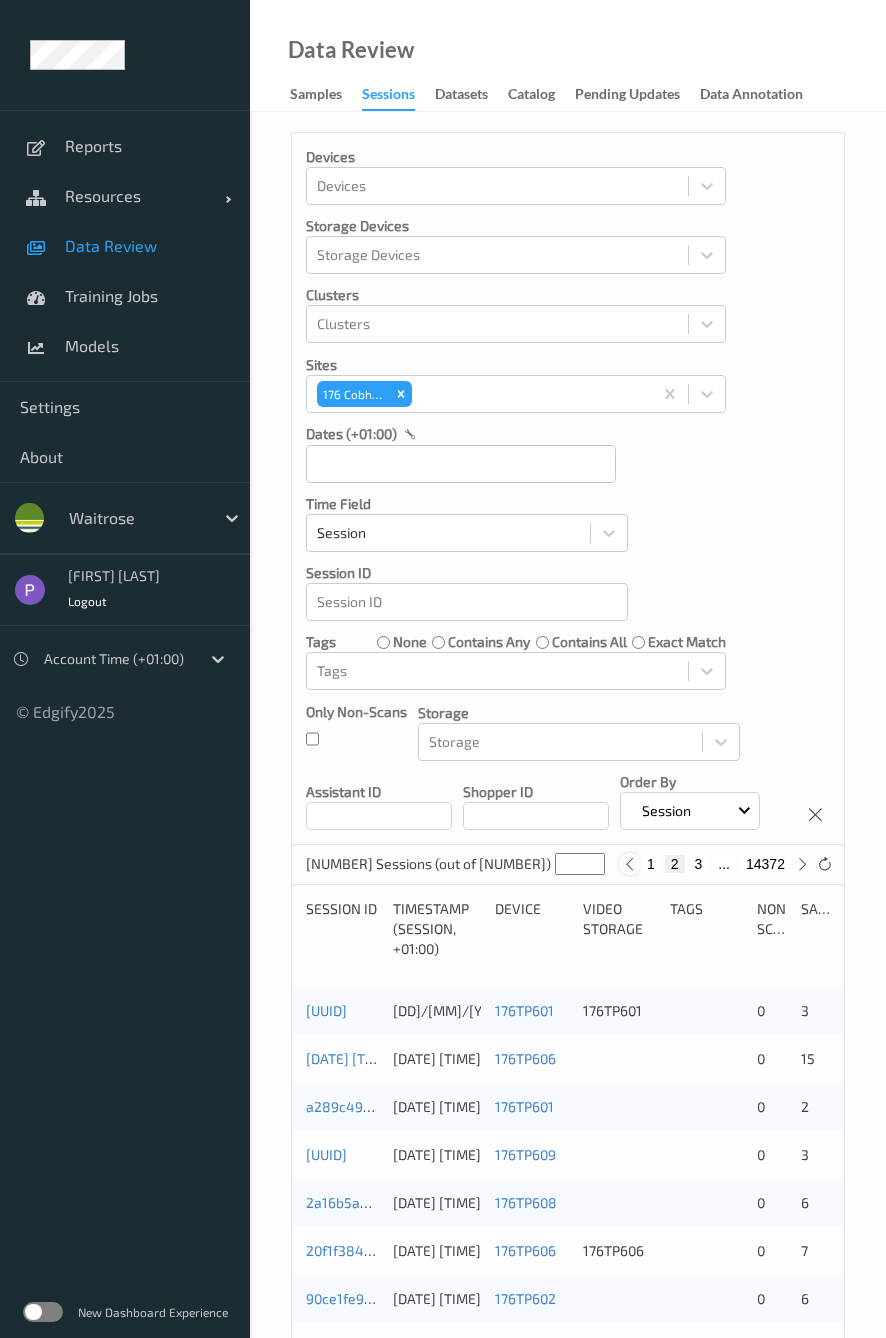click at bounding box center (629, 864) 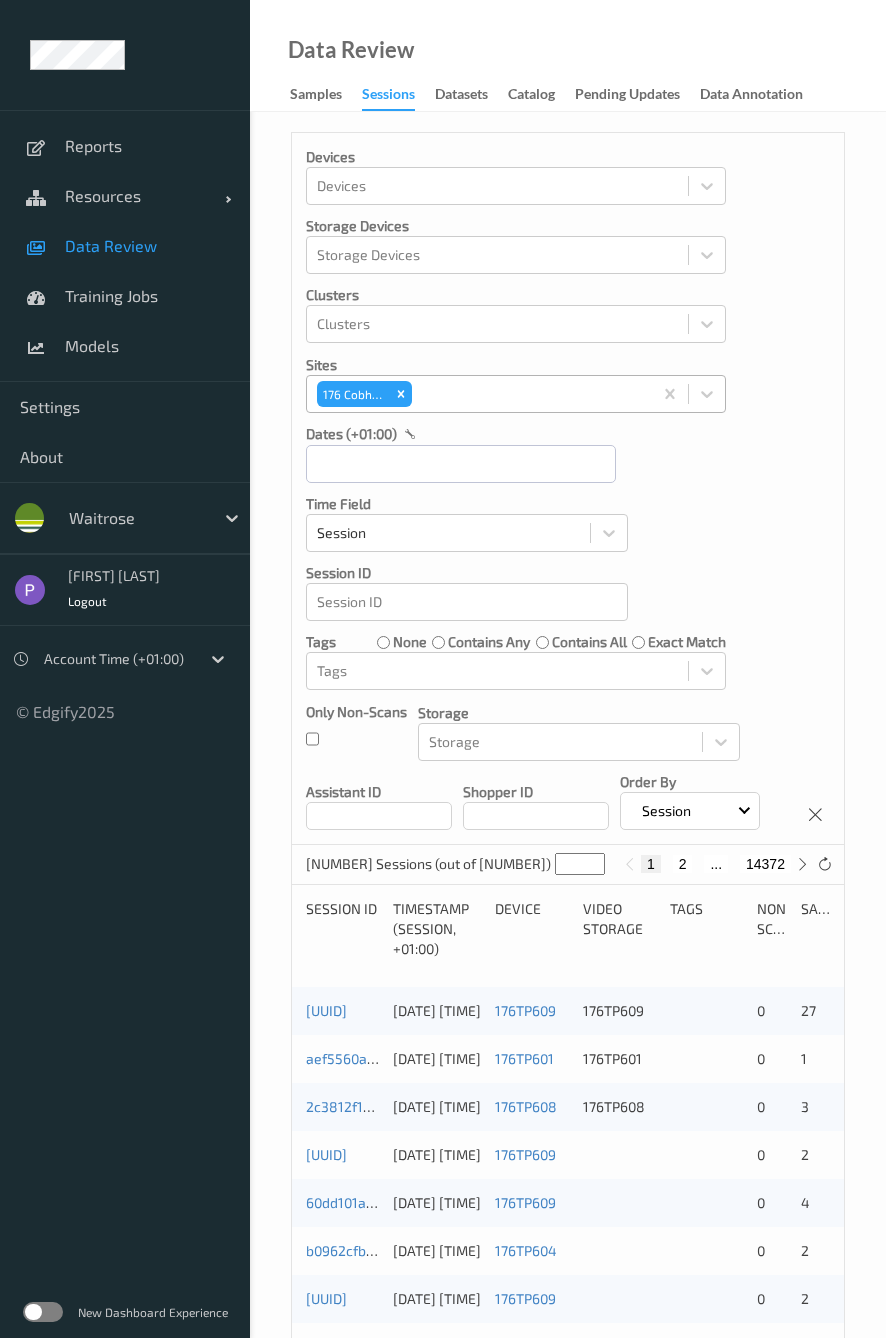 click on "176 Cobham" at bounding box center [479, 394] 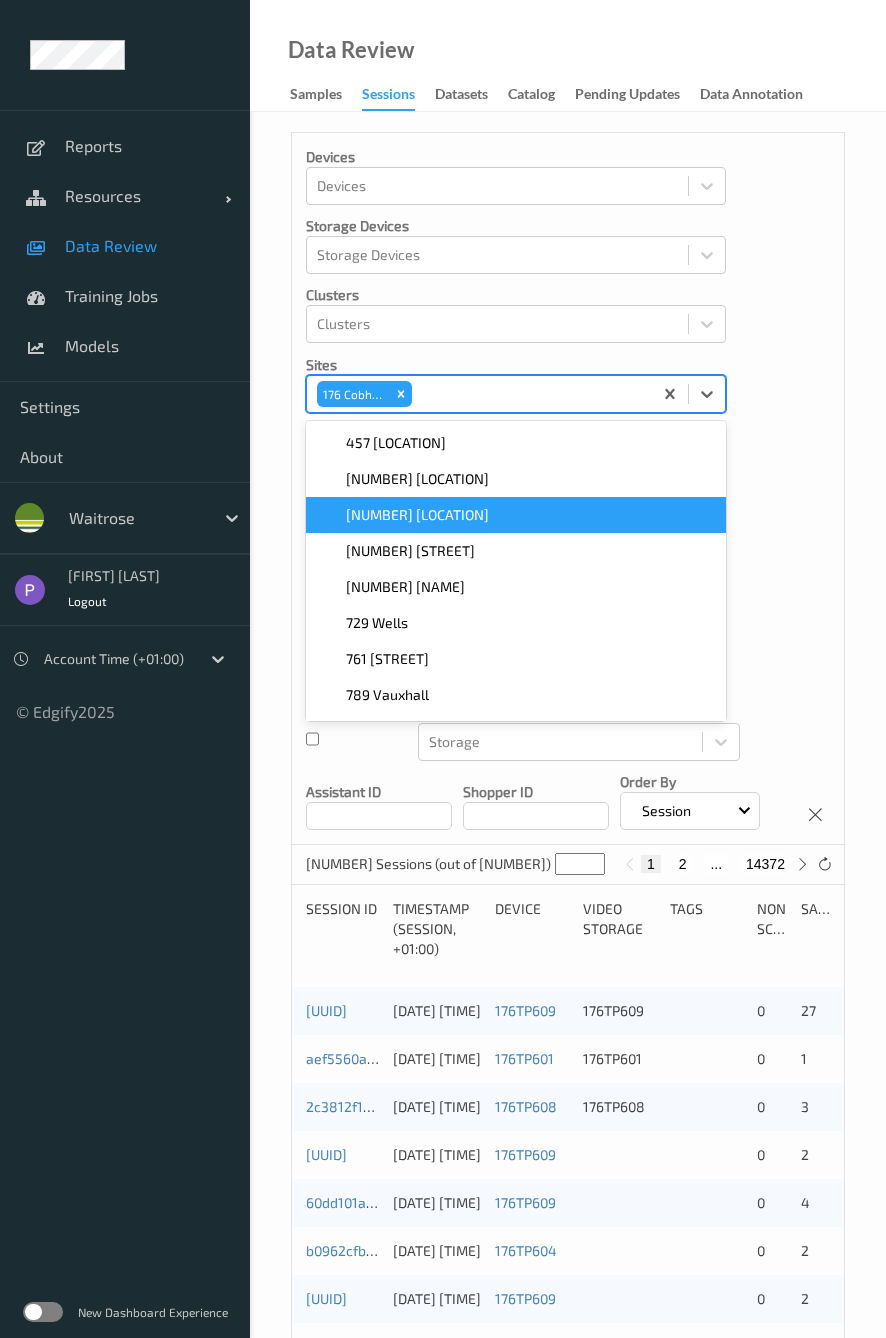 click on "[NUMBER] [STREET]" at bounding box center [516, 551] 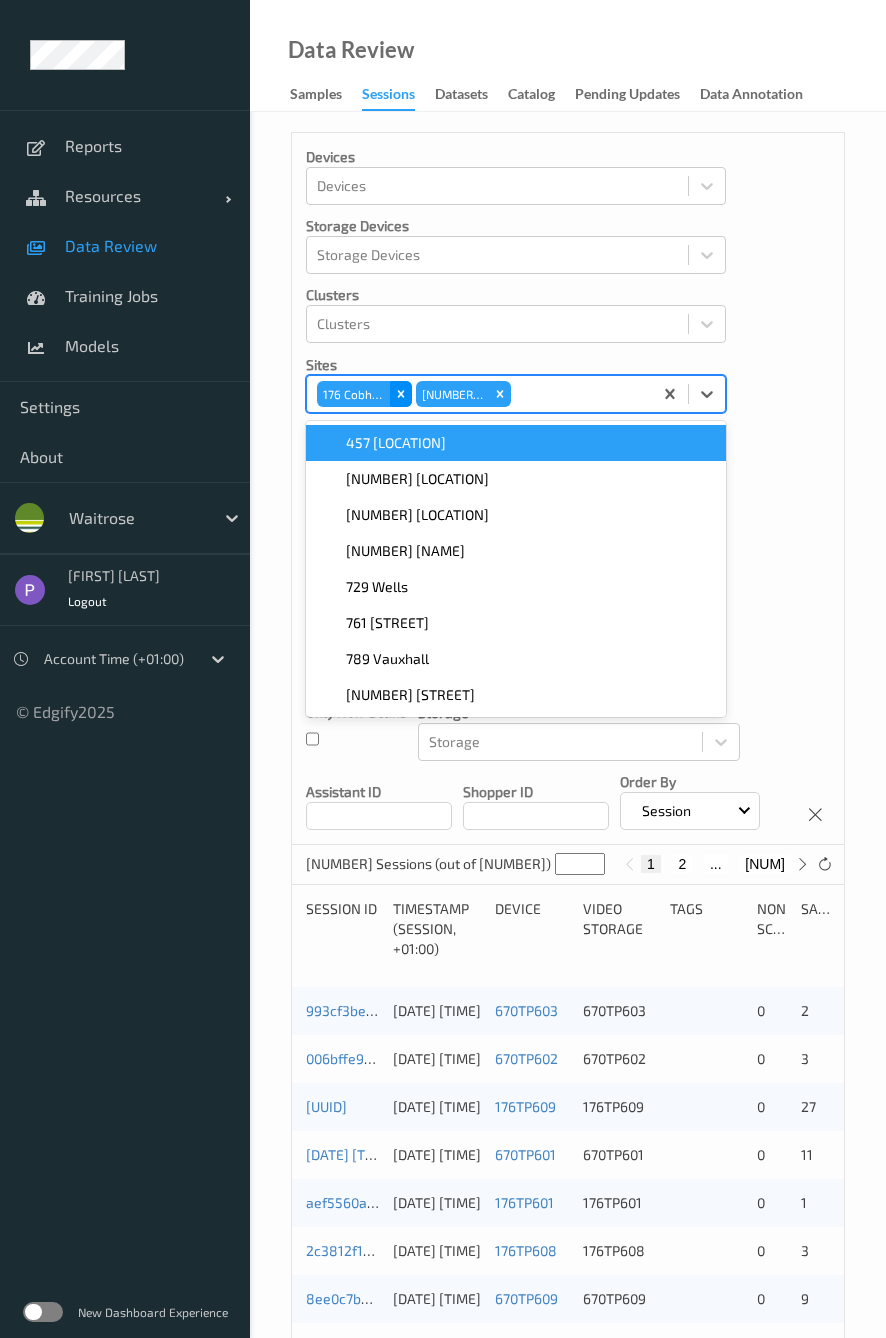click 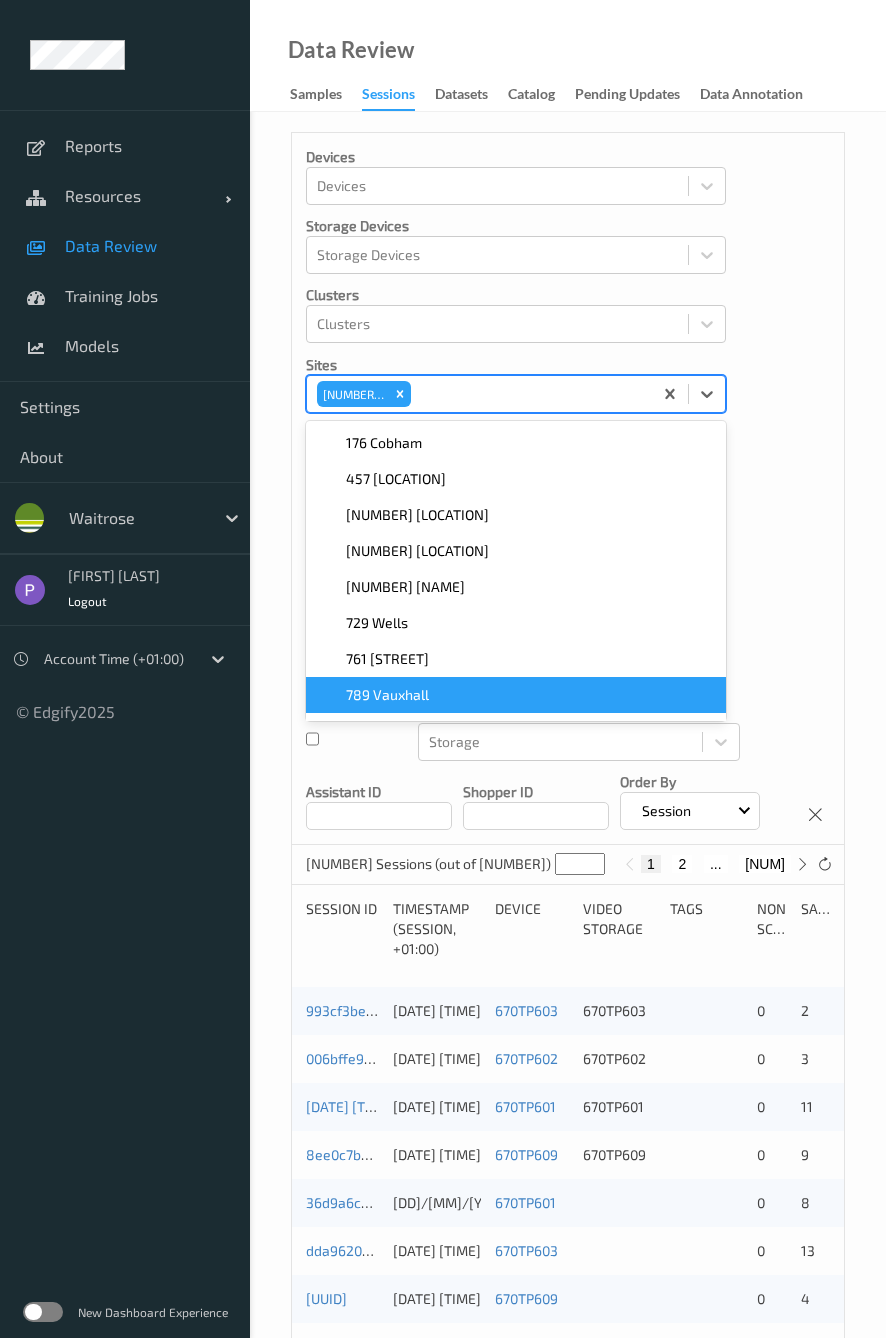 click on "Devices Devices Storage Devices Storage Devices Clusters Clusters Sites option [NUMBER] [NAME], deselected. option [NUMBER] [NAME] focused, 8 of 9. 9 results available. Use Up and Down to choose options, press Enter to select the currently focused option, press Escape to exit the menu, press Tab to select the option and exit the menu. [NUMBER] [STREET]    [NUMBER] [NAME]    [NUMBER]	 [NAME]    [NUMBER] [NAME]    [NUMBER] [NAME]    [NUMBER]	[NAME]    [NUMBER]	[NAME]    [NUMBER] [NAME] dates (+01:00) Time Field Session Session ID Session ID Tags none contains any contains all exact match Tags Only Non-Scans Storage Storage Assistant ID Shopper ID Order By Session" at bounding box center (568, 489) 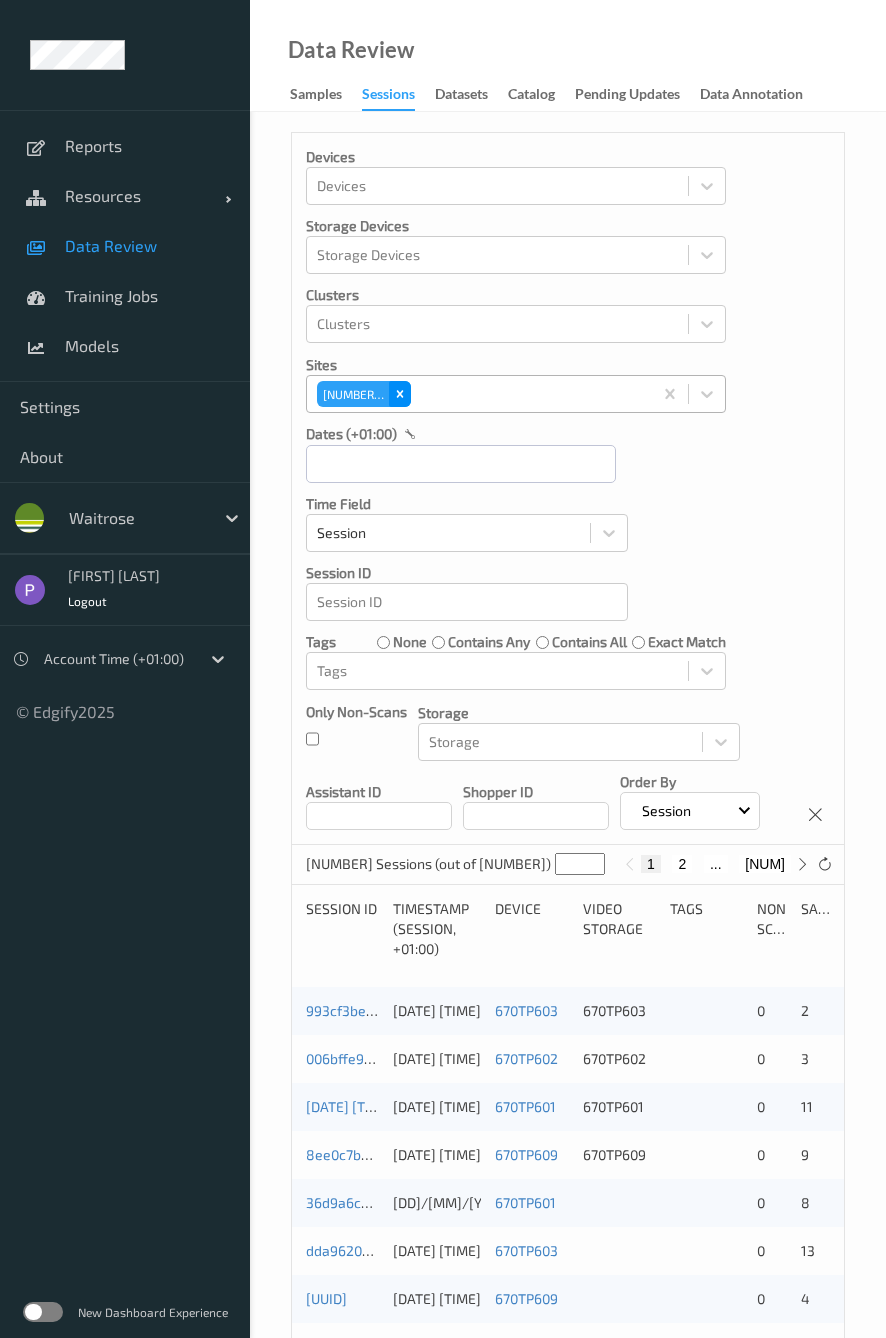 click 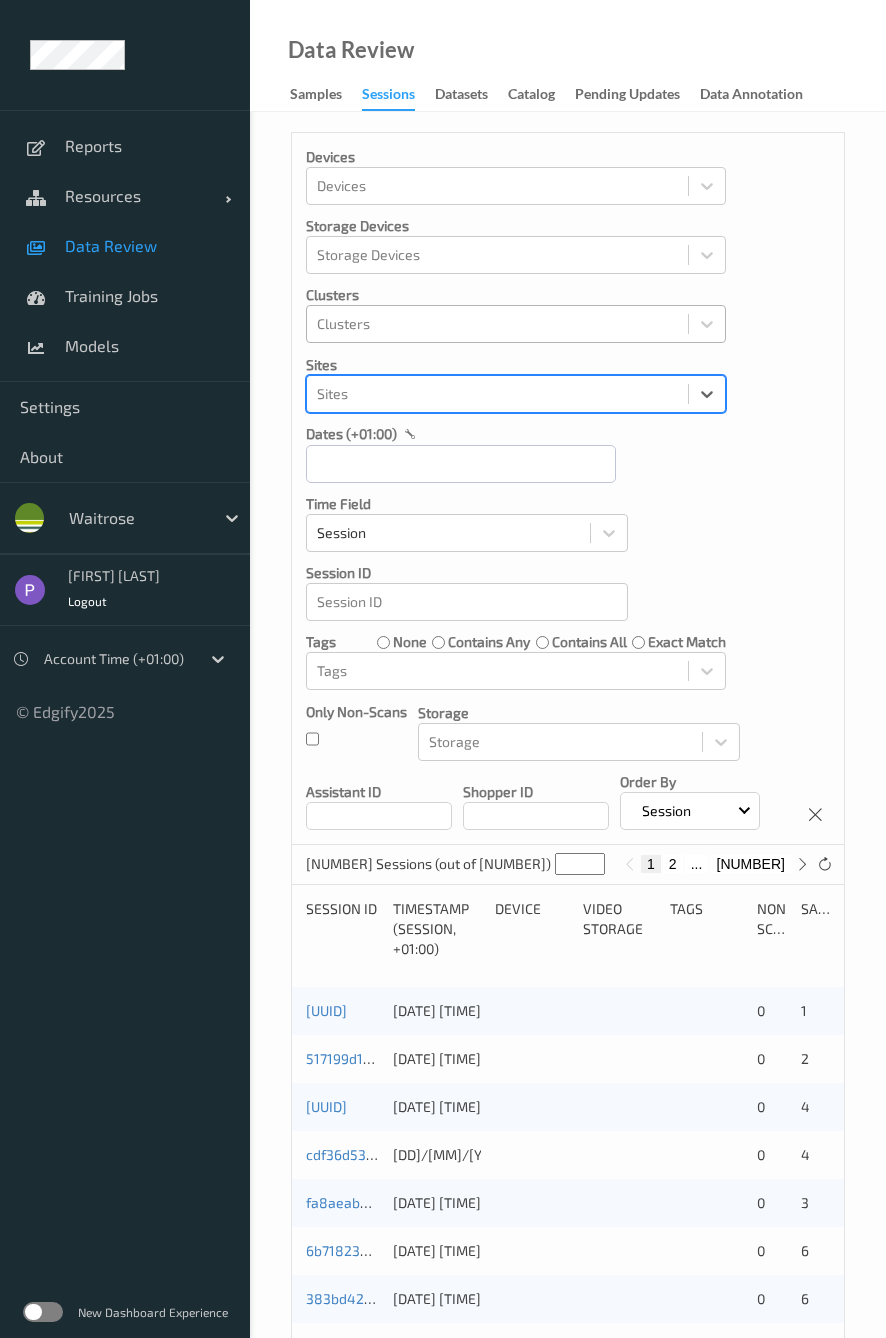 click at bounding box center (497, 324) 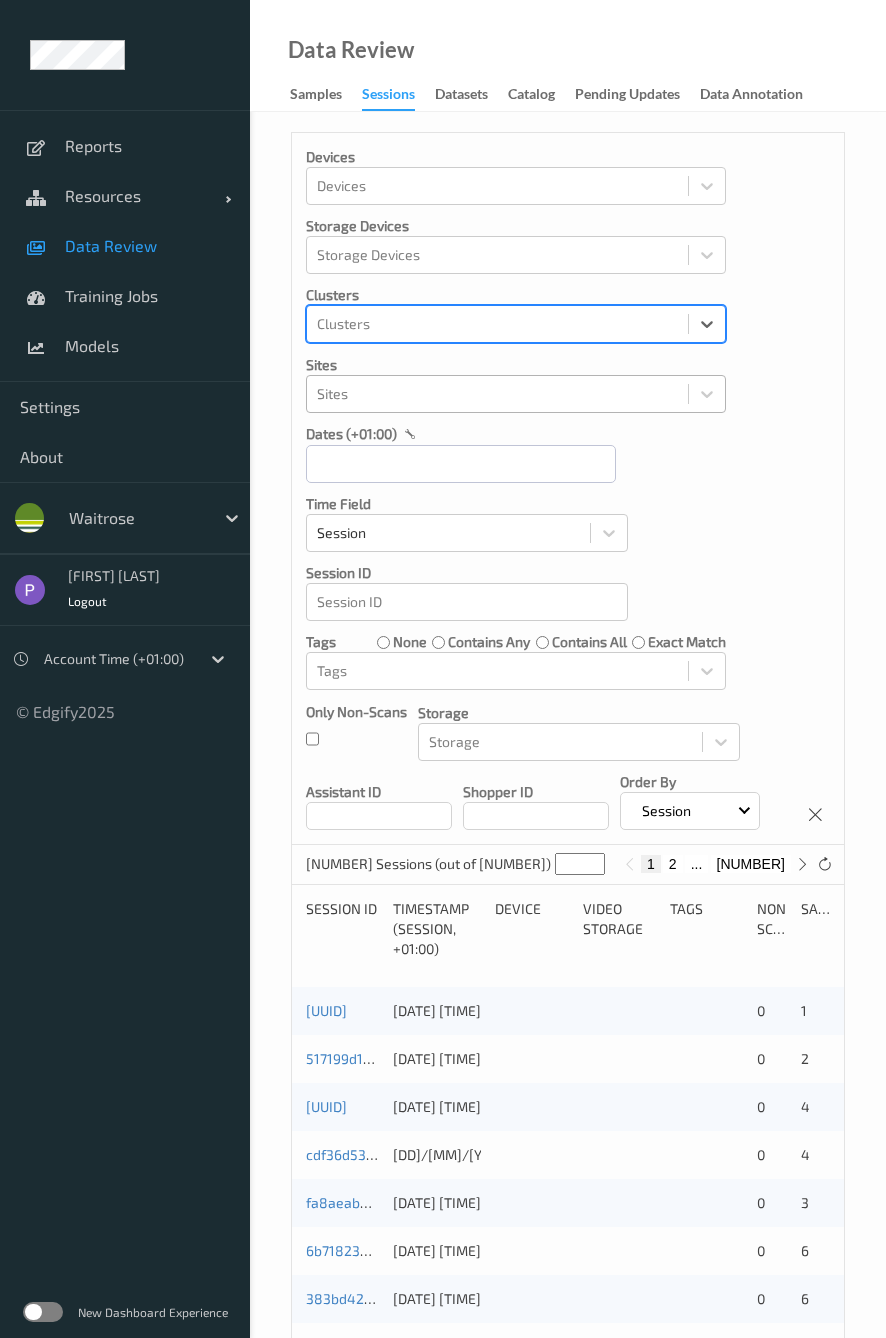 click at bounding box center [497, 324] 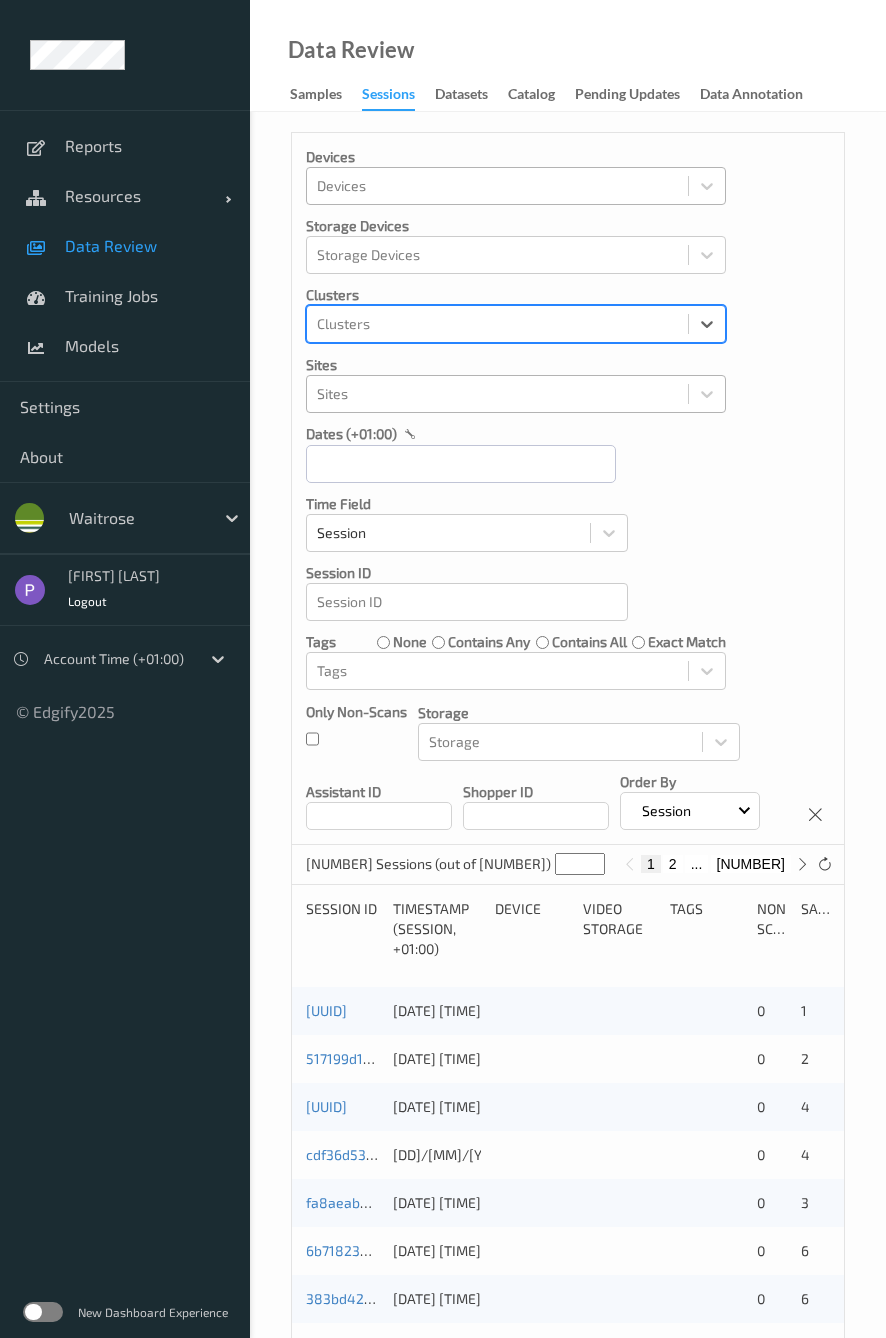 click at bounding box center (497, 186) 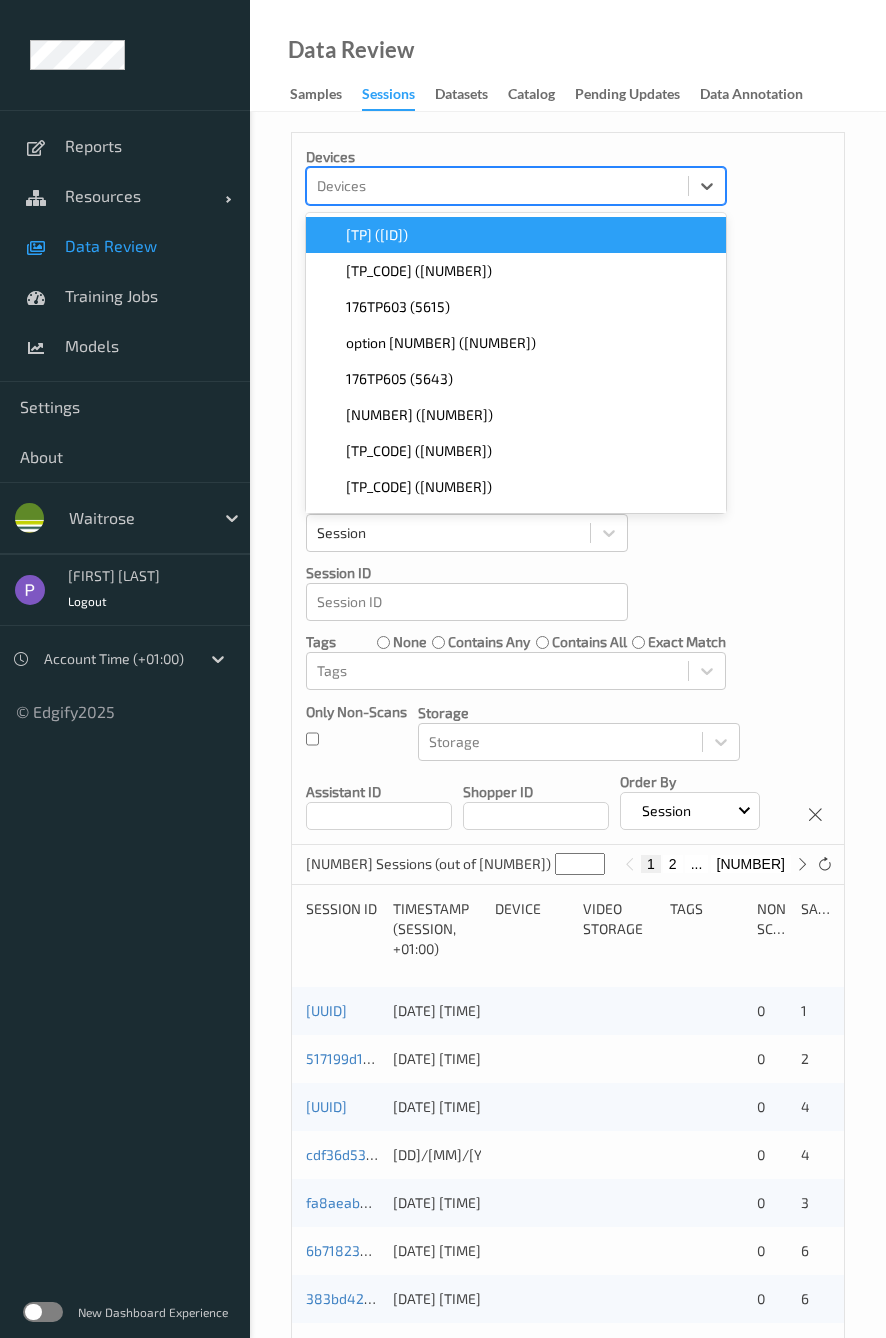 click on "[TP] ([ID])" at bounding box center [377, 235] 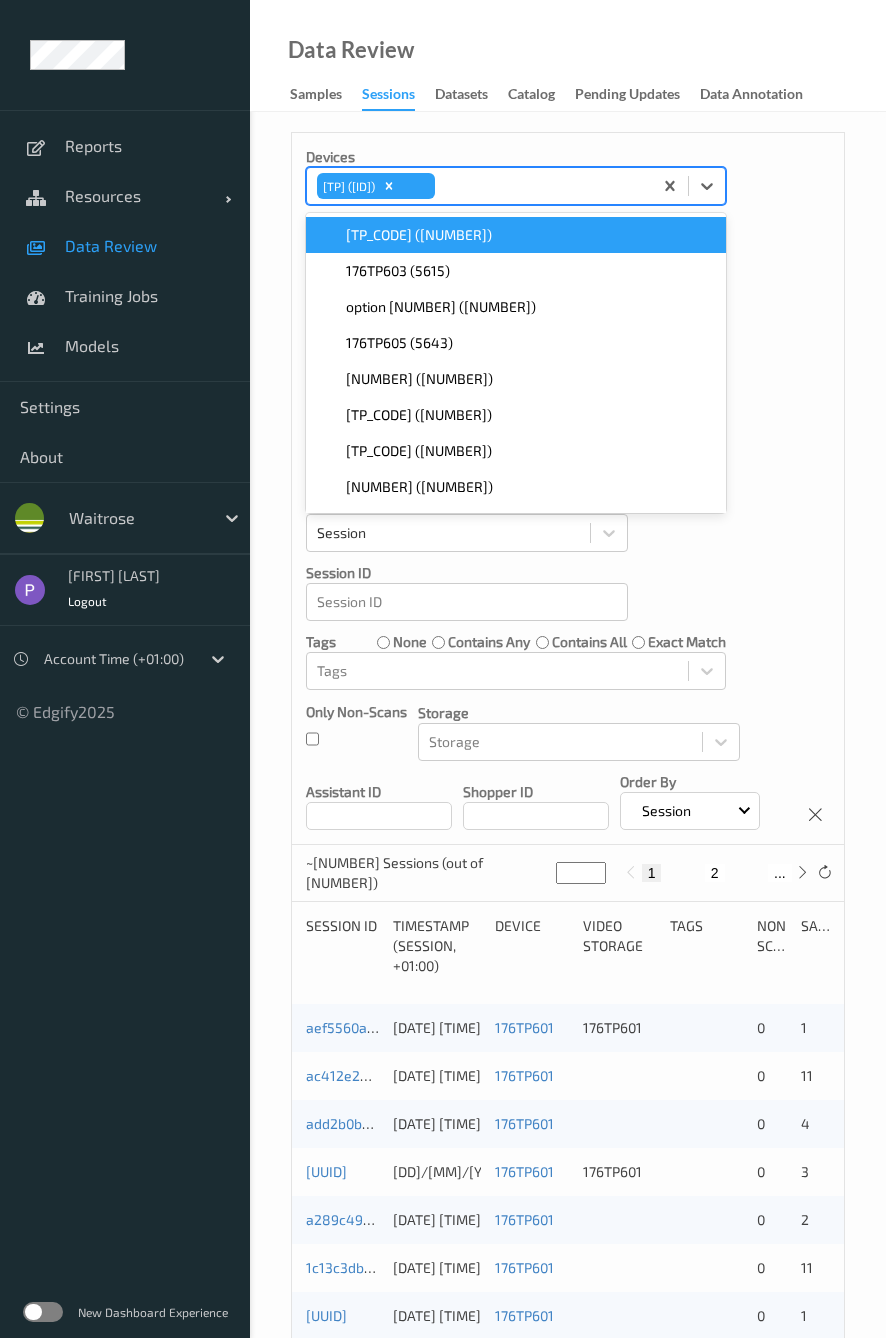 click on "[TP_CODE] ([NUMBER])" at bounding box center (419, 235) 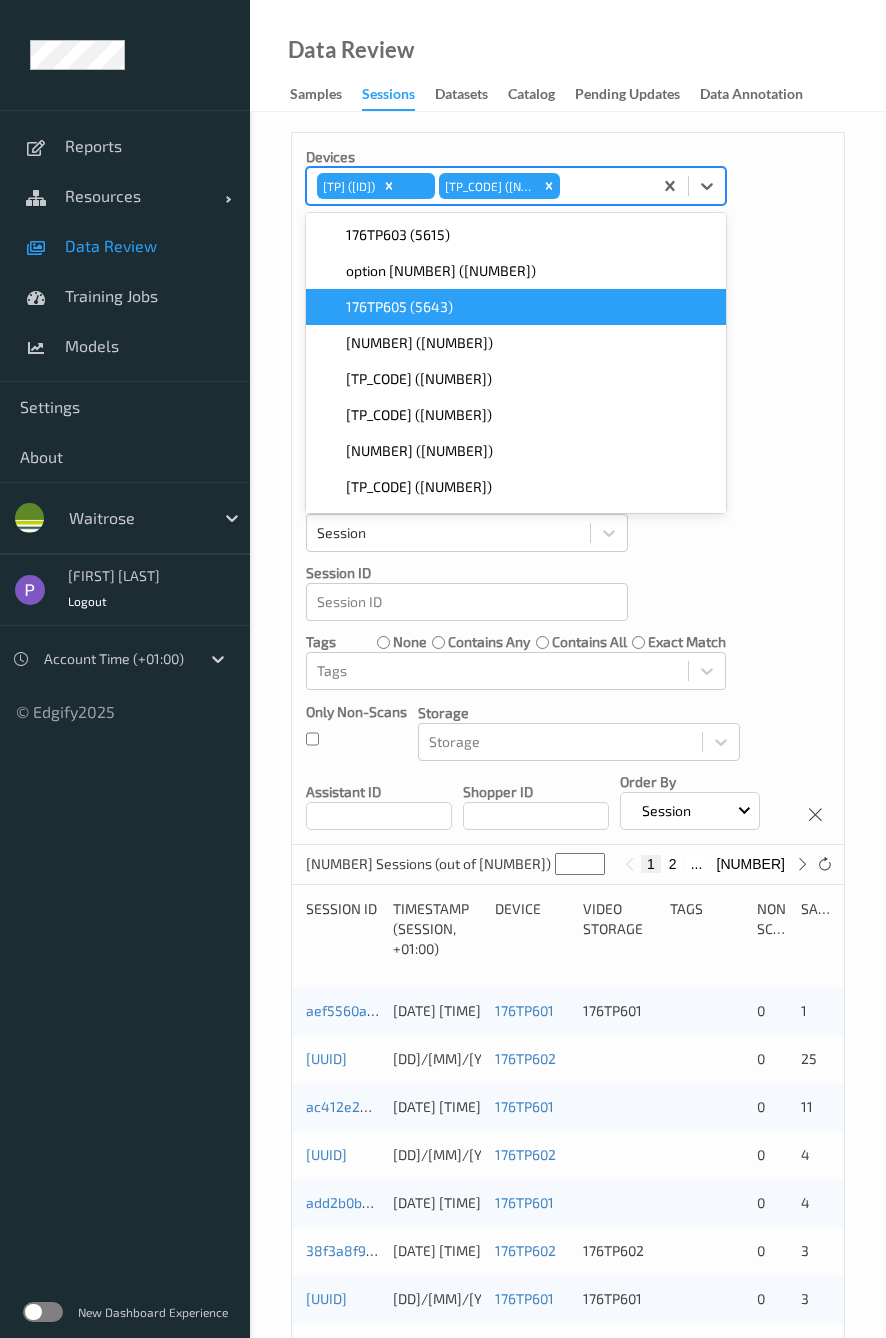 click on "176TP605 (5643)" at bounding box center (399, 307) 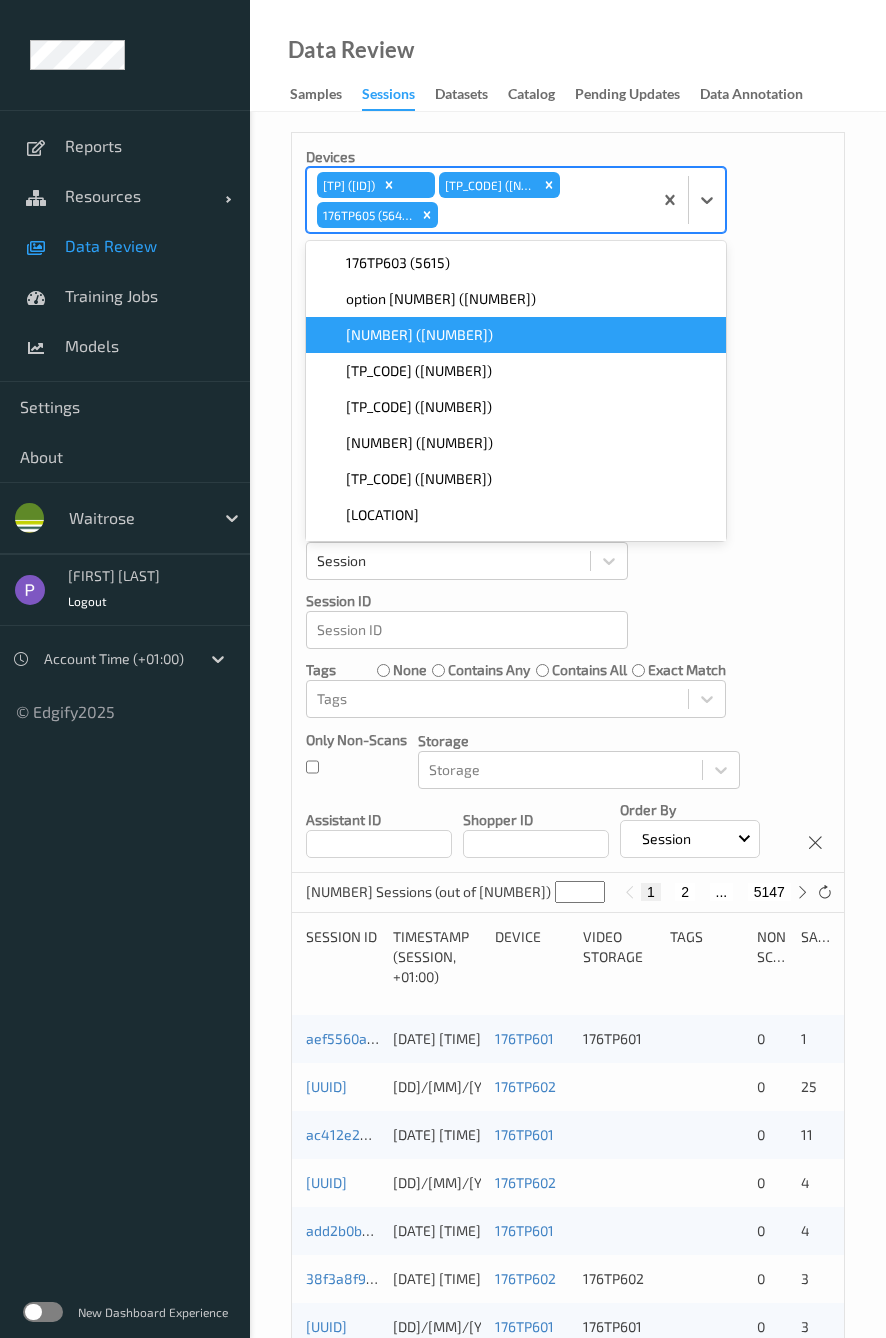 click on "[NUMBER] ([NUMBER])" at bounding box center (419, 335) 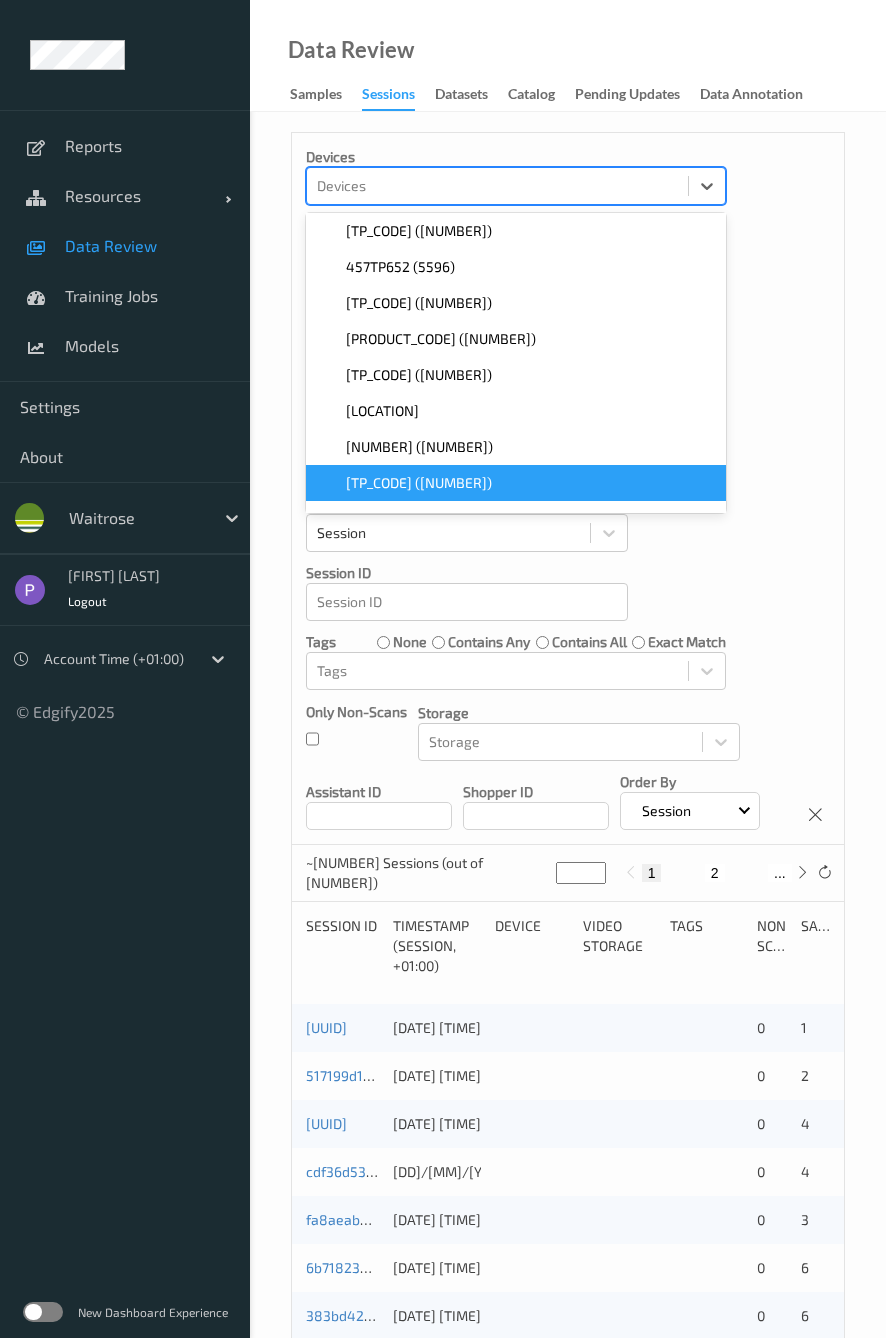 scroll, scrollTop: 640, scrollLeft: 0, axis: vertical 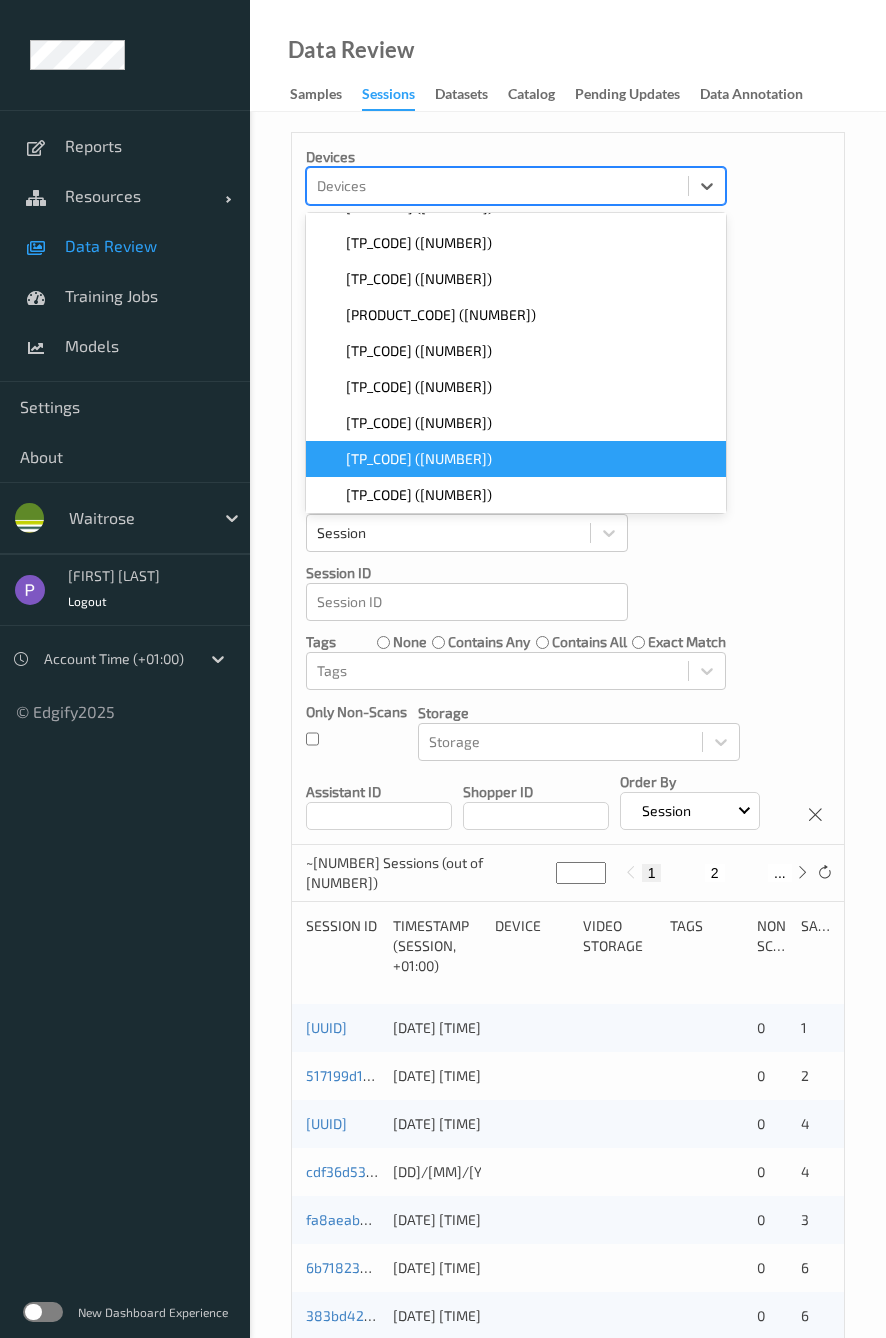 click on "[TP_CODE] ([NUMBER])" at bounding box center [419, 459] 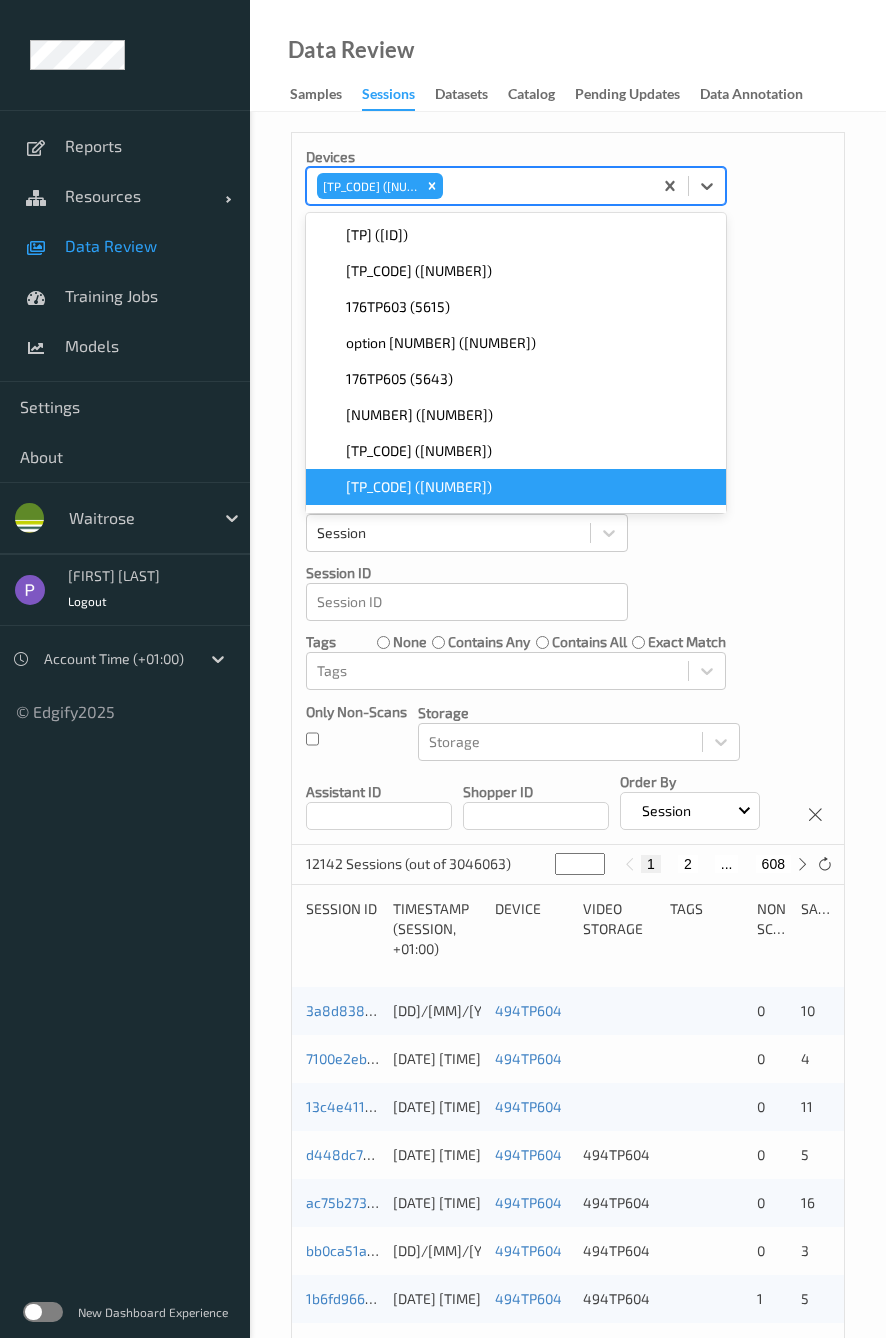 scroll, scrollTop: 160, scrollLeft: 0, axis: vertical 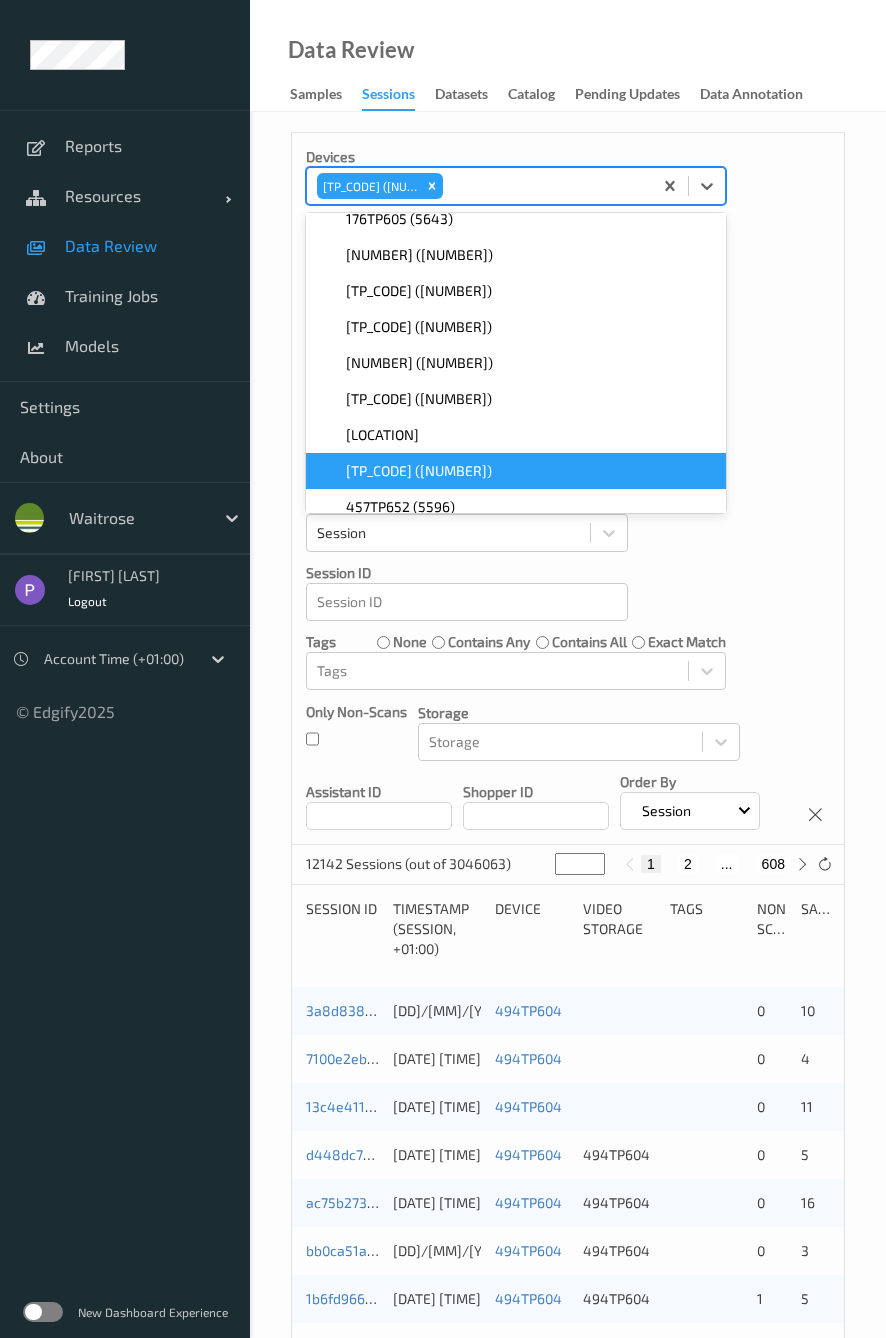 click on "[TP_CODE] ([NUMBER])" at bounding box center (516, 471) 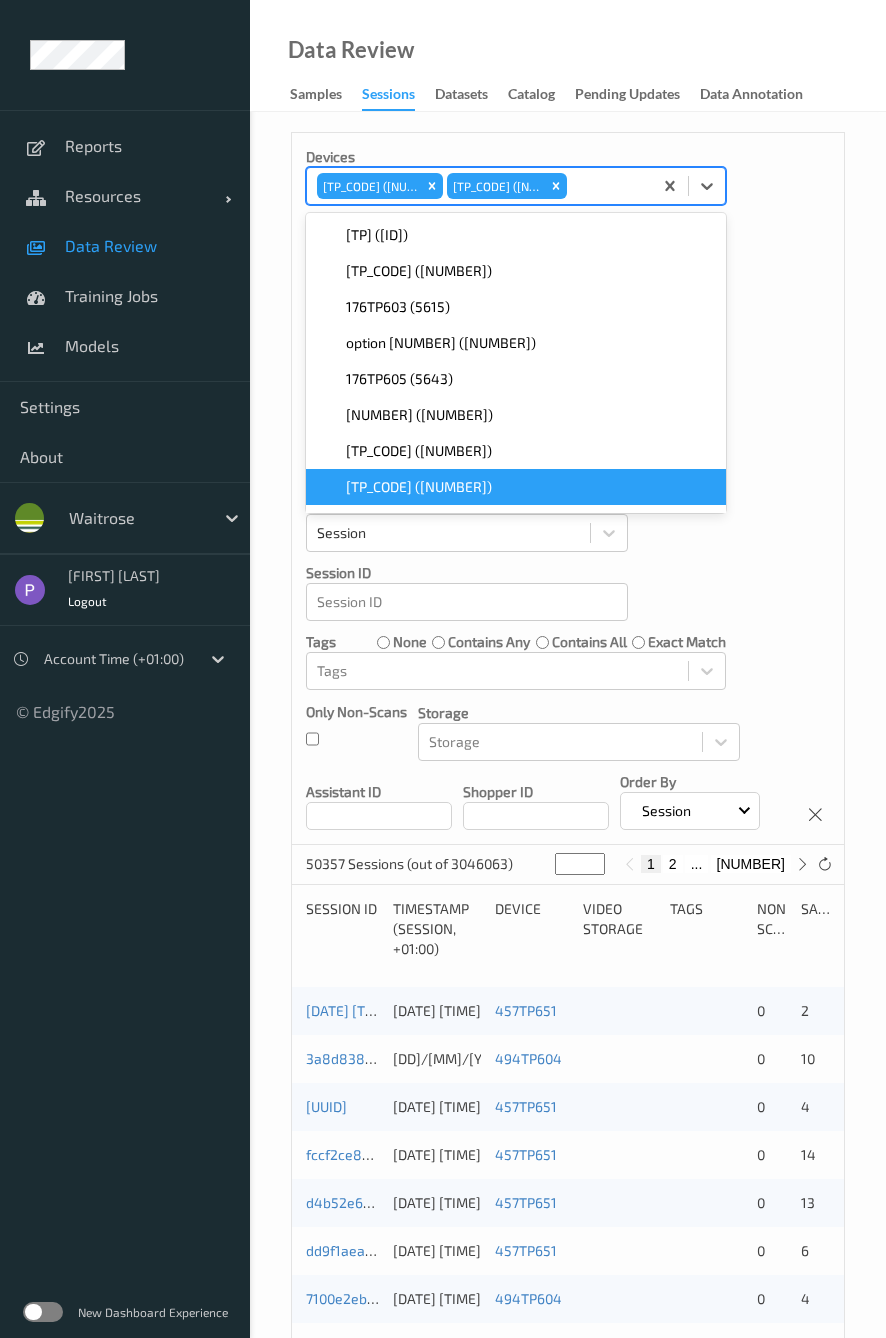 scroll, scrollTop: 240, scrollLeft: 0, axis: vertical 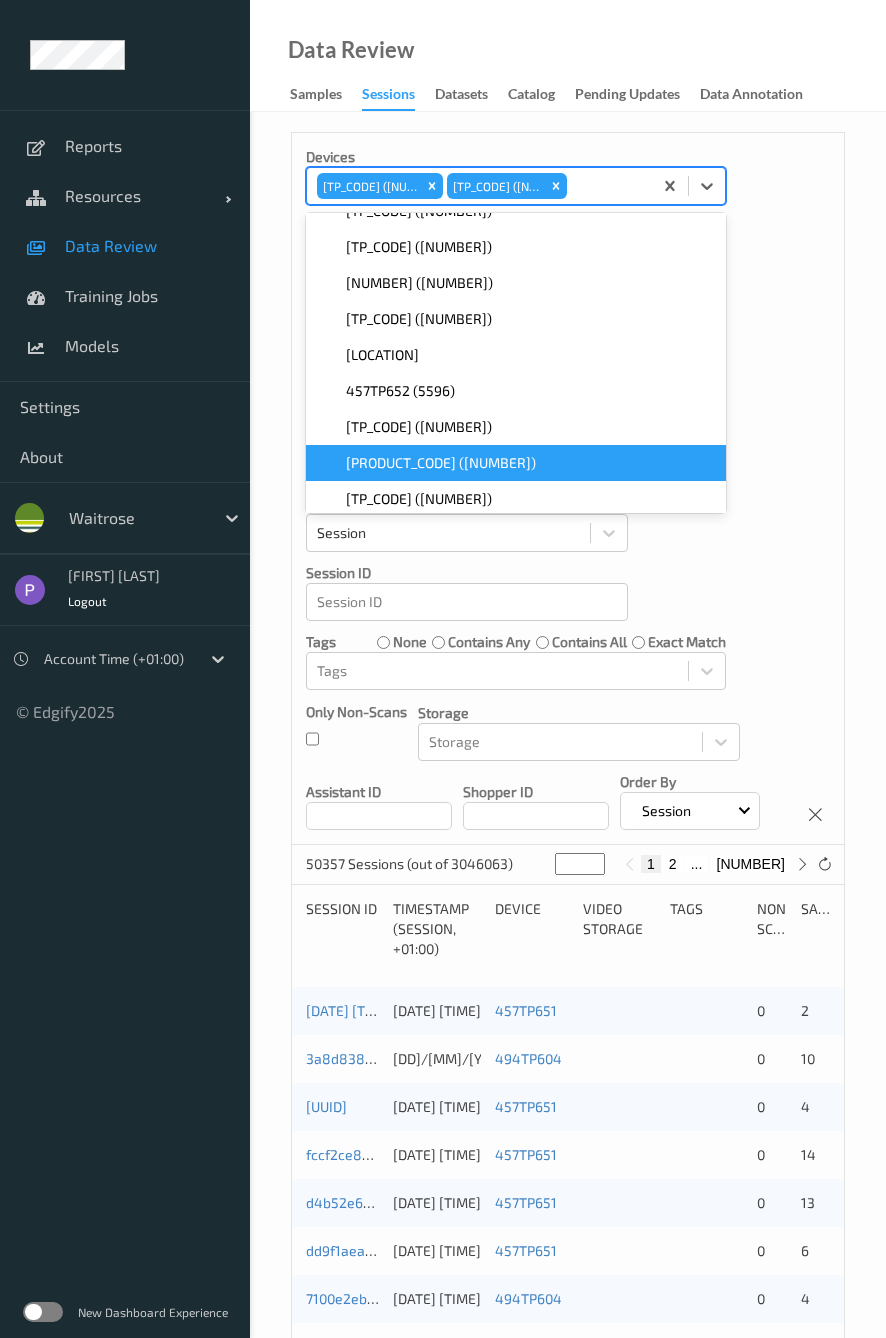 click on "[PRODUCT_CODE] ([NUMBER])" at bounding box center (516, 463) 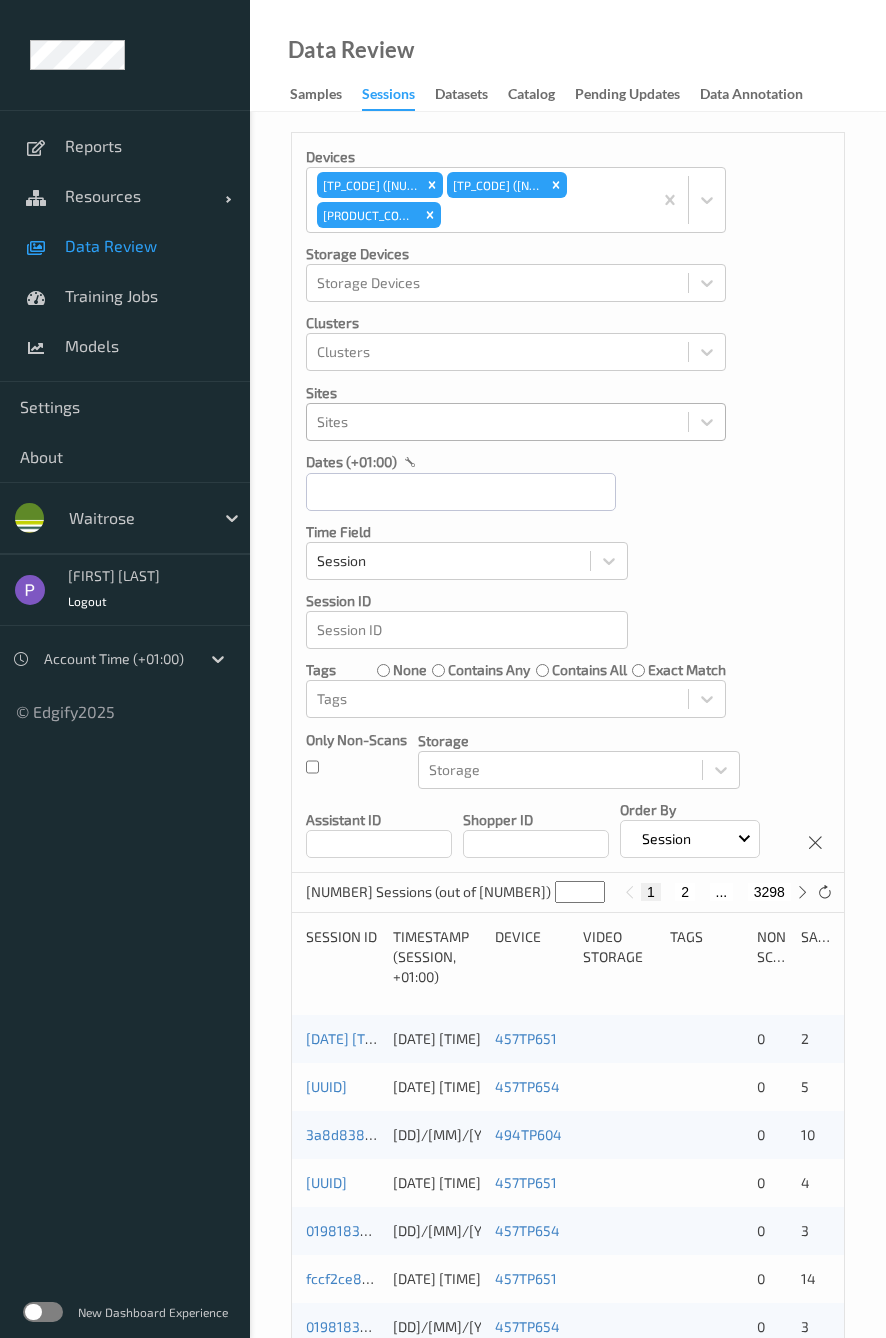 click on "2" at bounding box center [685, 892] 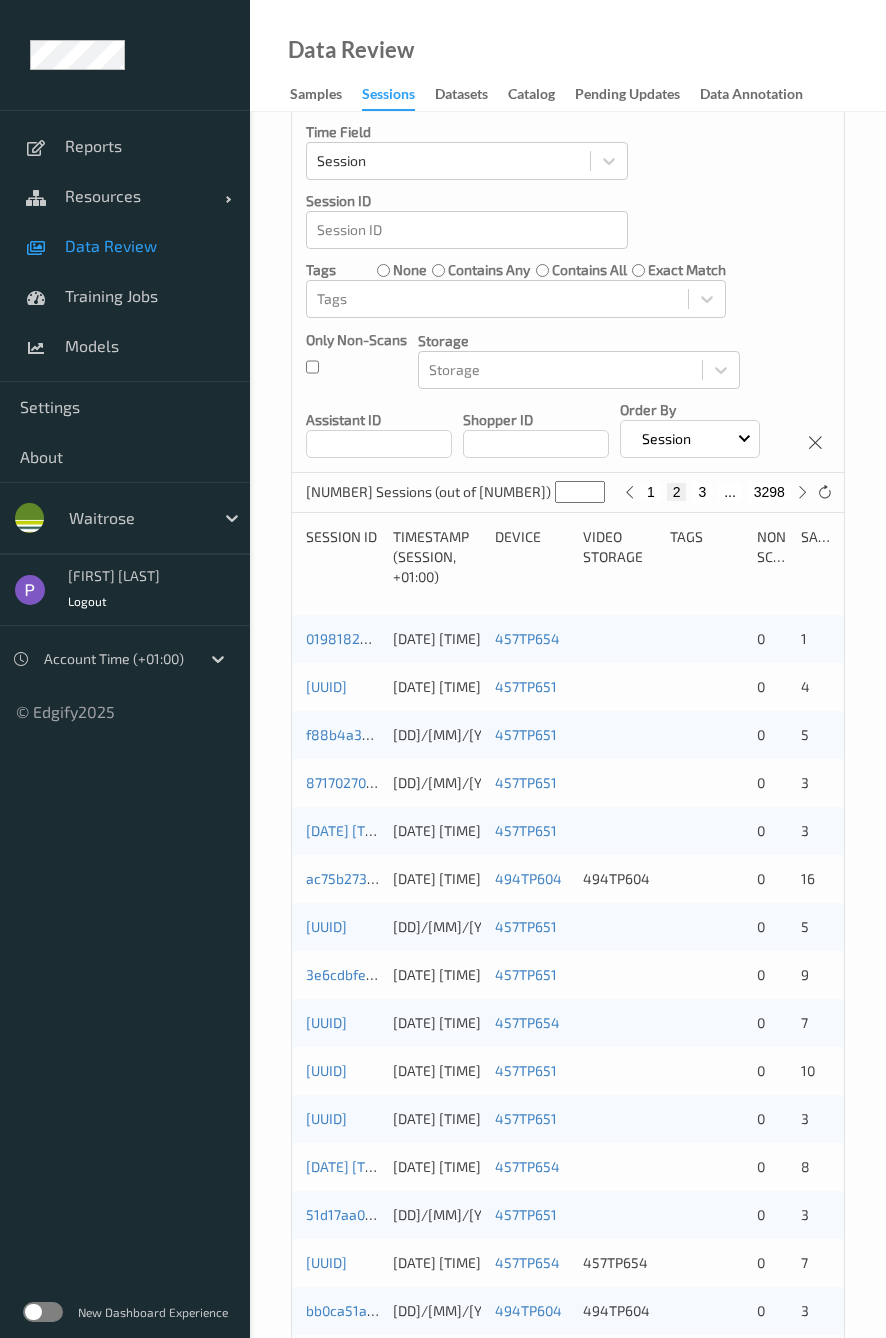 scroll, scrollTop: 400, scrollLeft: 0, axis: vertical 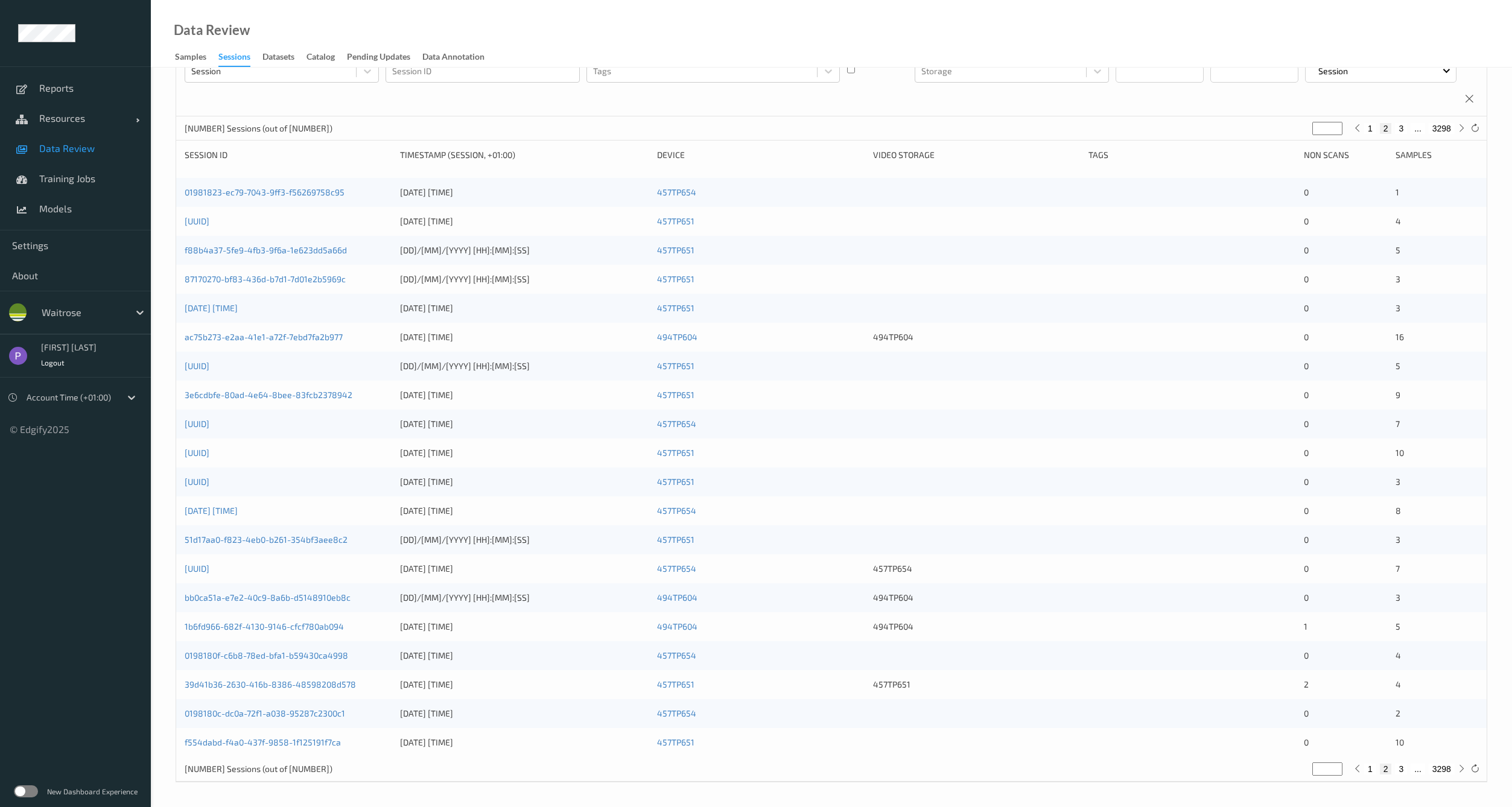 type 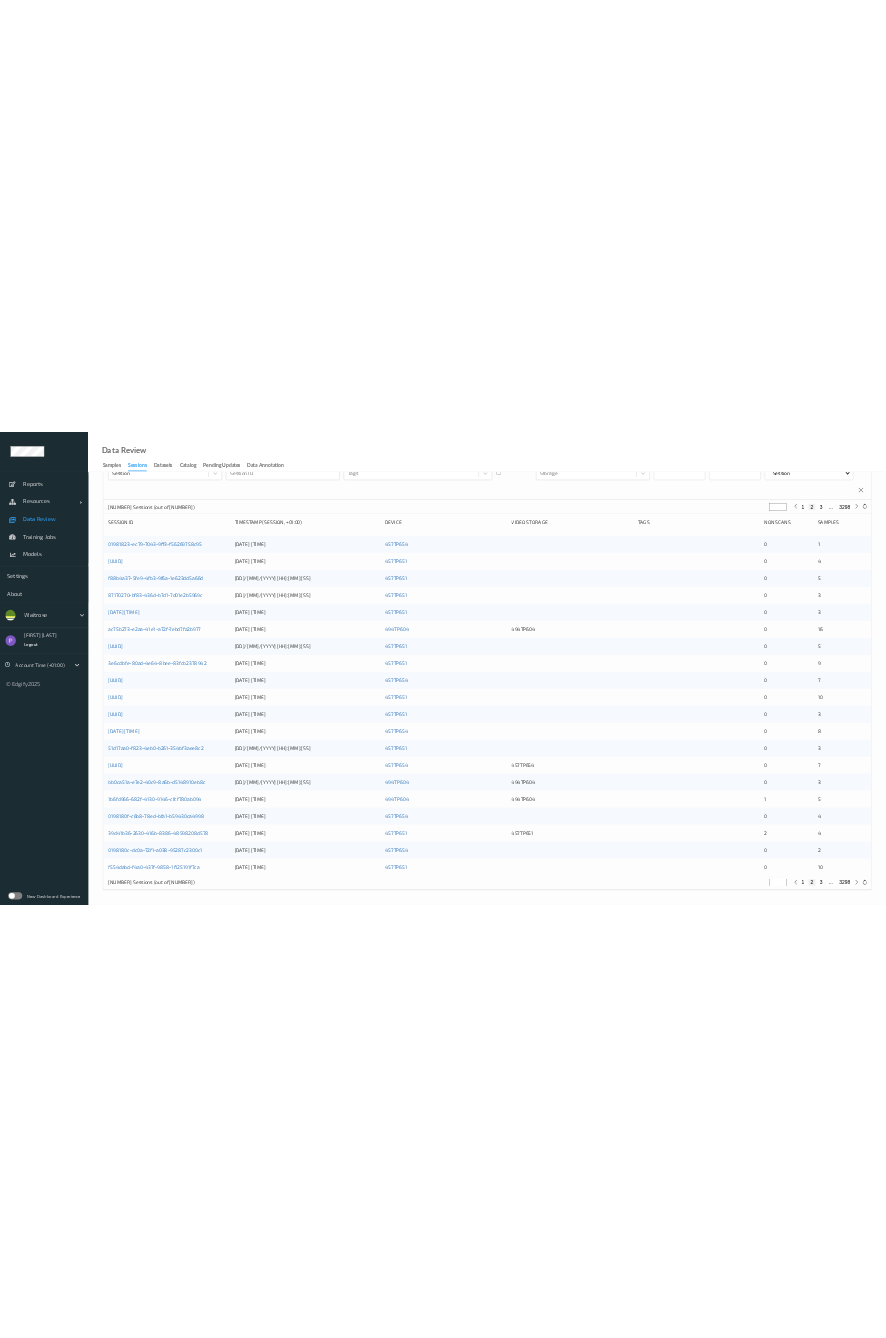 scroll, scrollTop: 400, scrollLeft: 0, axis: vertical 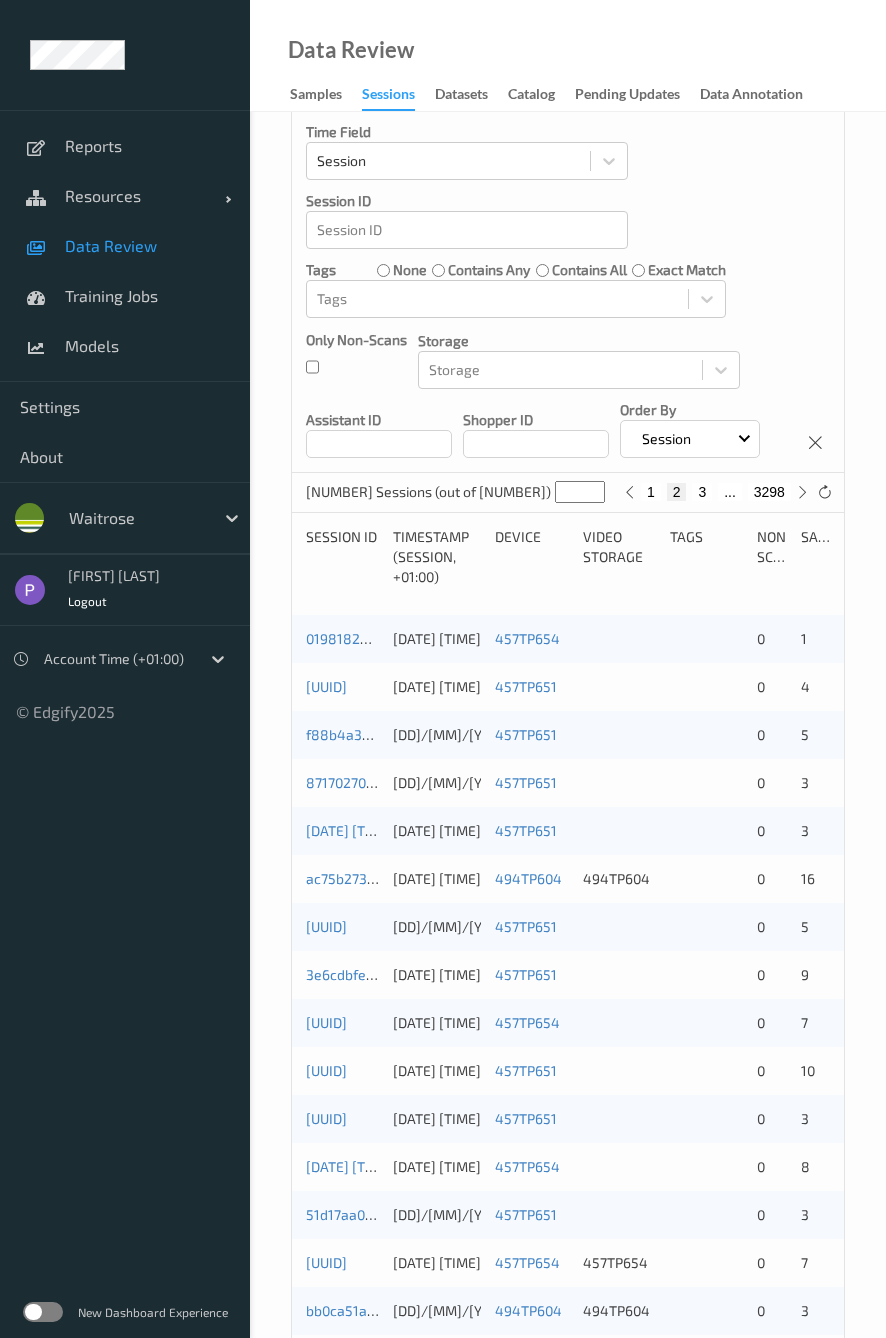 click on "1" at bounding box center [651, 492] 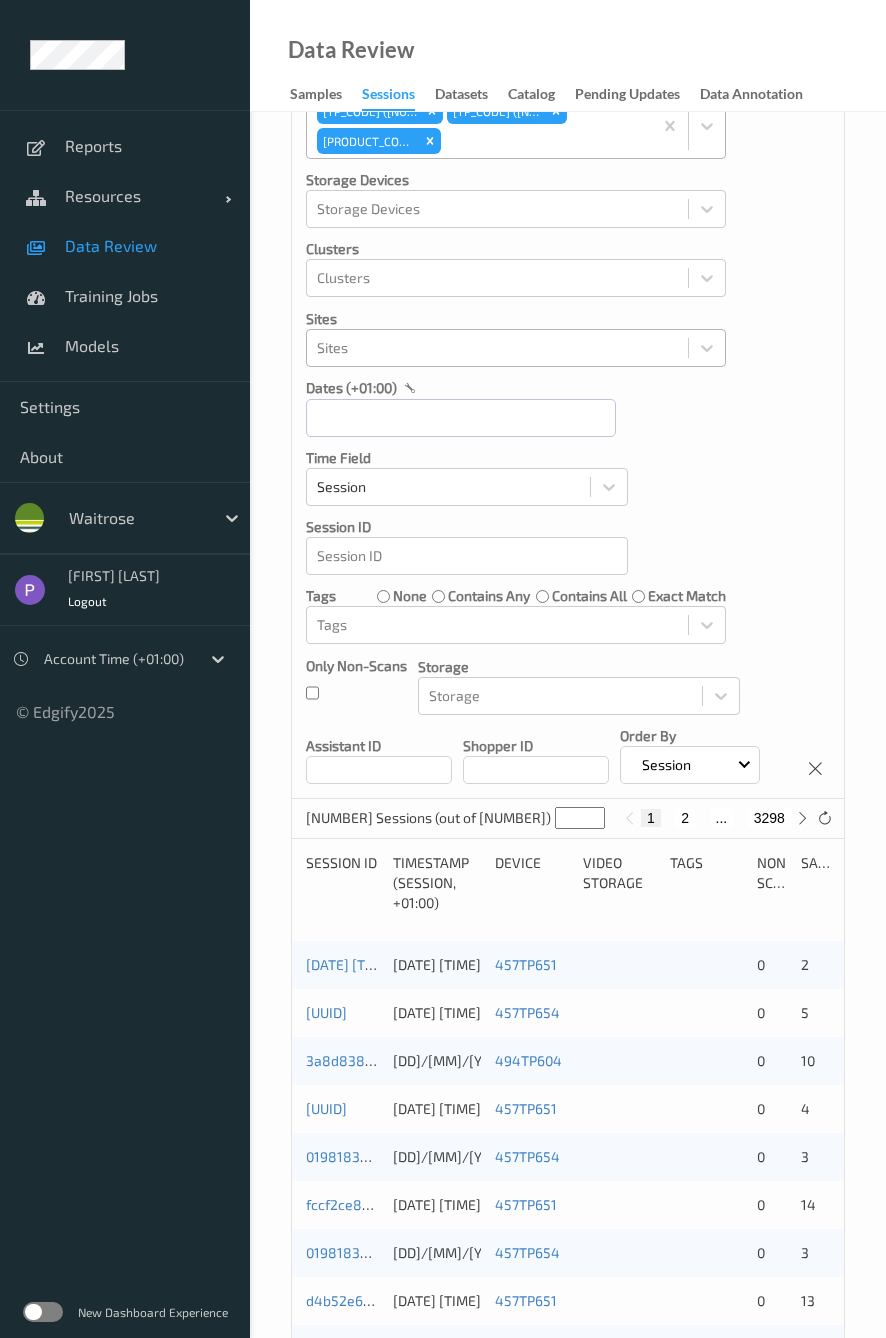 scroll, scrollTop: 0, scrollLeft: 0, axis: both 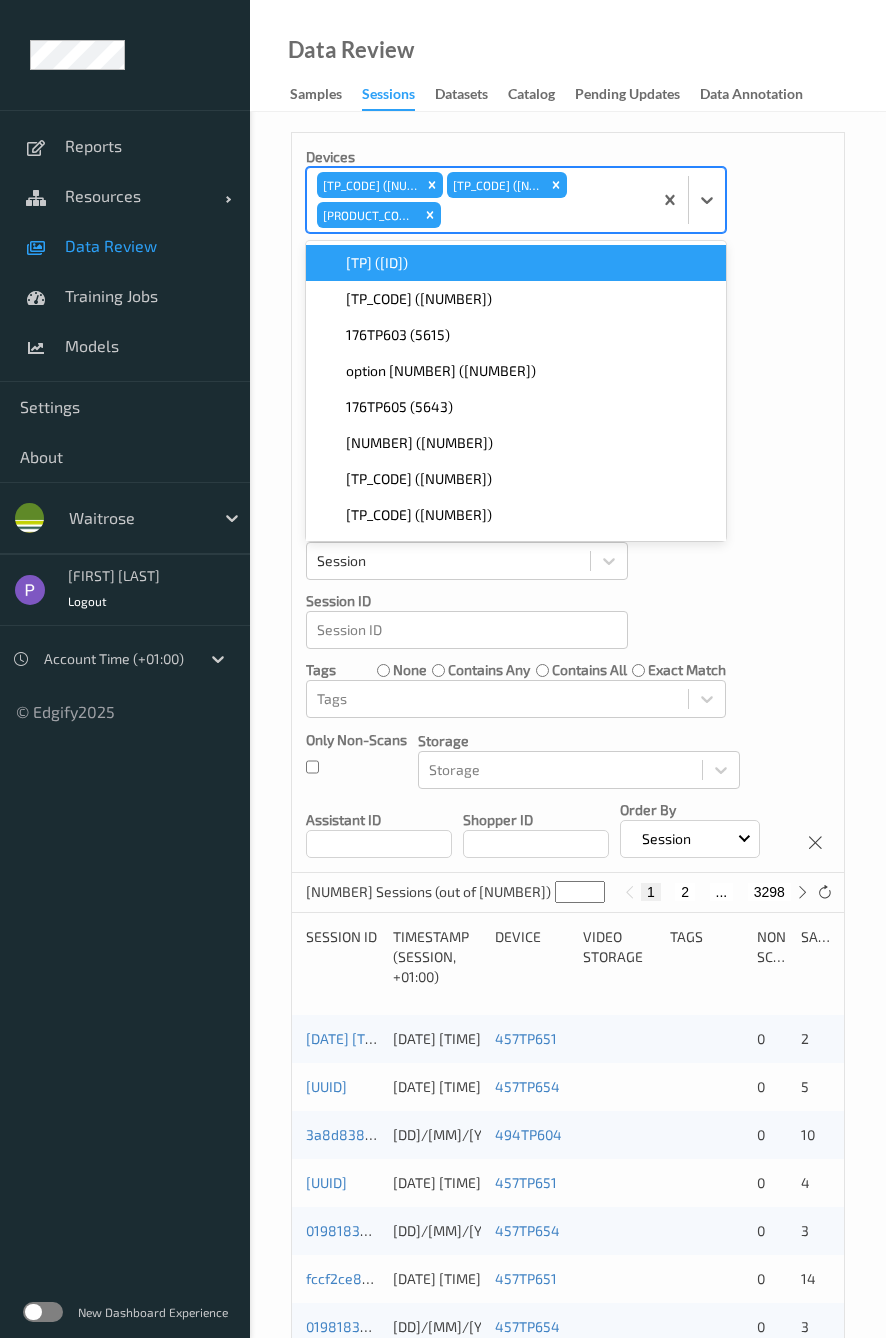 click at bounding box center (543, 215) 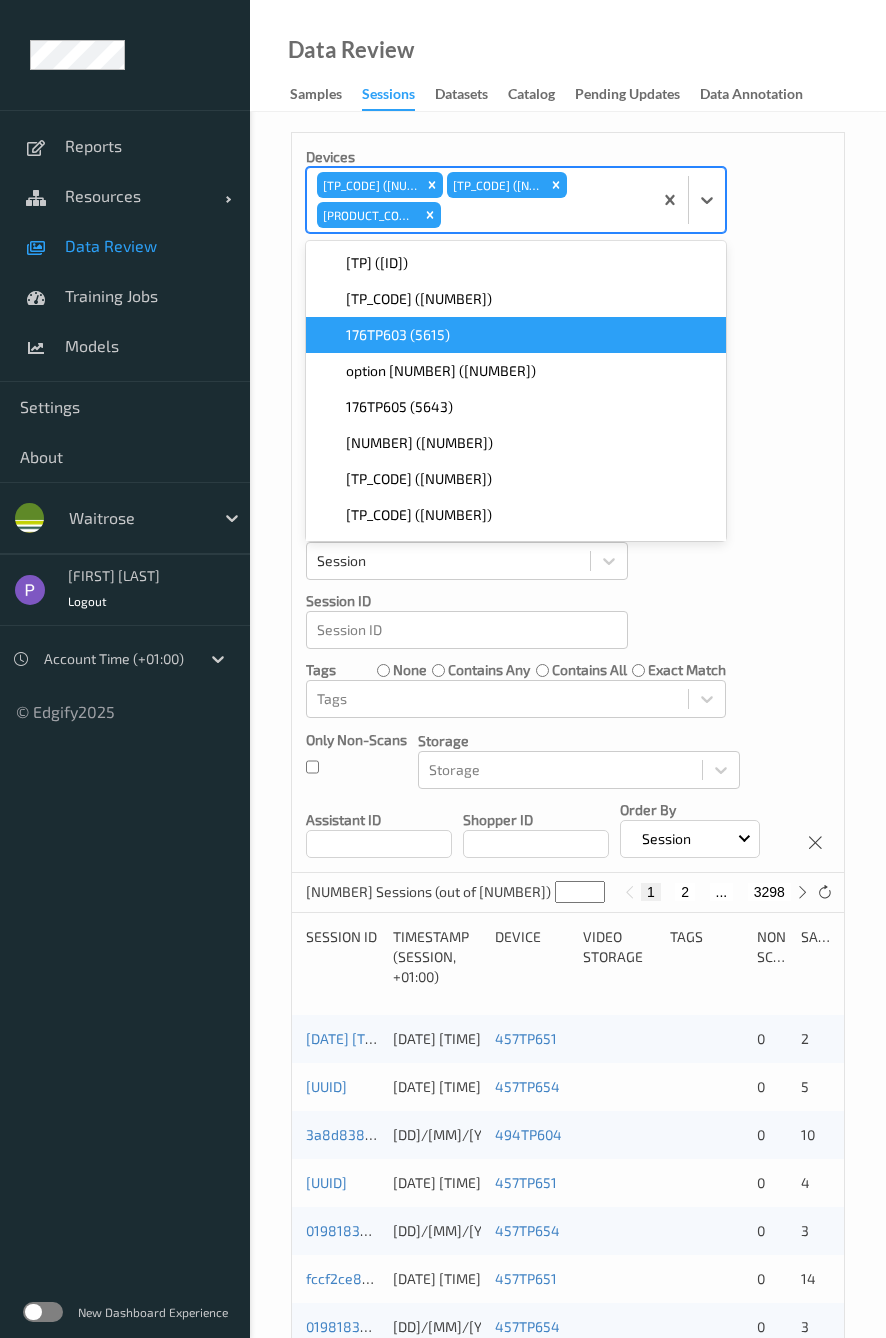 click on "176TP603 (5615)" at bounding box center [516, 335] 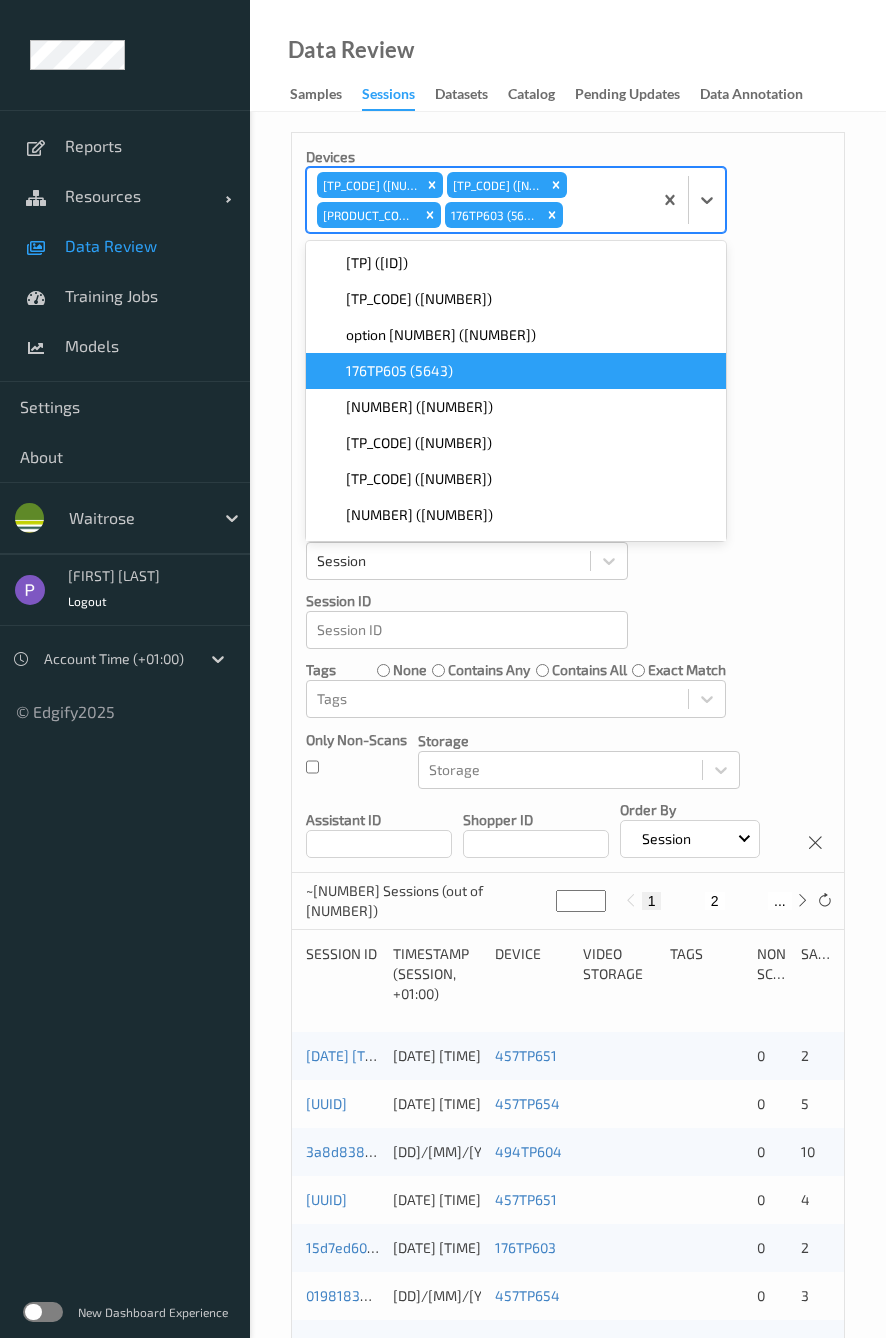 click on "176TP605 (5643)" at bounding box center [516, 371] 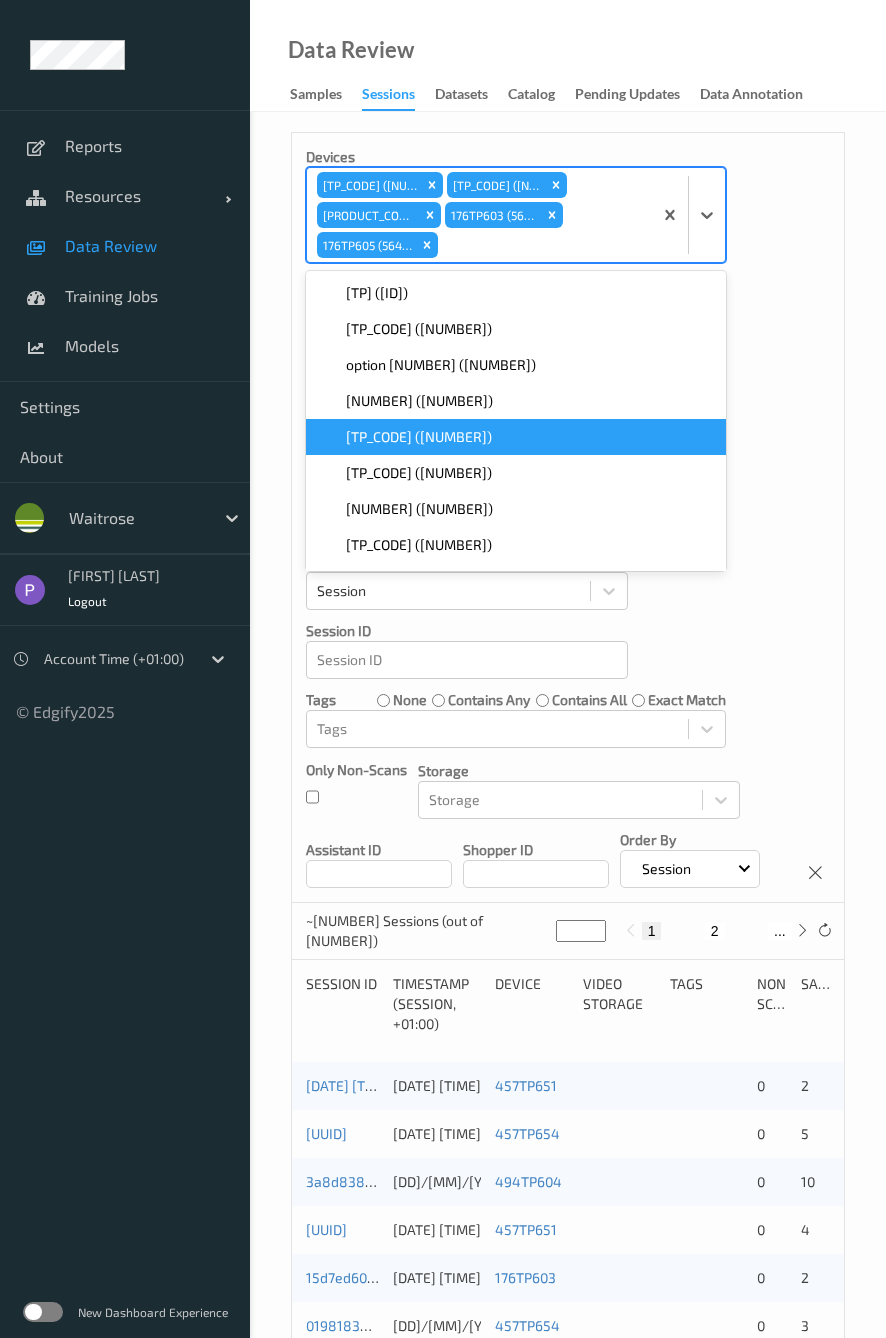 click on "[TP_CODE] ([NUMBER])" at bounding box center (516, 437) 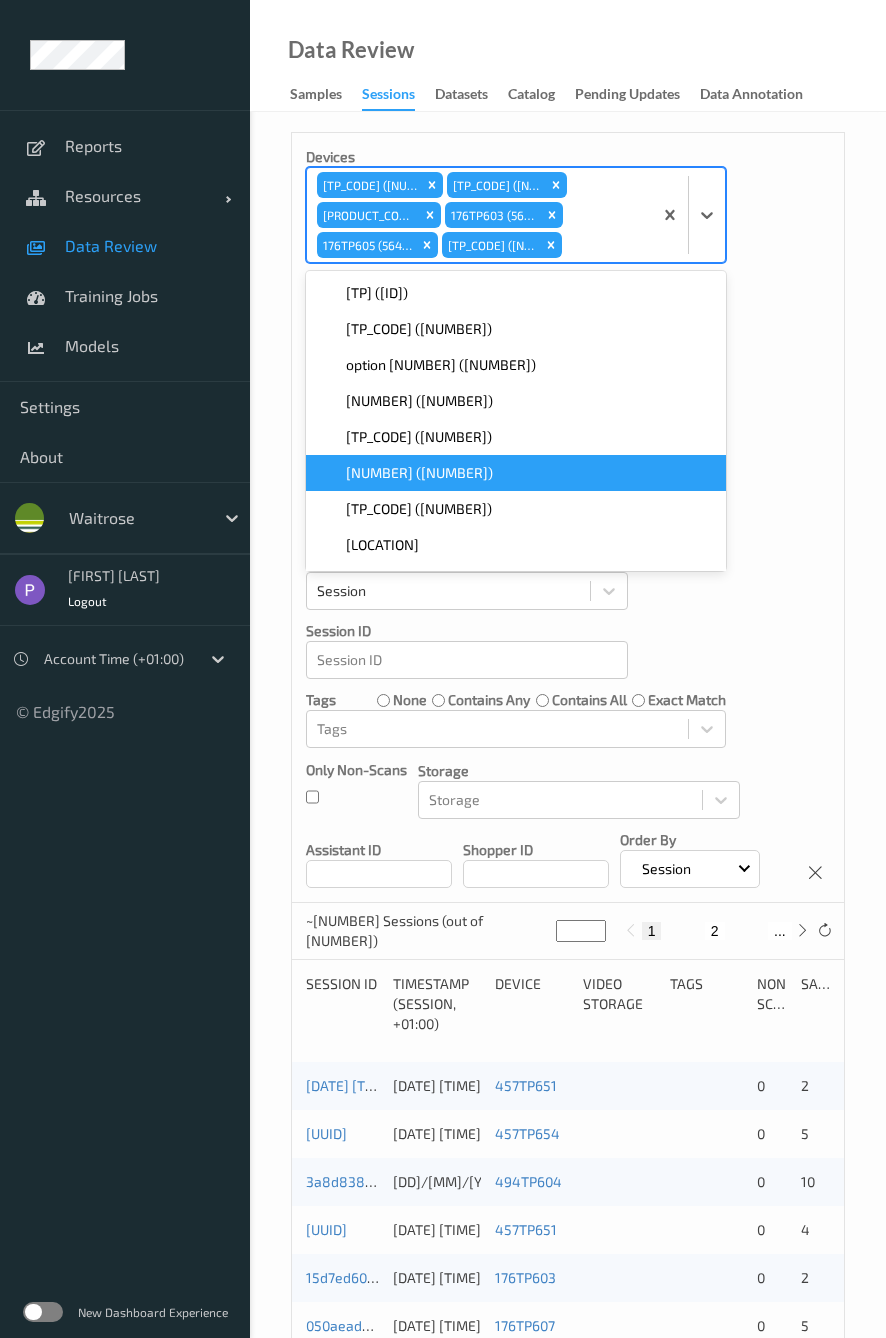 click on "[NUMBER] ([NUMBER])" at bounding box center [516, 473] 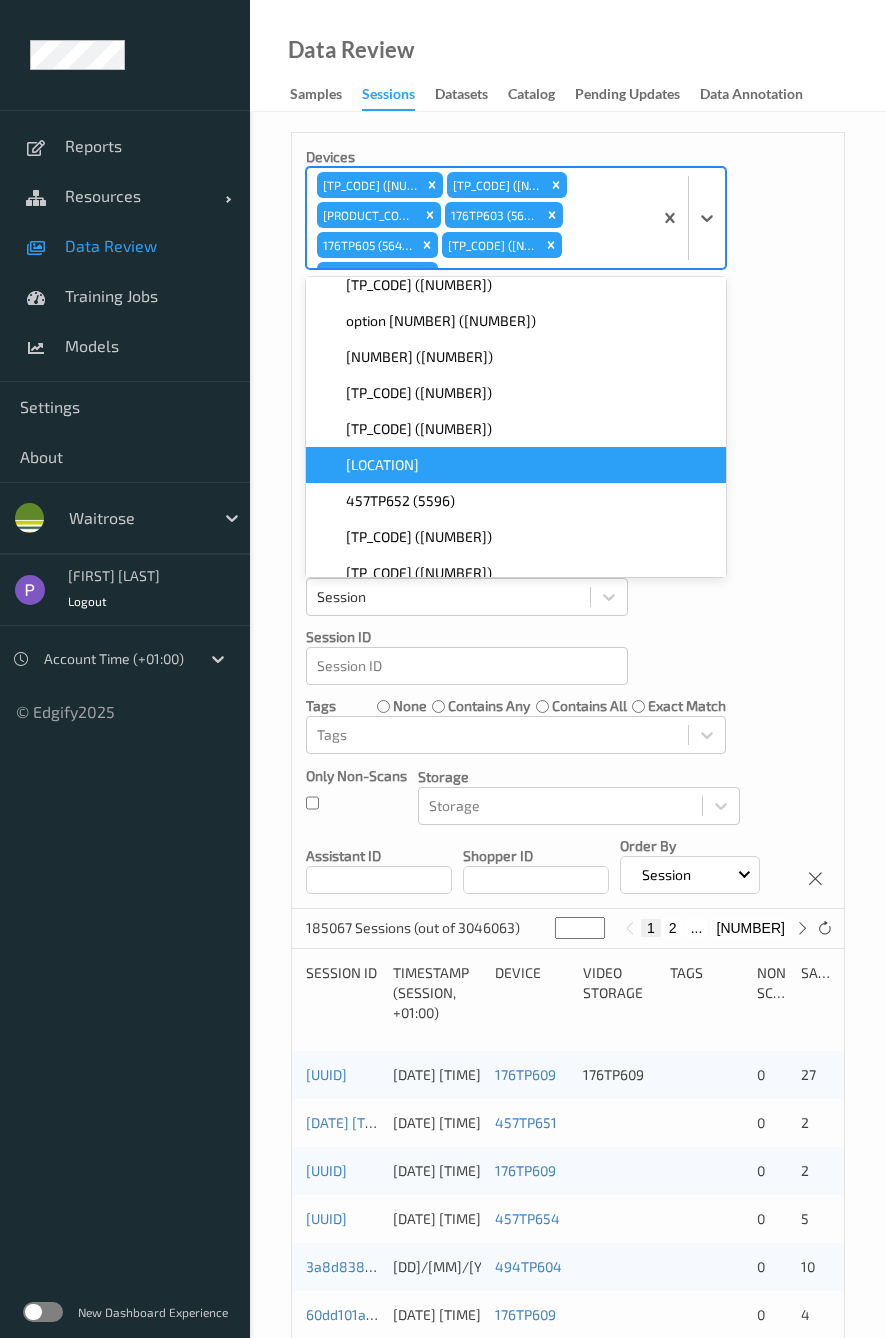 scroll, scrollTop: 80, scrollLeft: 0, axis: vertical 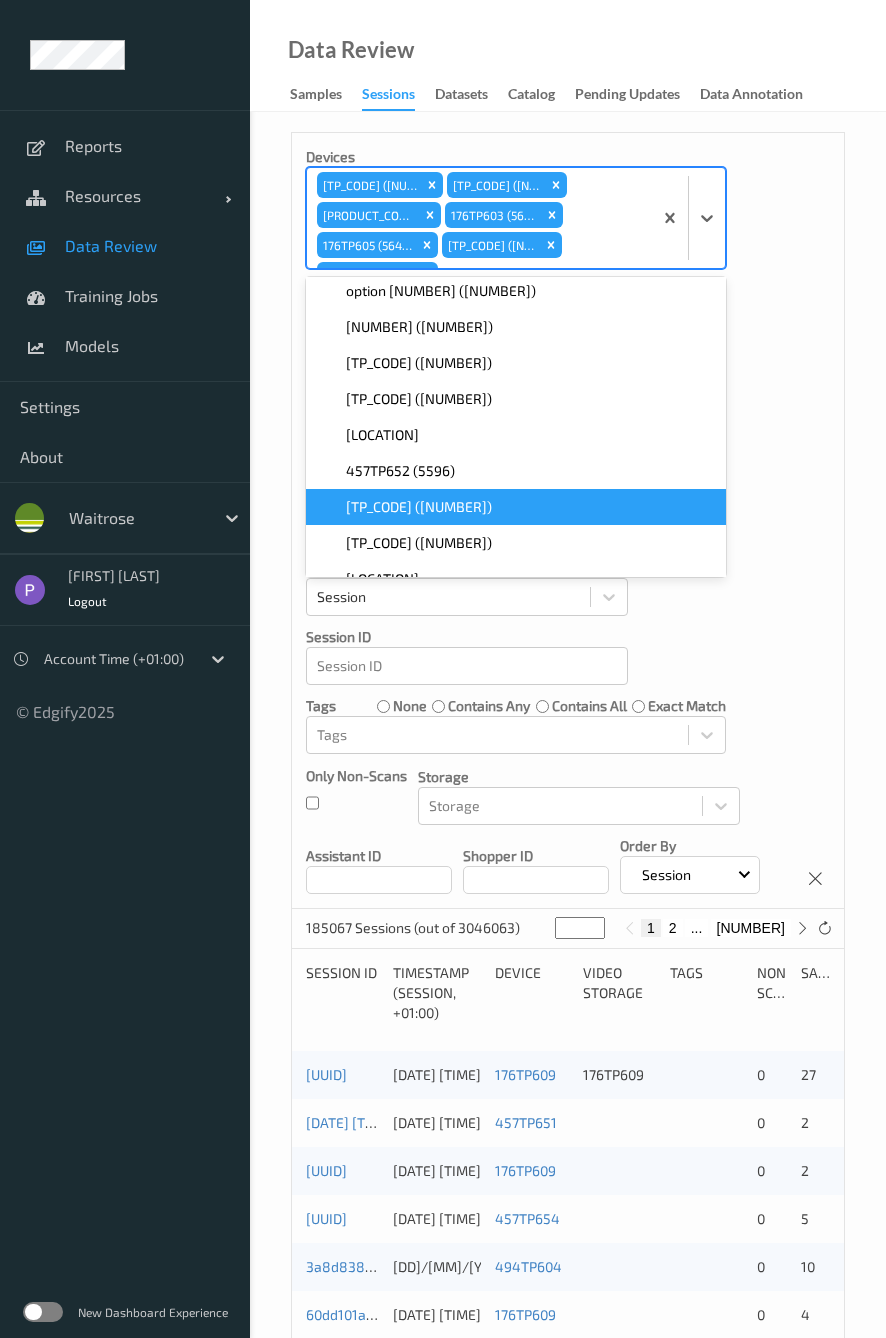 click on "[TP_CODE] ([NUMBER])" at bounding box center [516, 507] 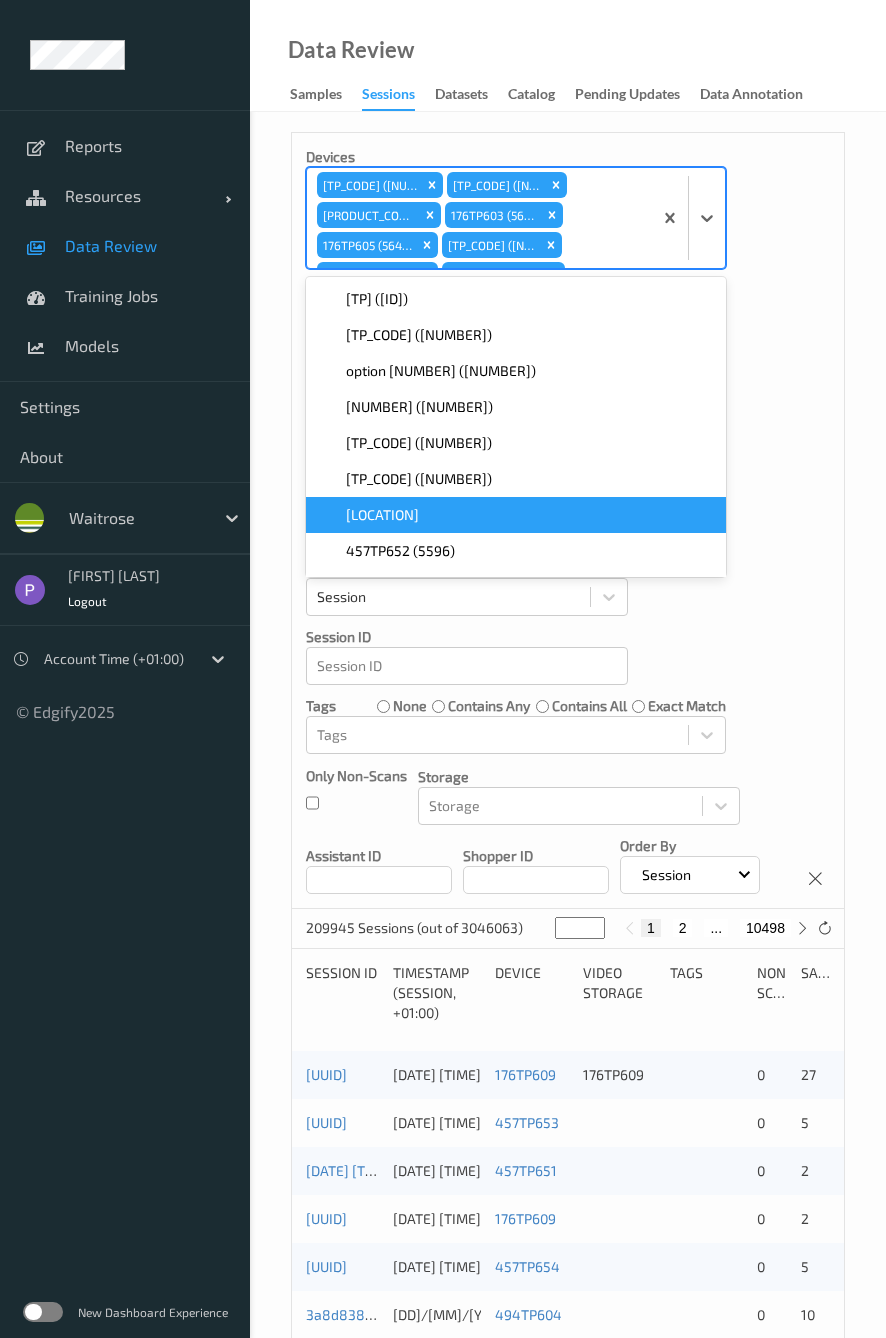 click on "[LOCATION]" at bounding box center [516, 515] 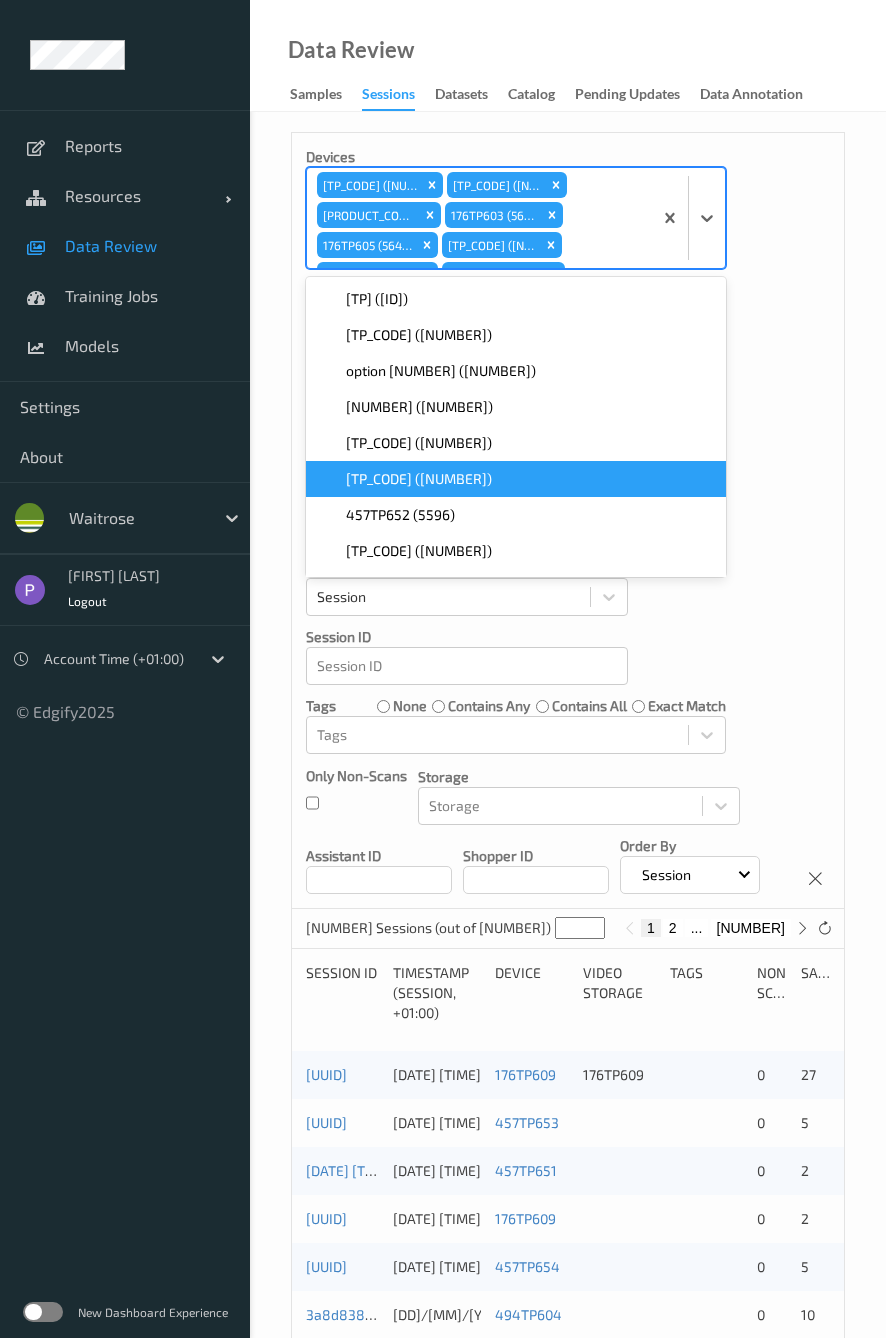 click on "[TP_CODE] ([NUMBER])" at bounding box center (516, 479) 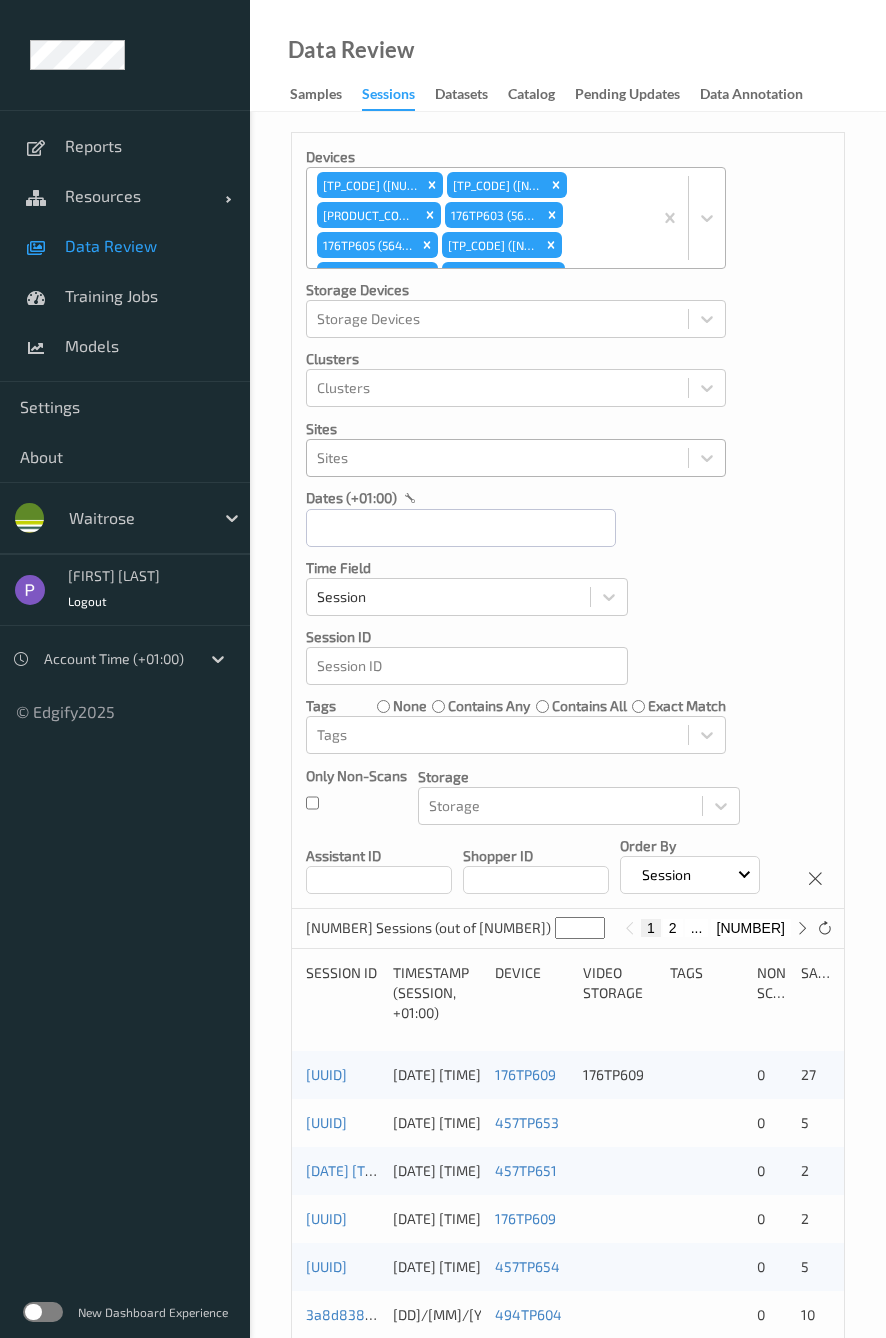 click on "option [NUMBER] ([NUMBER]) option [NUMBER] ([NUMBER]) option [NUMBER] ([NUMBER]) option [NUMBER] ([NUMBER]) option [NUMBER] ([NUMBER]) option [NUMBER] ([NUMBER]) option [NUMBER] ([NUMBER]) option [NUMBER] ([NUMBER]) option [NUMBER] ([NUMBER]) option [NUMBER] ([NUMBER])" at bounding box center (479, 218) 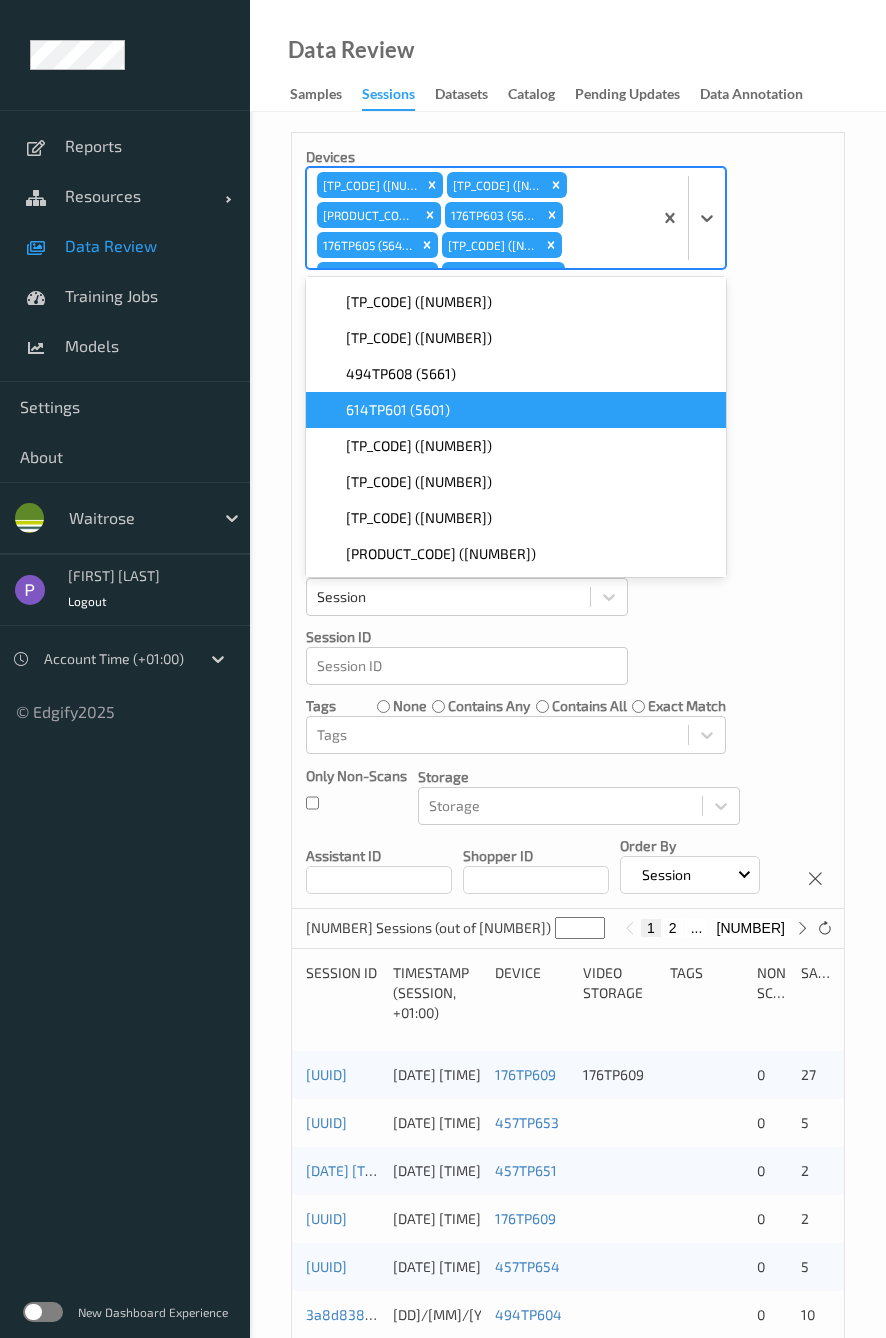 scroll, scrollTop: 640, scrollLeft: 0, axis: vertical 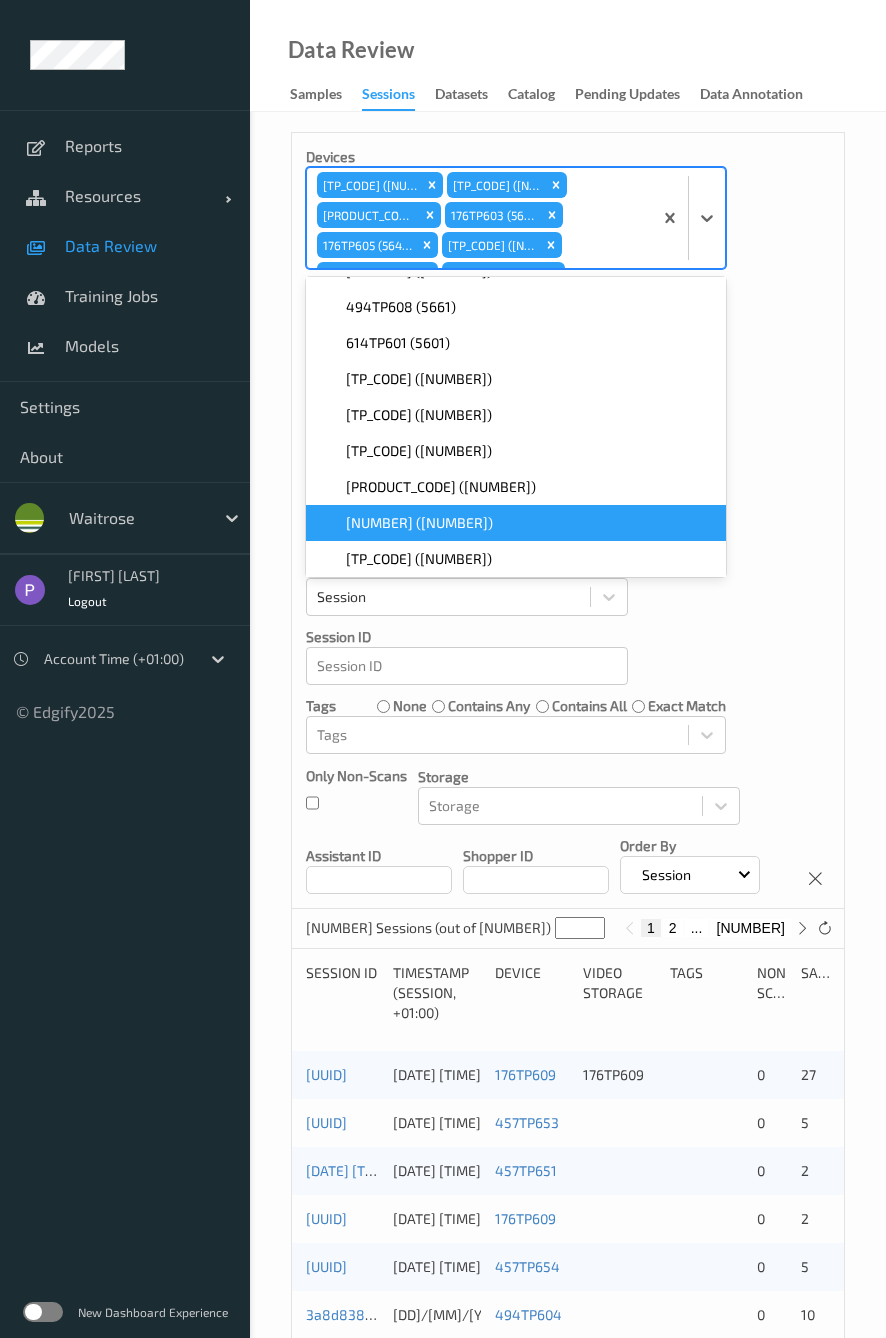 click on "[NUMBER] ([NUMBER])" at bounding box center (516, 523) 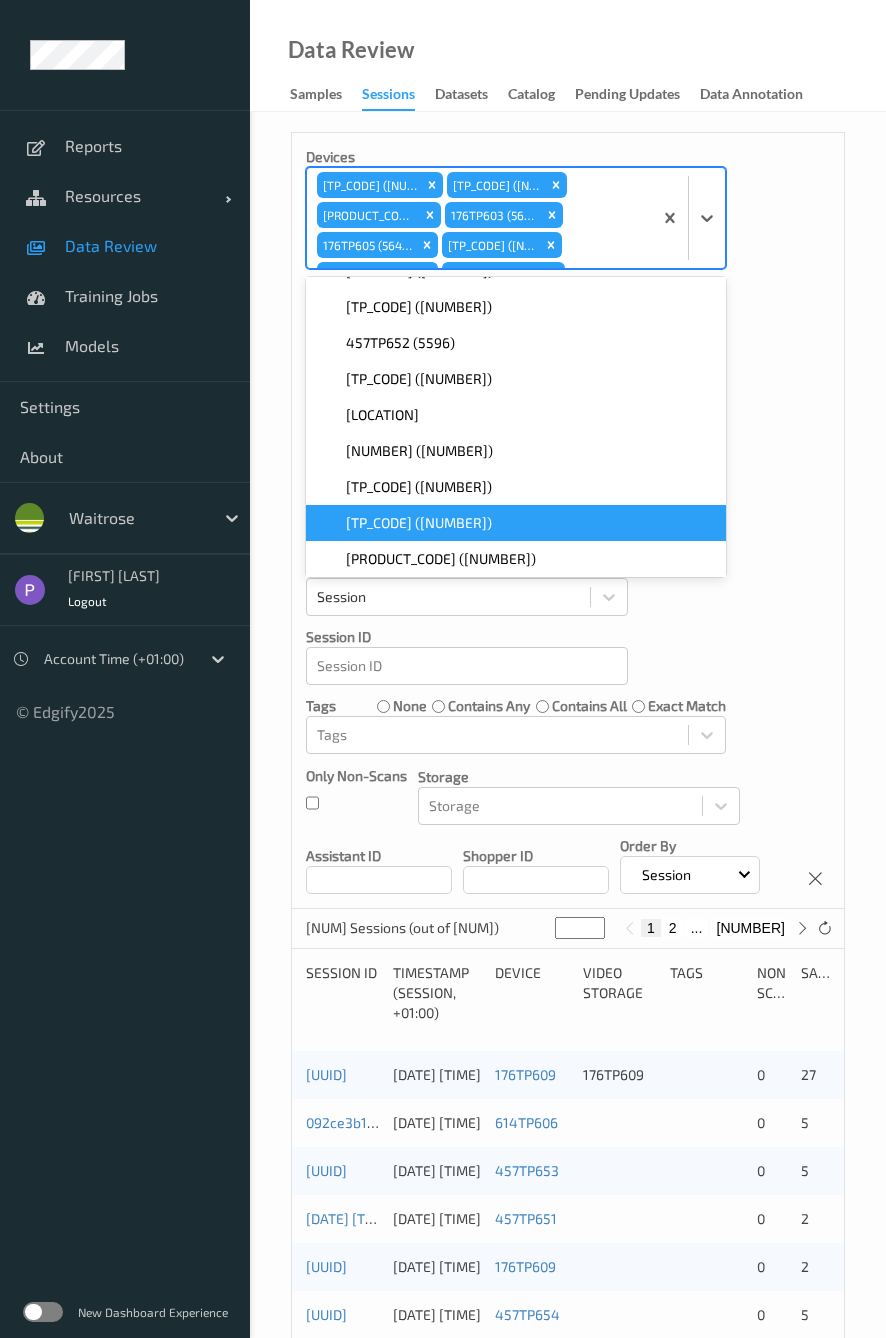 scroll, scrollTop: 160, scrollLeft: 0, axis: vertical 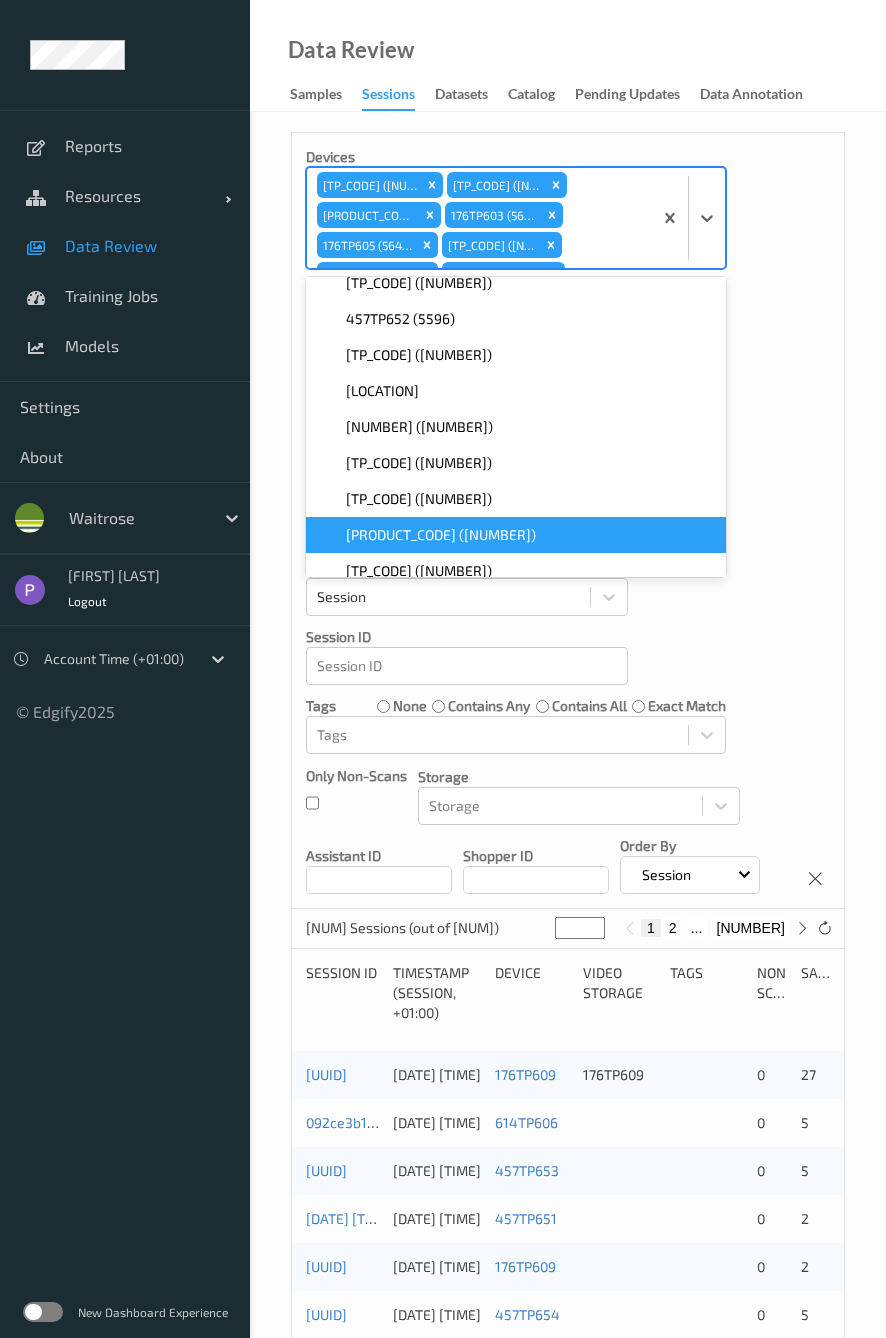 click on "[PRODUCT_CODE] ([NUMBER])" at bounding box center [516, 535] 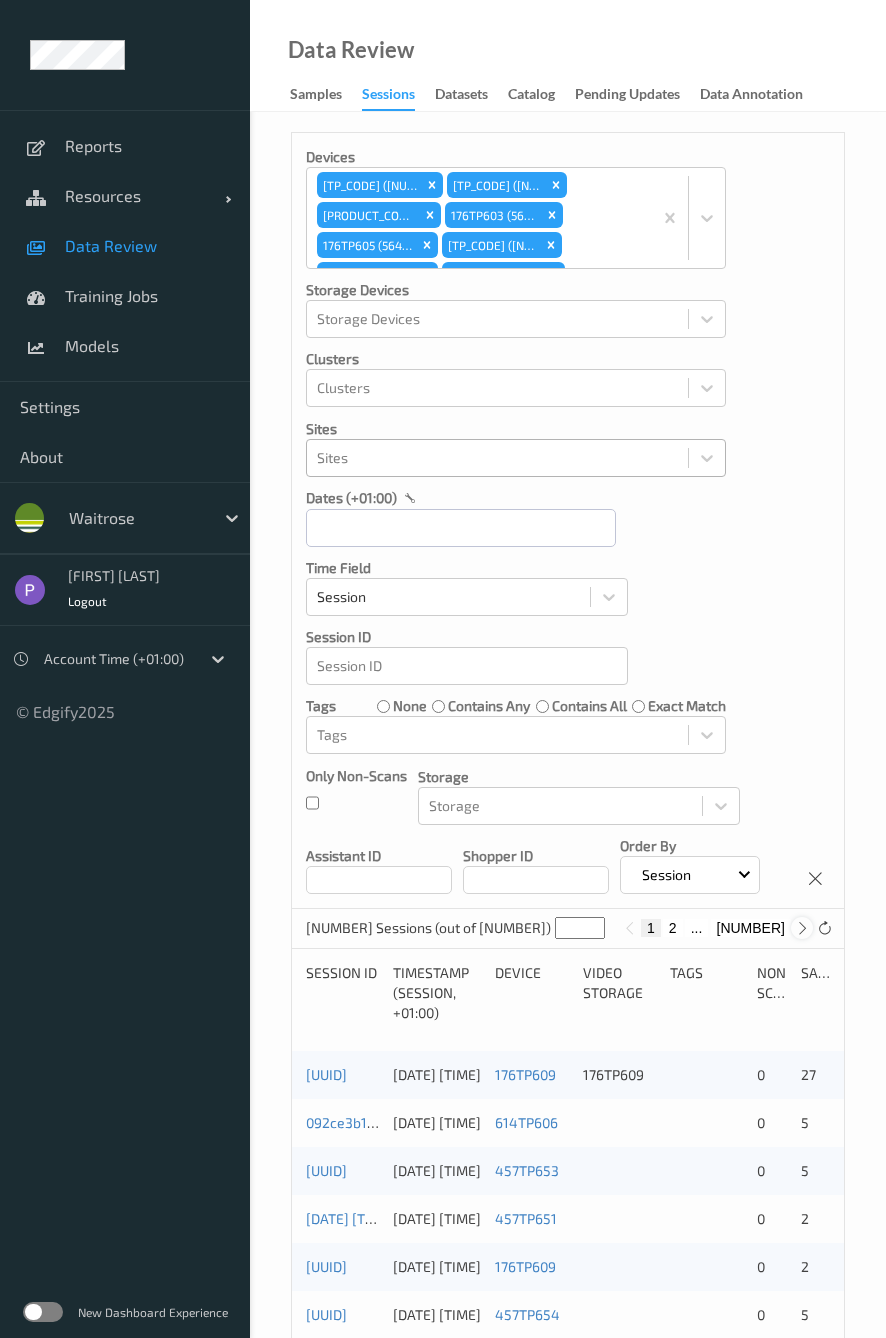 click at bounding box center [802, 928] 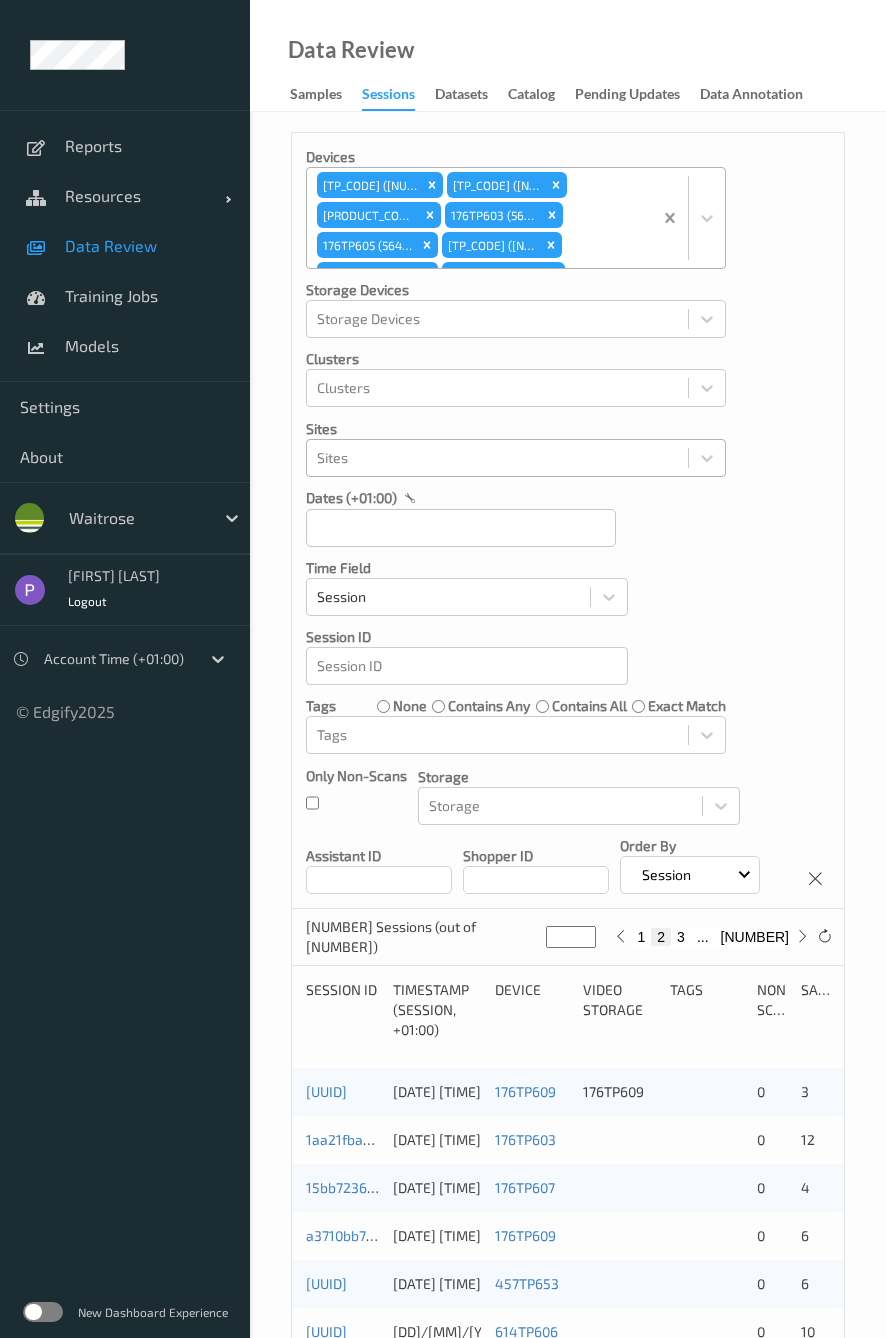 type on "*" 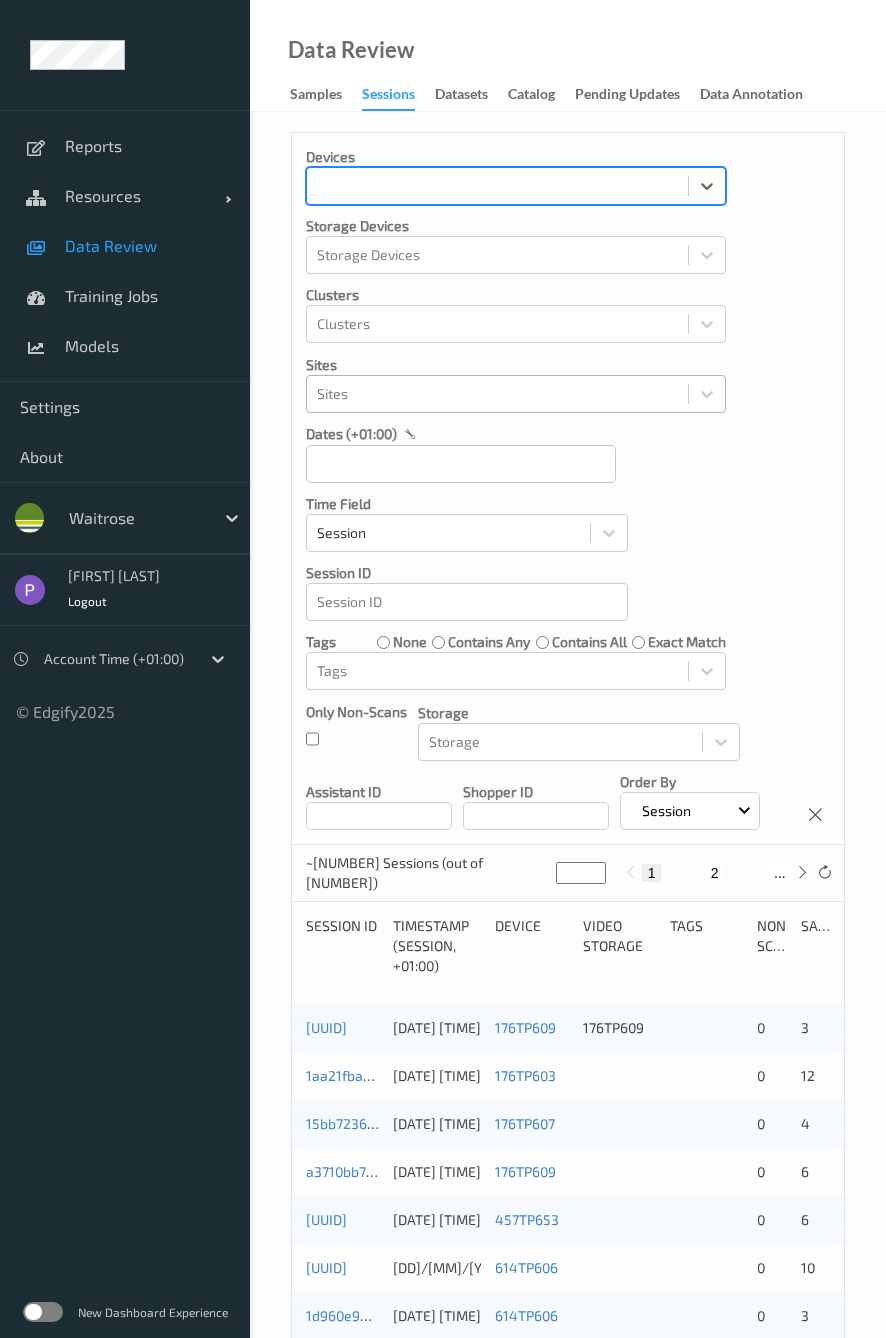 scroll, scrollTop: 0, scrollLeft: 0, axis: both 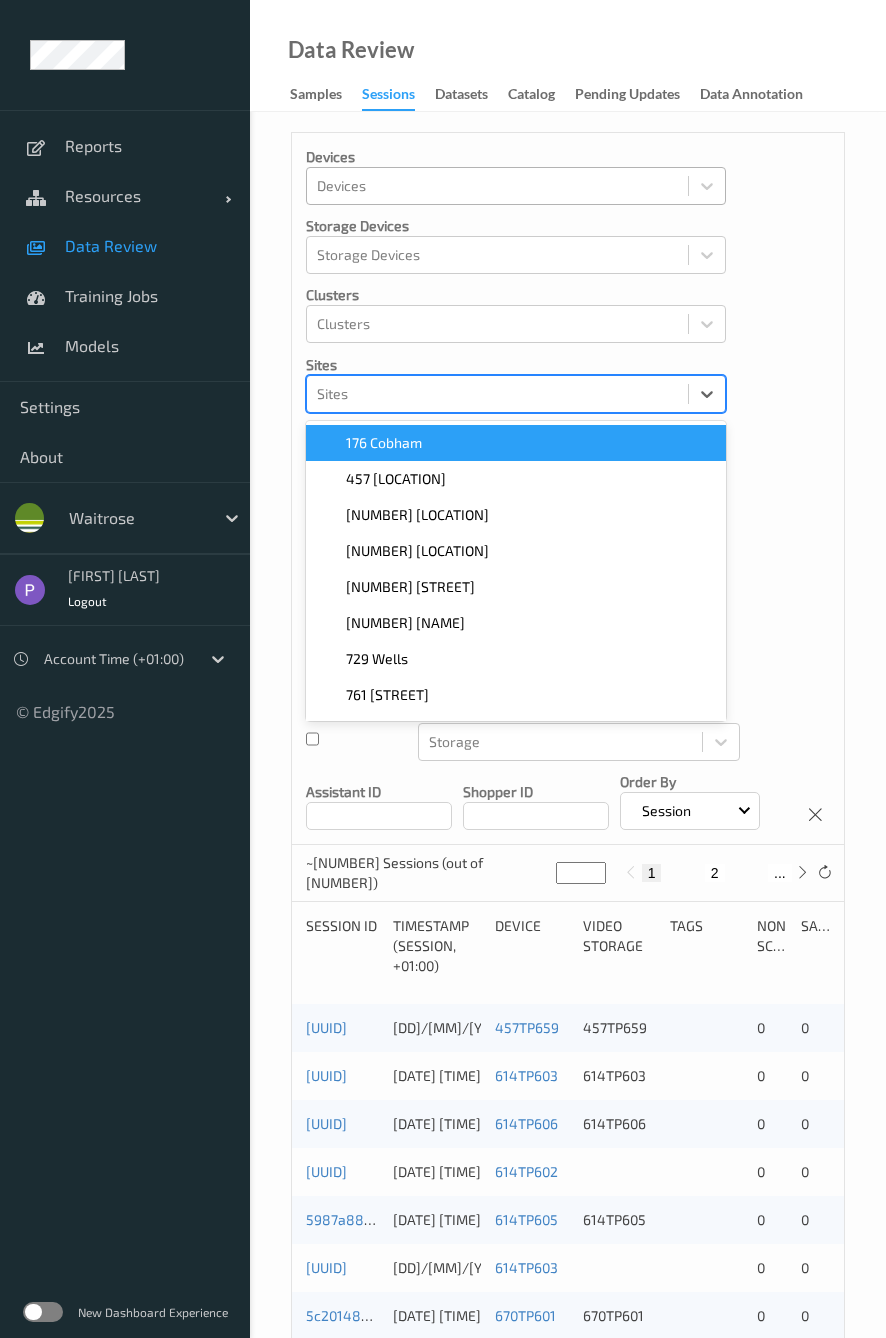 click at bounding box center (497, 394) 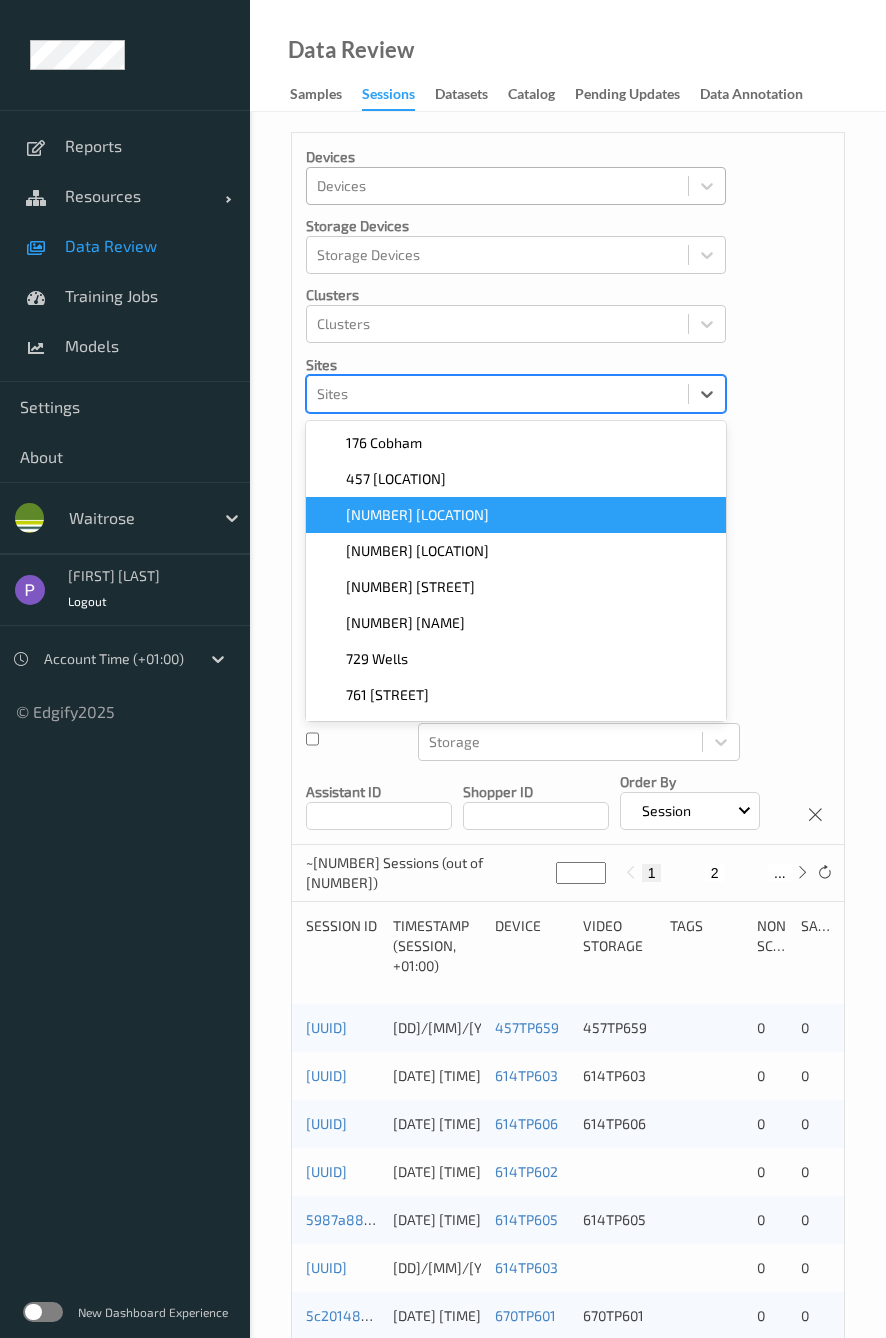 click on "[NUMBER] [LOCATION]" at bounding box center (417, 515) 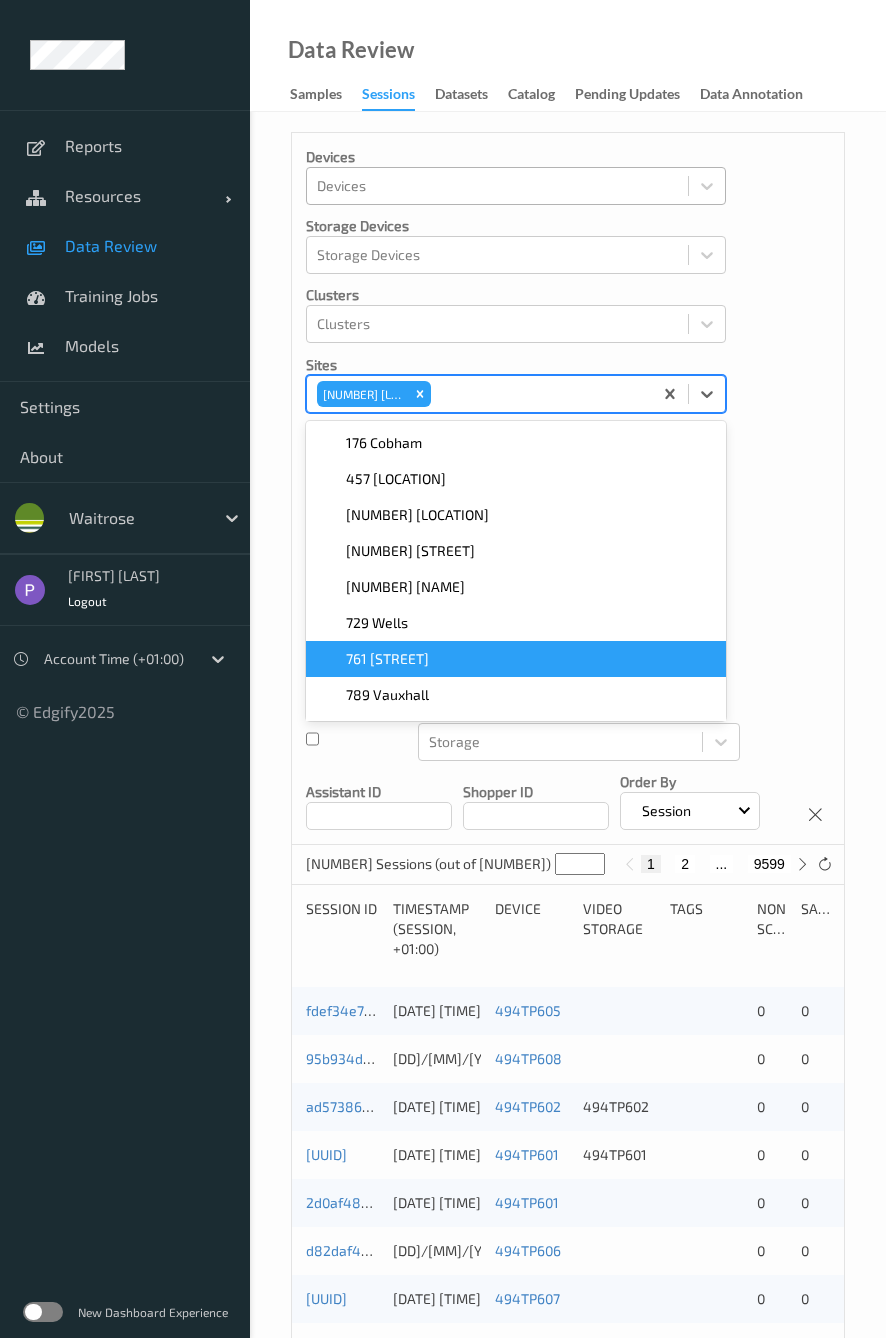 click on "761	[STREET]" at bounding box center [387, 659] 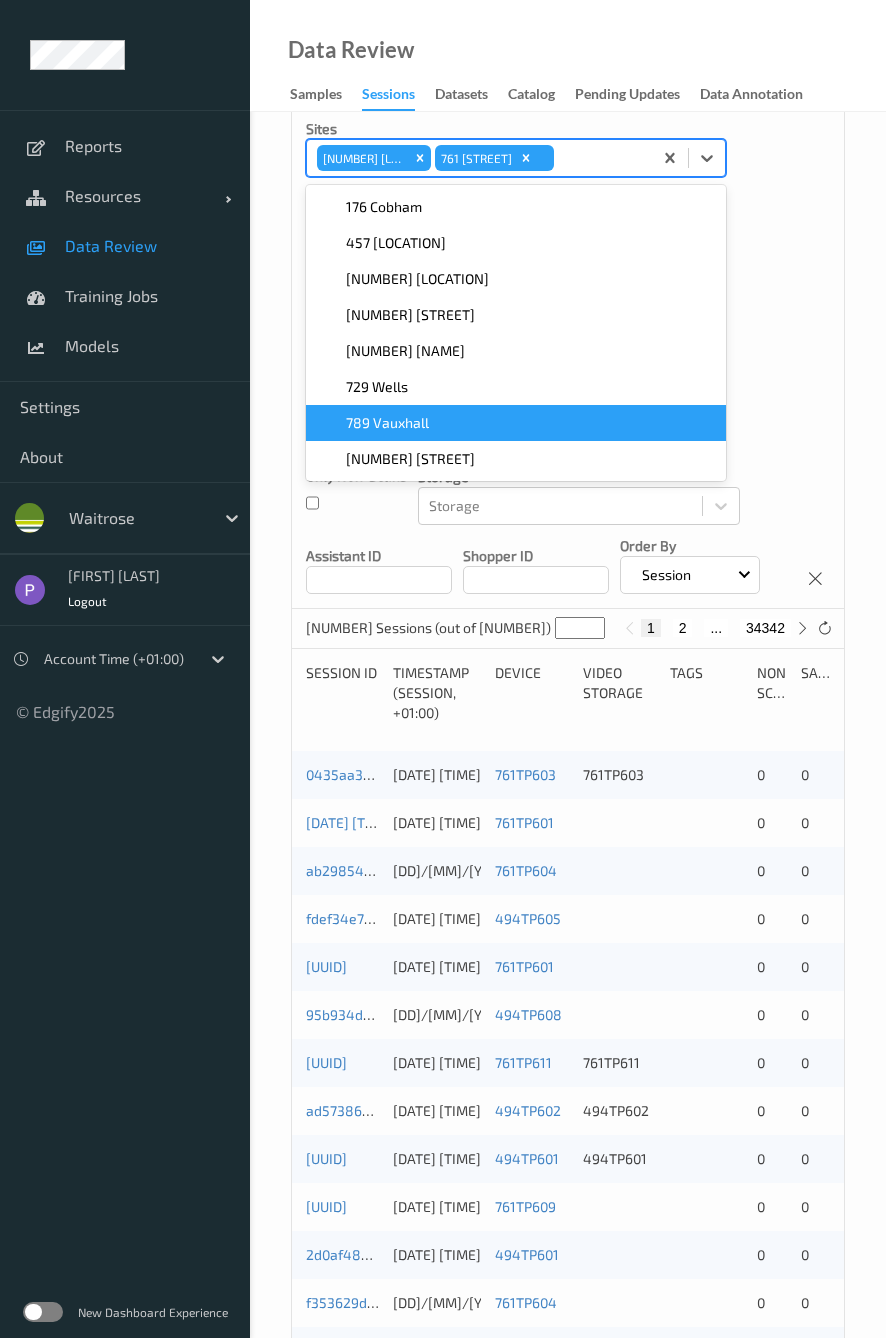 scroll, scrollTop: 240, scrollLeft: 0, axis: vertical 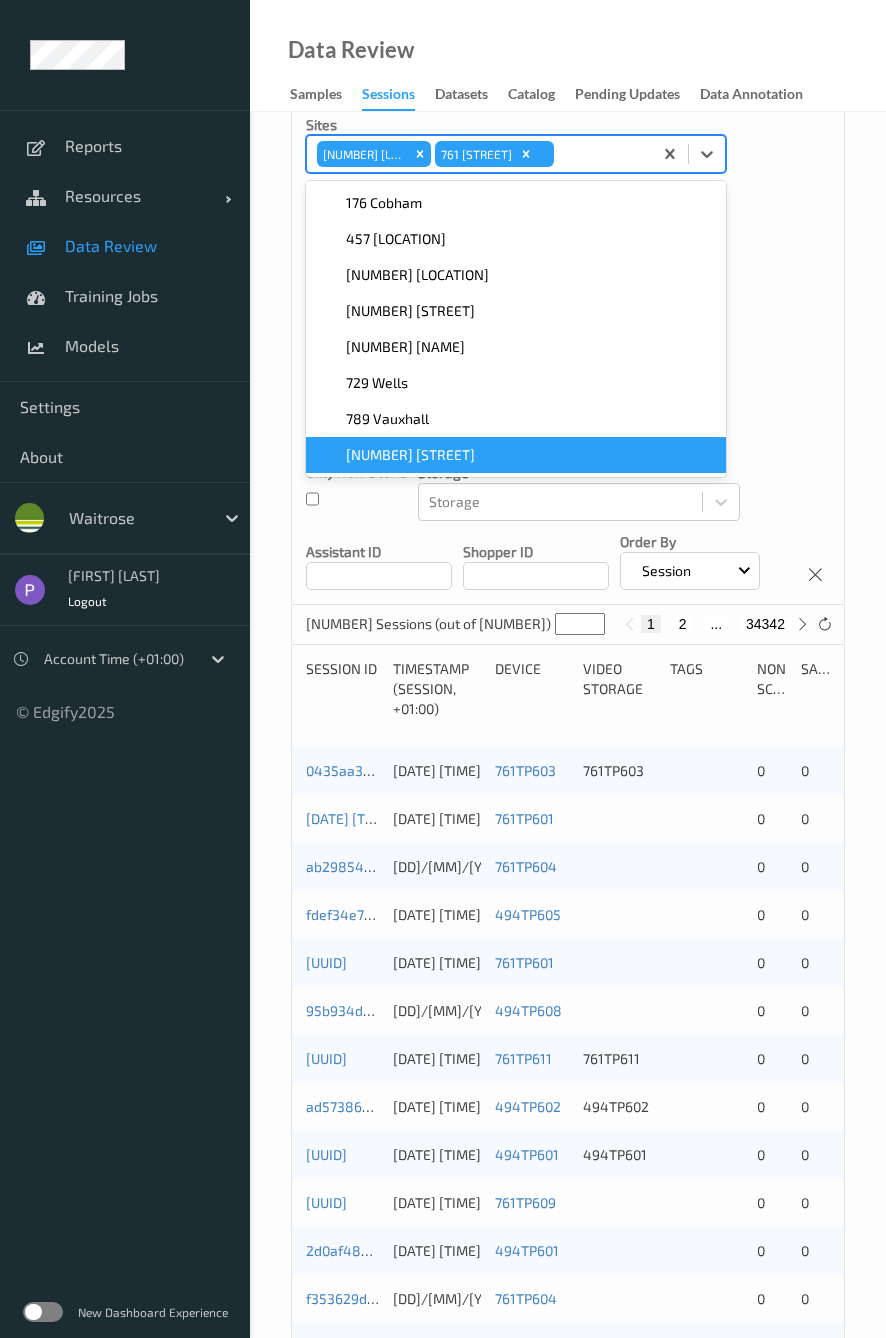 click on "[NUMBER] [STREET]" at bounding box center (410, 455) 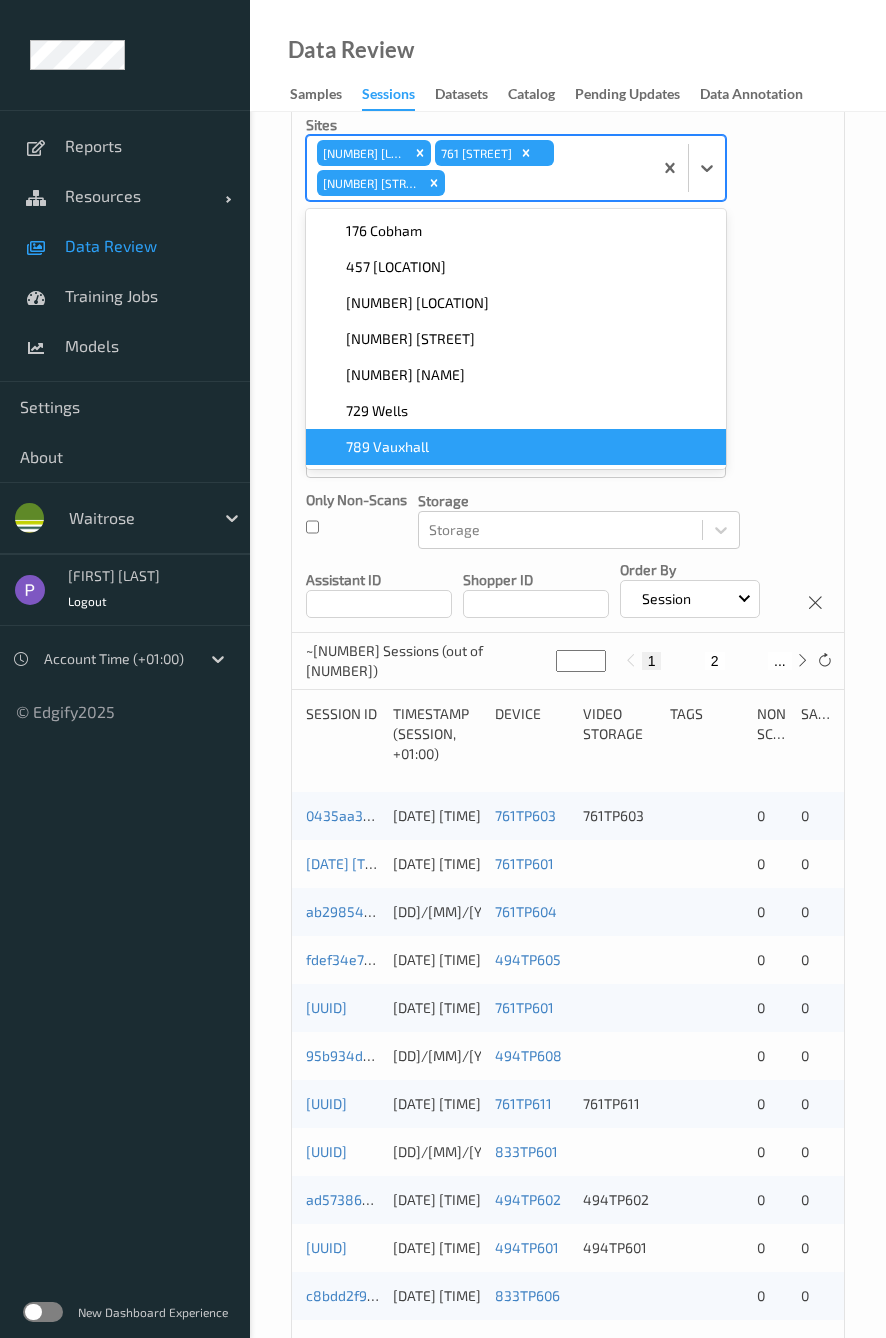 click on "Devices Devices Storage Devices Storage Devices Clusters Clusters Sites option [NUMBER] [NAME], selected. option [NUMBER] [NAME] focused, 7 of 7. 7 results available. Use Up and Down to choose options, press Enter to select the currently focused option, press Escape to exit the menu, press Tab to select the option and exit the menu. [NUMBER] [NAME] [NUMBER]	[NAME] [NUMBER] [NAME]    [NUMBER] [NAME]    [NUMBER]	 [NAME]    [NUMBER] [NAME]    [NUMBER] [NAME]    [NUMBER] [NAME] dates (+01:00) Time Field Session Session ID Session ID Tags none contains any contains all exact match Tags Only Non-Scans Storage Storage Assistant ID Shopper ID Order By Session" at bounding box center [568, 263] 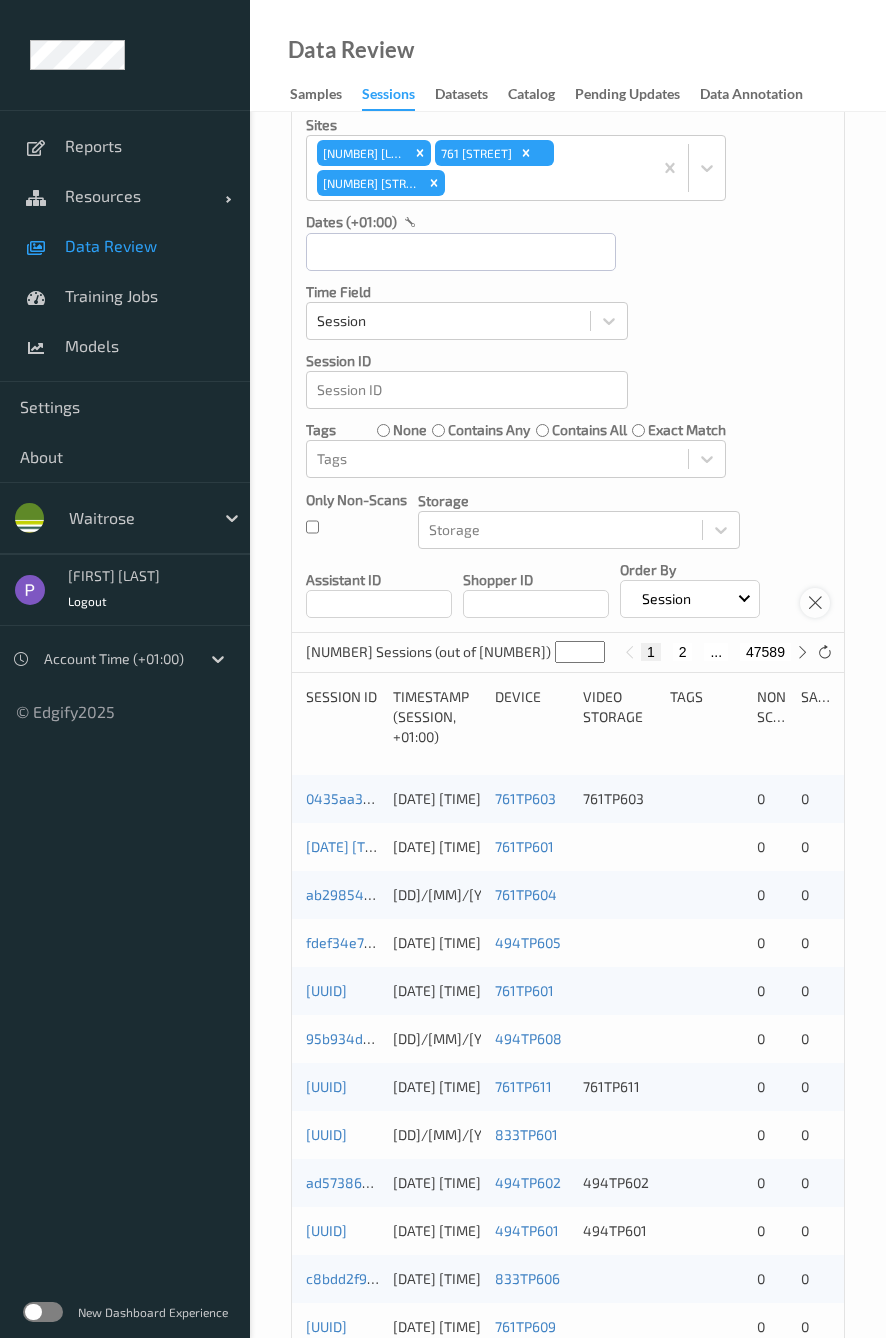 click at bounding box center [815, 603] 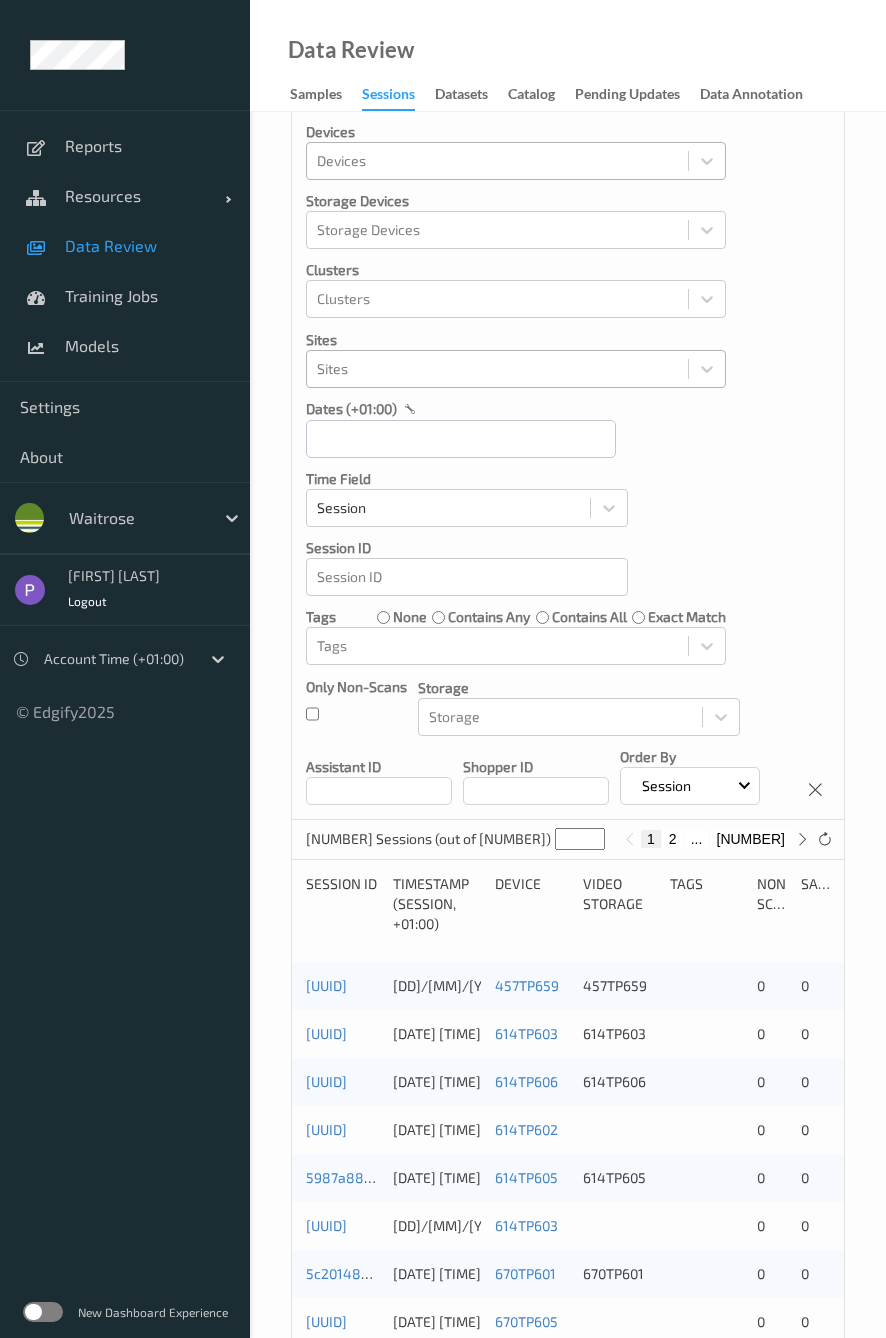 scroll, scrollTop: 0, scrollLeft: 0, axis: both 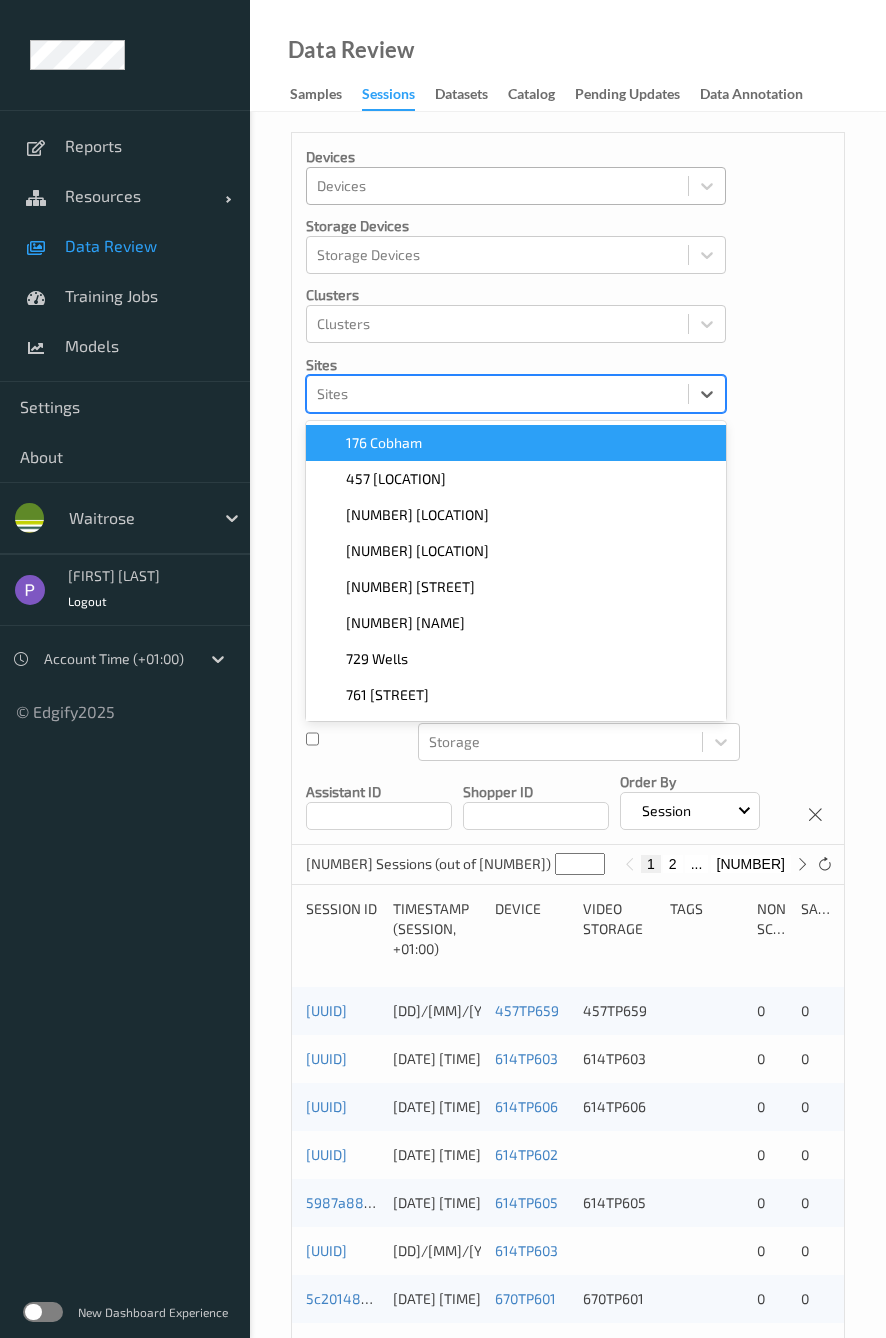 click at bounding box center [497, 394] 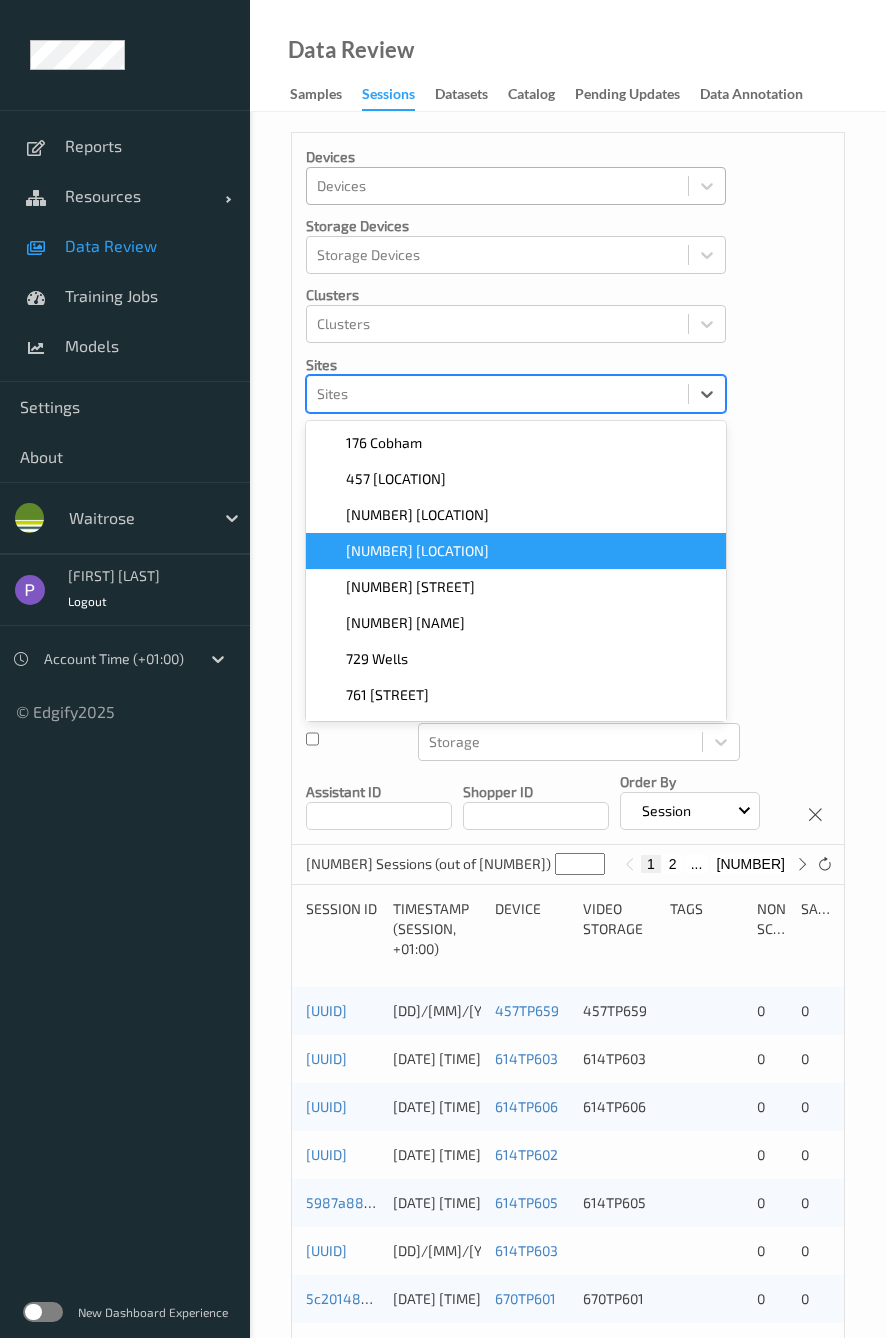 click on "[NUMBER] [LOCATION]" at bounding box center (516, 551) 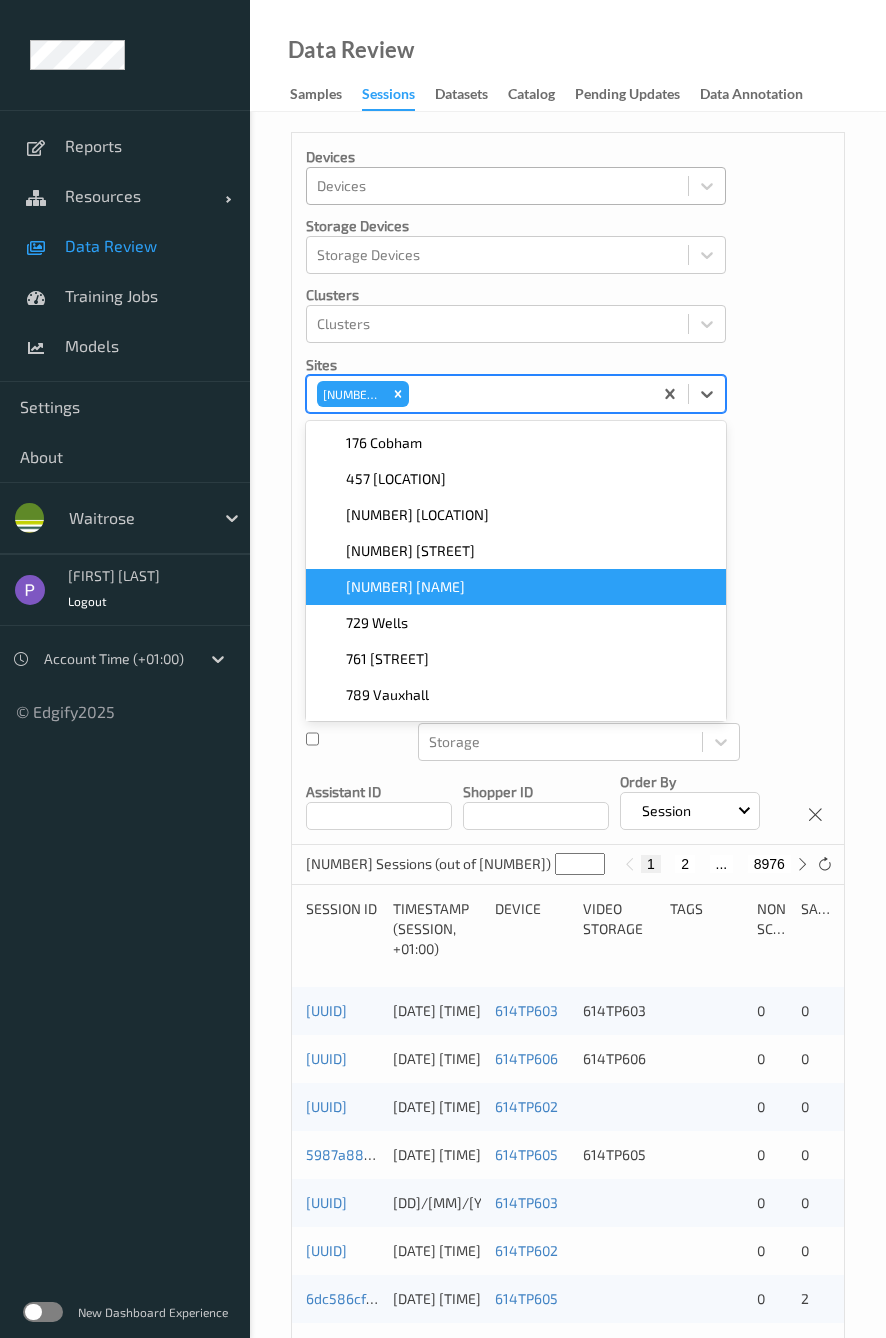scroll, scrollTop: 32, scrollLeft: 0, axis: vertical 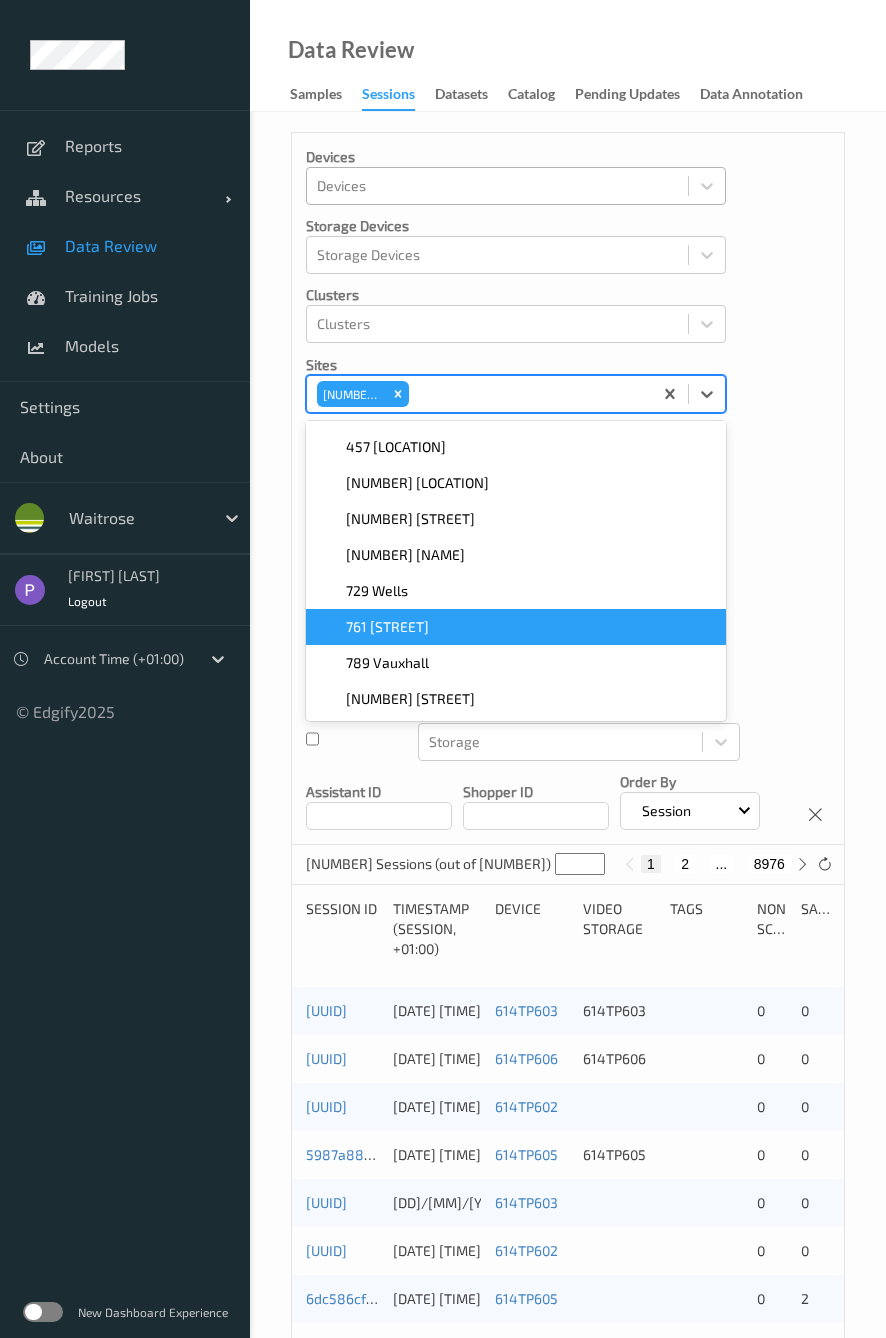 click on "761	[STREET]" at bounding box center [516, 627] 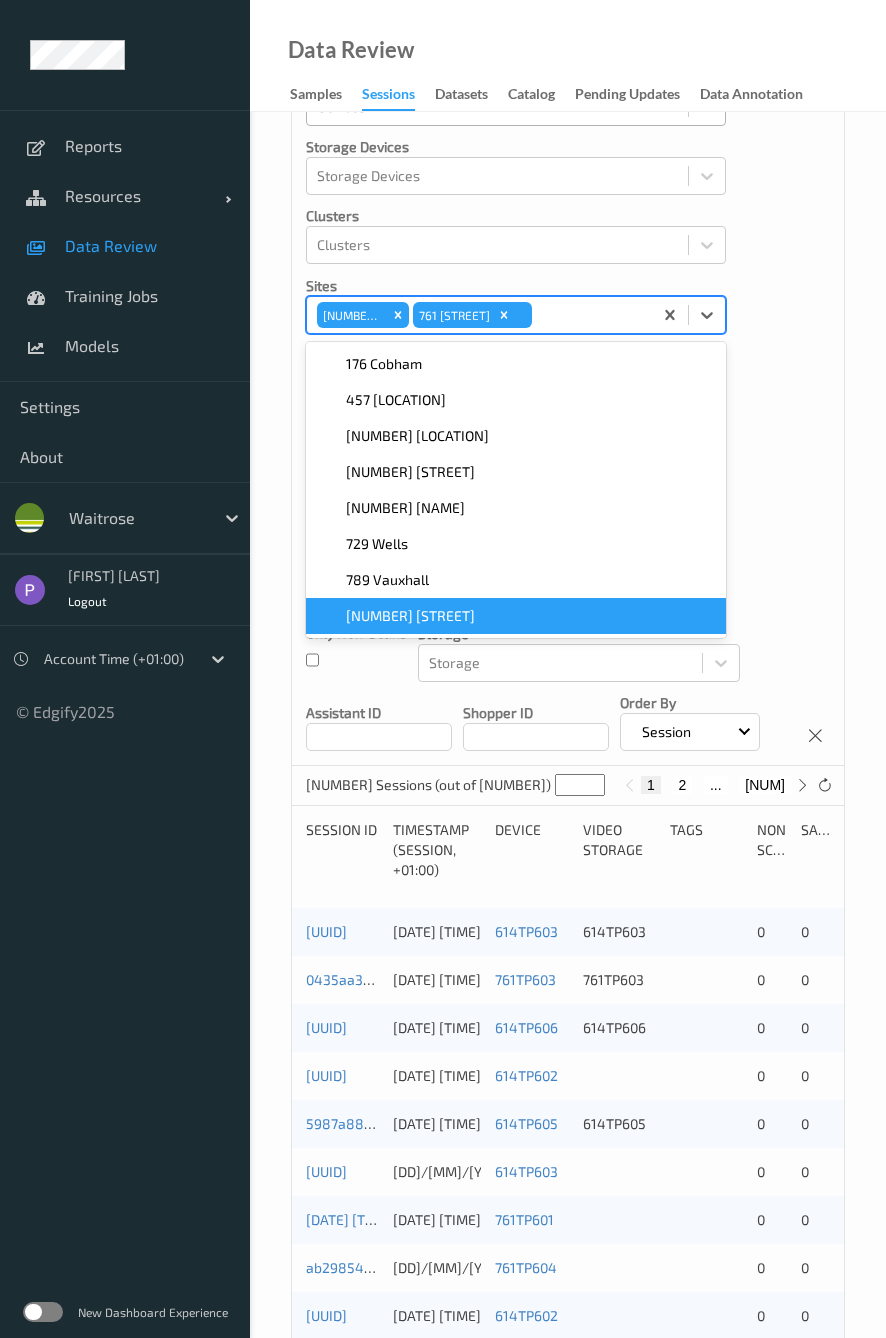 scroll, scrollTop: 160, scrollLeft: 0, axis: vertical 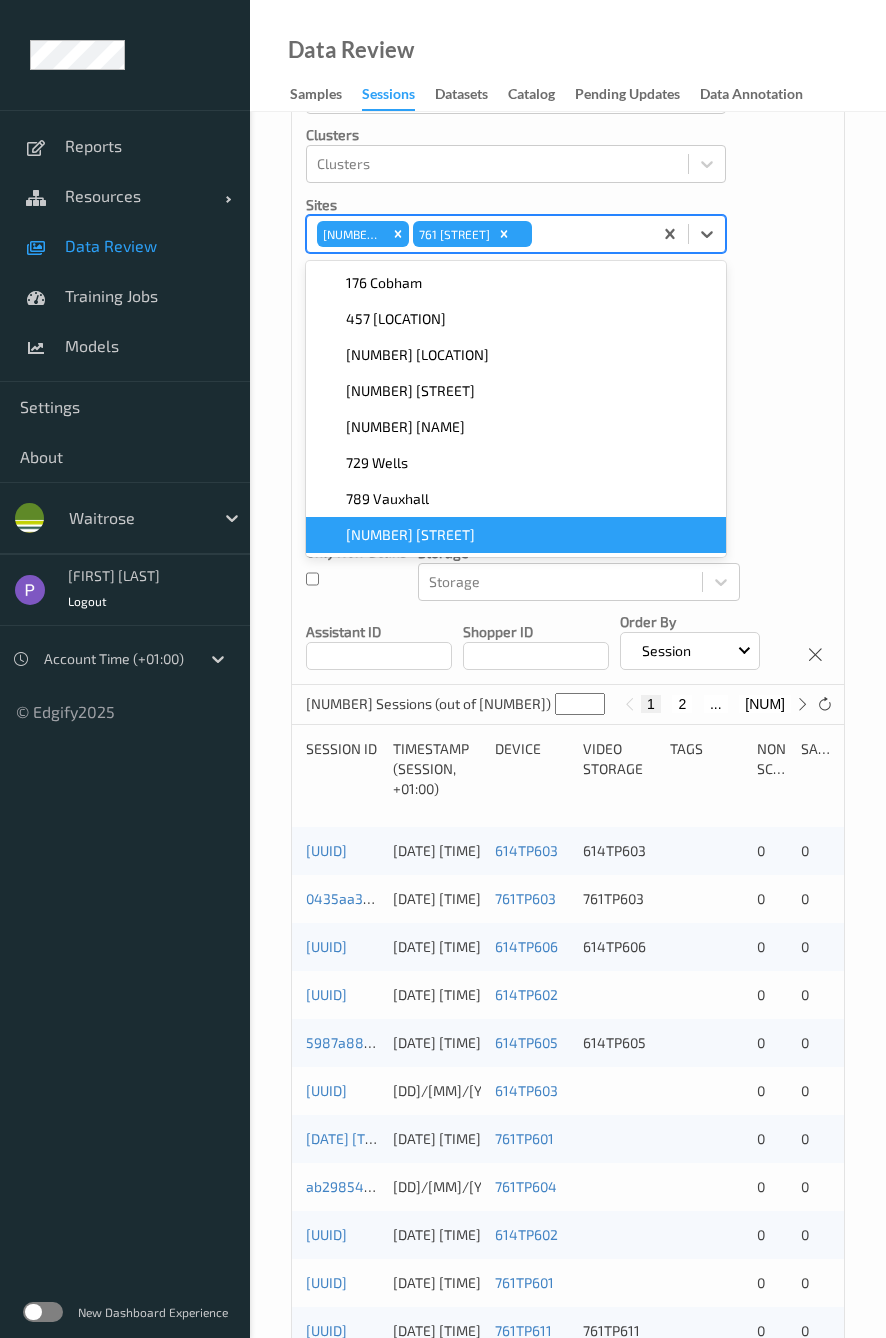 click on "[NUMBER] [STREET]" at bounding box center [516, 535] 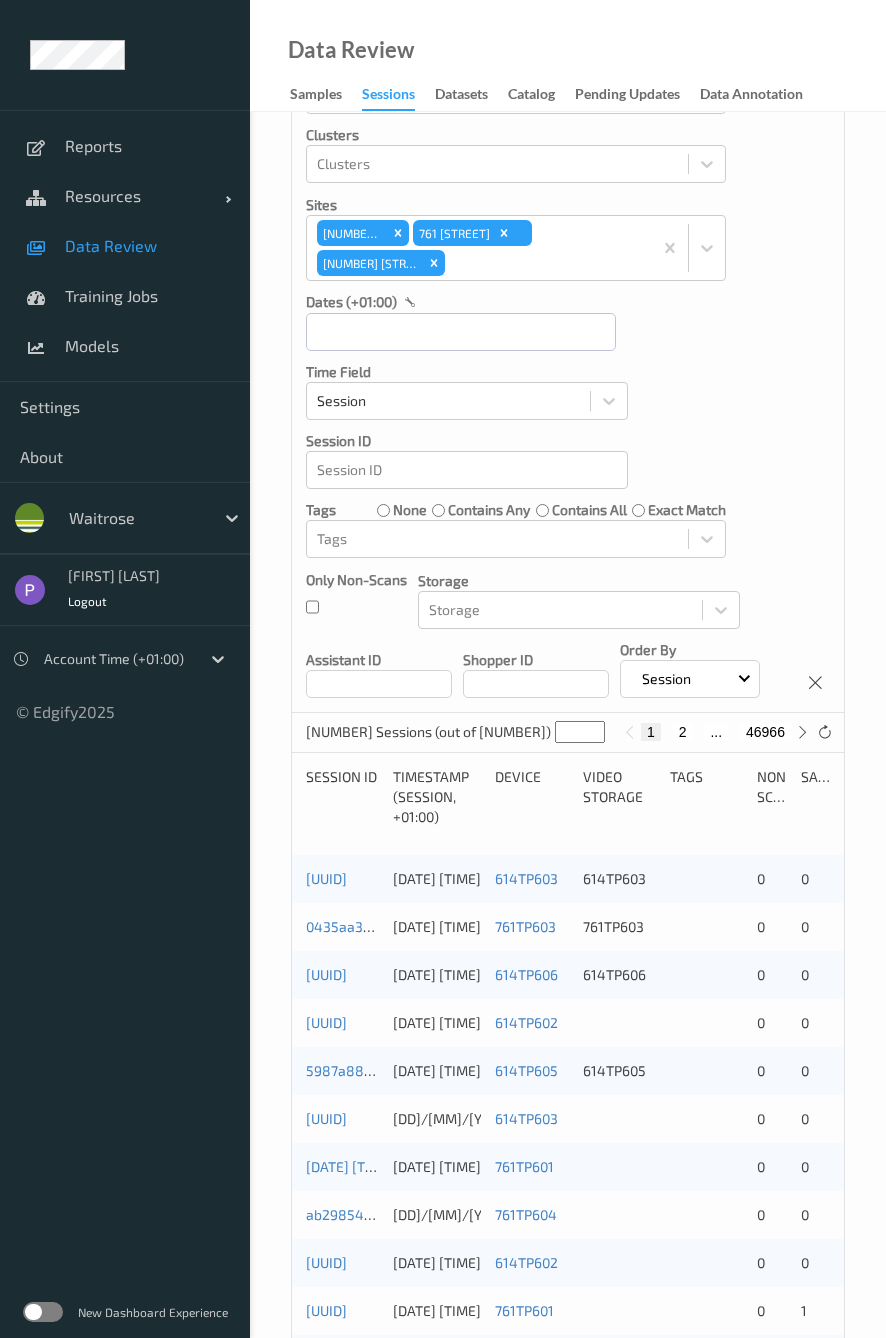 click on "2" at bounding box center (683, 732) 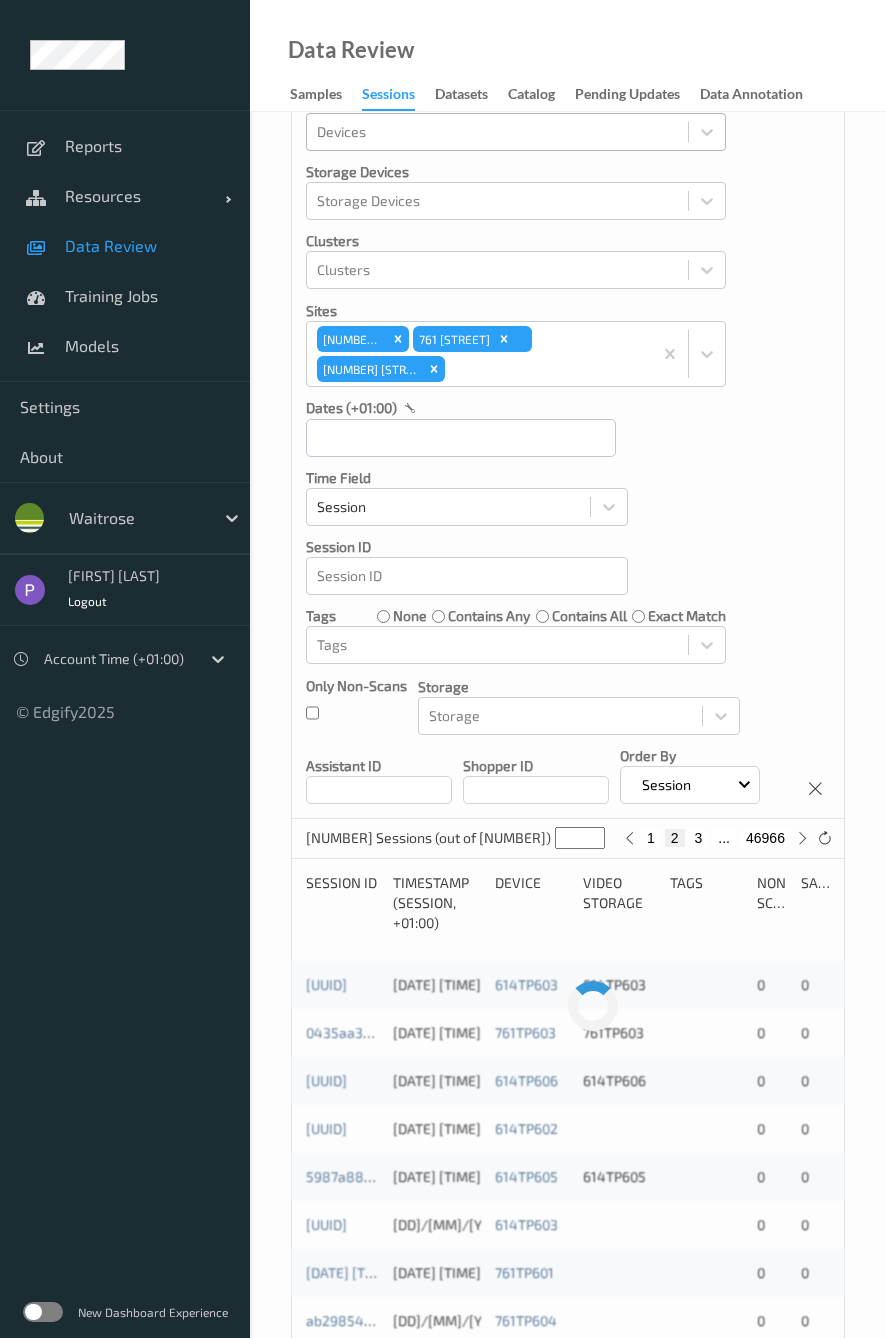 scroll, scrollTop: 0, scrollLeft: 0, axis: both 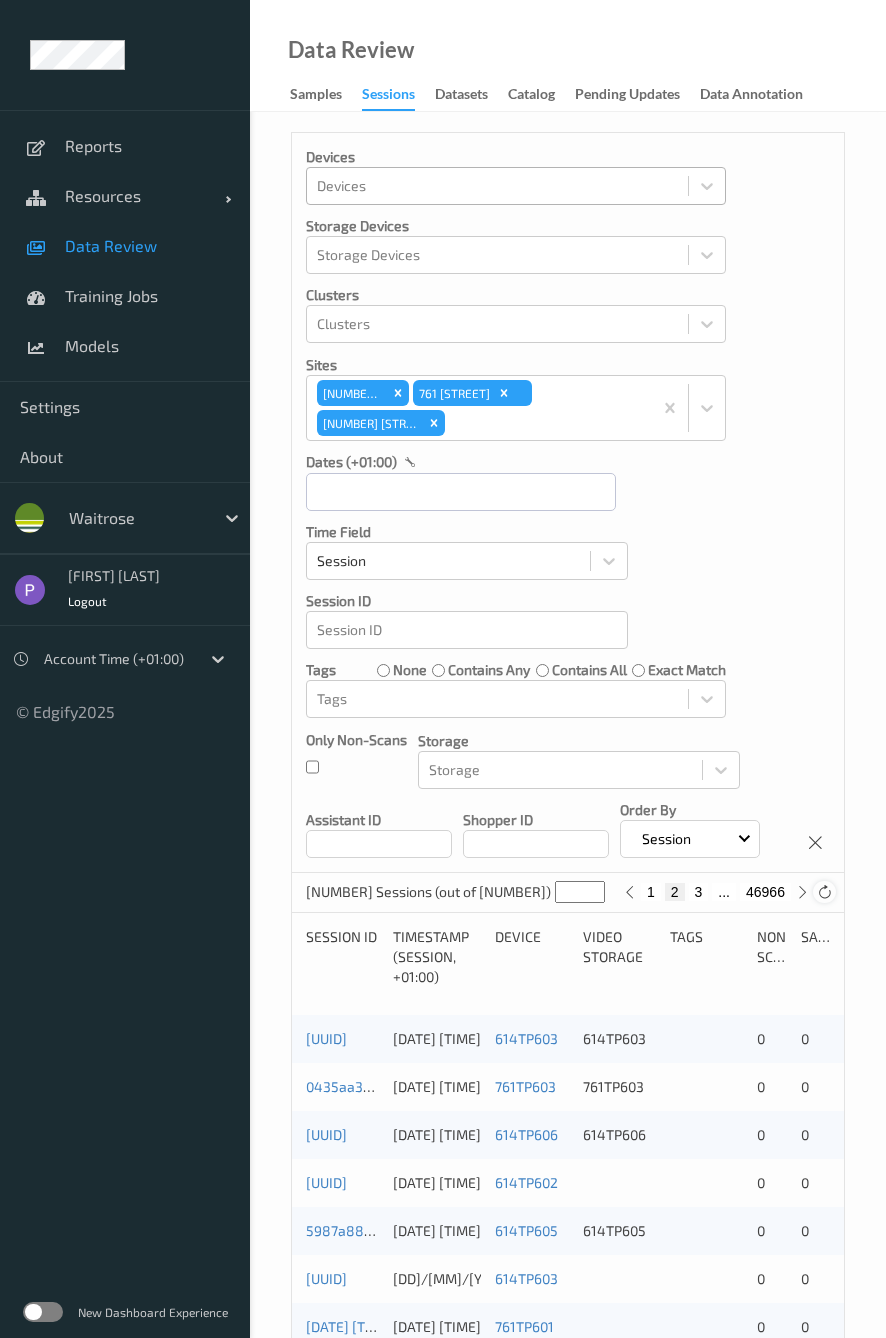 click at bounding box center [824, 892] 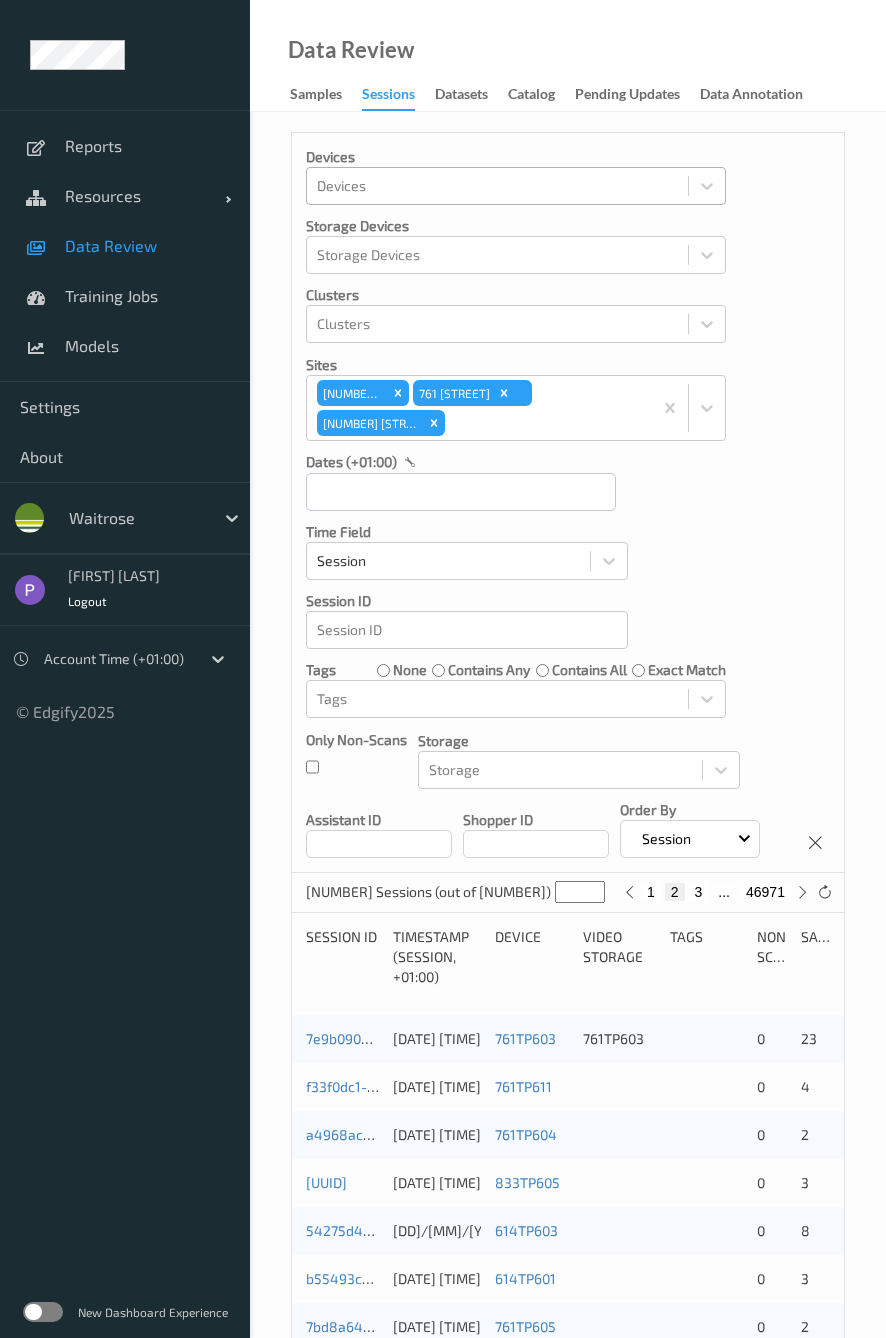 click on "1" at bounding box center [651, 892] 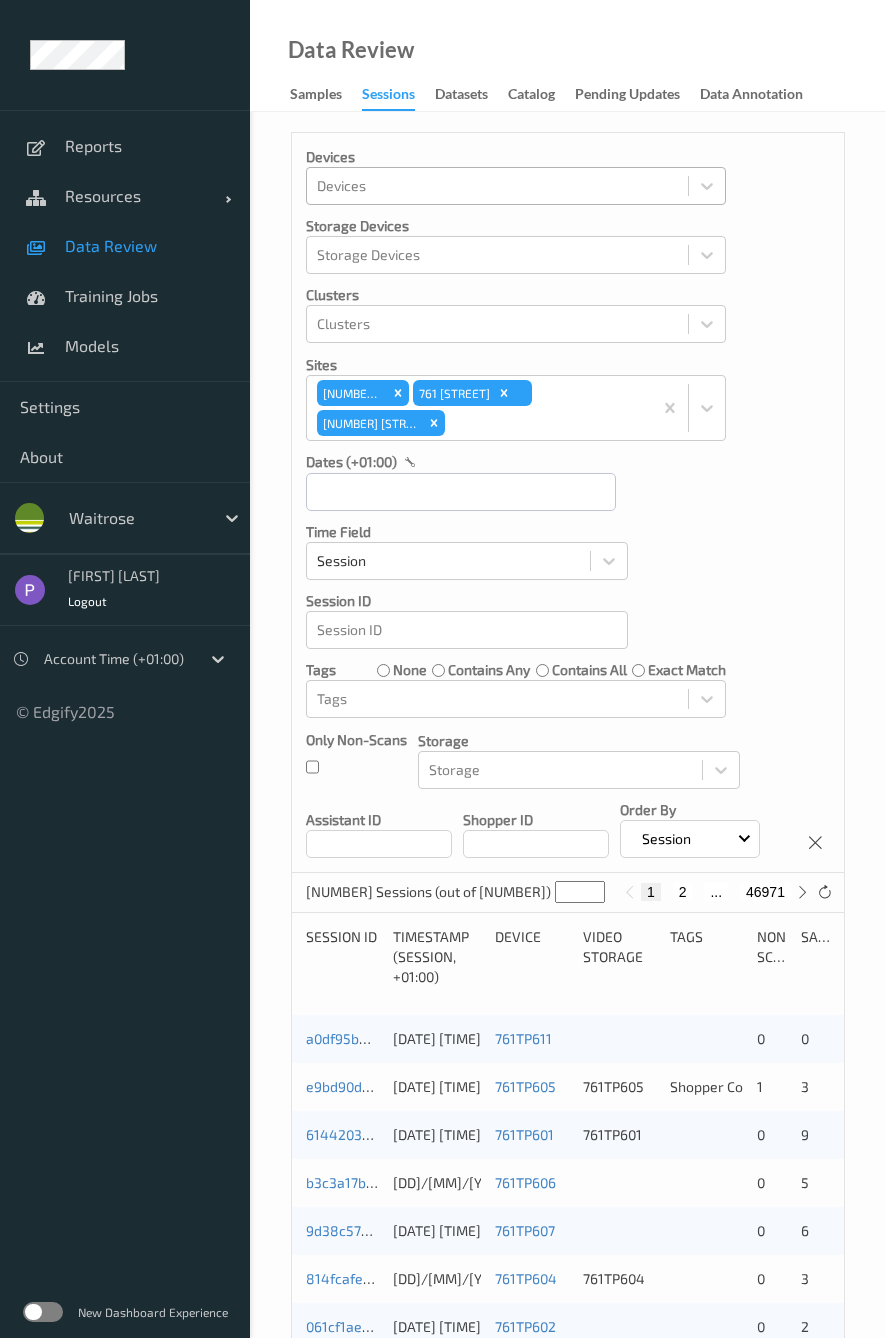 click on "2" at bounding box center (683, 892) 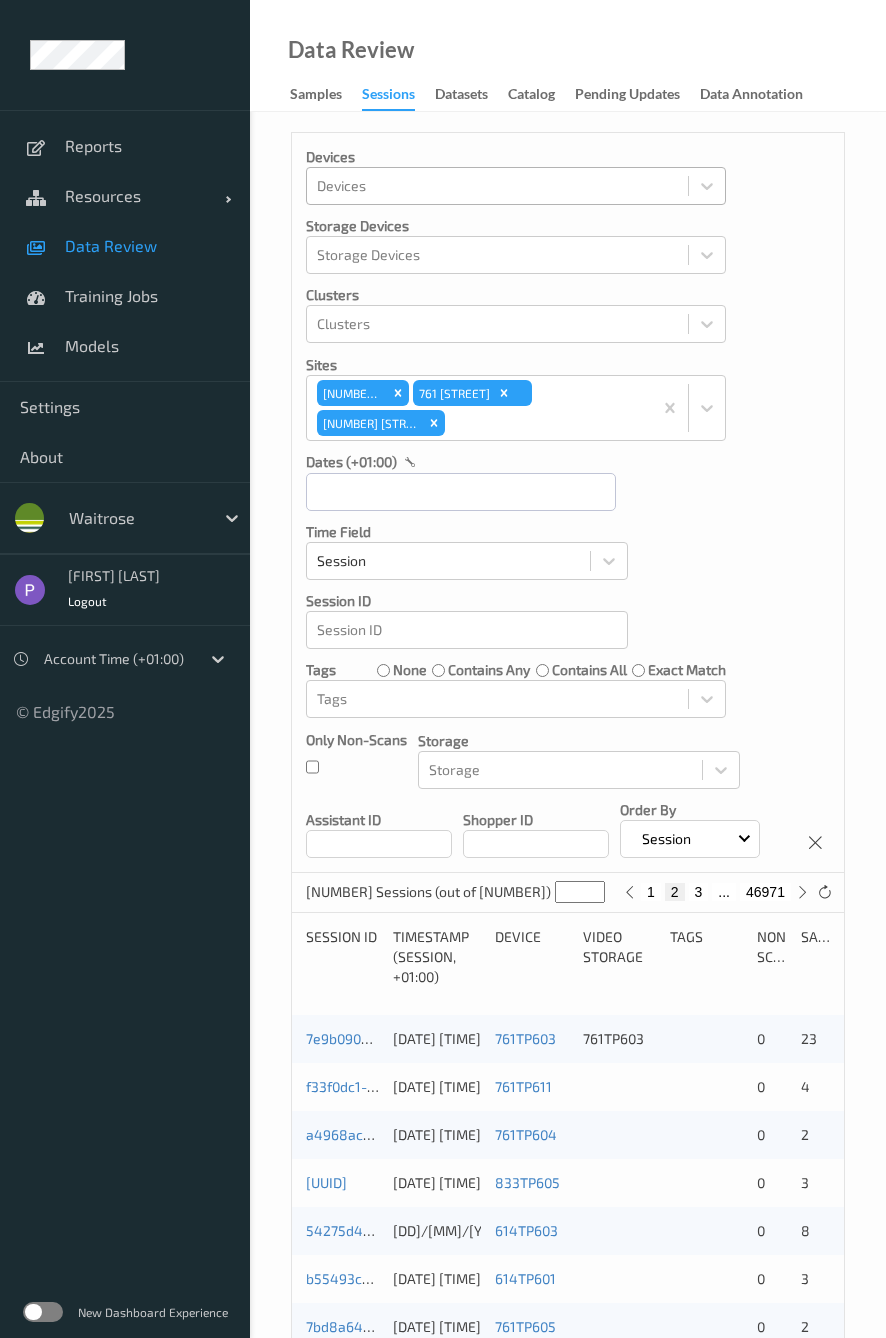 click on "3" at bounding box center (699, 892) 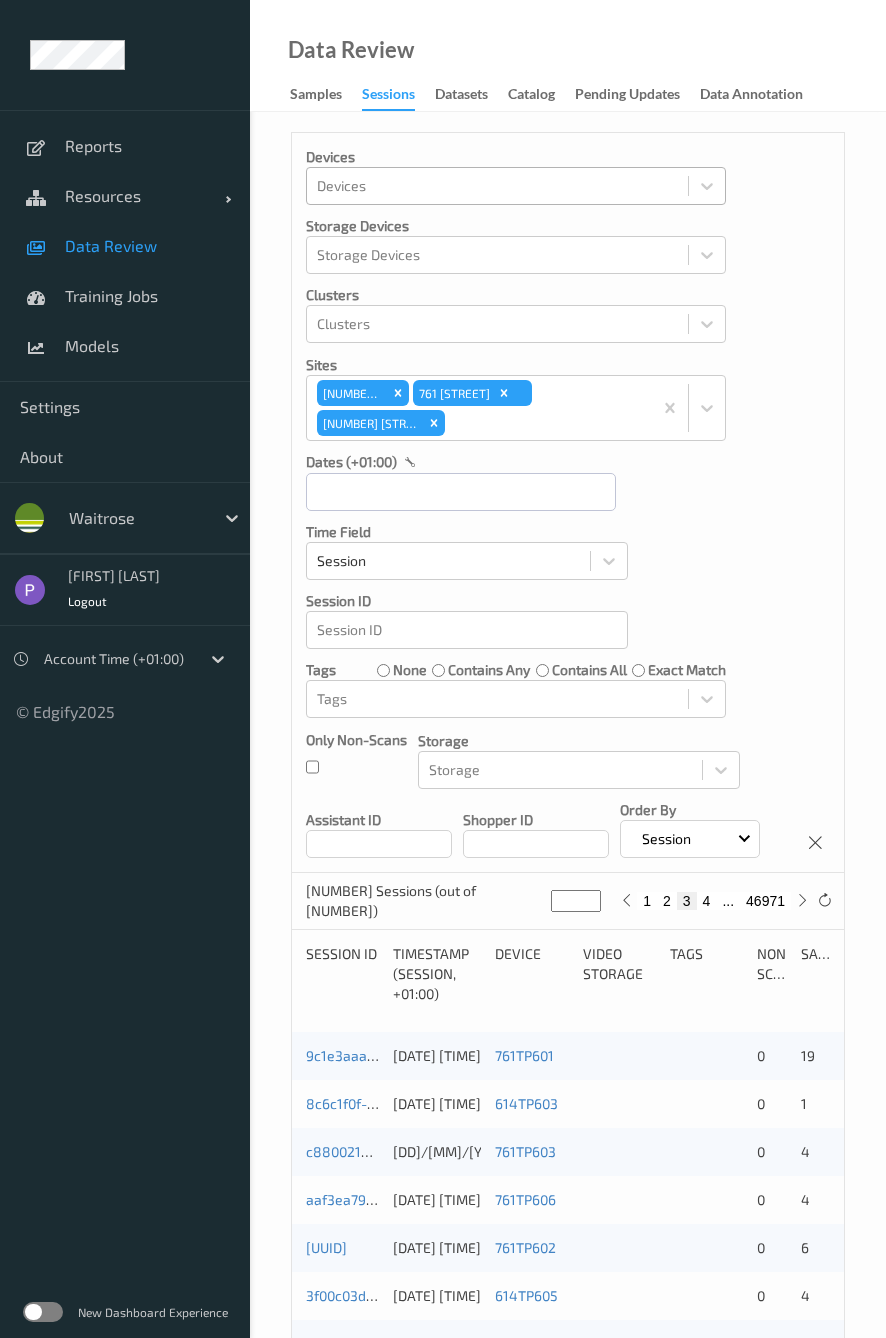 click on "2" at bounding box center [667, 901] 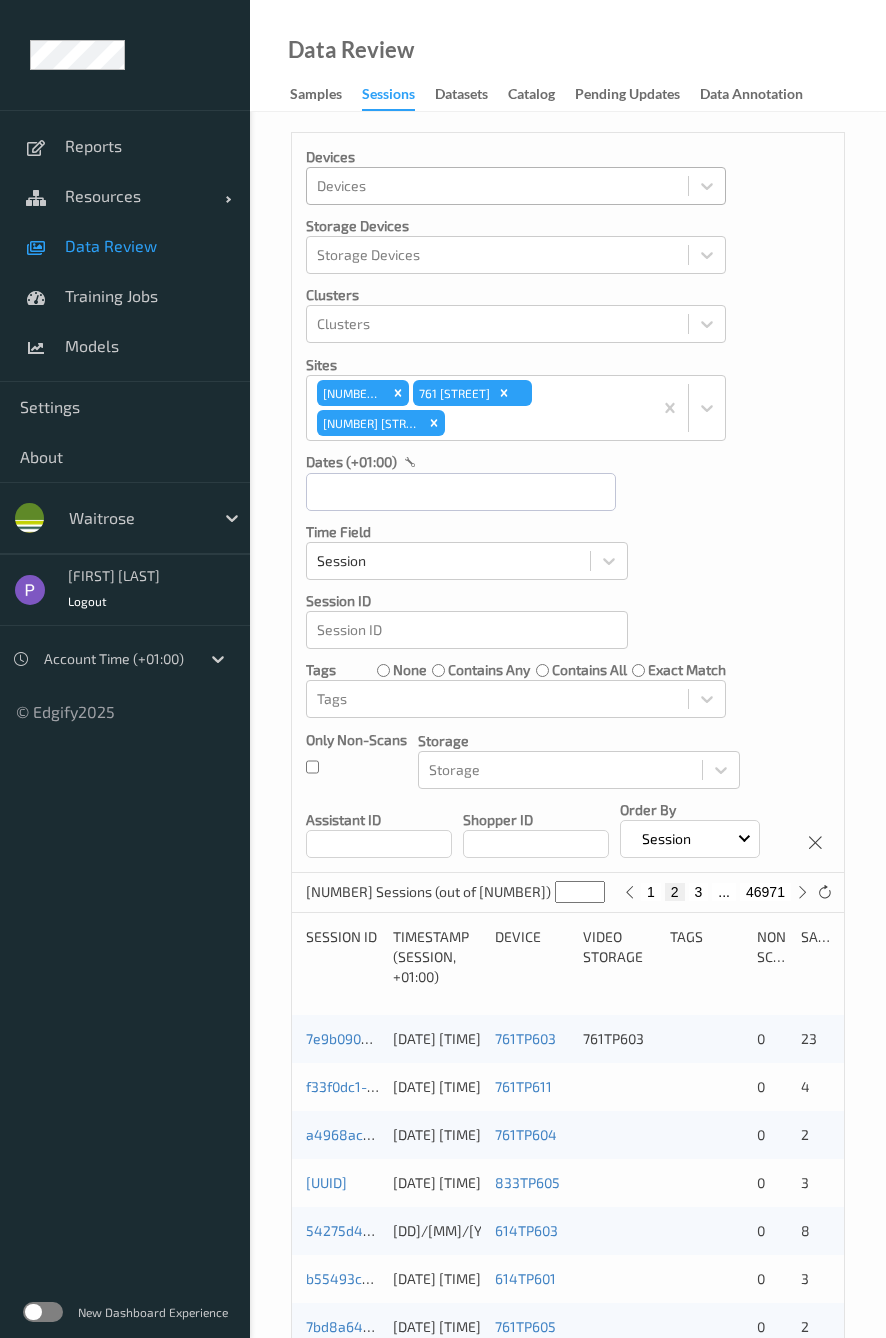 click on "1" at bounding box center [651, 892] 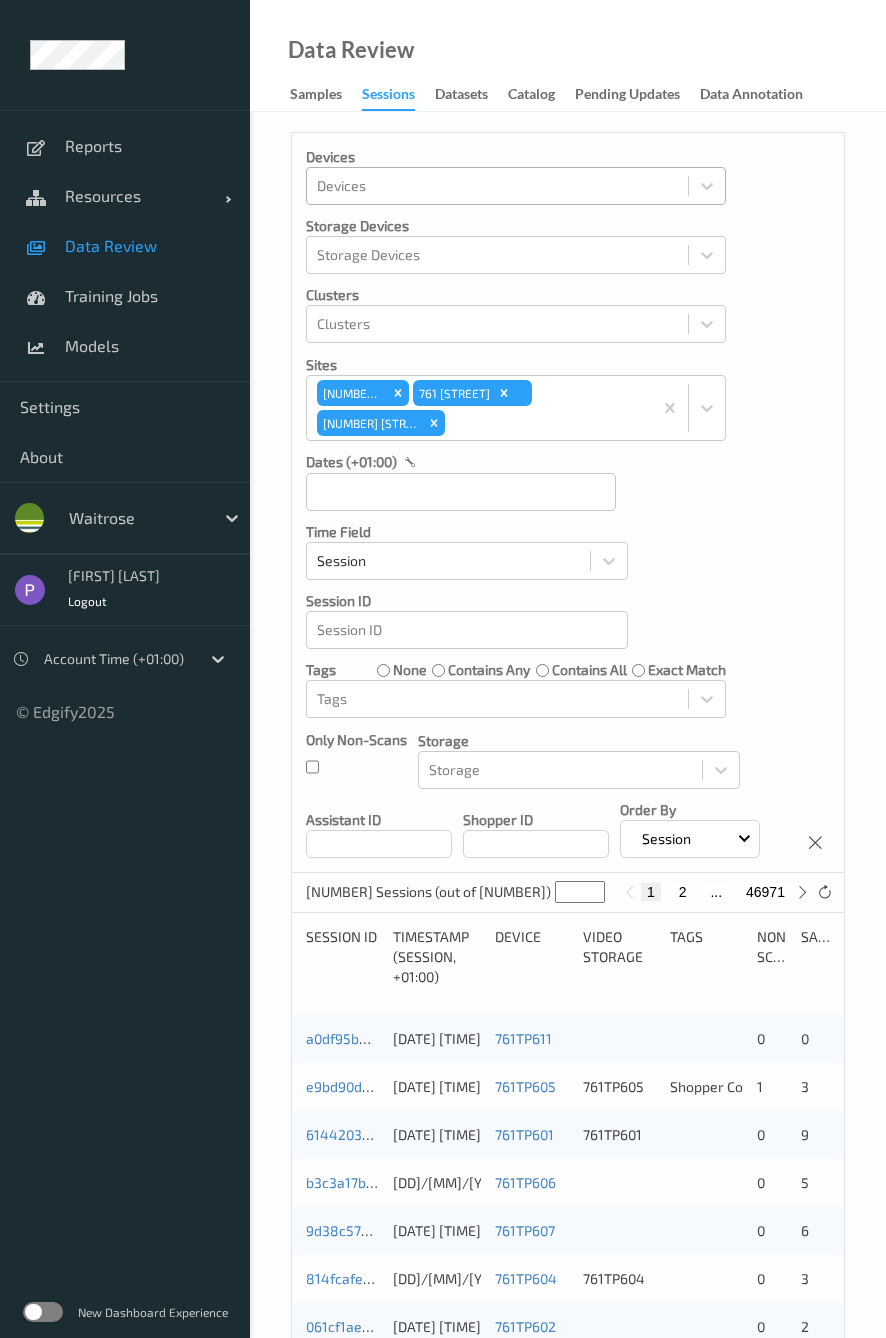 click on "2" at bounding box center (683, 892) 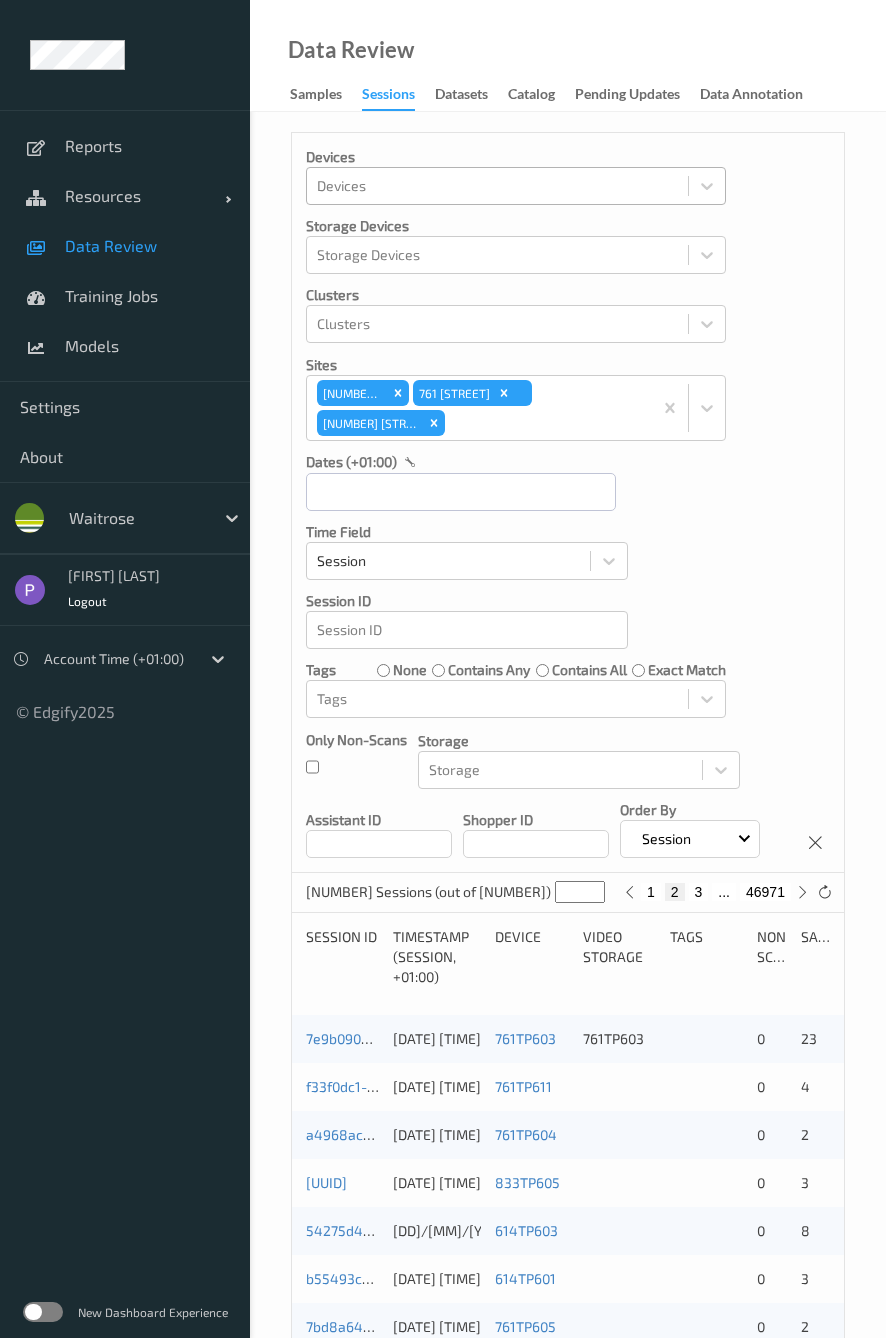 click on "1   2   3   ...   46971" at bounding box center [716, 892] 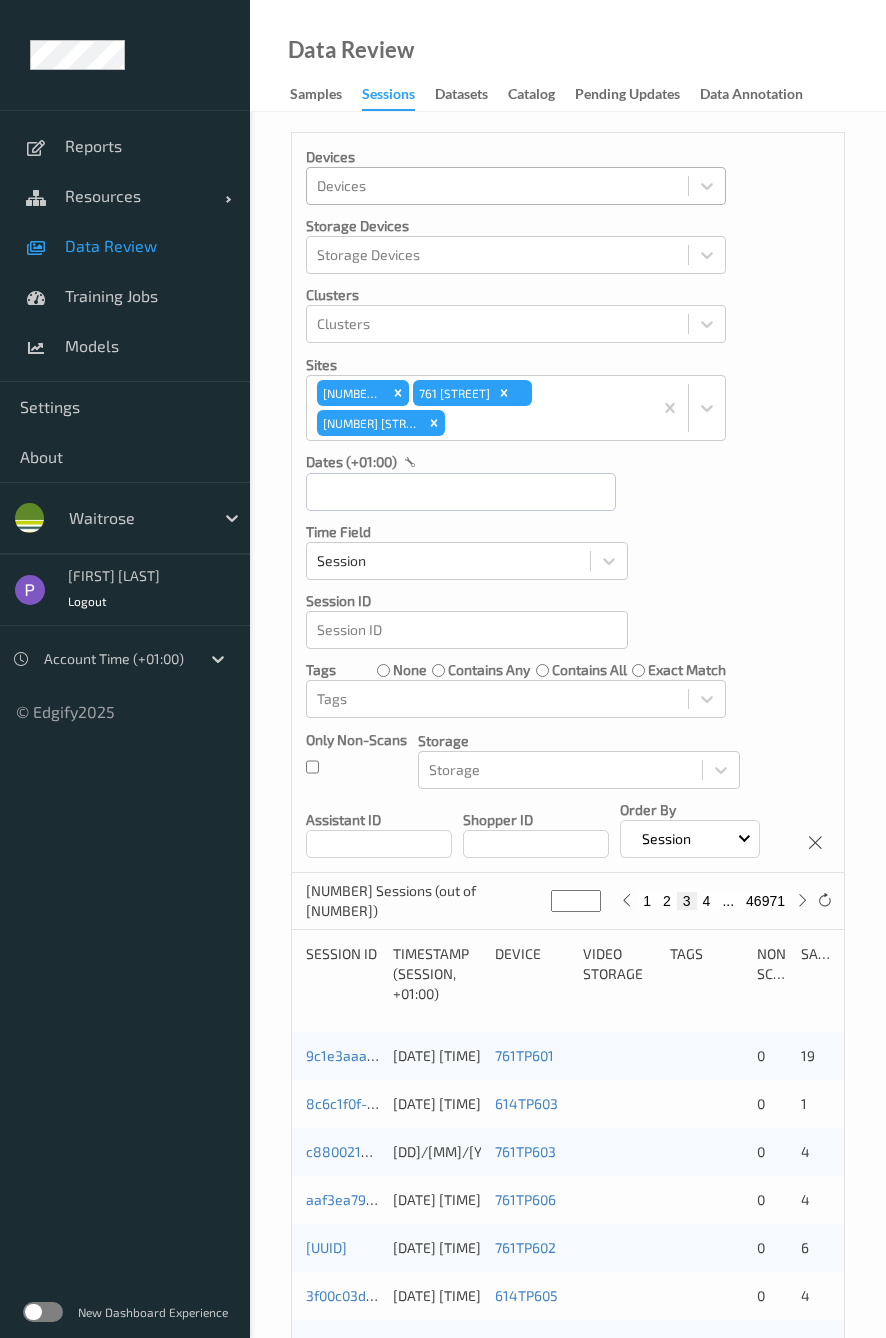 click on "4" at bounding box center (707, 901) 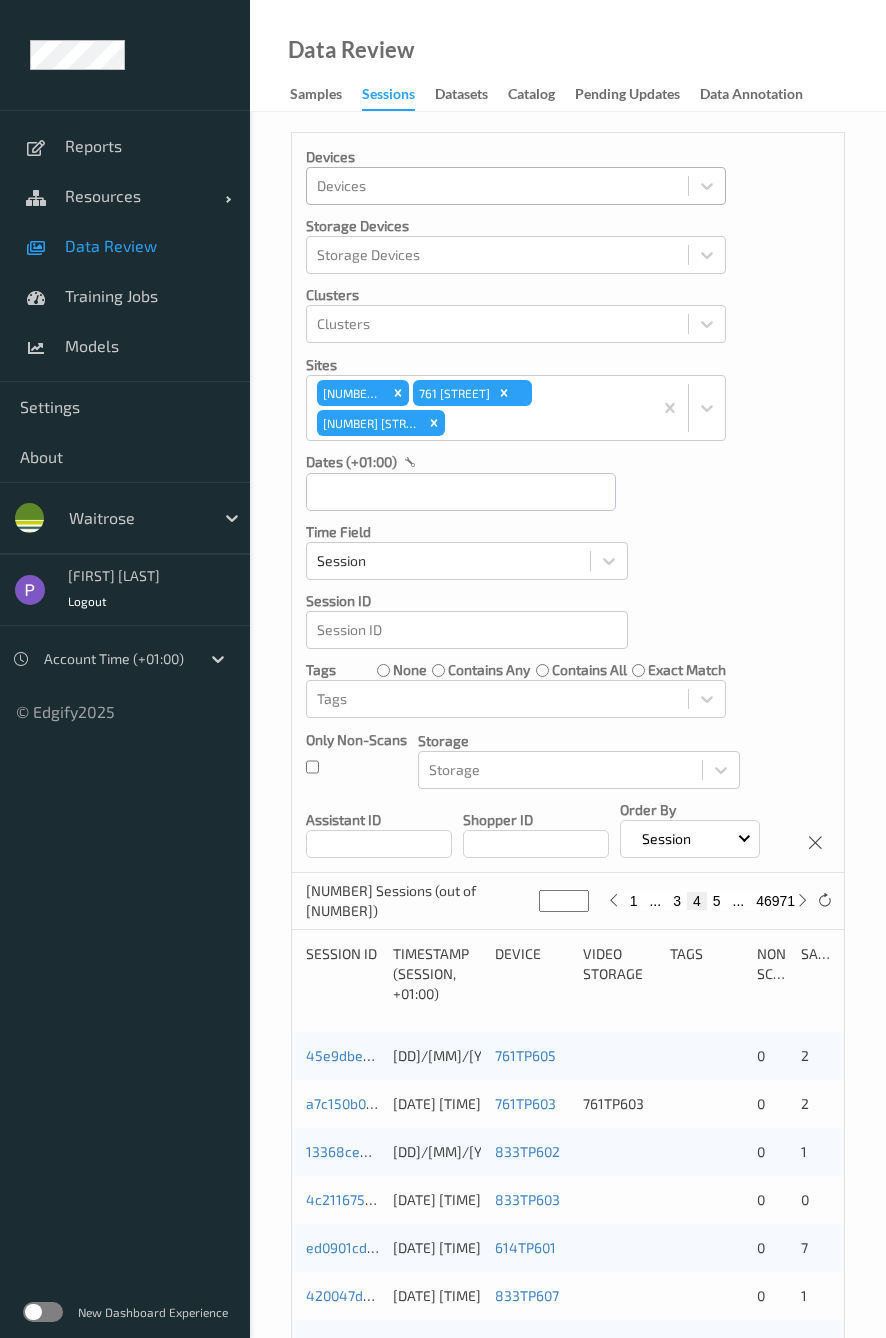 click on "5" at bounding box center [717, 901] 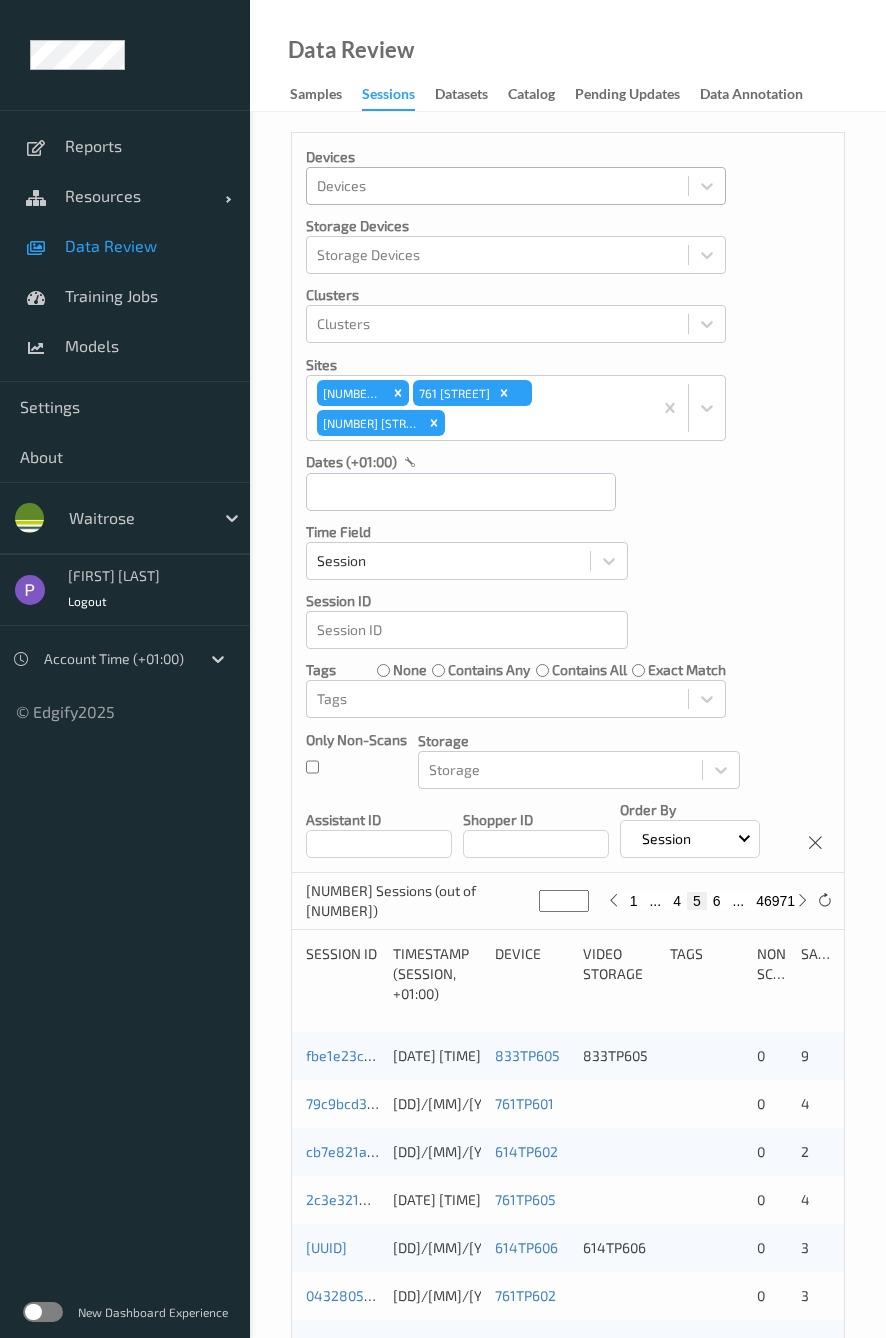 click on "6" at bounding box center (717, 901) 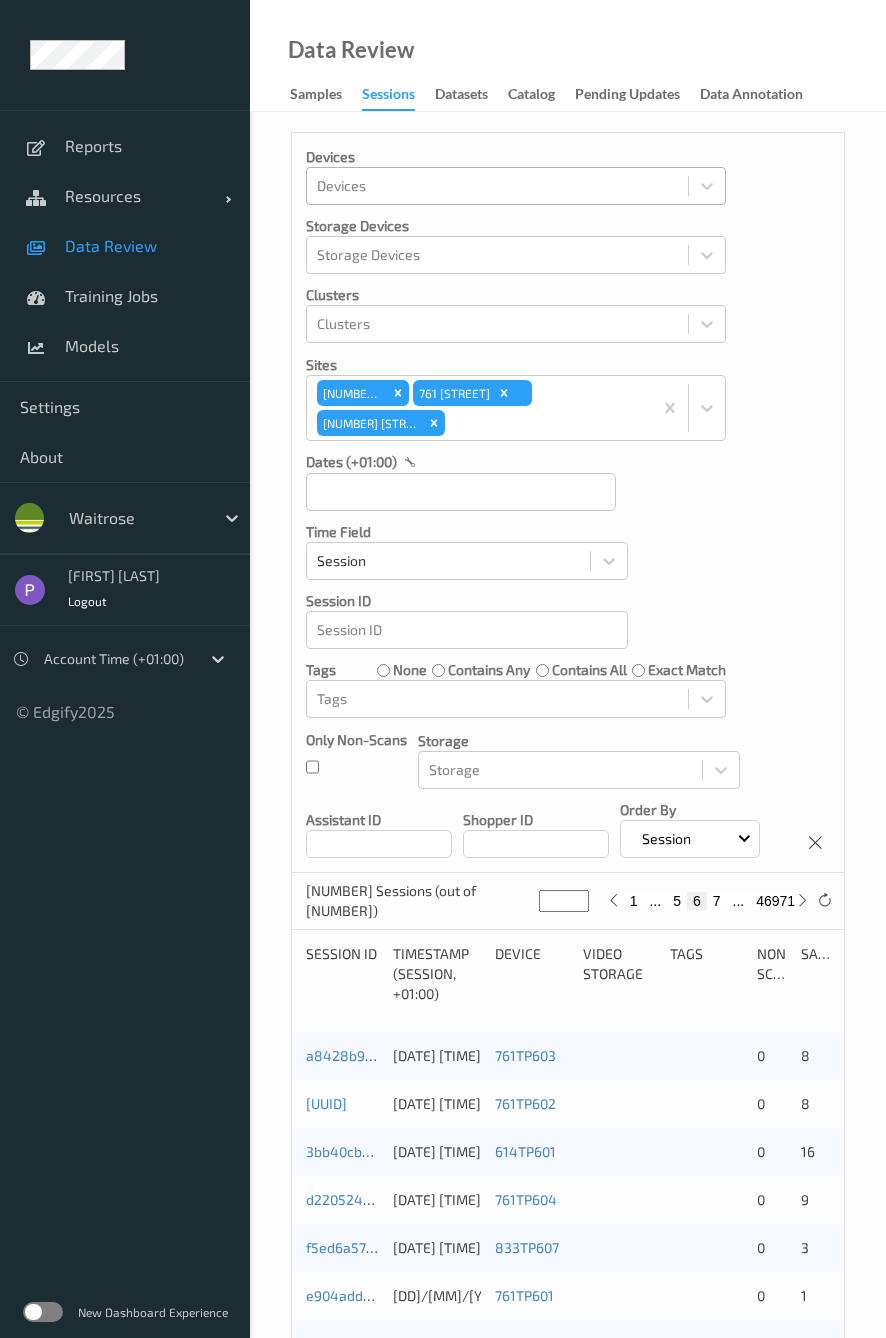 click on "6" at bounding box center [697, 901] 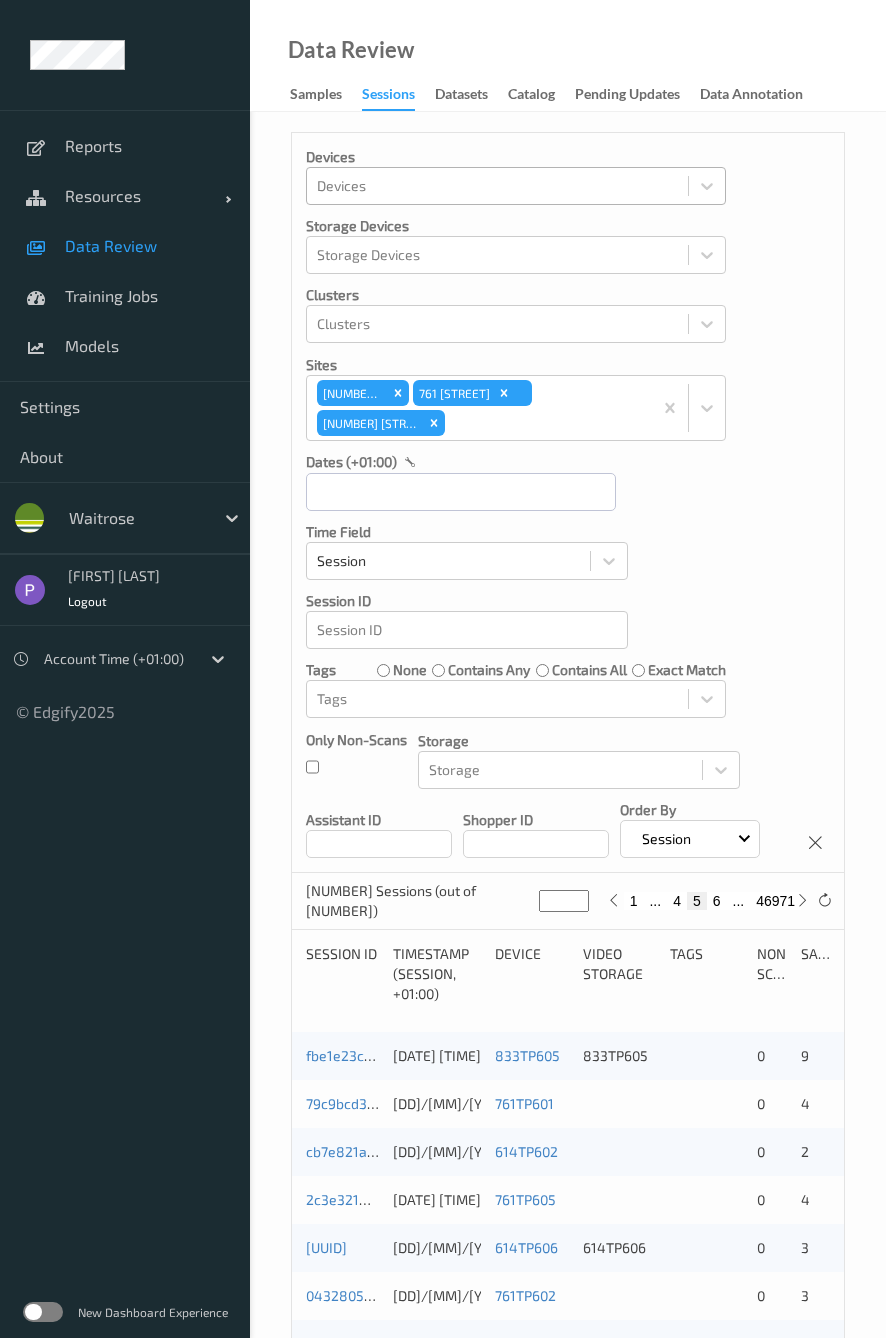 click on "6" at bounding box center [717, 901] 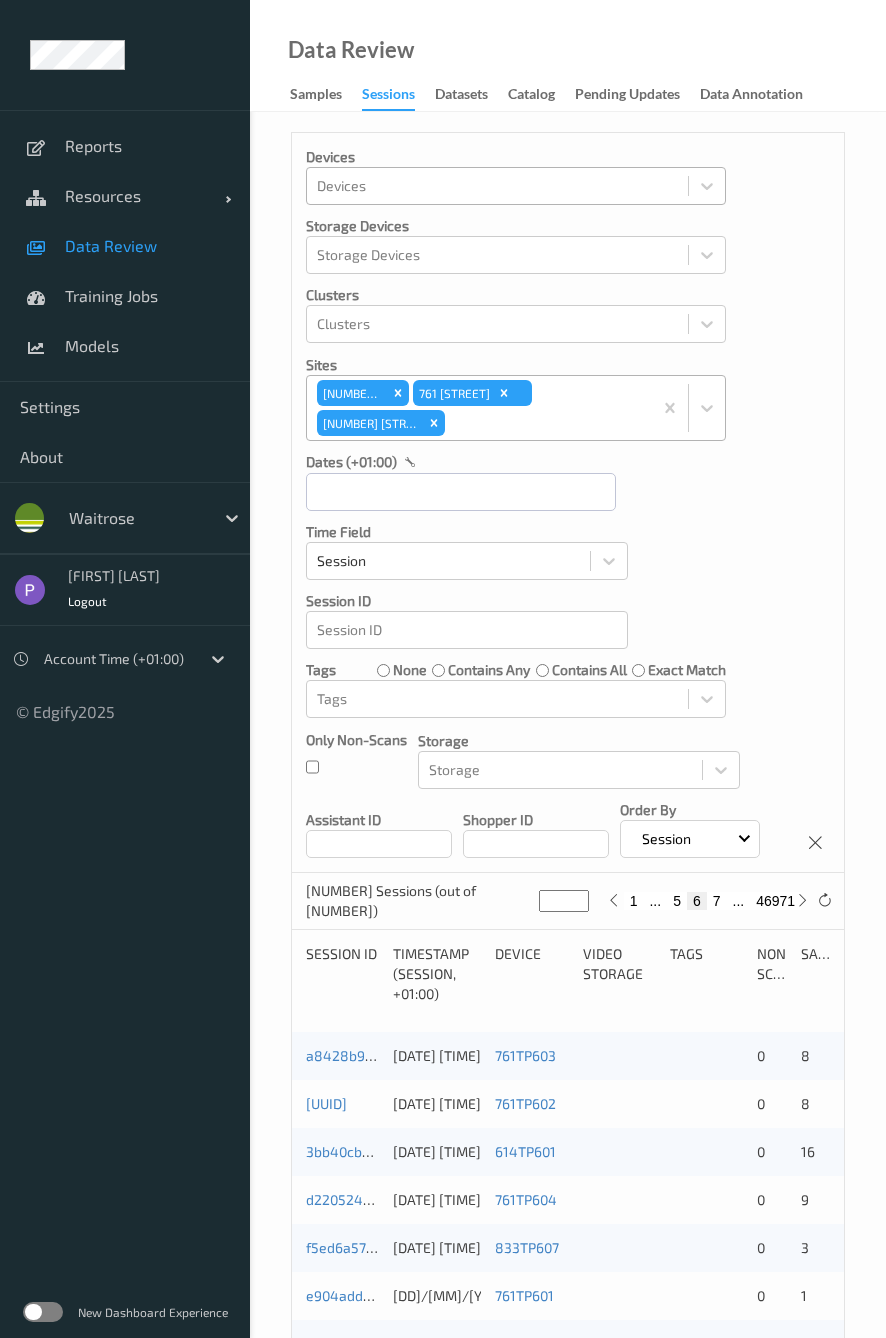 click at bounding box center (545, 423) 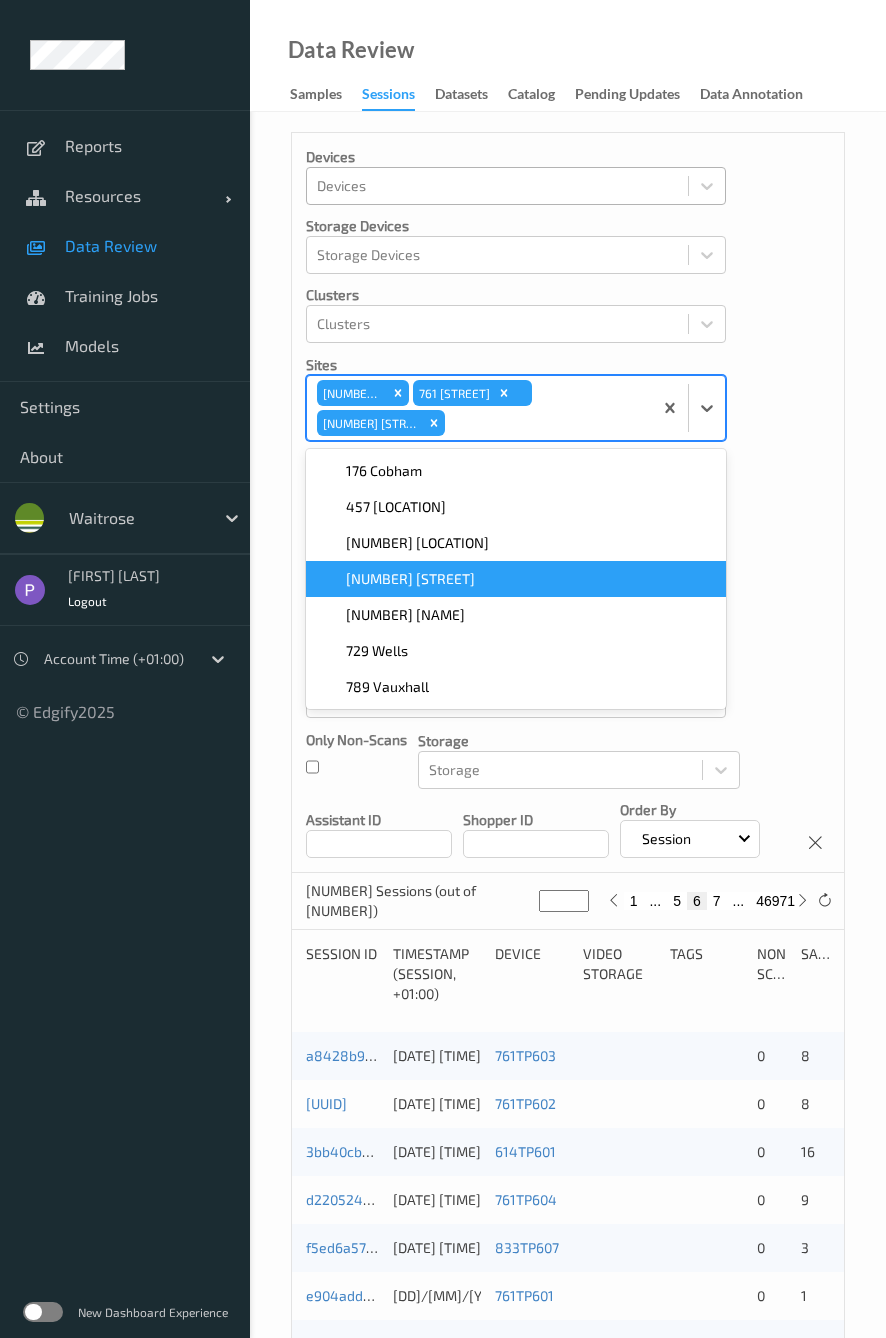 click on "[NUMBER]	[NAME]" at bounding box center [516, 615] 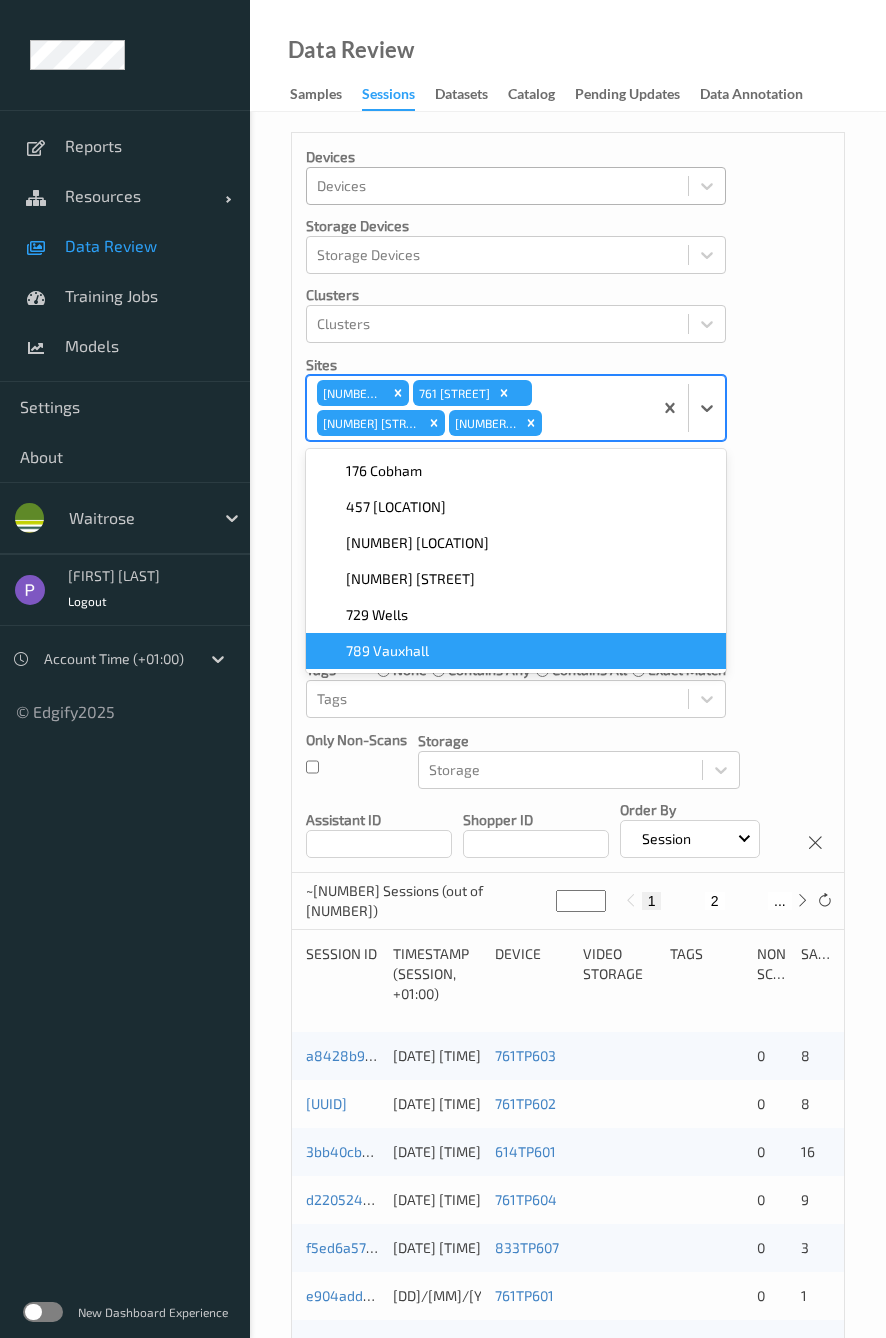 drag, startPoint x: 714, startPoint y: 792, endPoint x: 726, endPoint y: 810, distance: 21.633308 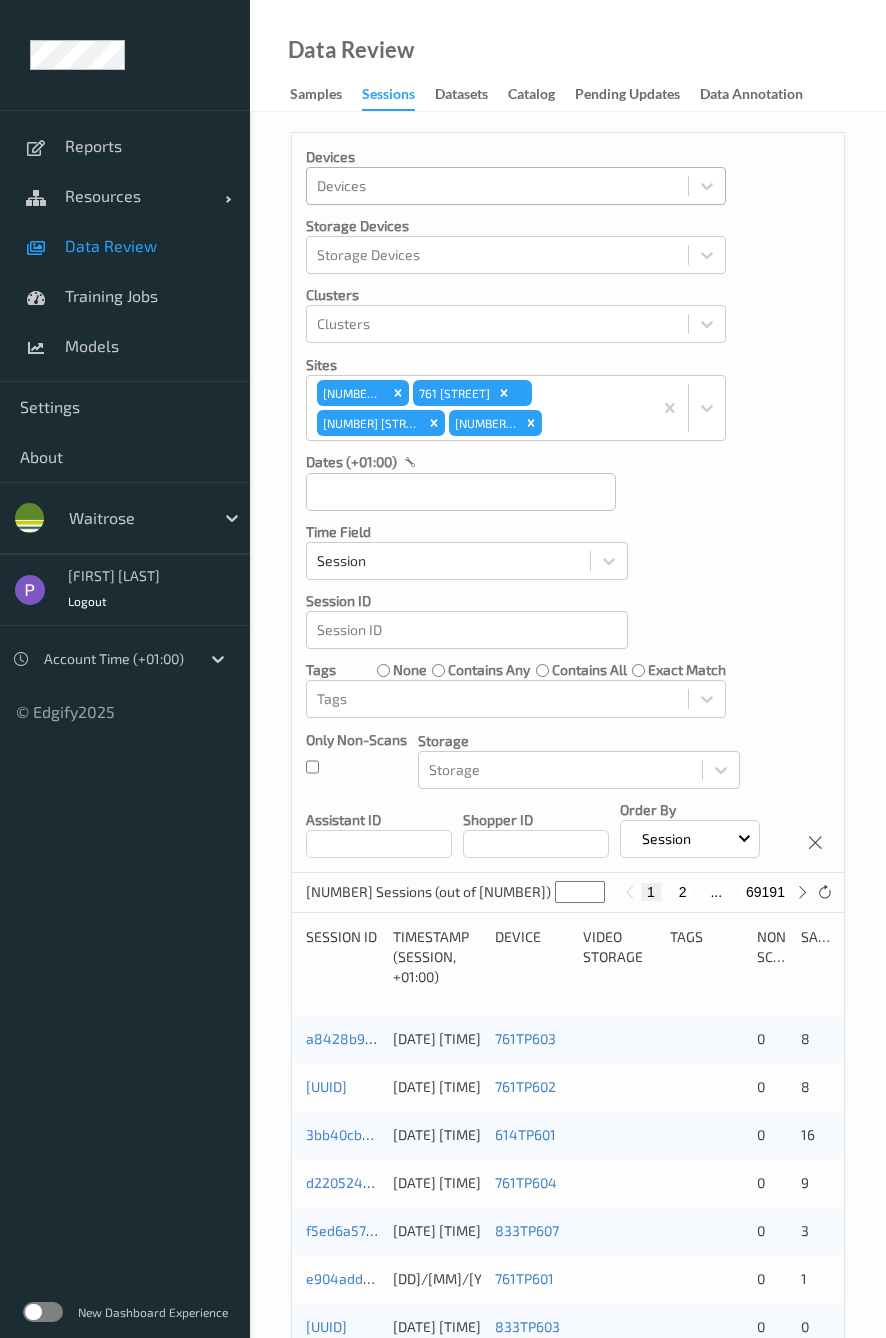 click on "2" at bounding box center (683, 892) 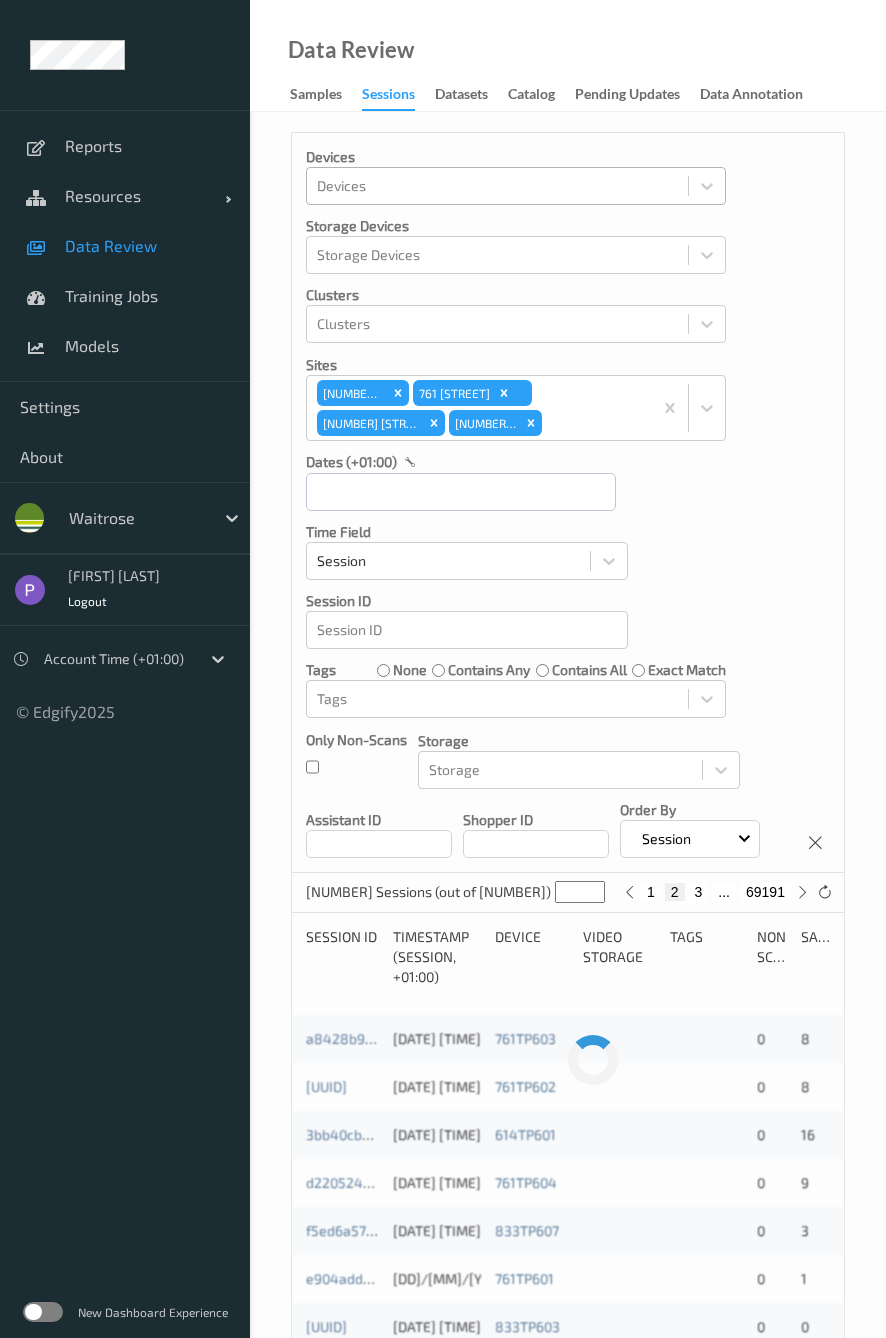 click on "3" at bounding box center [699, 892] 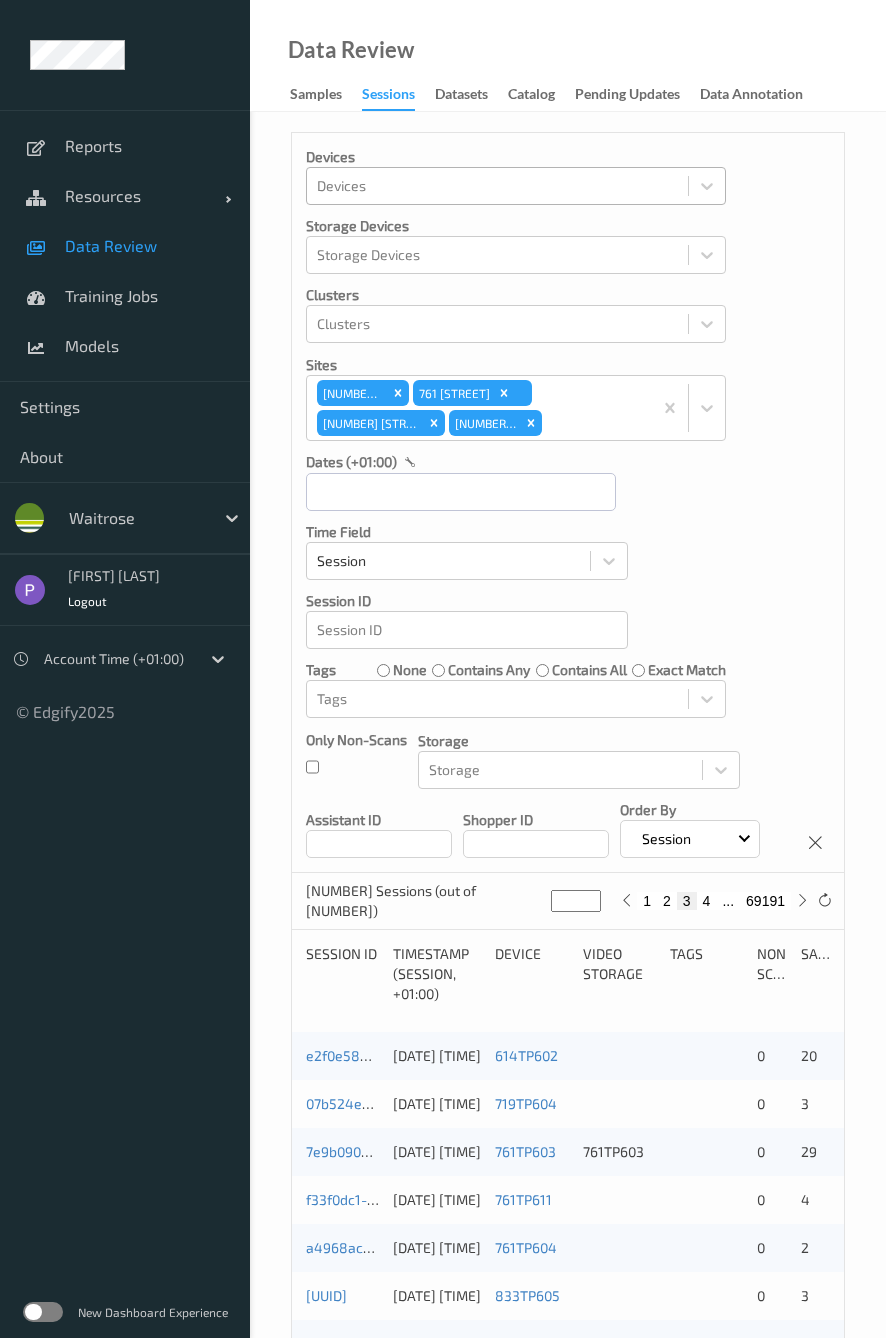 click on "2" at bounding box center [667, 901] 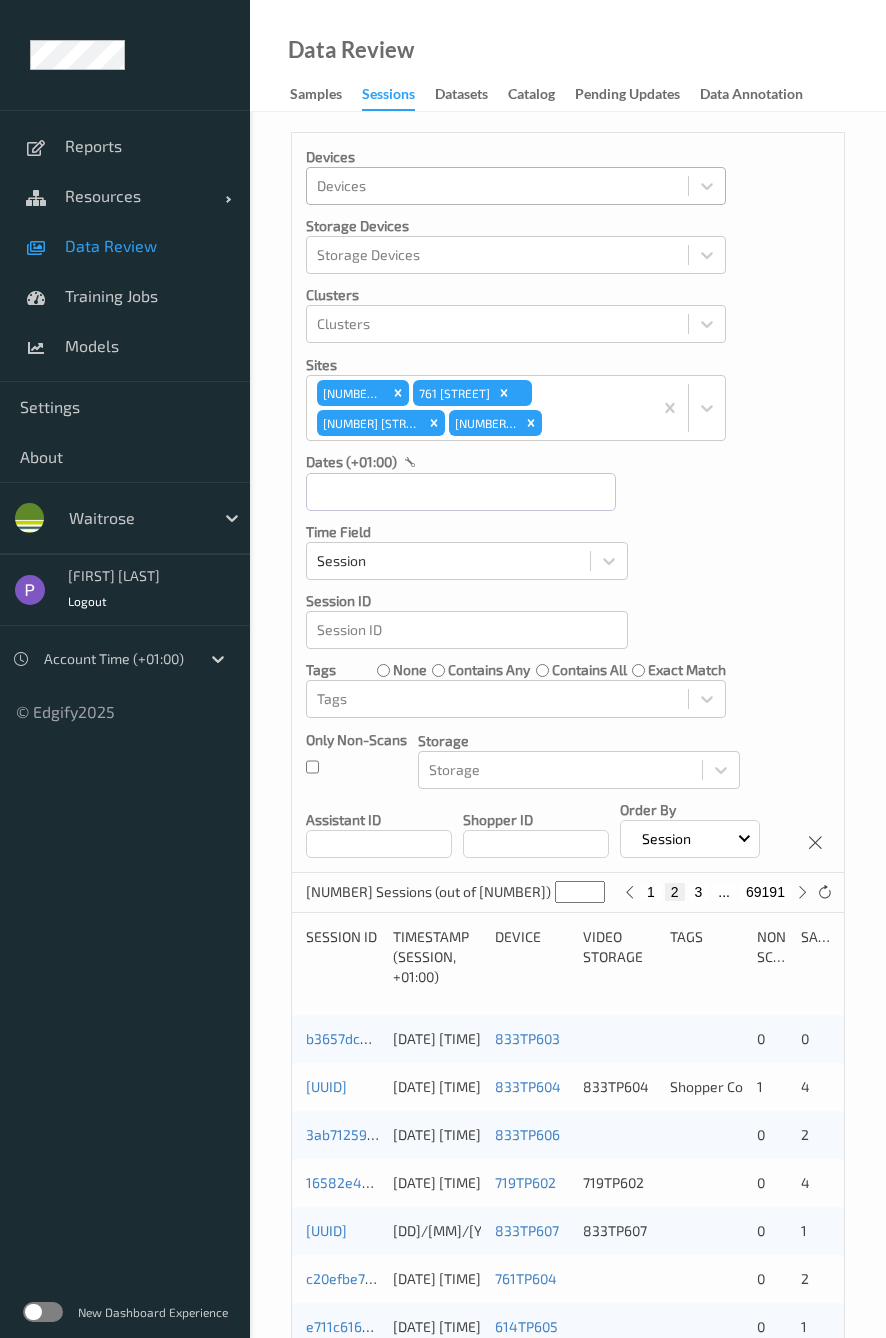 click on "1" at bounding box center [651, 892] 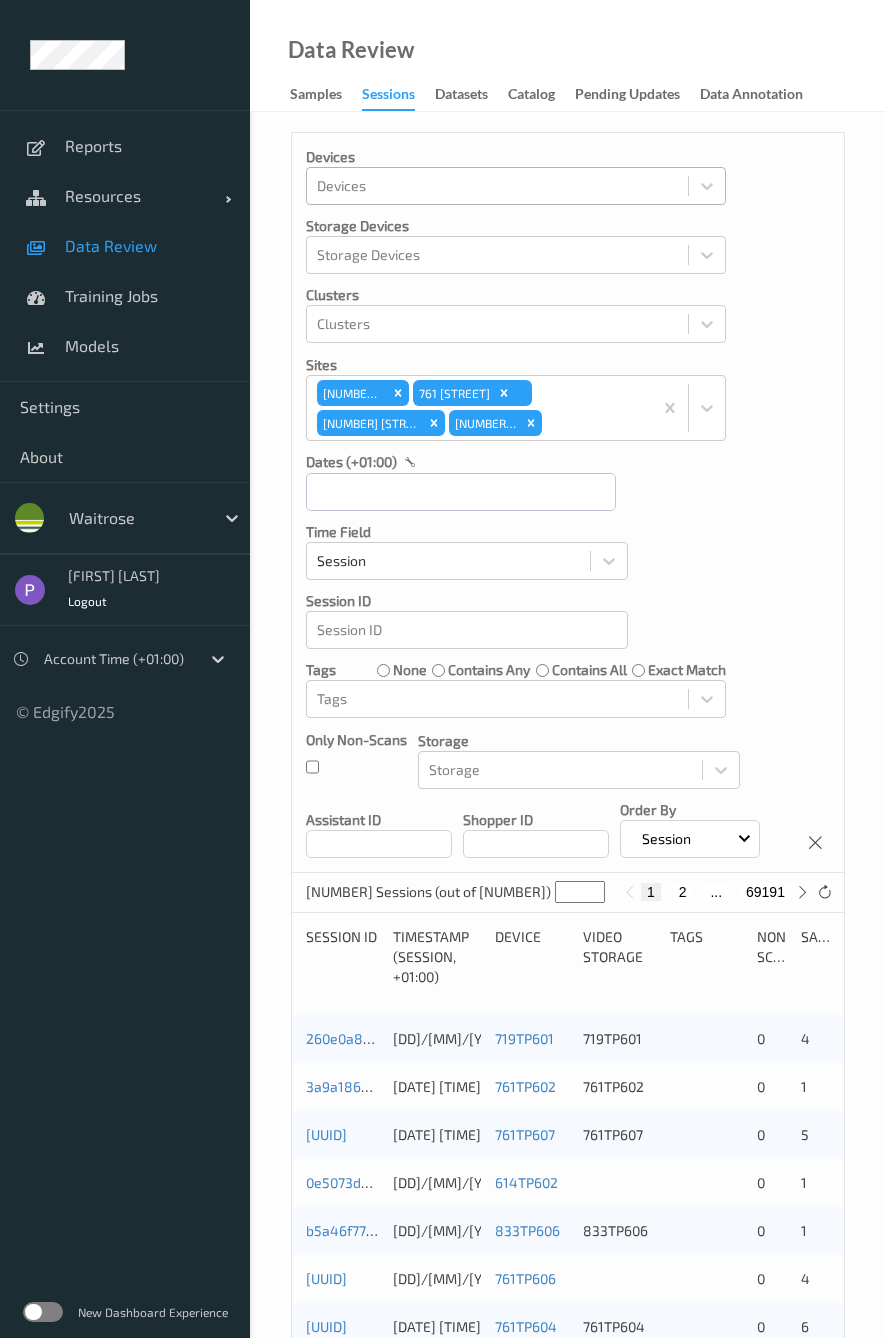 click on "2" at bounding box center (683, 892) 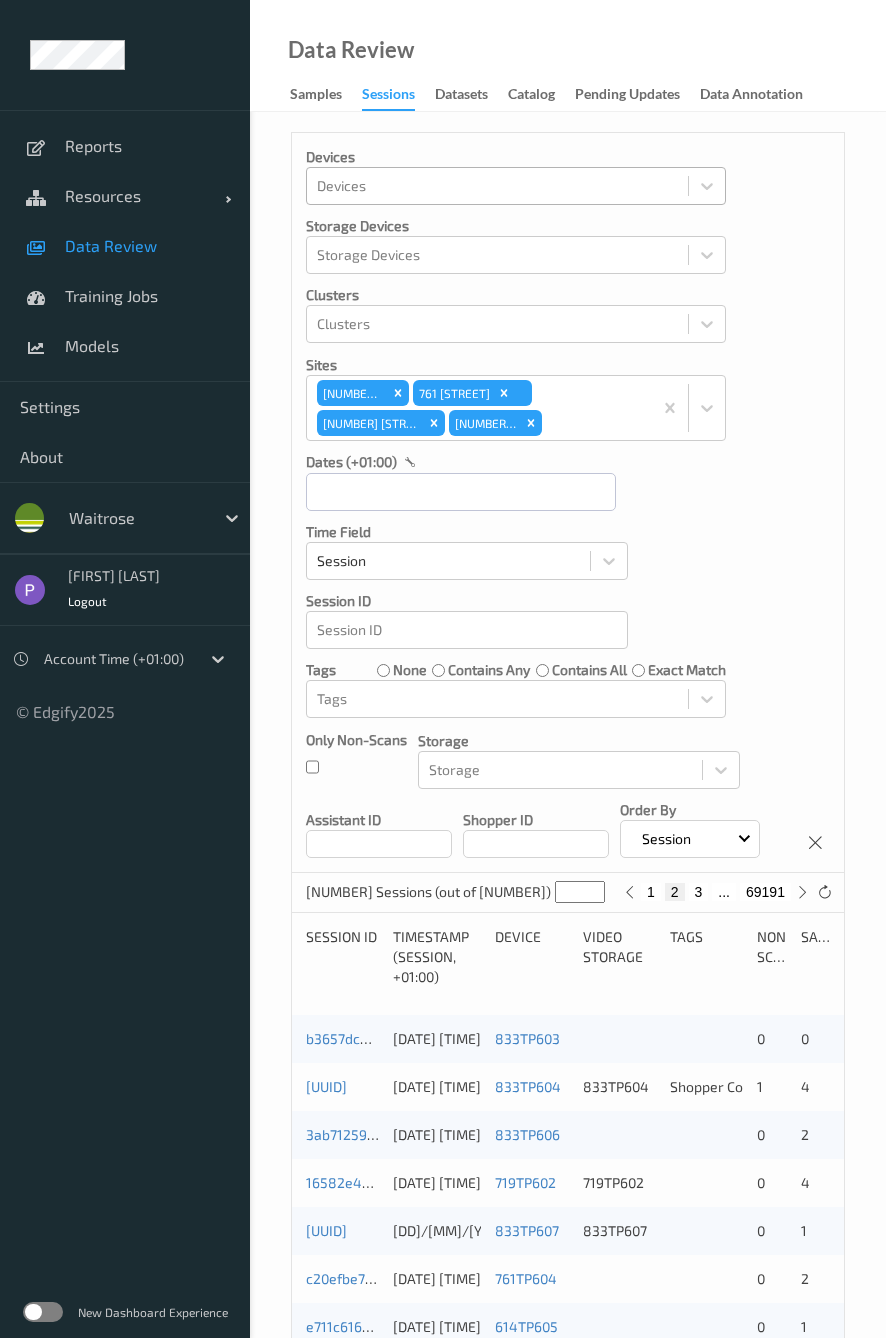 click on "3" at bounding box center (699, 892) 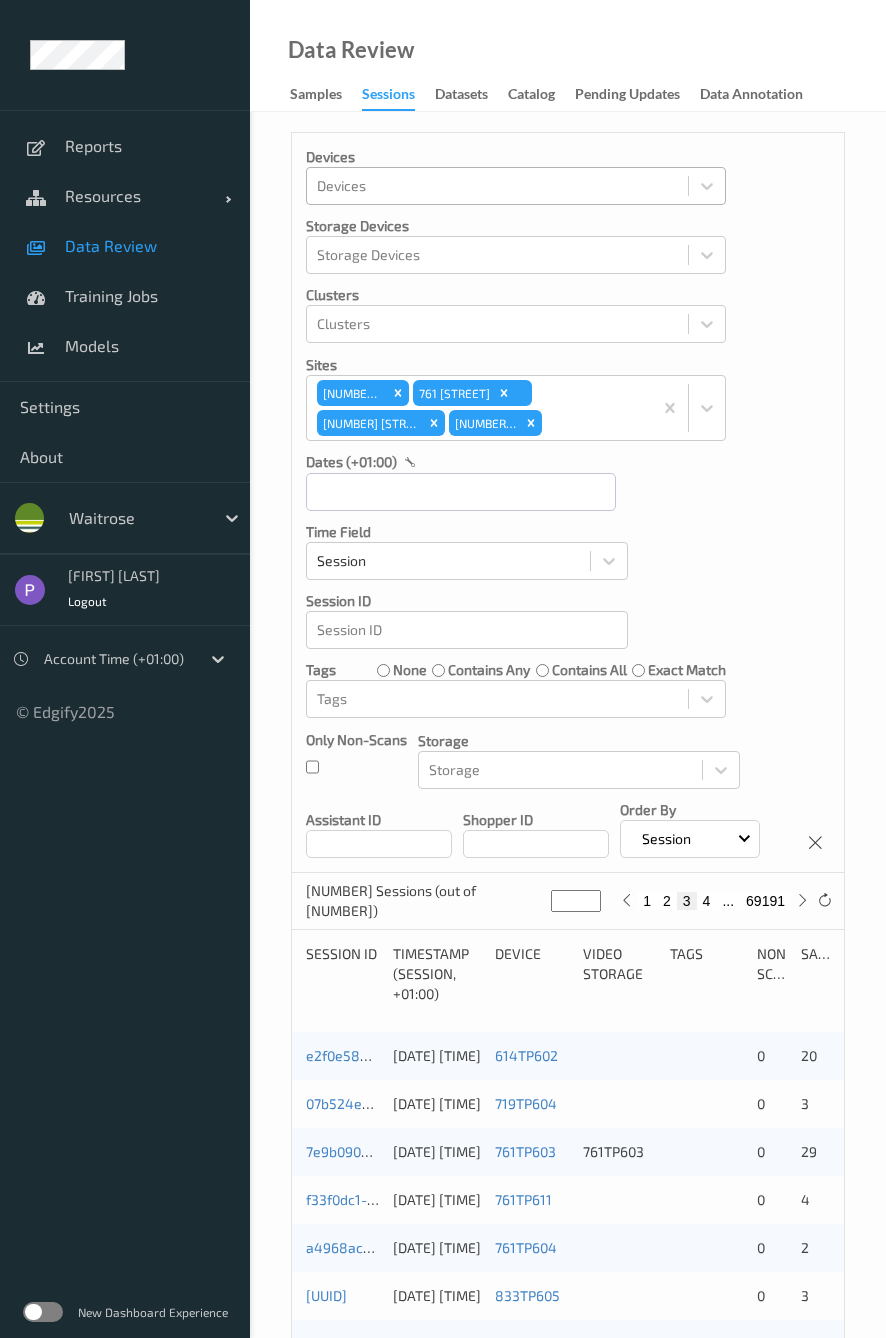 click on "4" at bounding box center (707, 901) 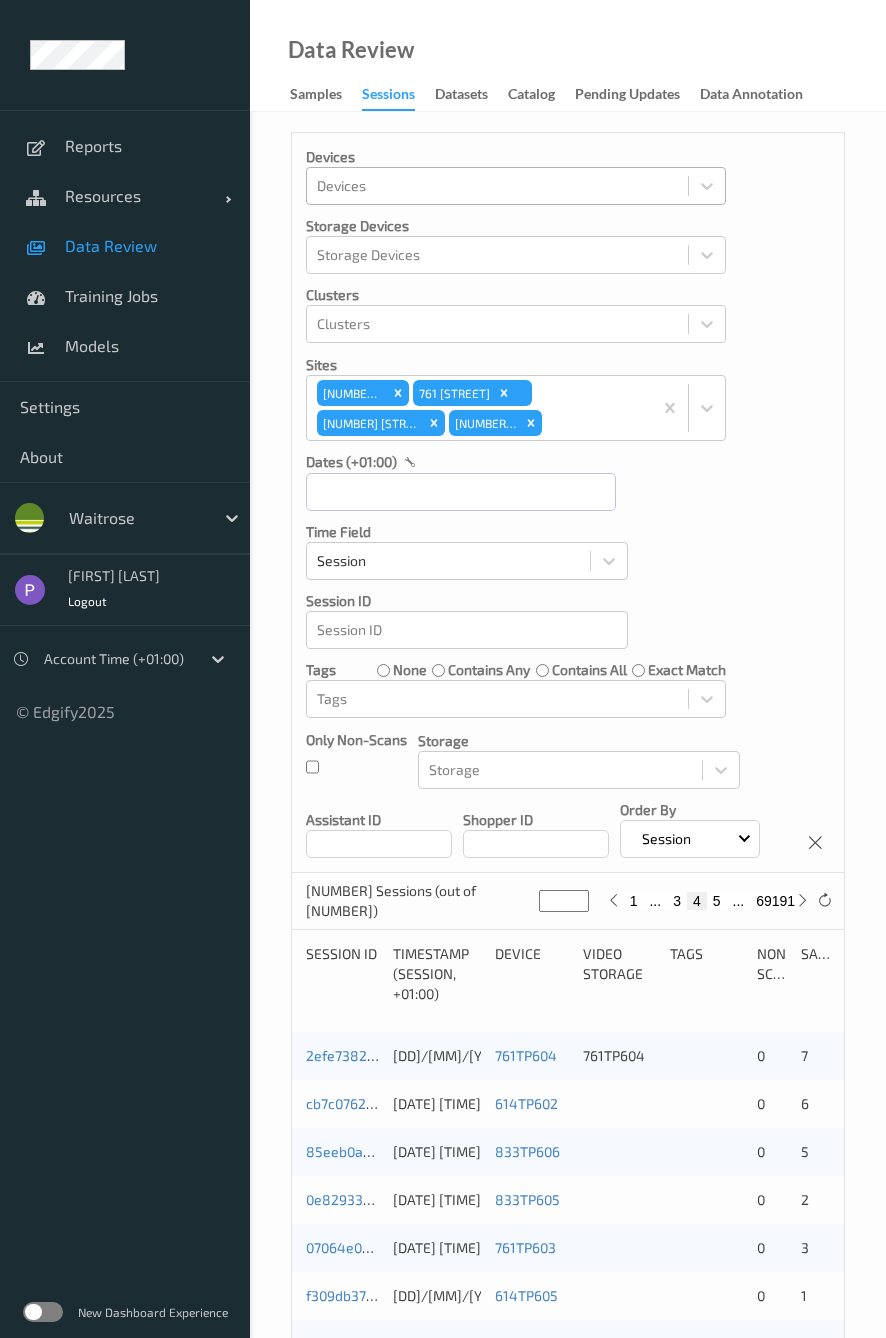 click on "4" at bounding box center [697, 901] 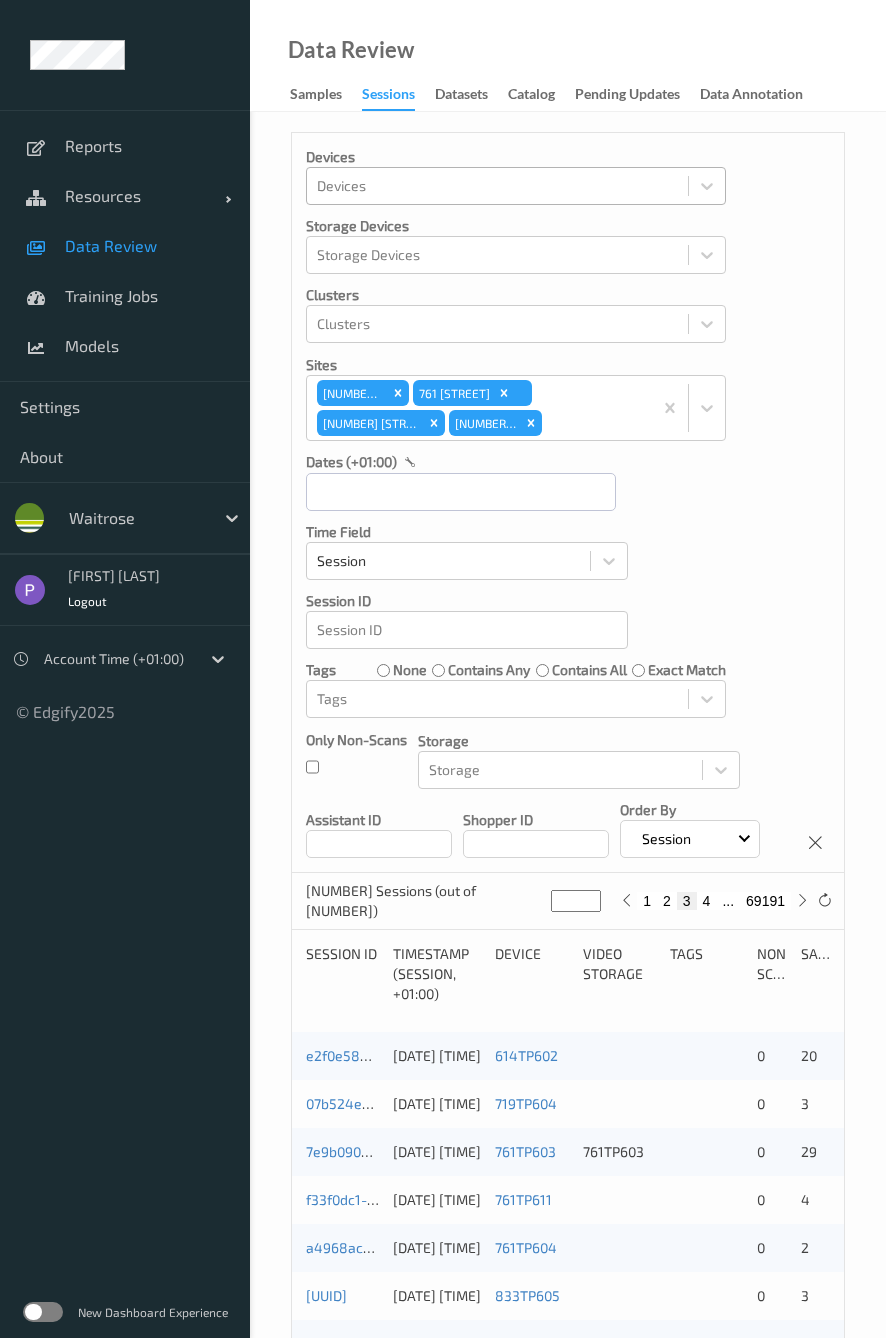 click on "2" at bounding box center [667, 901] 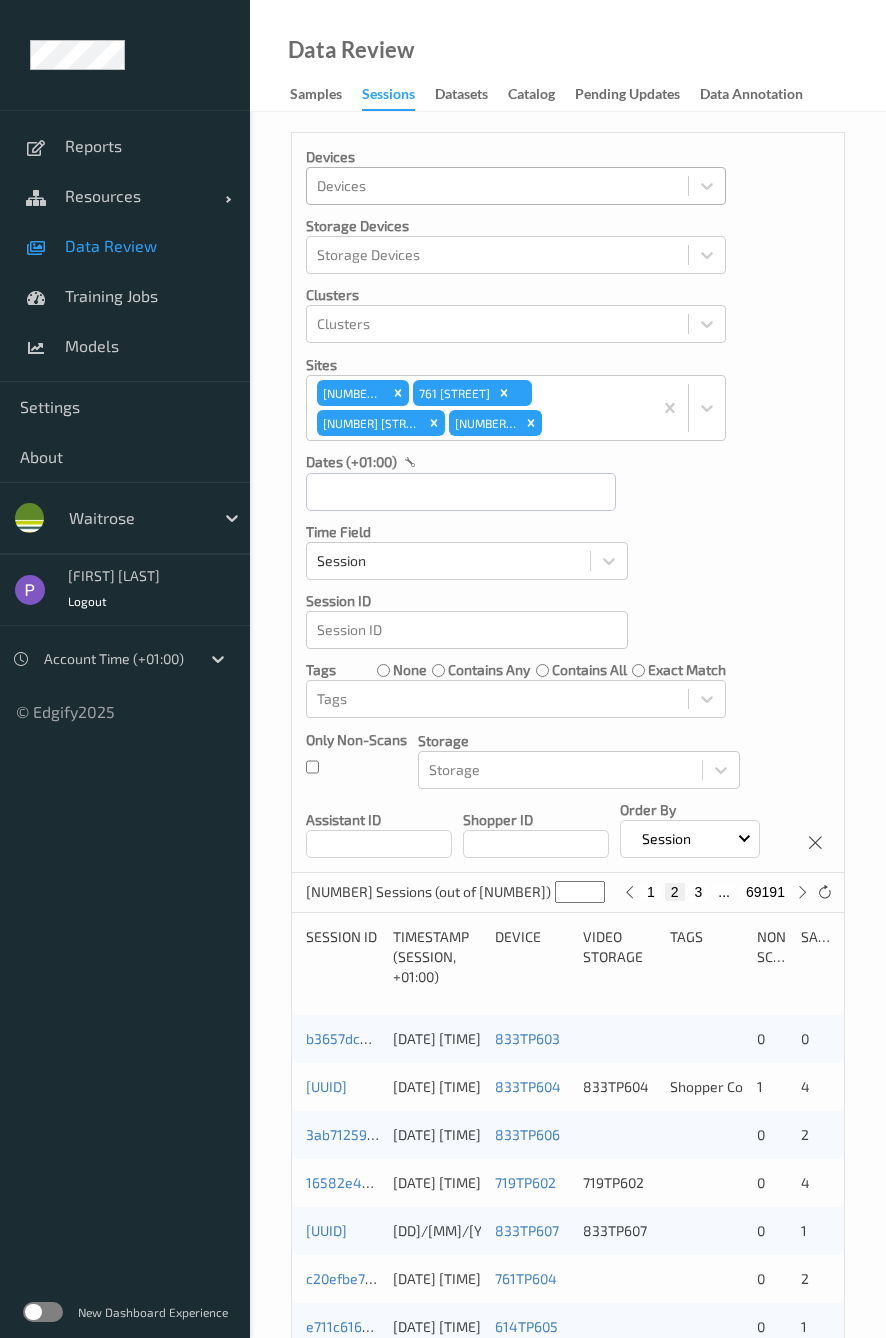 click on "1" at bounding box center (651, 892) 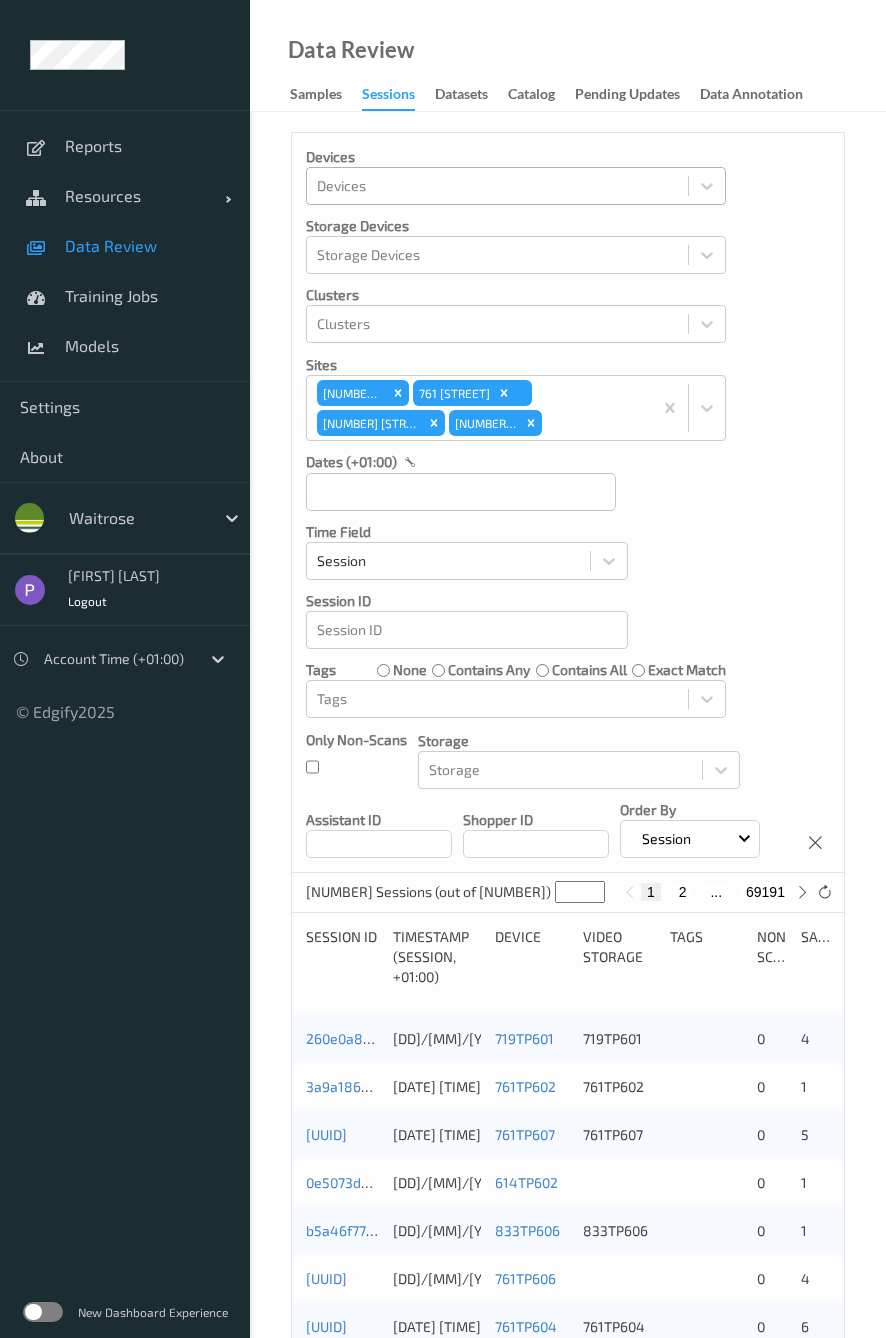 click on "1   2   ...   69191" at bounding box center (716, 892) 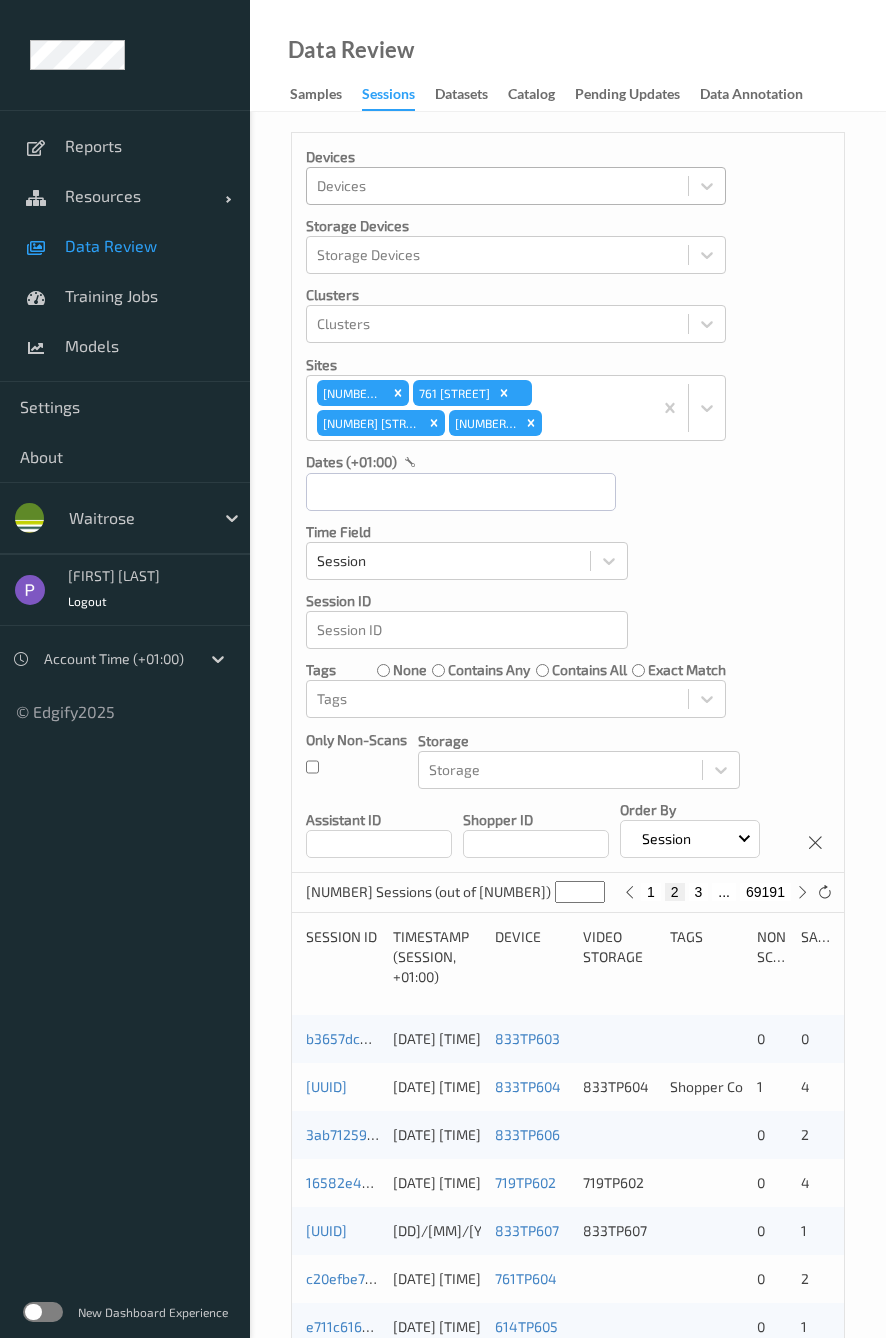 click on "3" at bounding box center (699, 892) 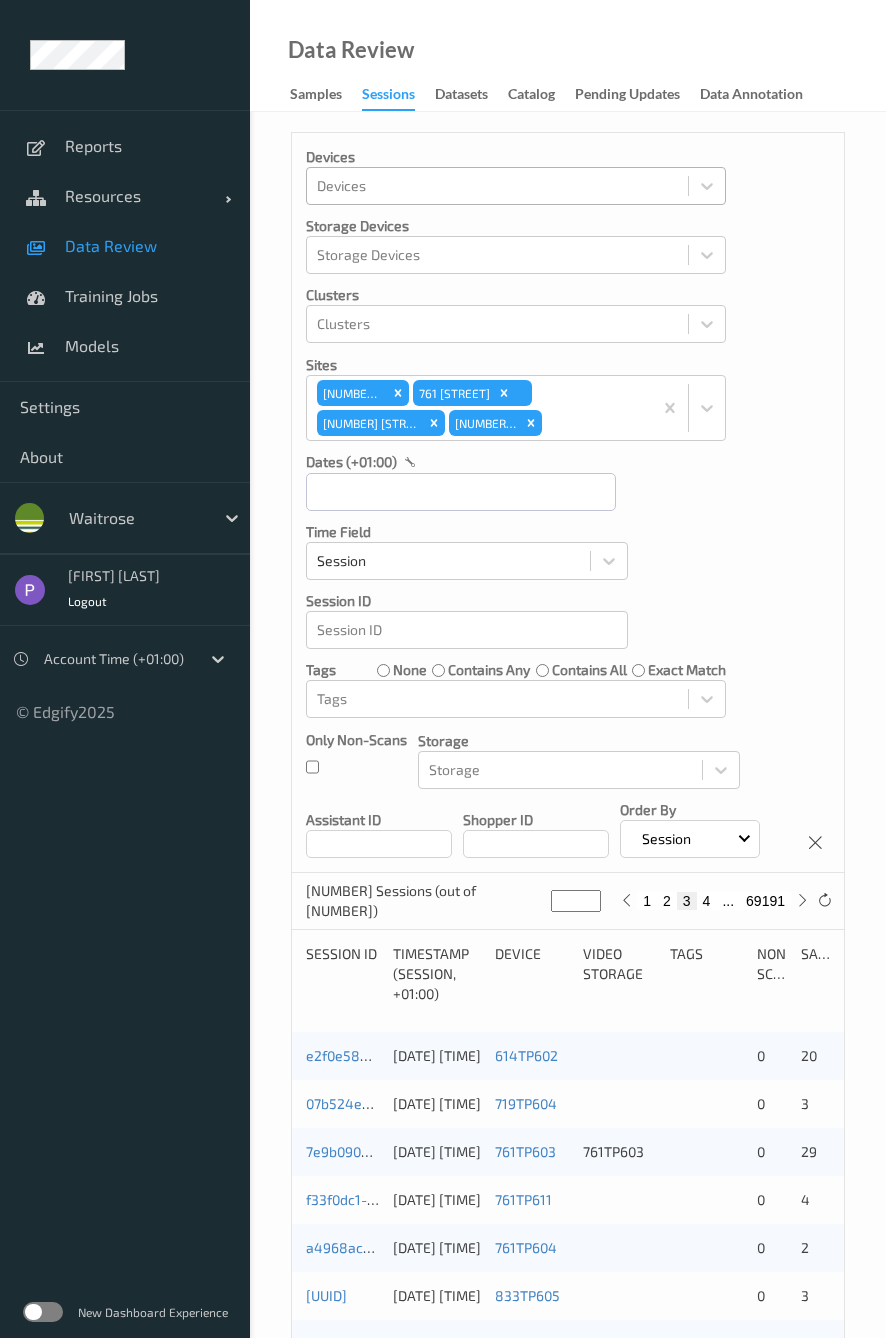 click on "4" at bounding box center (707, 901) 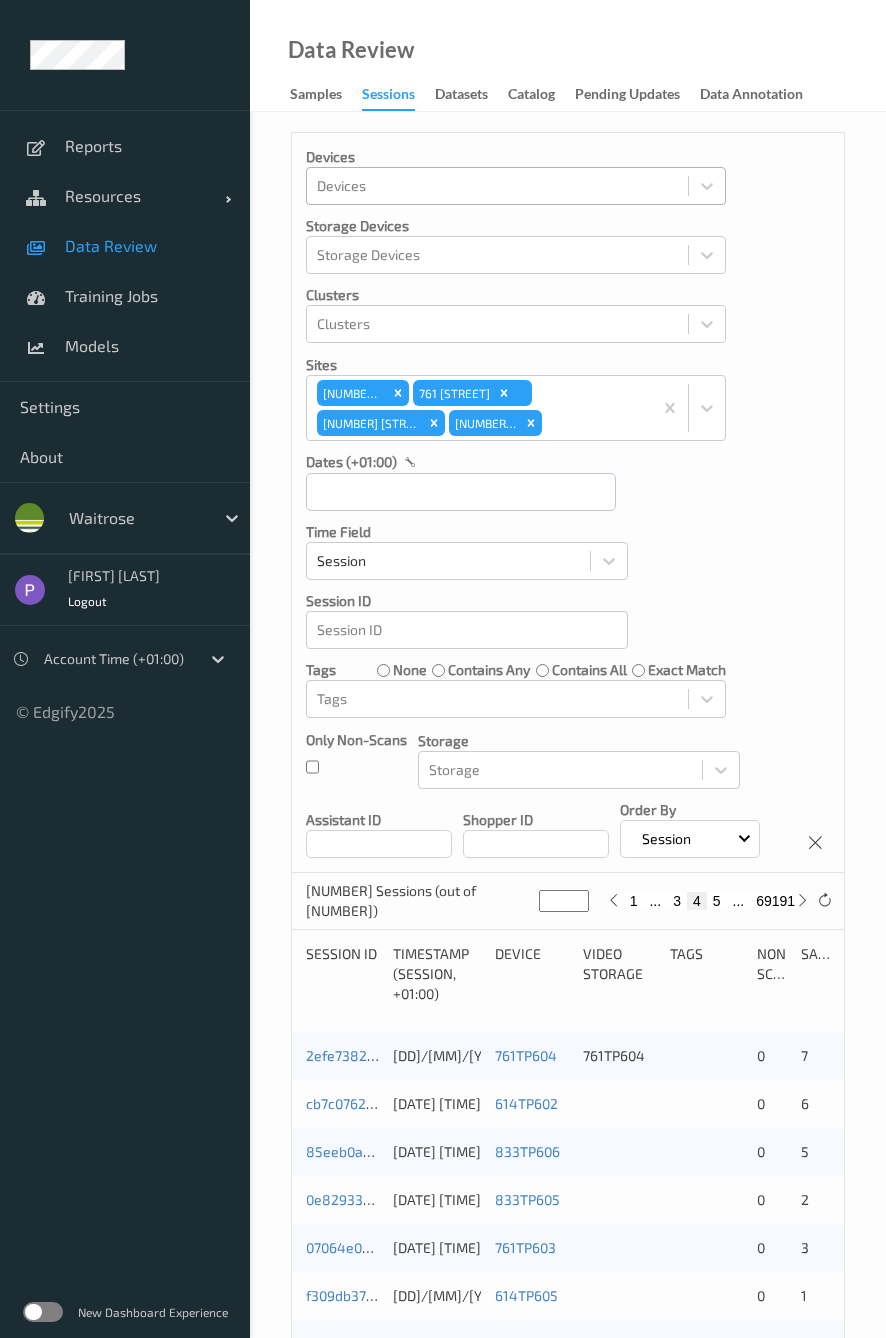 click on "5" at bounding box center (717, 901) 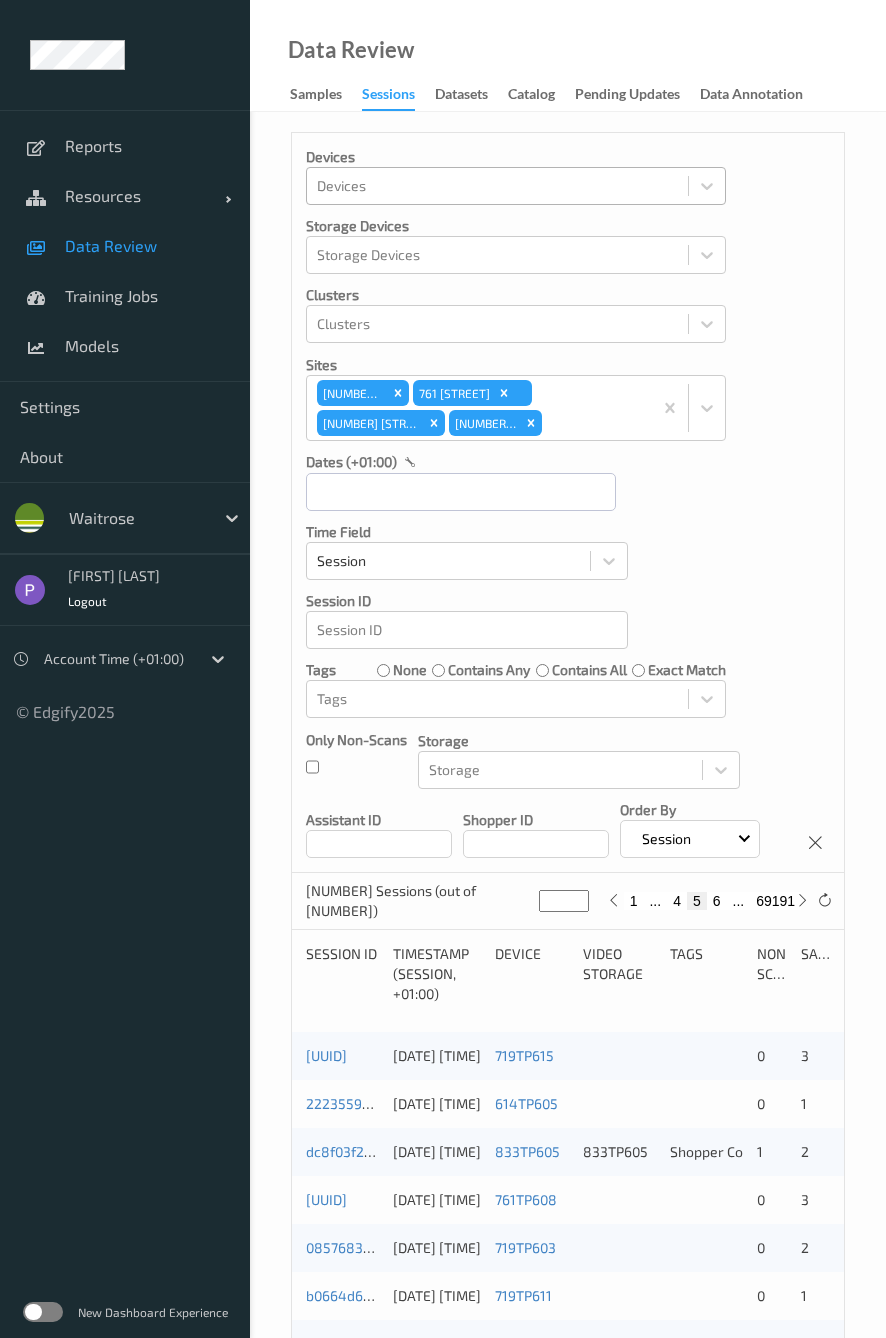 click on "6" at bounding box center (717, 901) 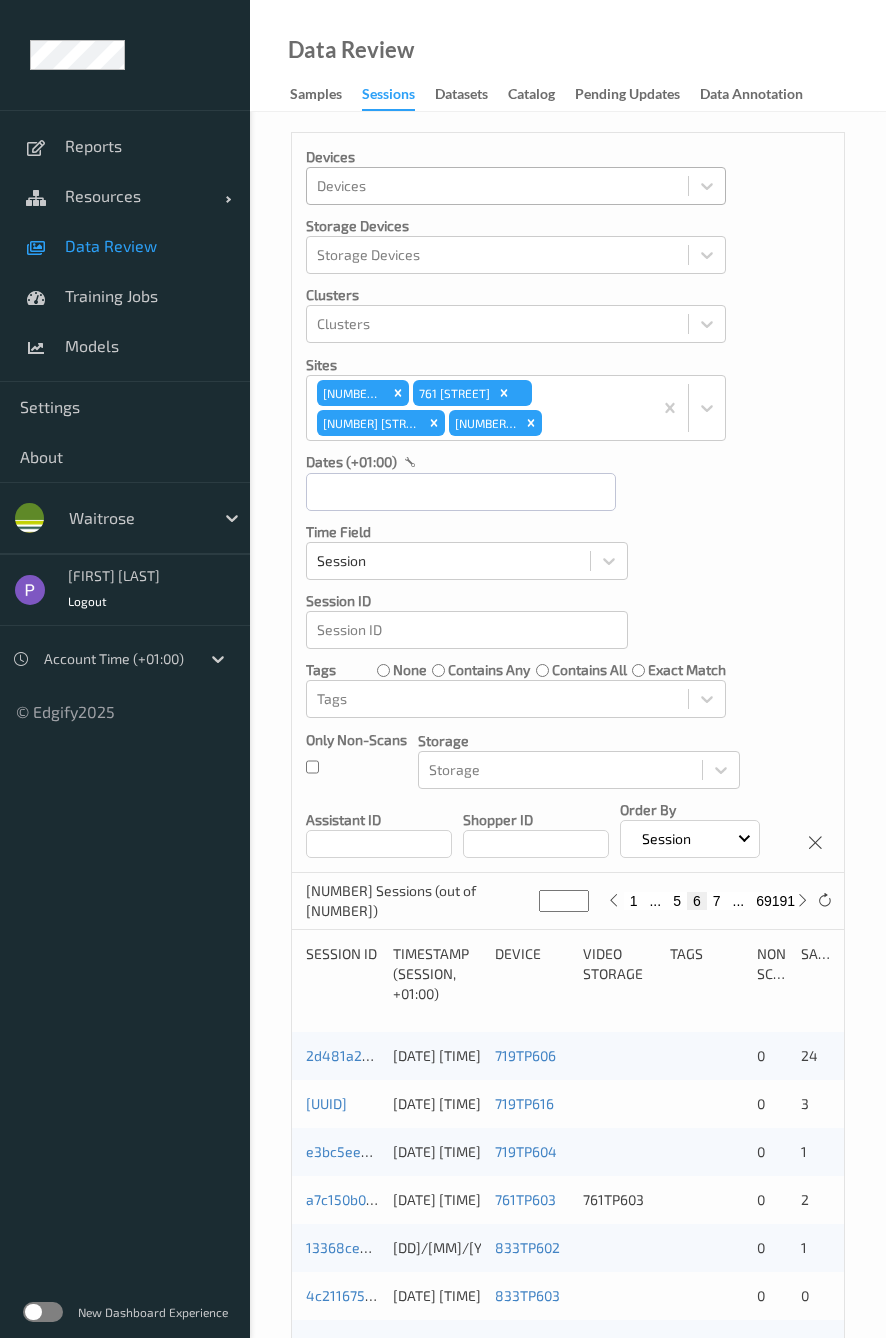 click on "7" at bounding box center [717, 901] 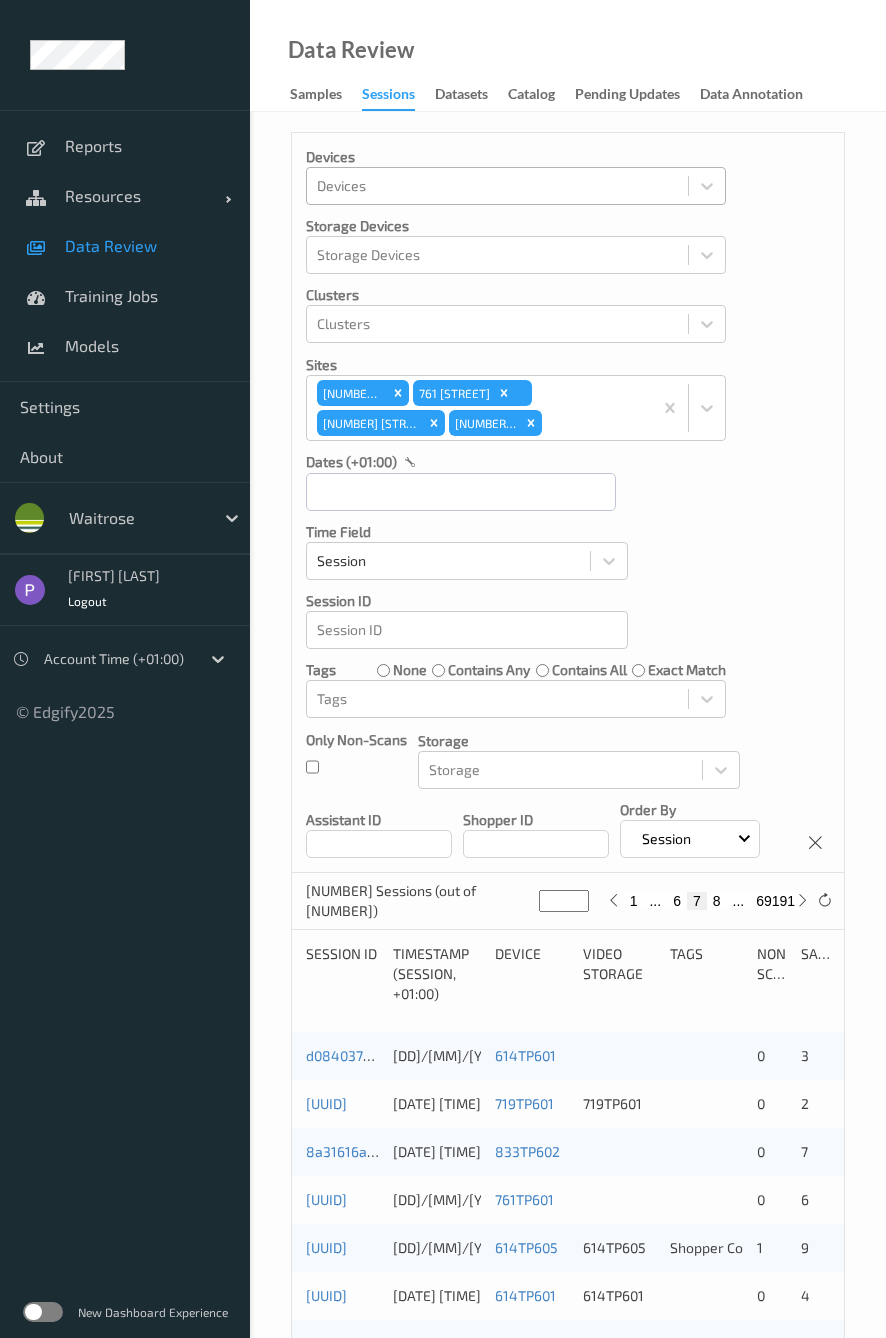 click on "8" at bounding box center (717, 901) 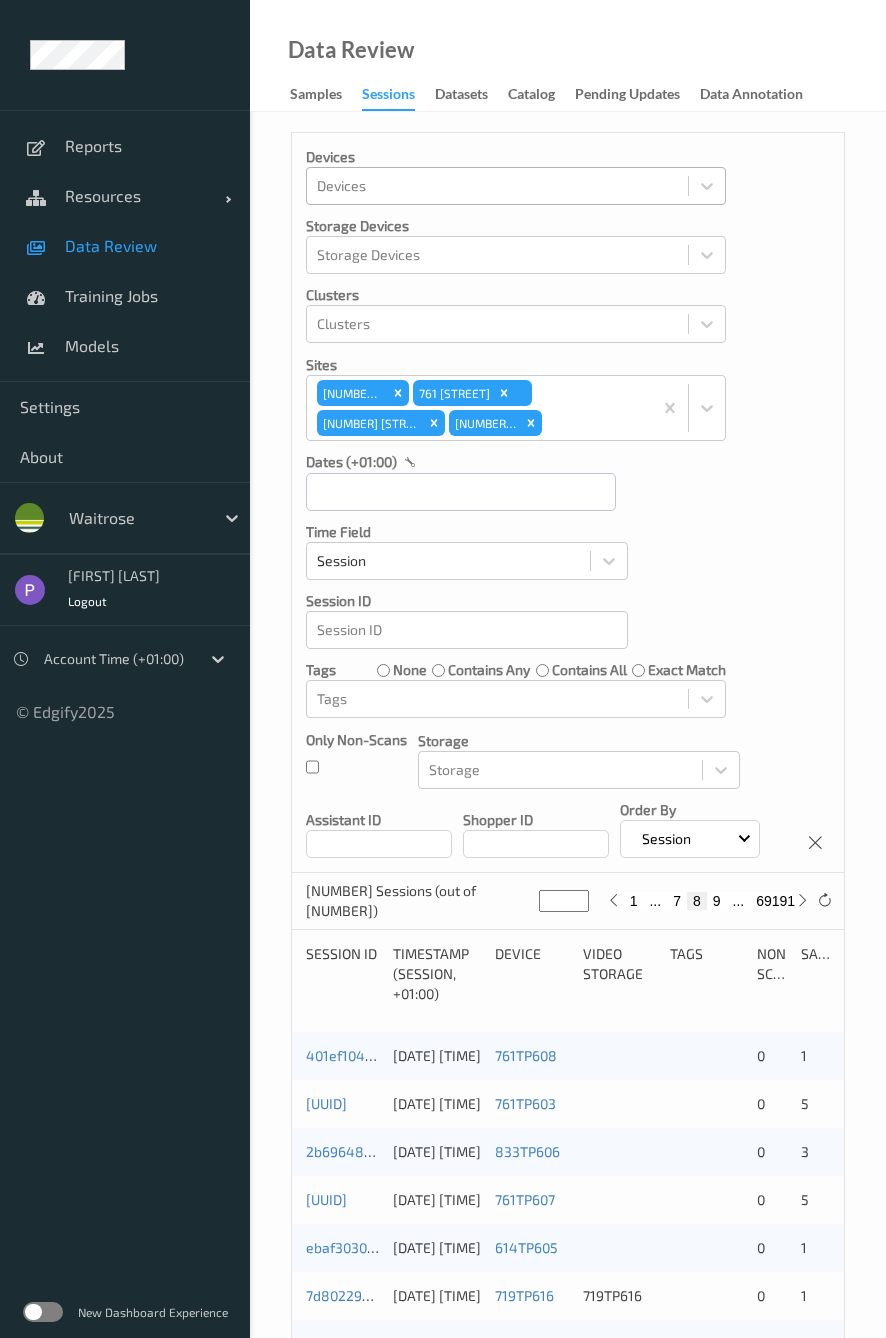 click on "9" at bounding box center [717, 901] 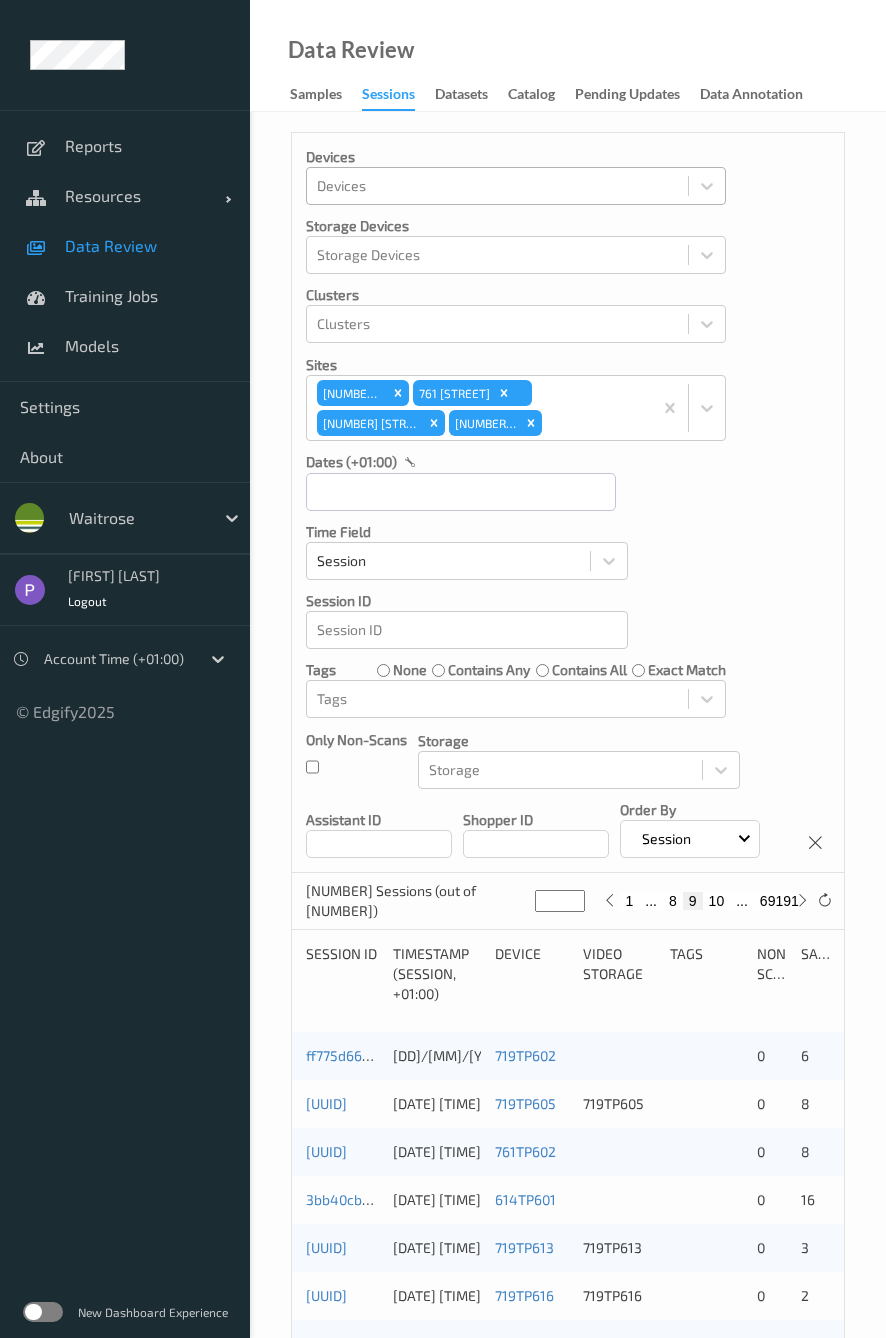 click on "10" at bounding box center (717, 901) 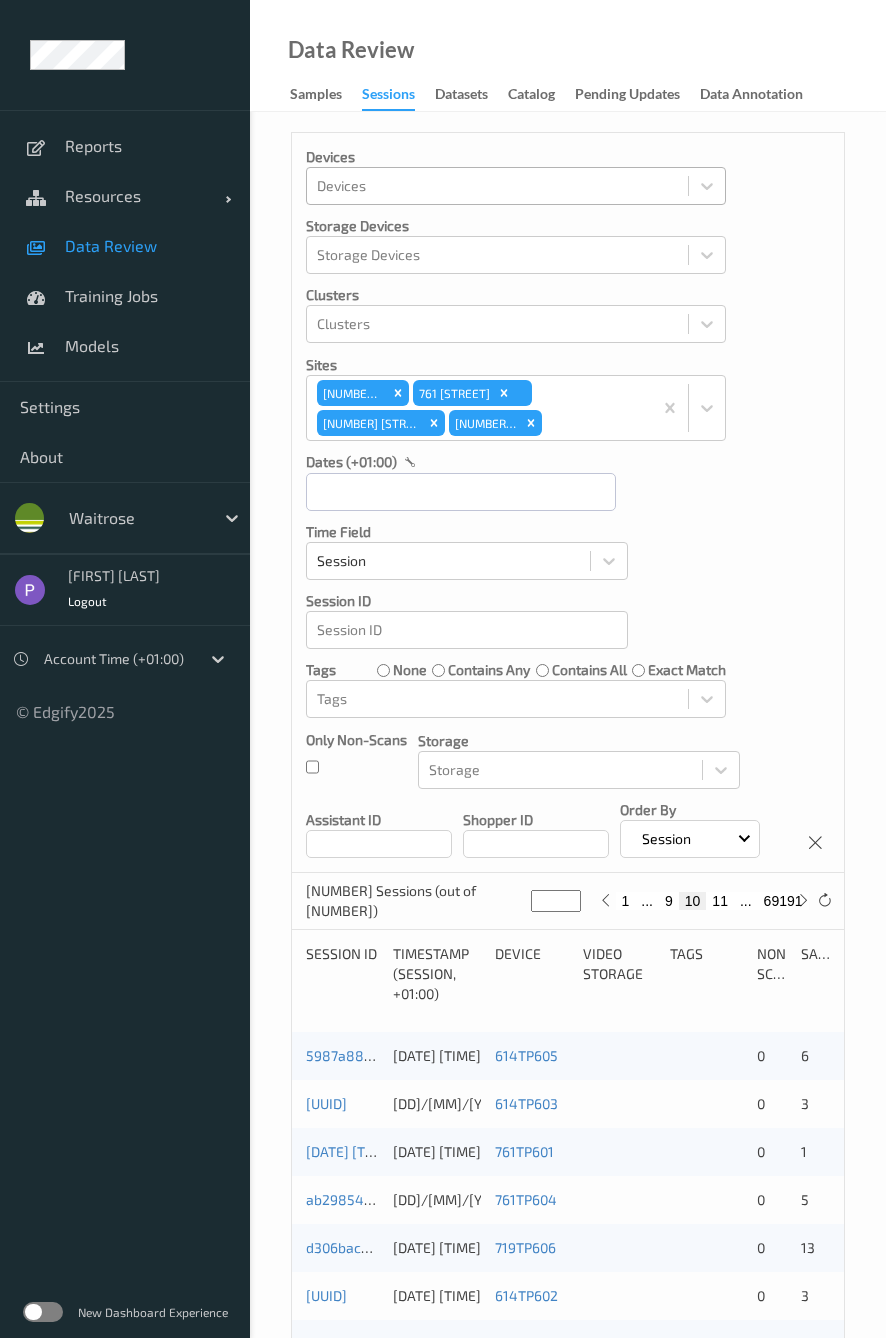click on "11" at bounding box center [720, 901] 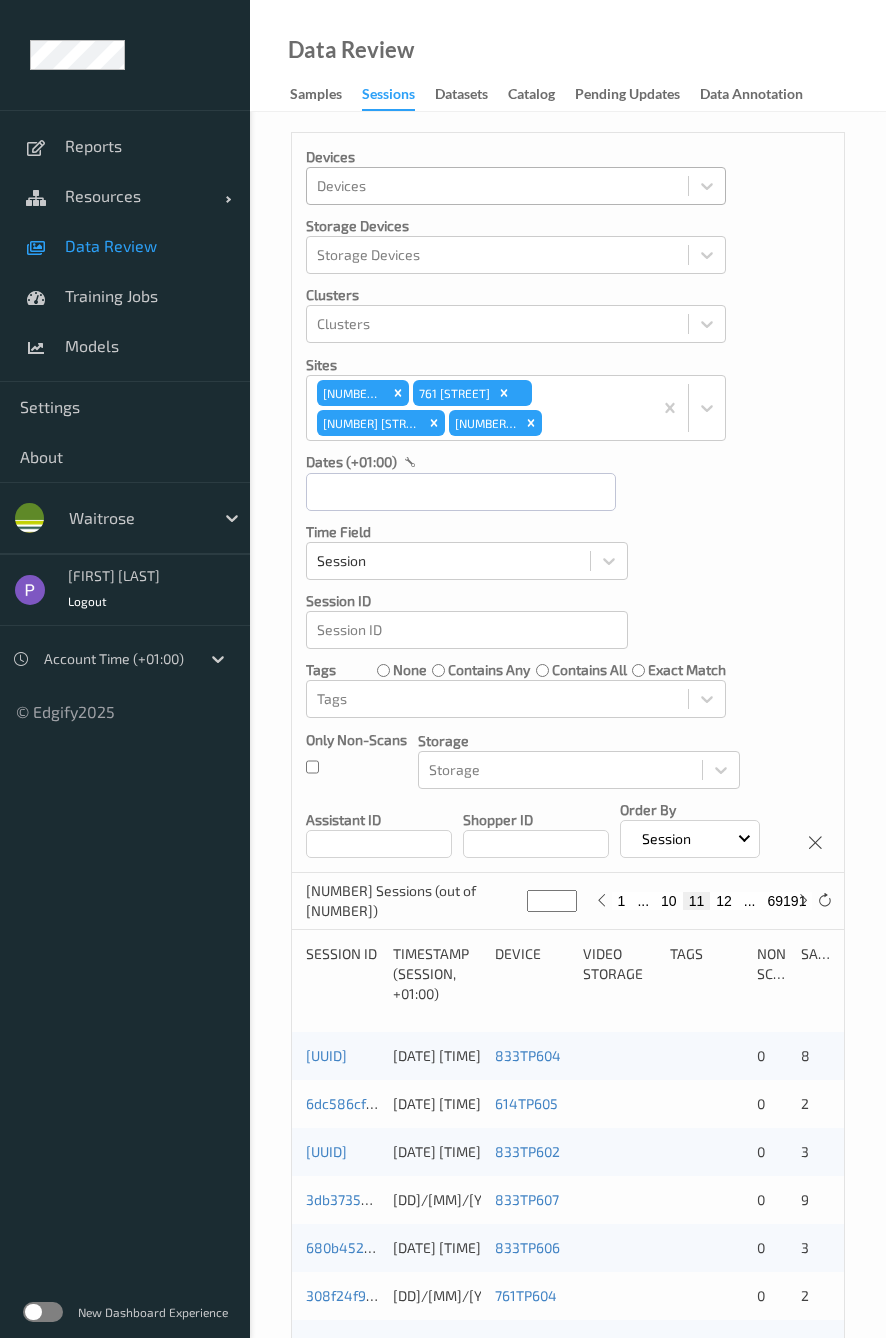 click on "12" at bounding box center [724, 901] 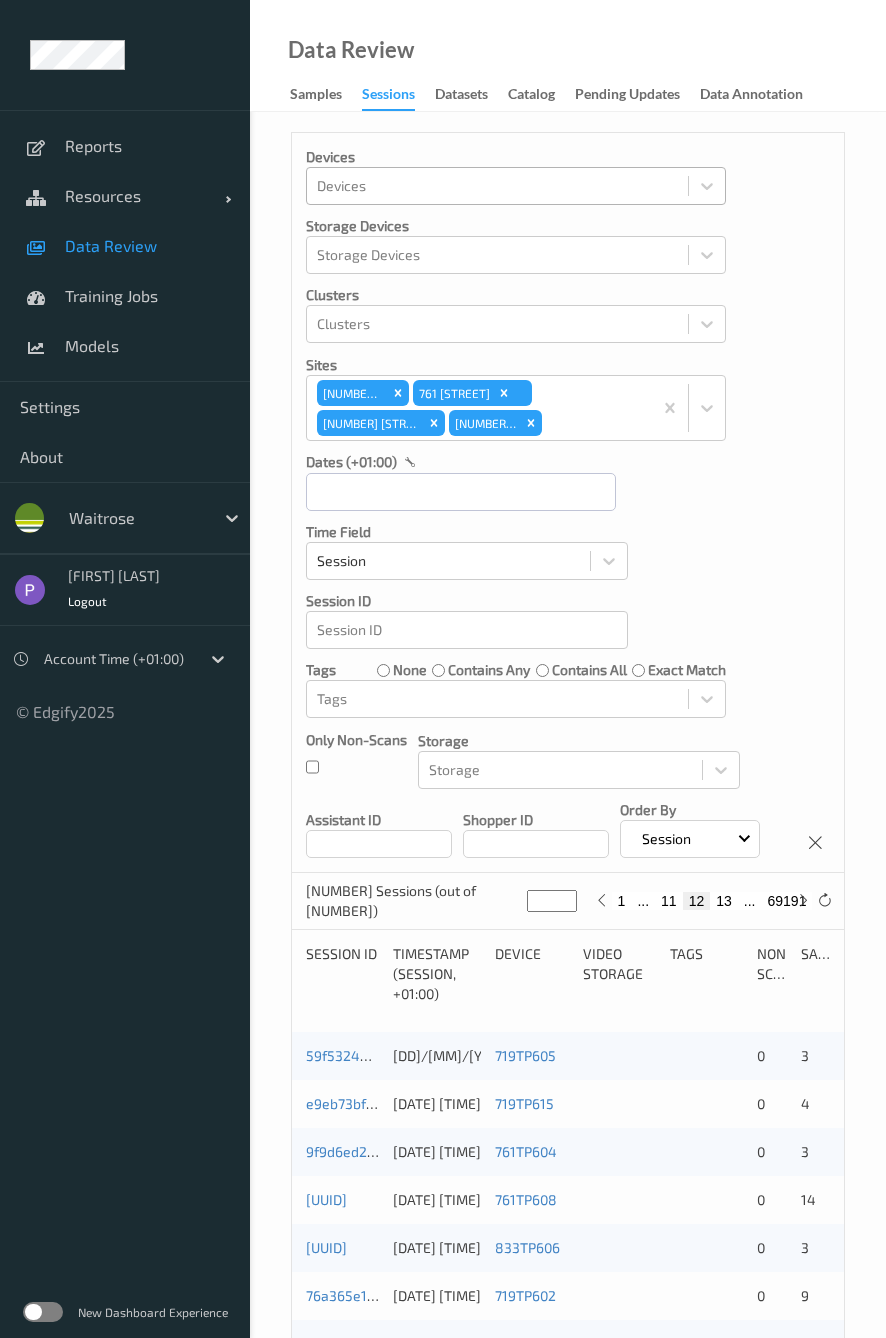 click on "13" at bounding box center (724, 901) 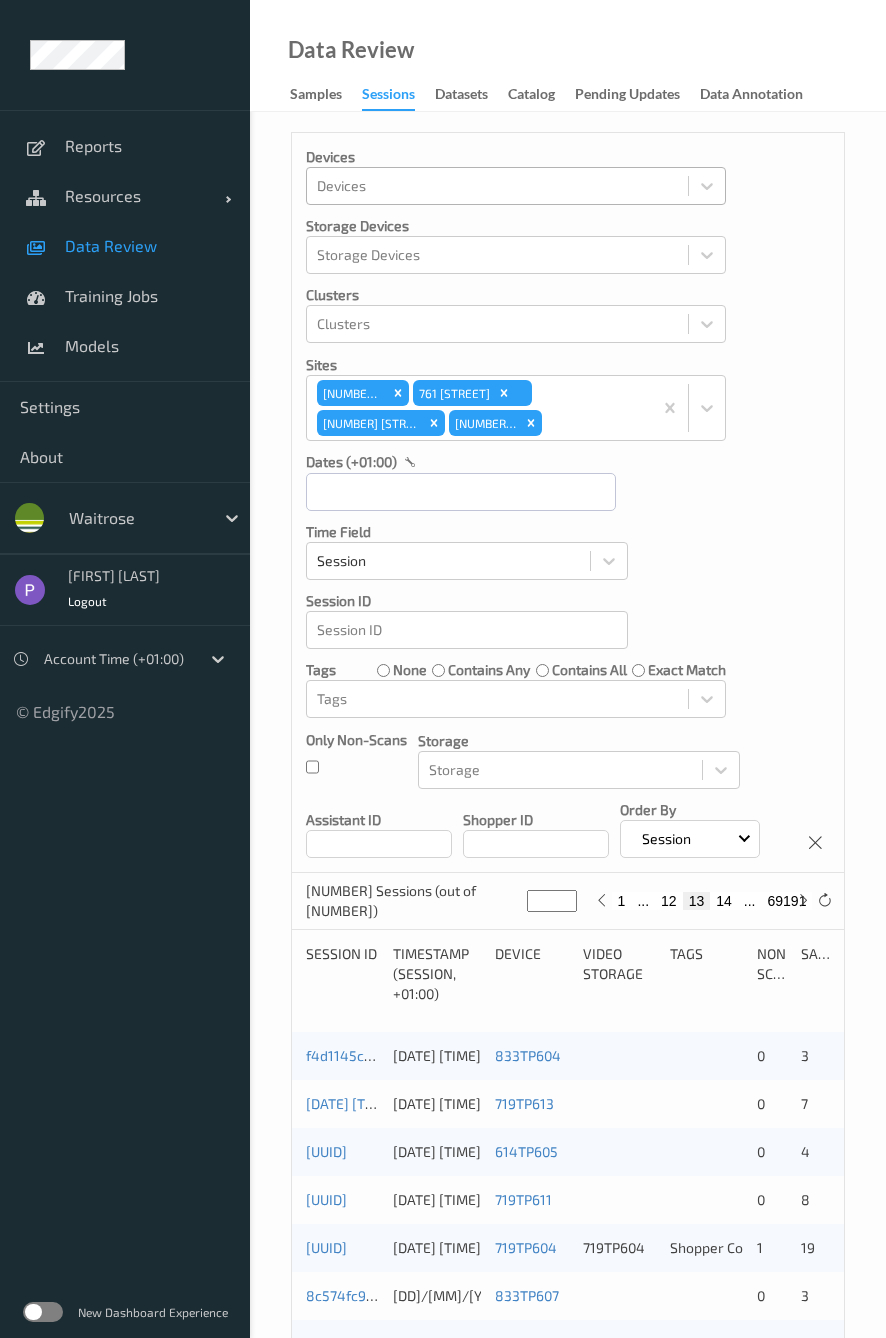 click on "14" at bounding box center [724, 901] 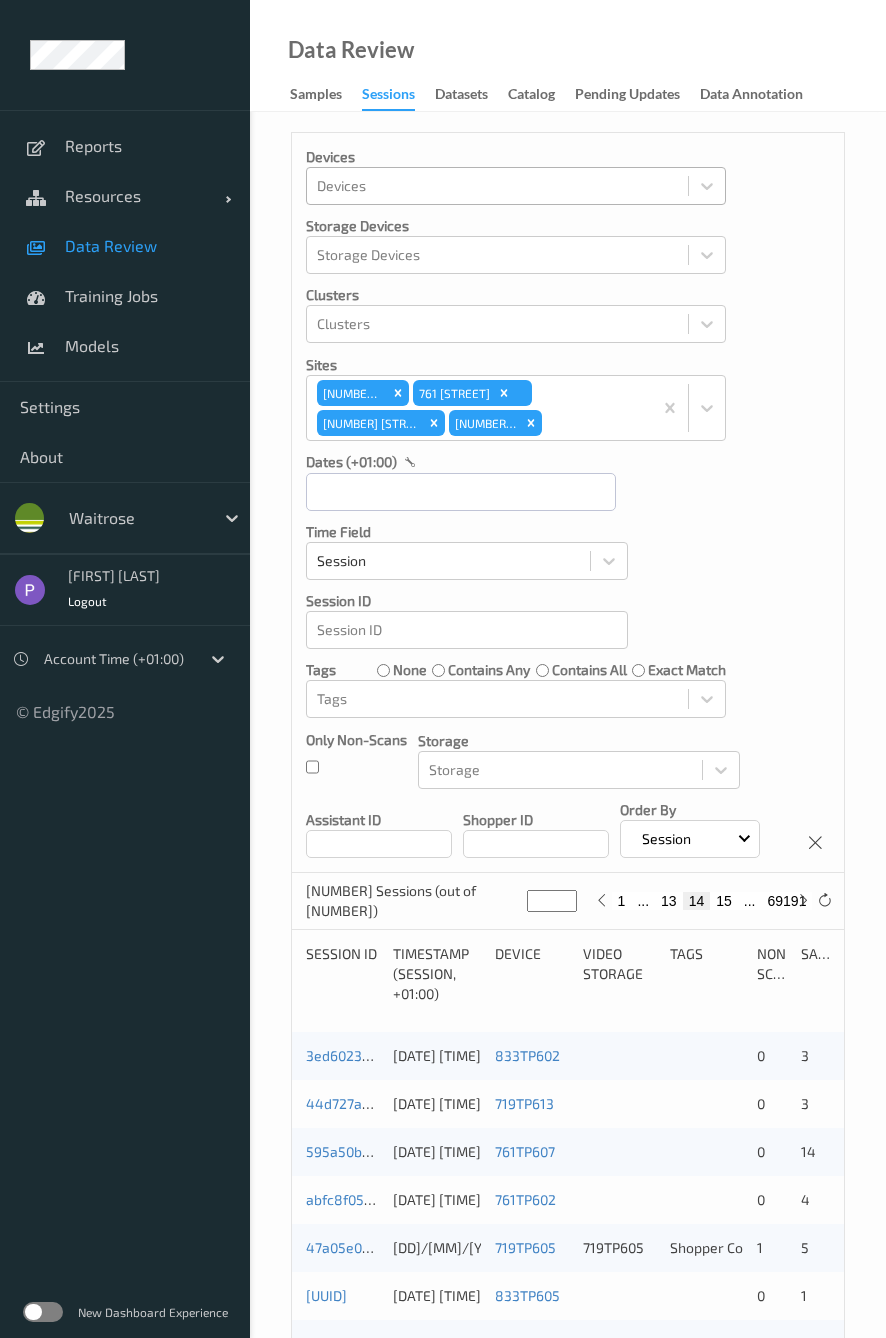 click on "15" at bounding box center (724, 901) 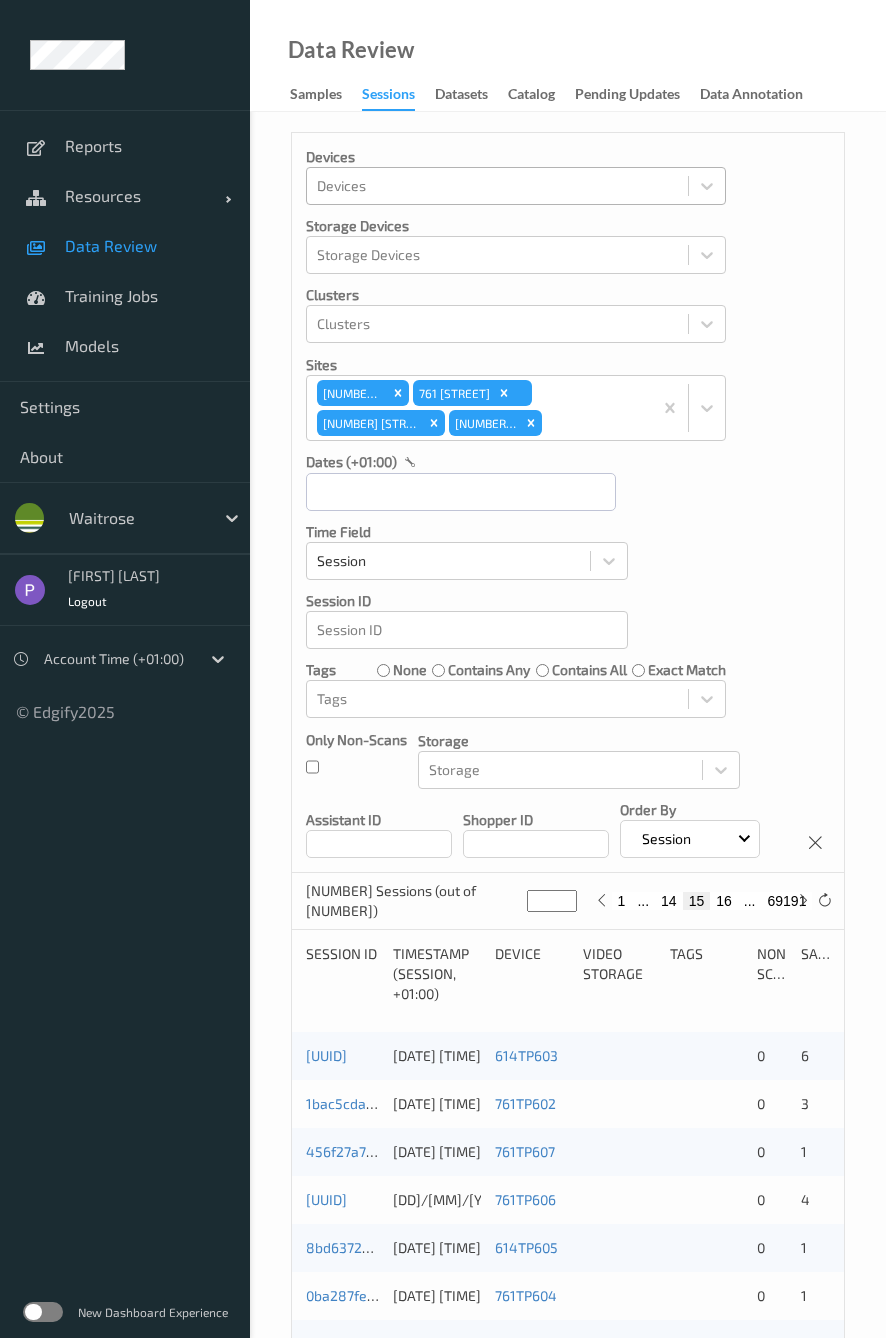 click on "16" at bounding box center [724, 901] 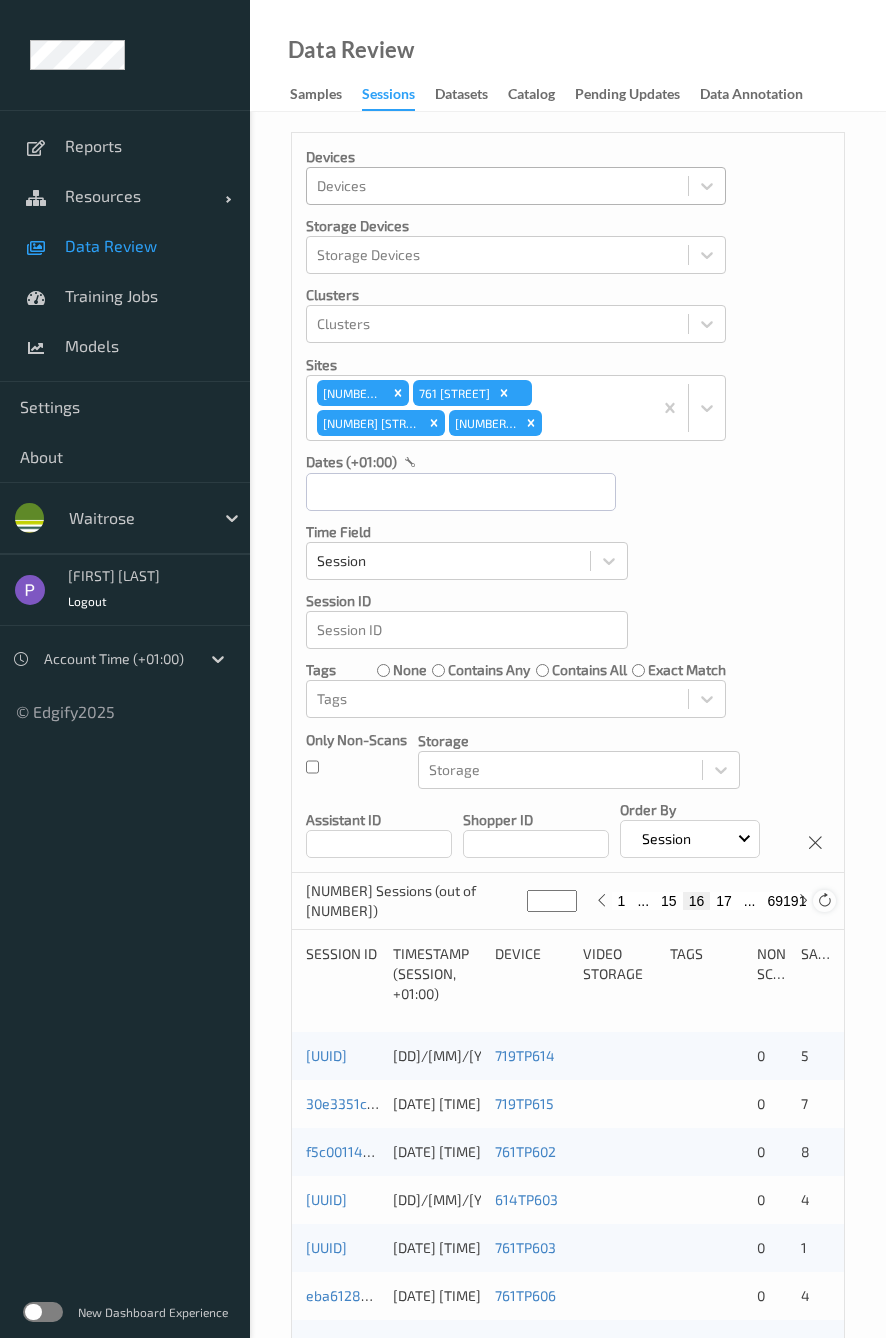 click at bounding box center (824, 901) 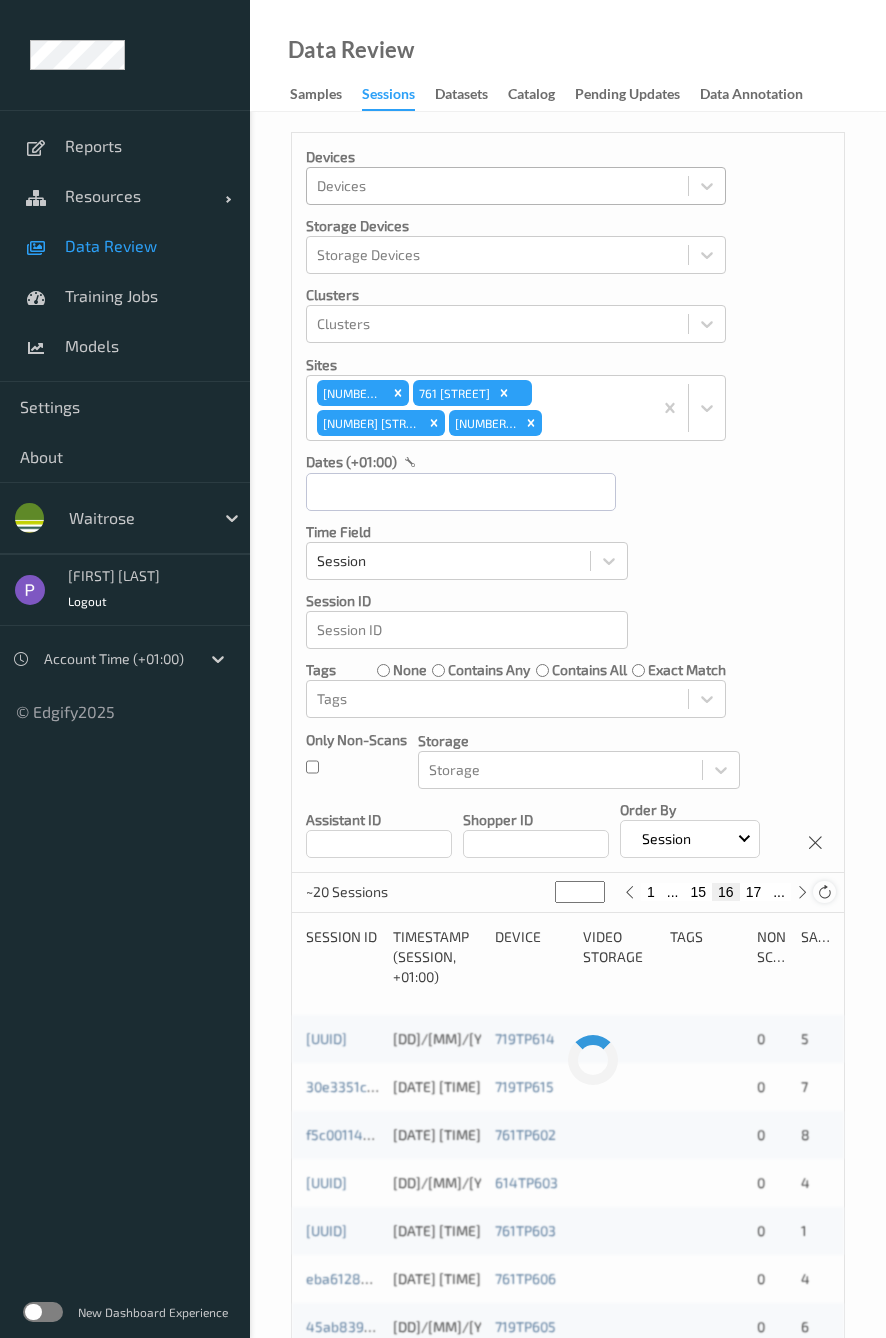 click at bounding box center [824, 892] 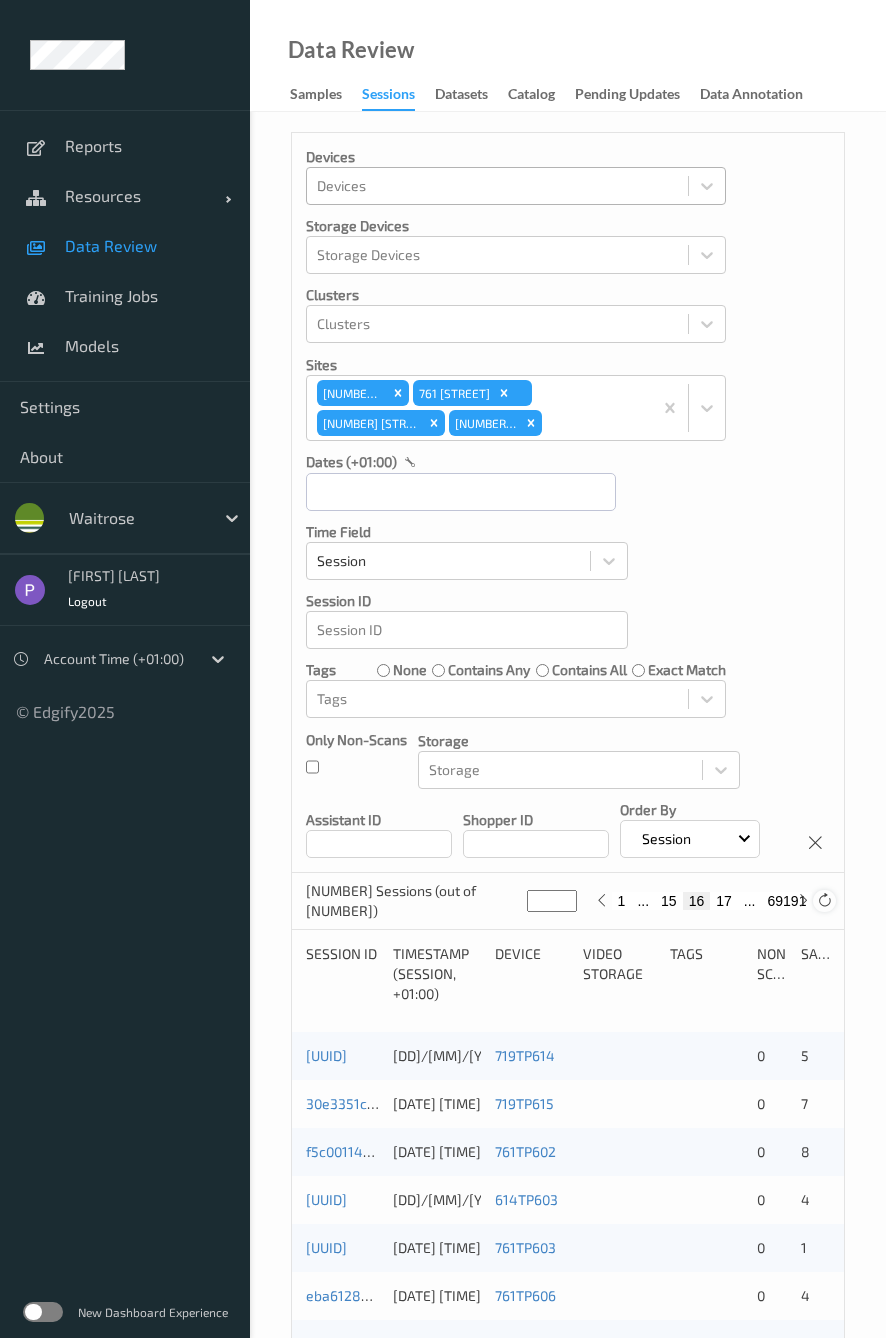 click at bounding box center (824, 900) 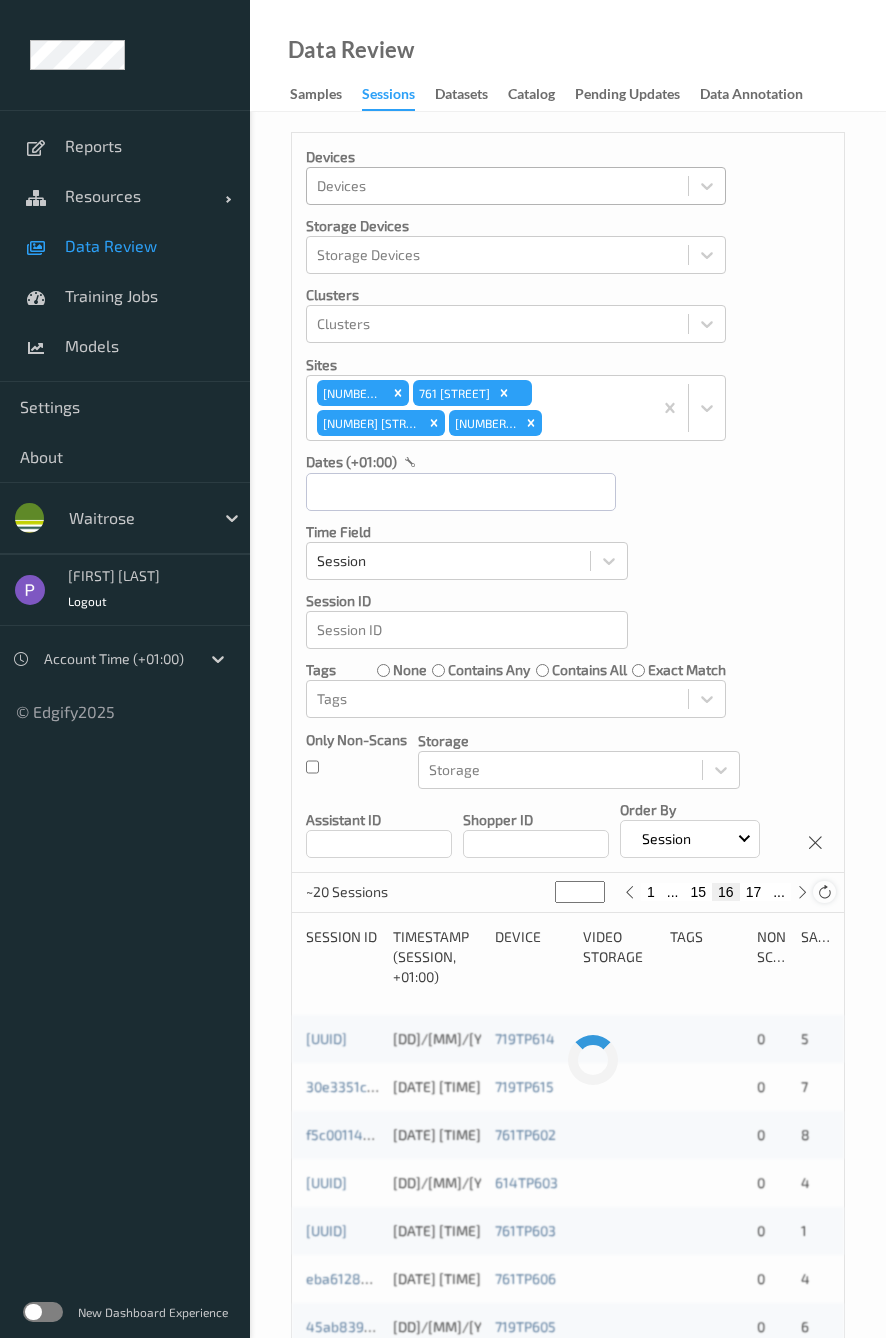 click at bounding box center [824, 892] 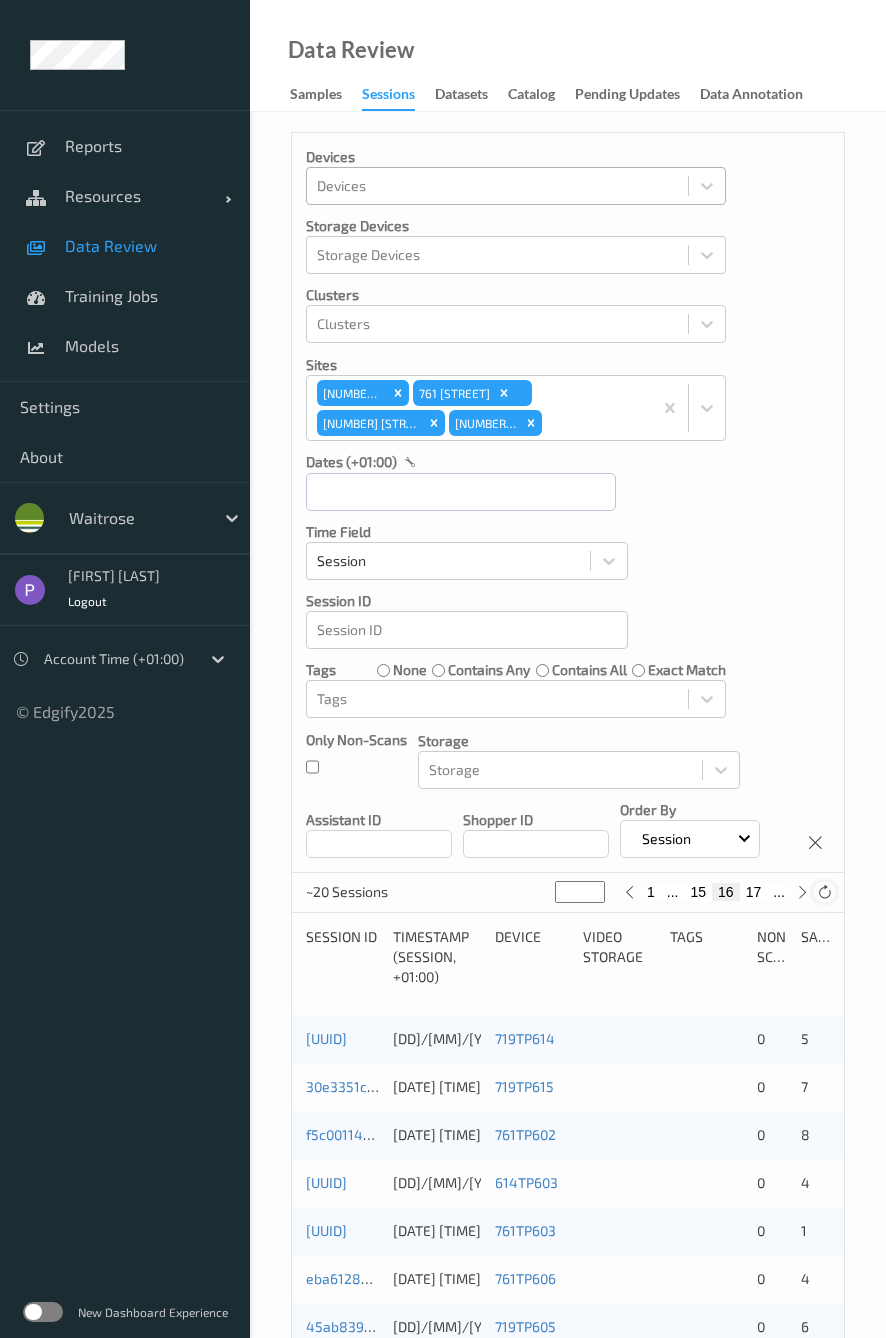 click at bounding box center (824, 892) 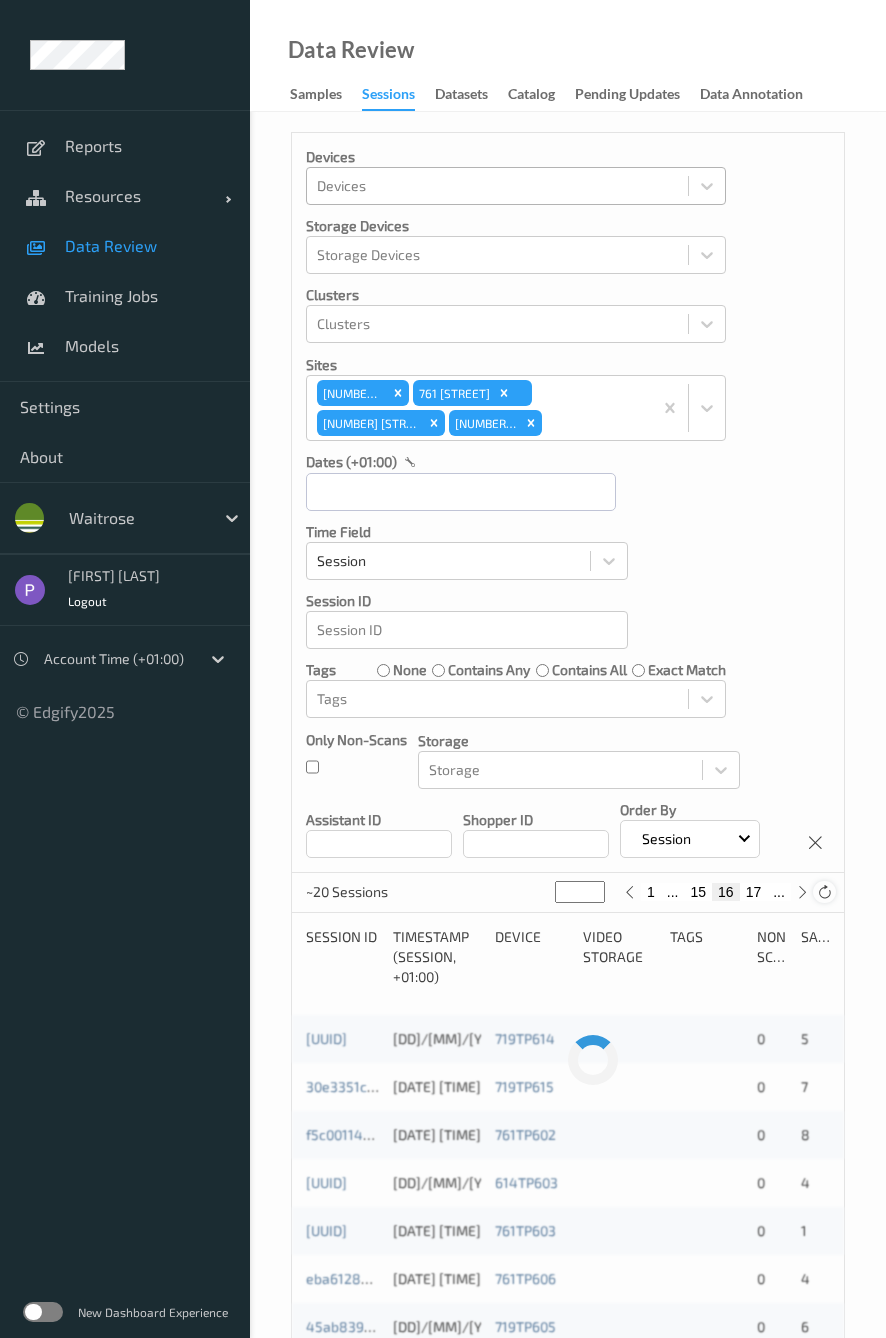 click at bounding box center [824, 892] 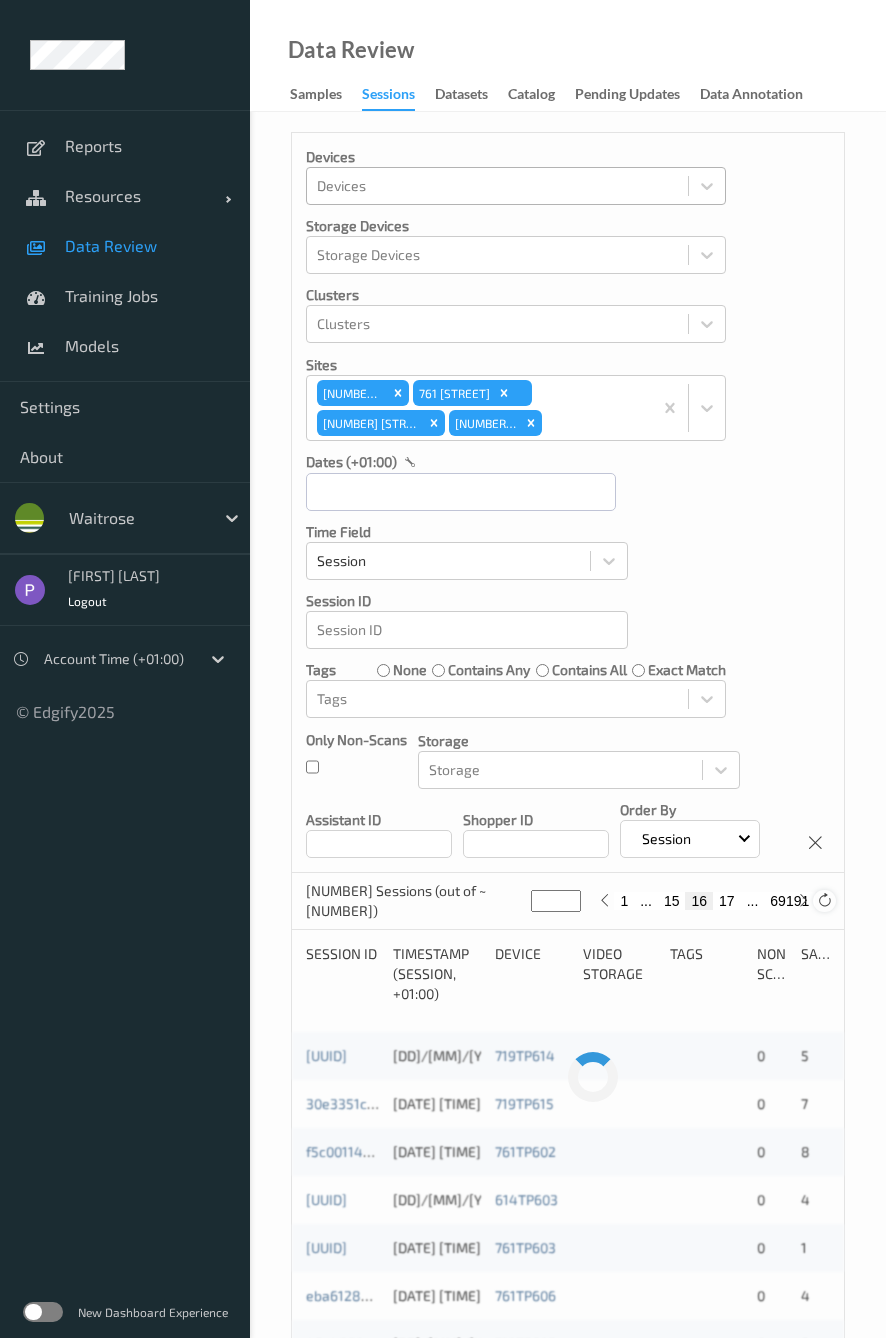 click at bounding box center (824, 900) 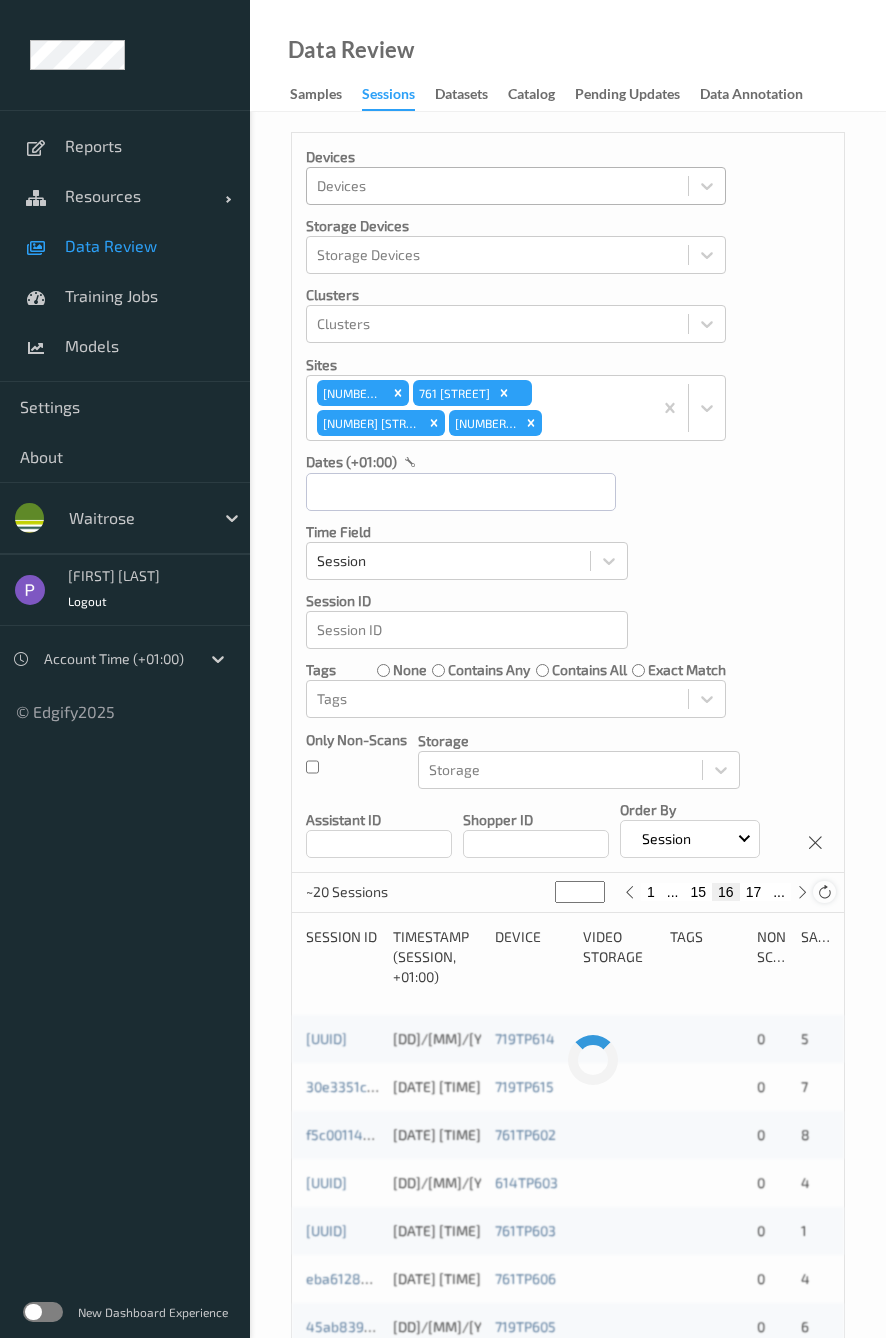 click at bounding box center [824, 892] 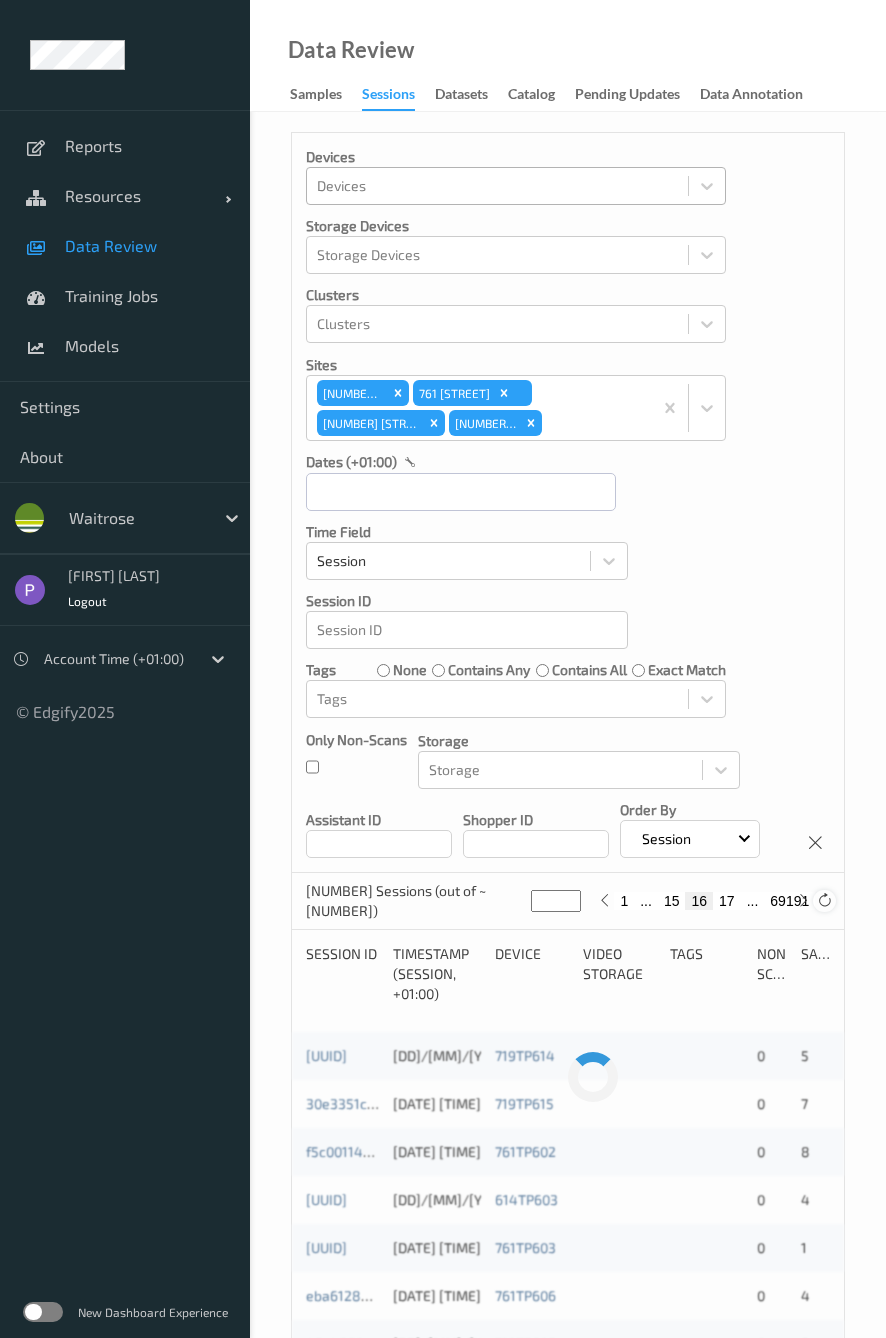 click at bounding box center (824, 900) 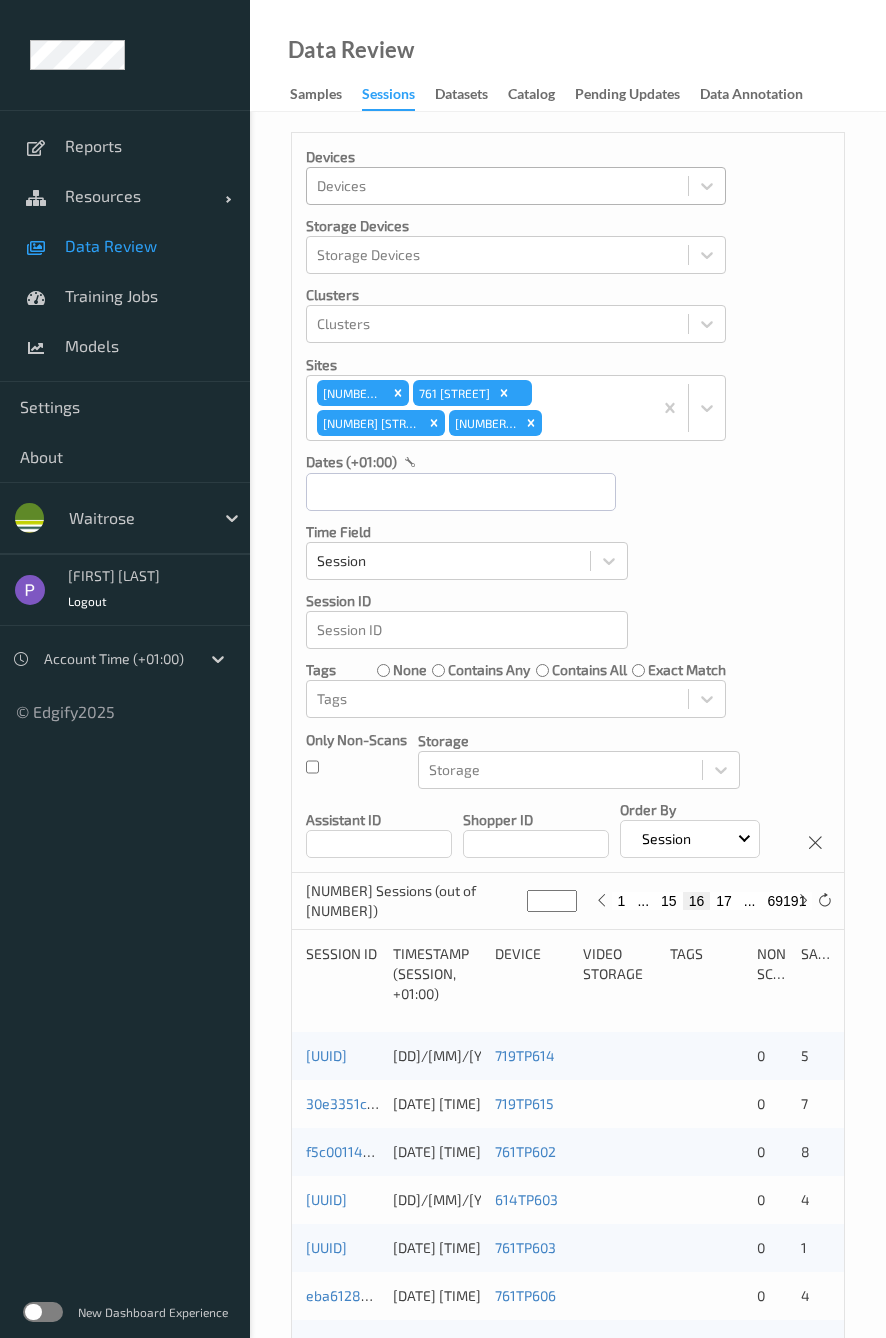 click on "15" at bounding box center (669, 901) 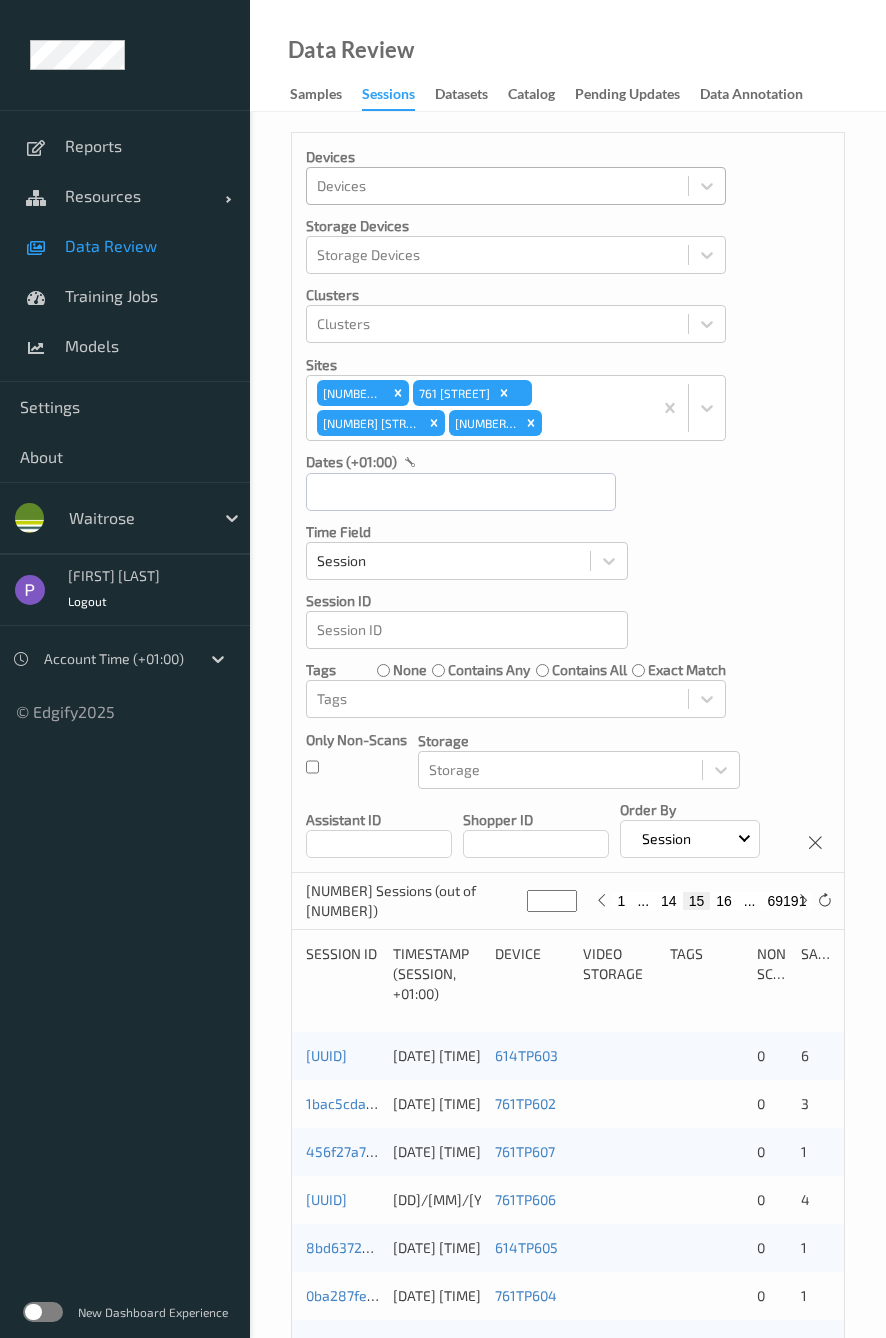 click on "14" at bounding box center (669, 901) 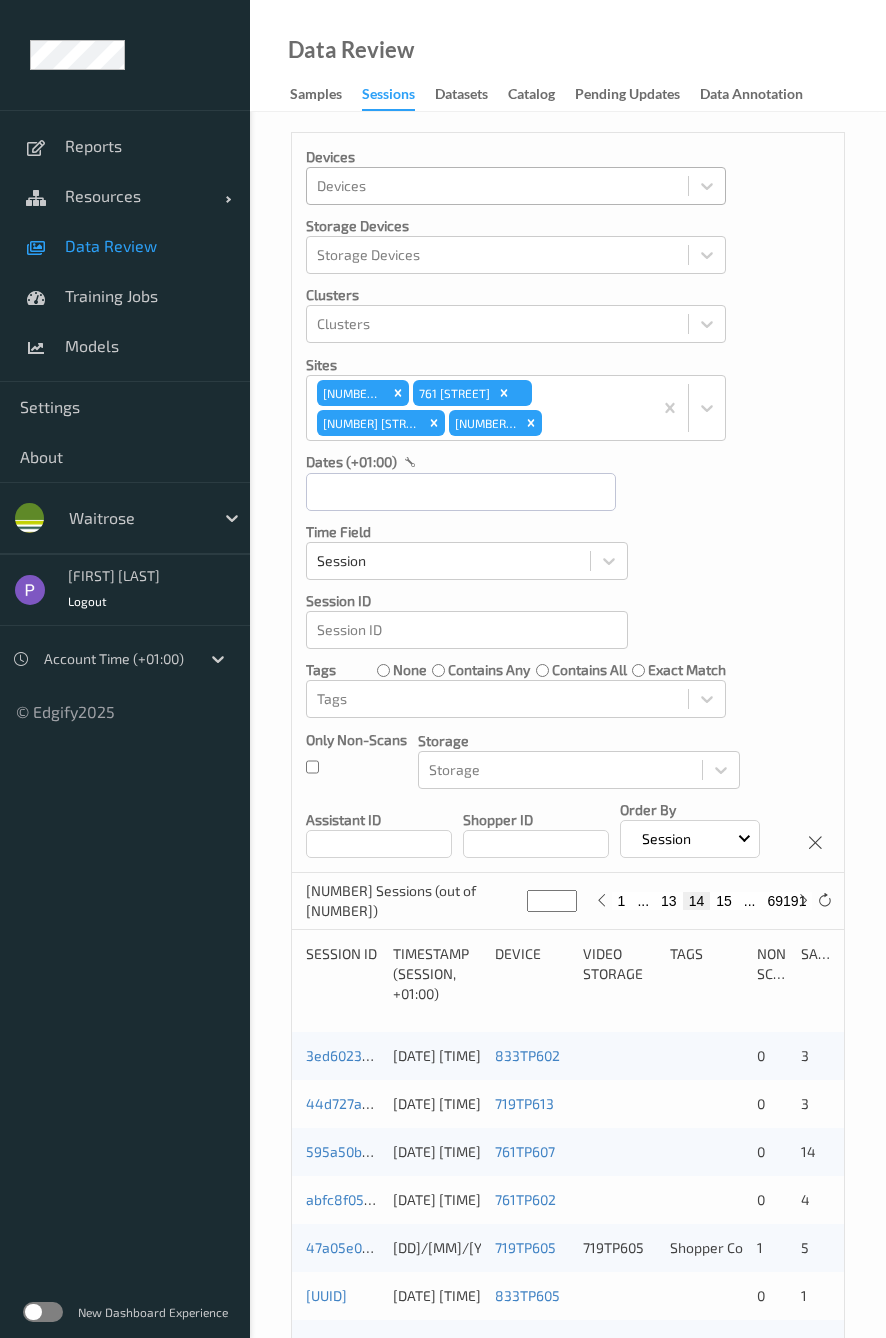 click on "13" at bounding box center [669, 901] 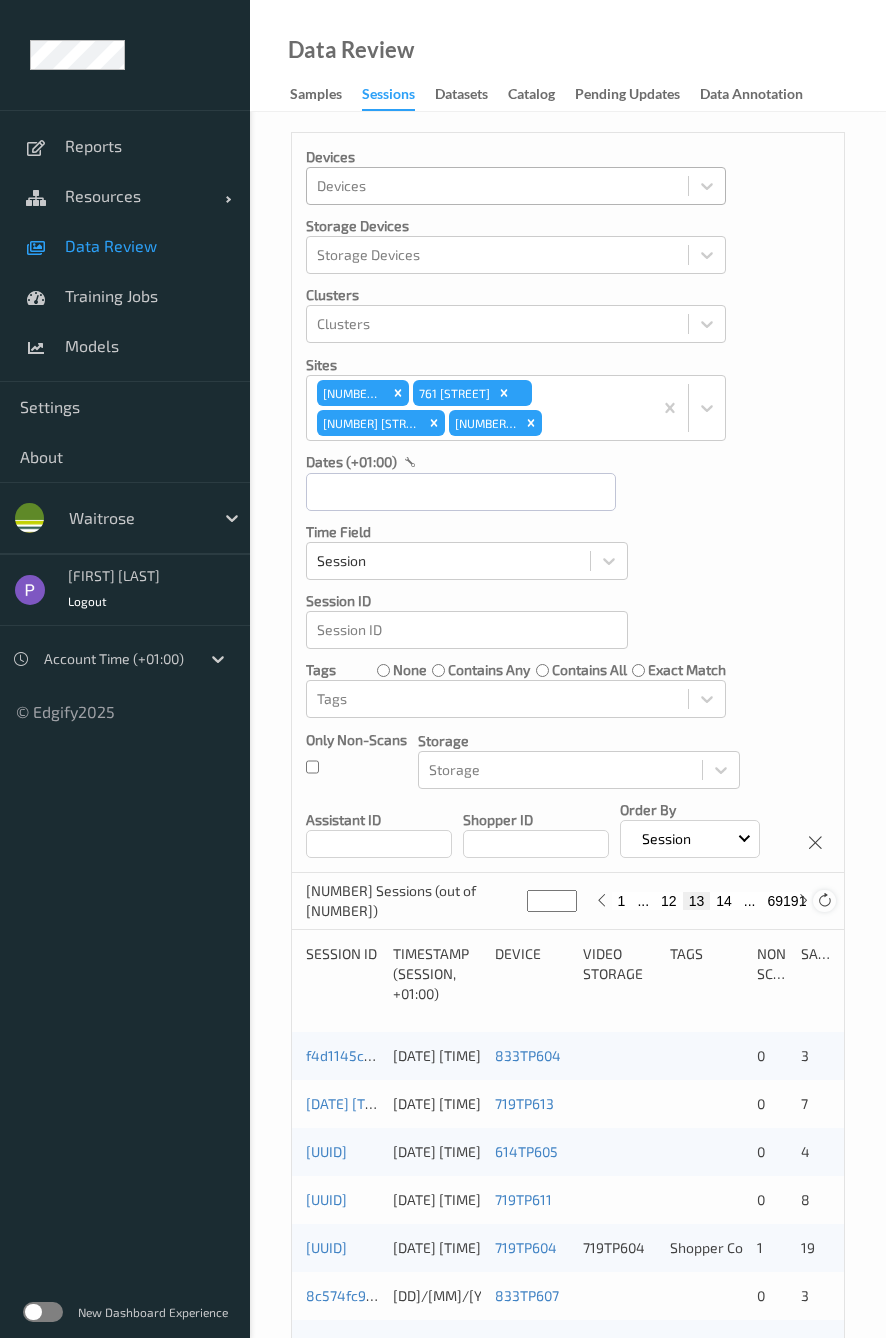 click at bounding box center [824, 900] 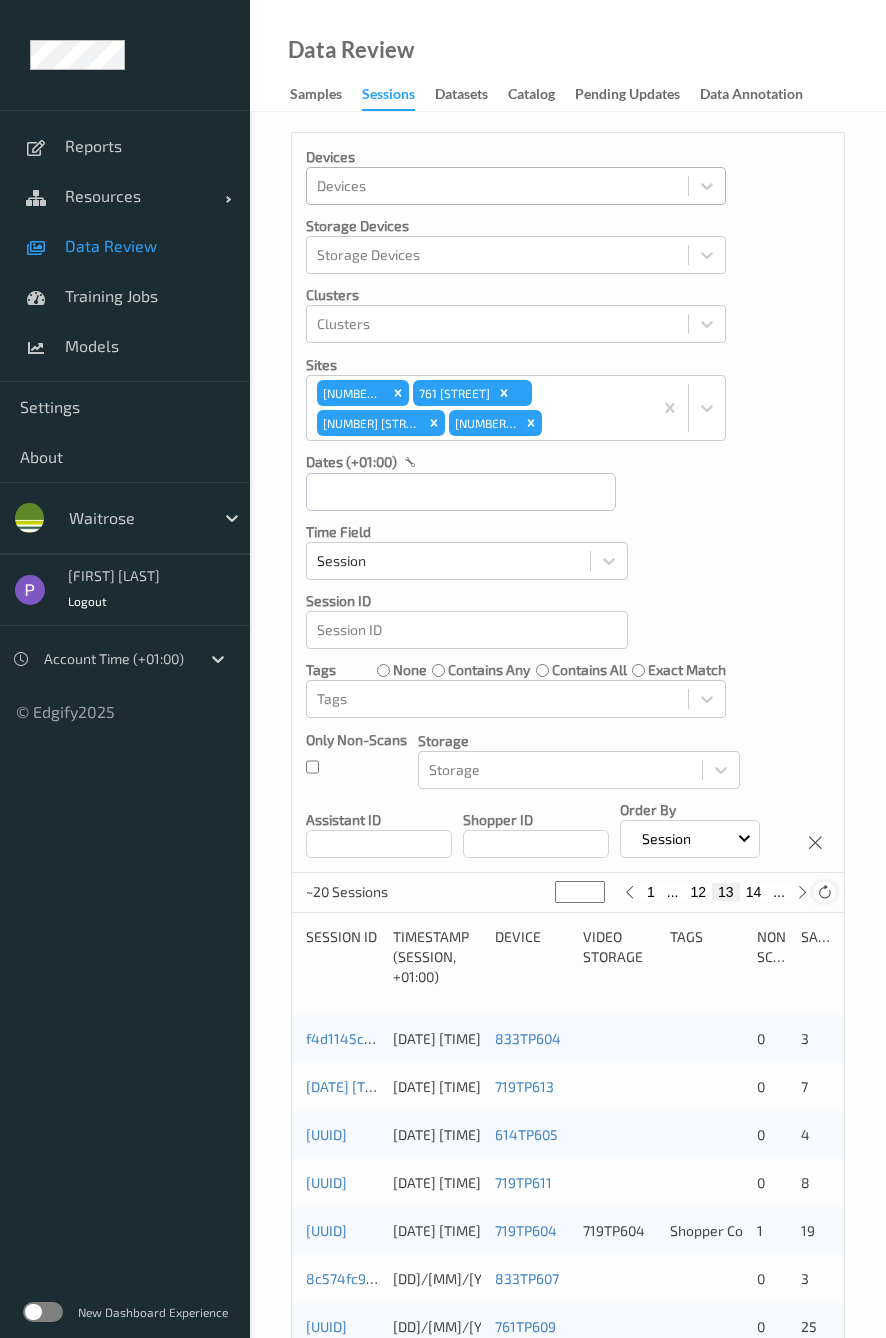 click at bounding box center (824, 892) 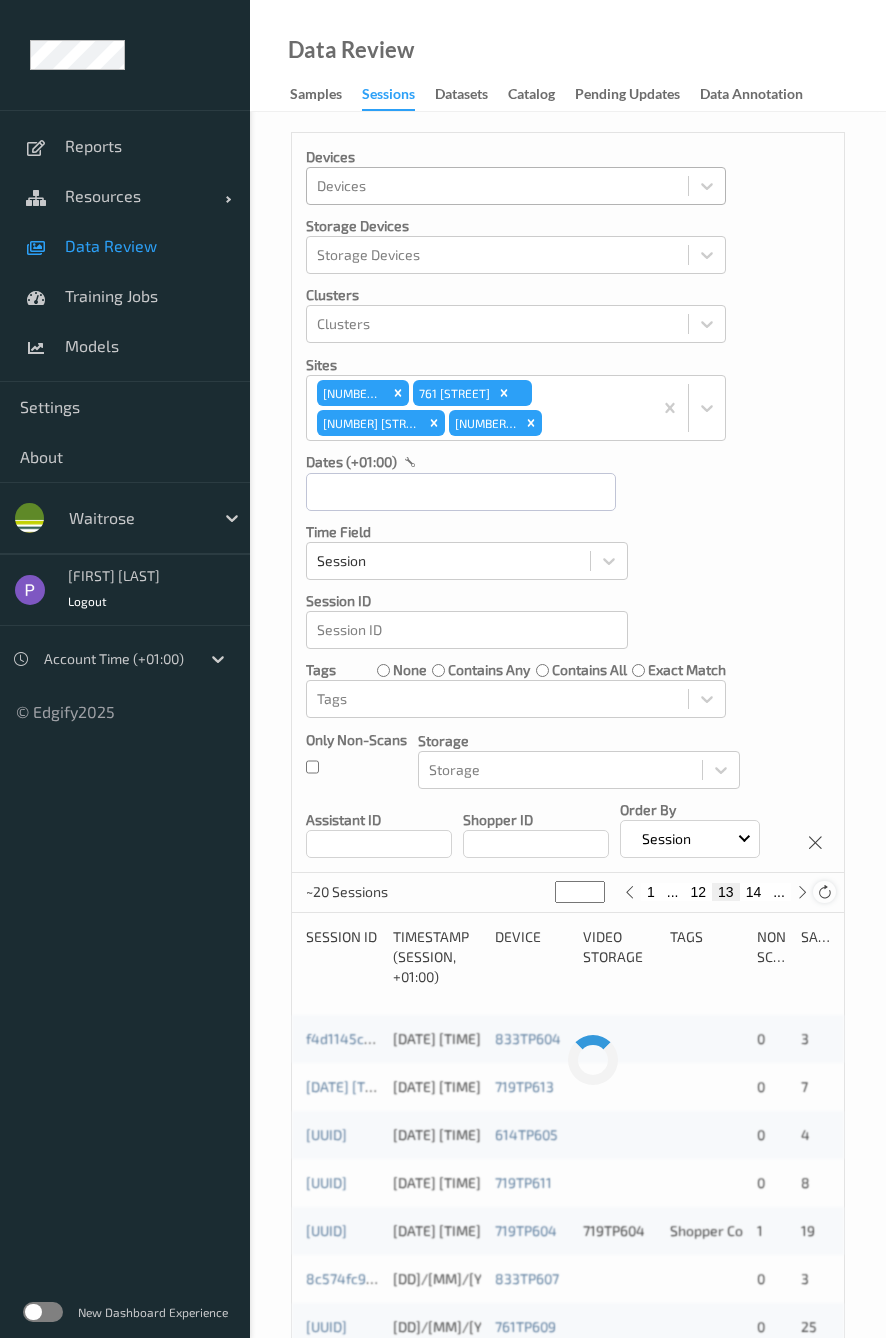 click at bounding box center [824, 892] 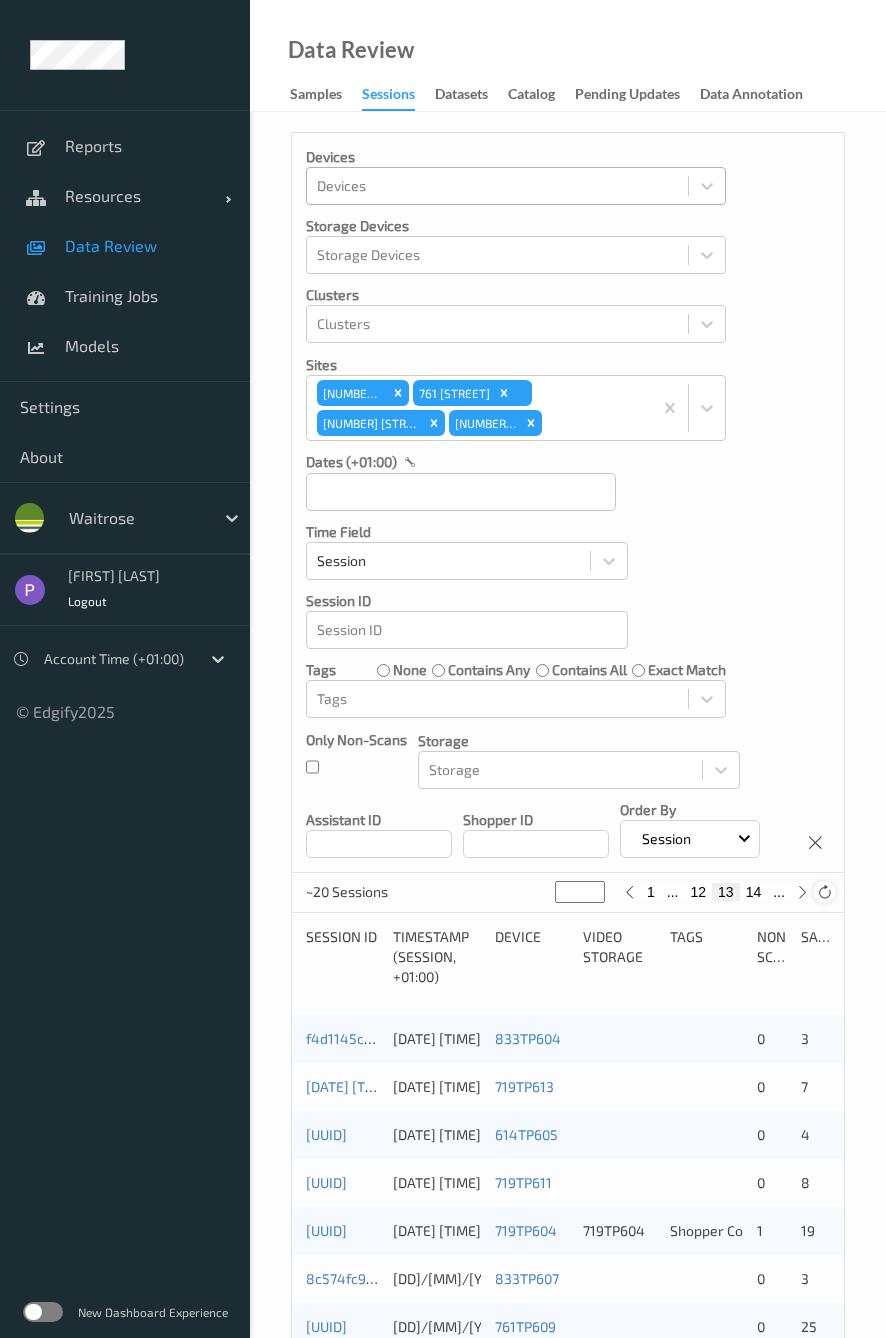 click at bounding box center [824, 892] 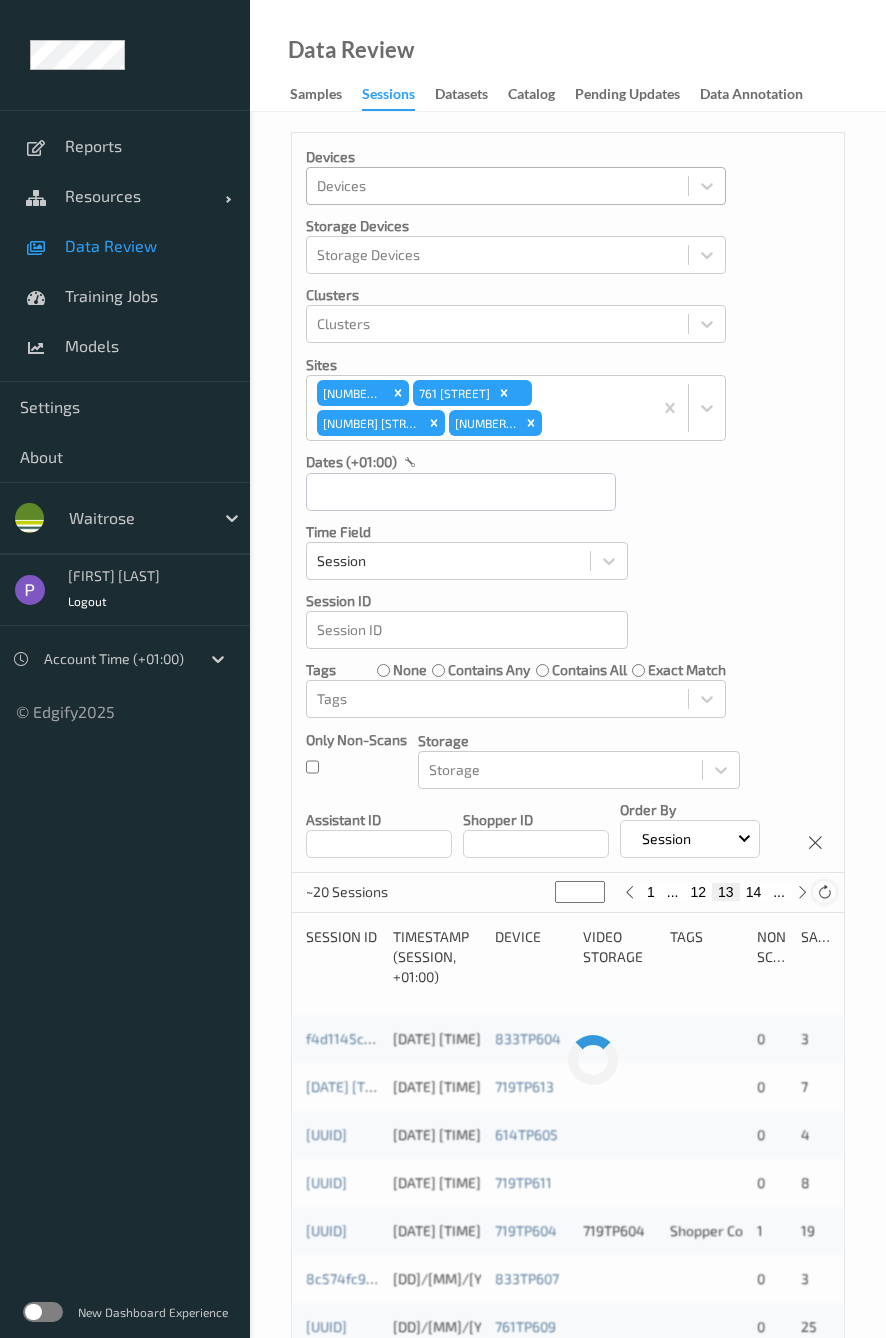 click at bounding box center [824, 892] 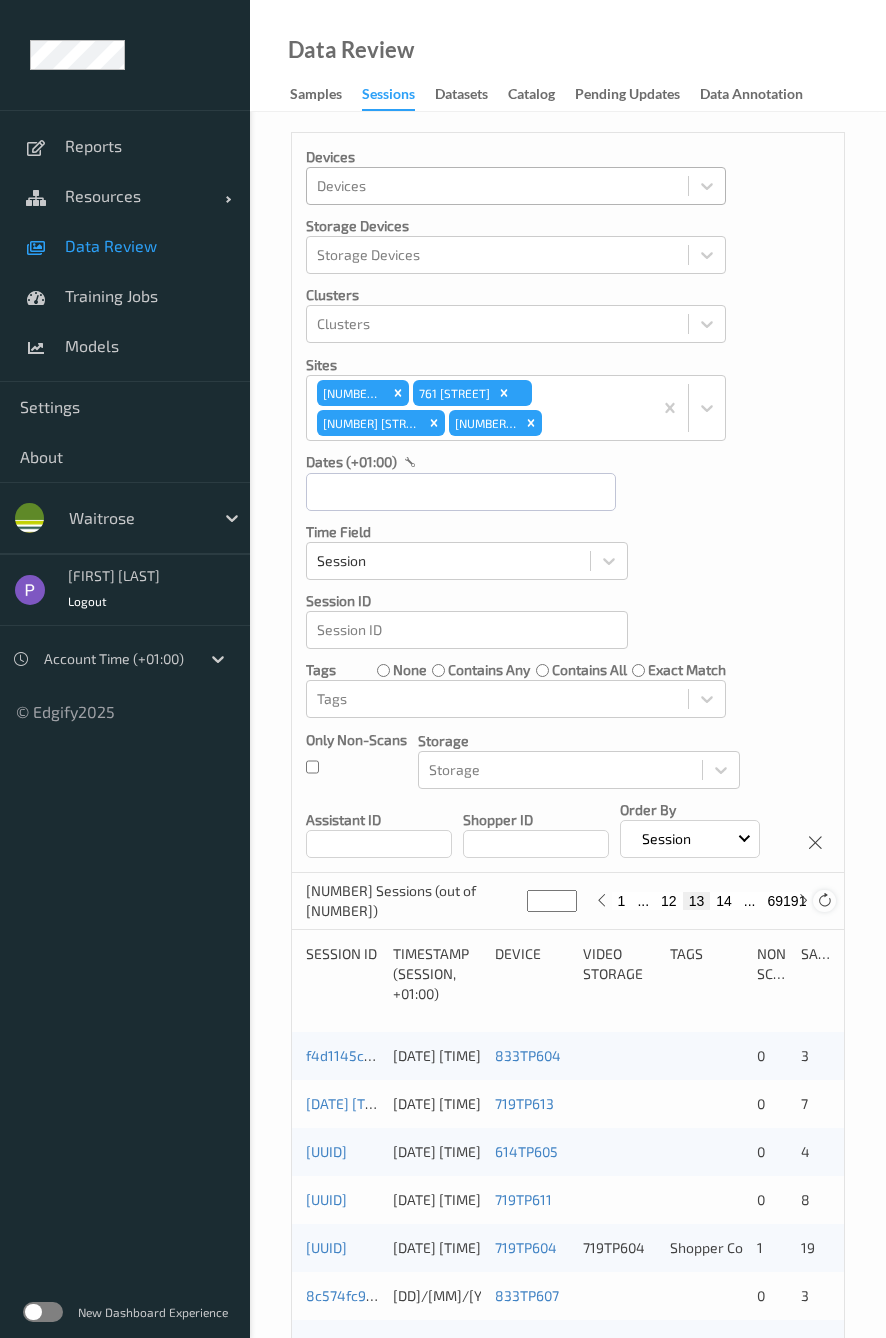 click at bounding box center (824, 900) 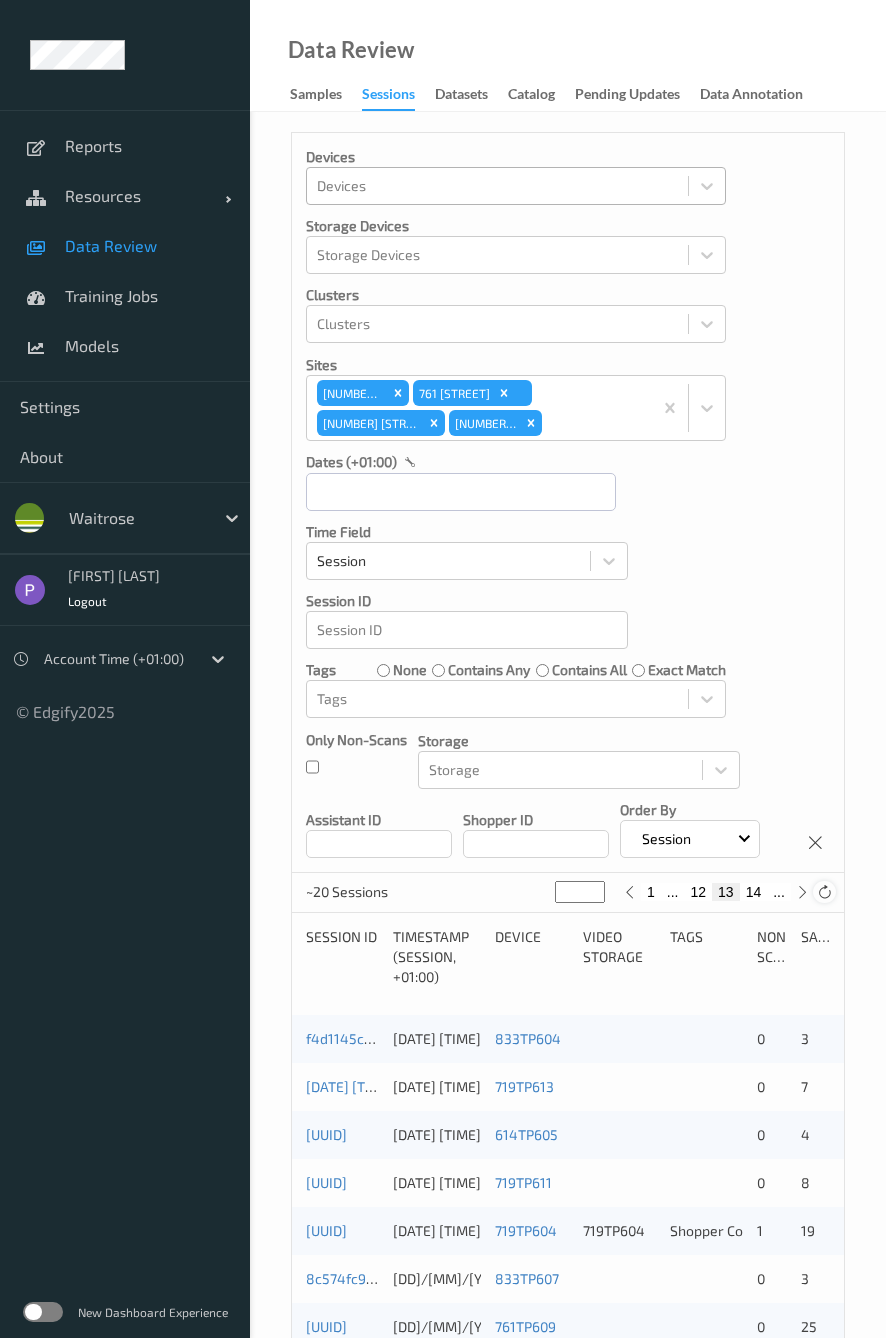 click at bounding box center [824, 892] 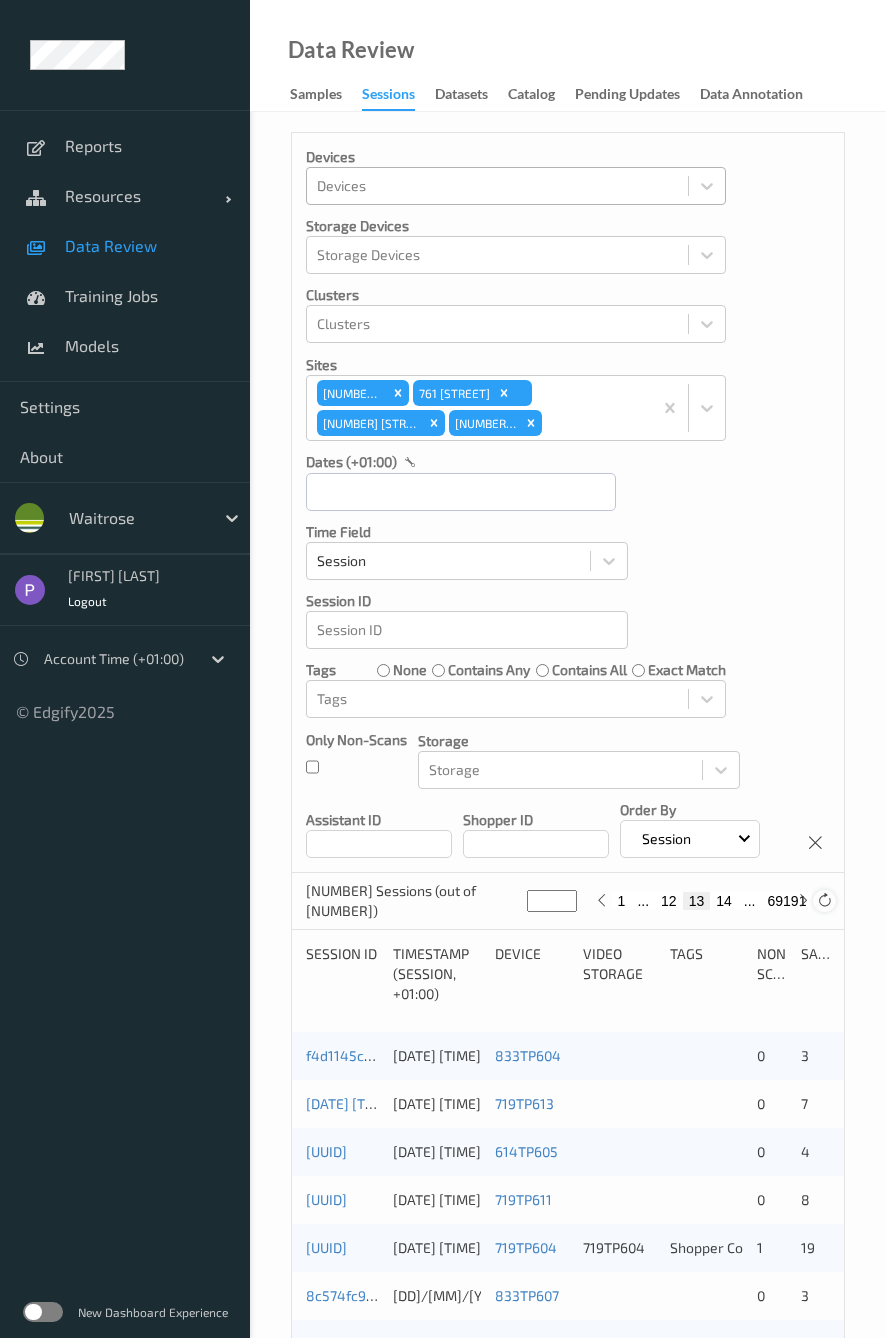 click at bounding box center [824, 900] 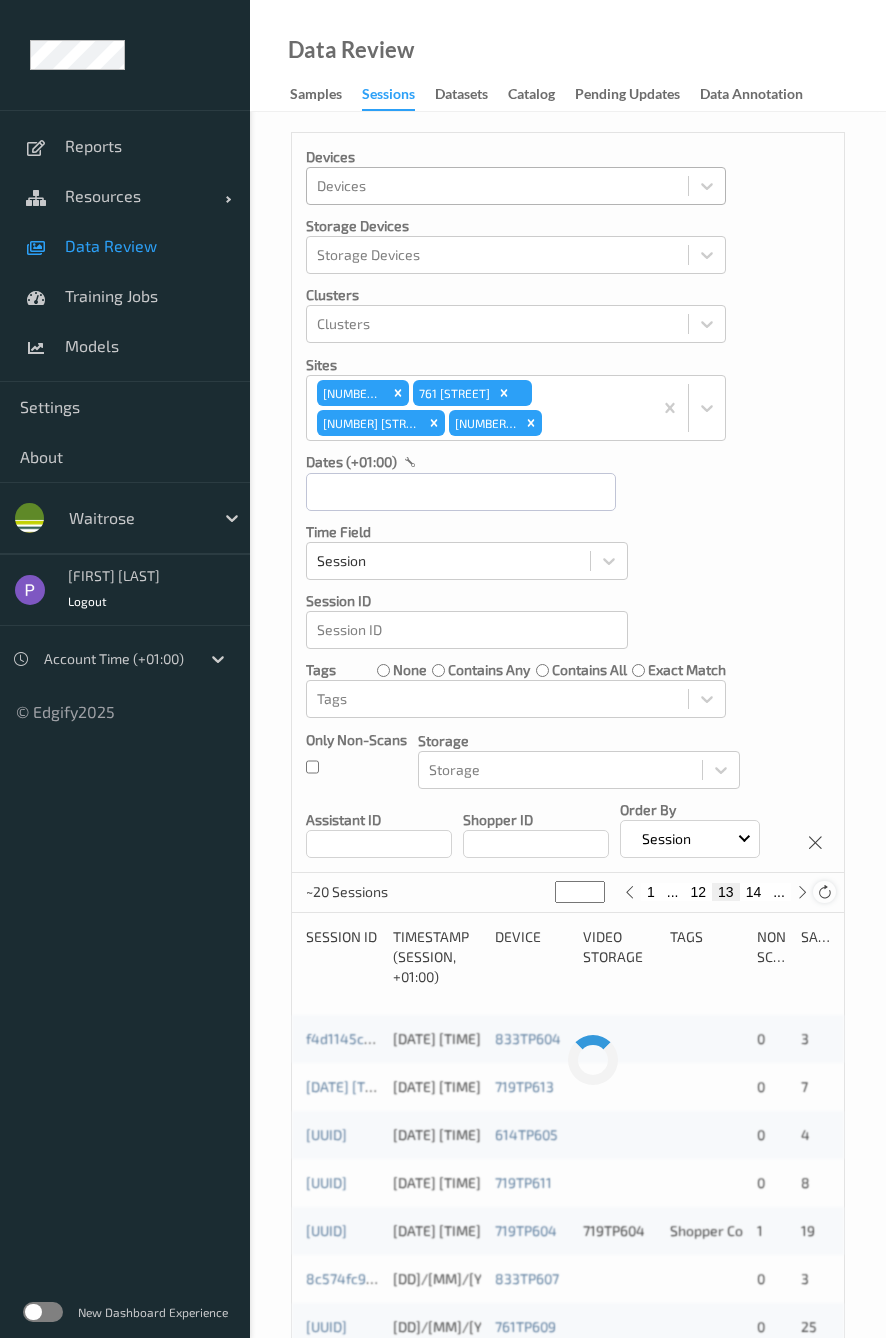 click at bounding box center (824, 892) 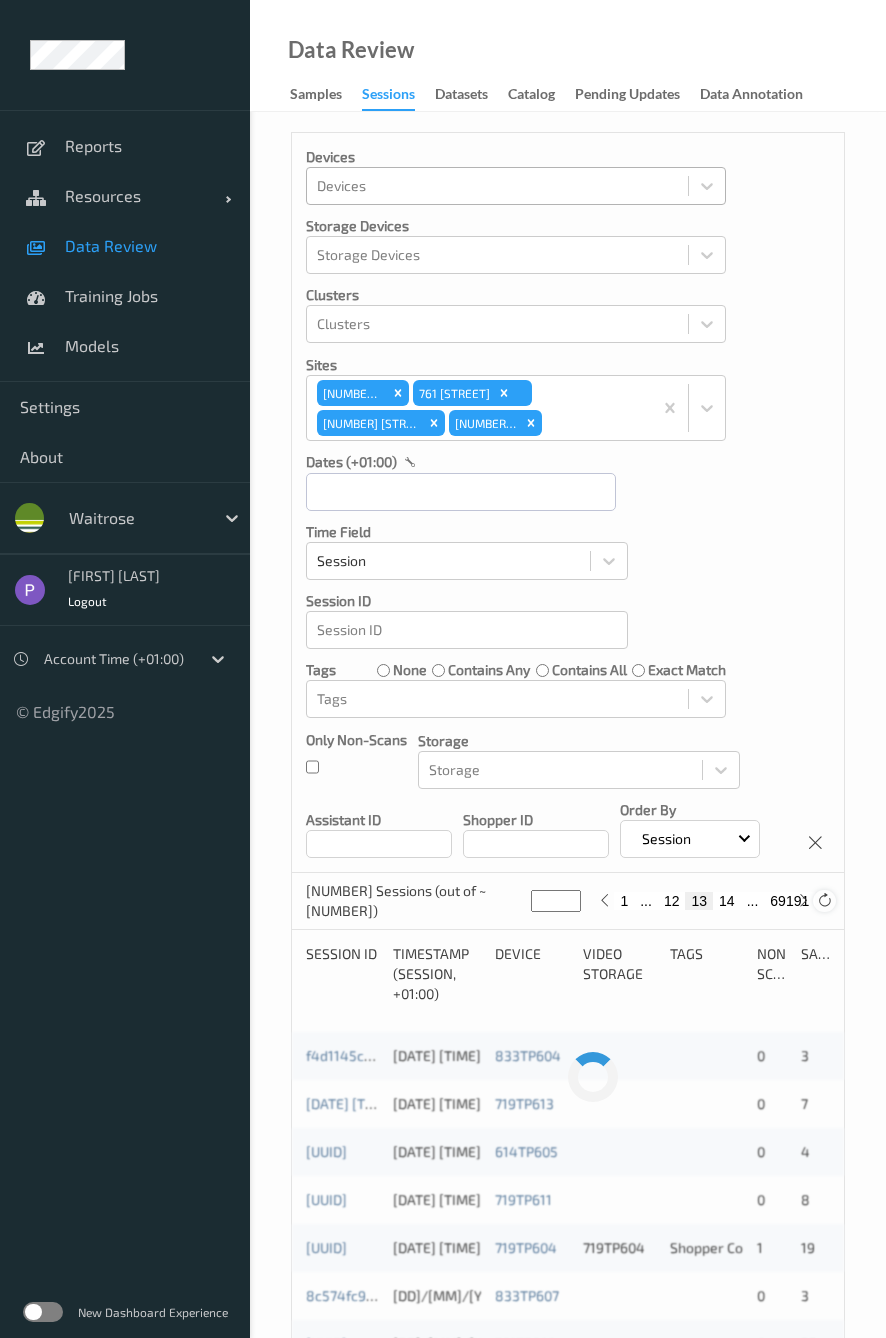 click at bounding box center (824, 901) 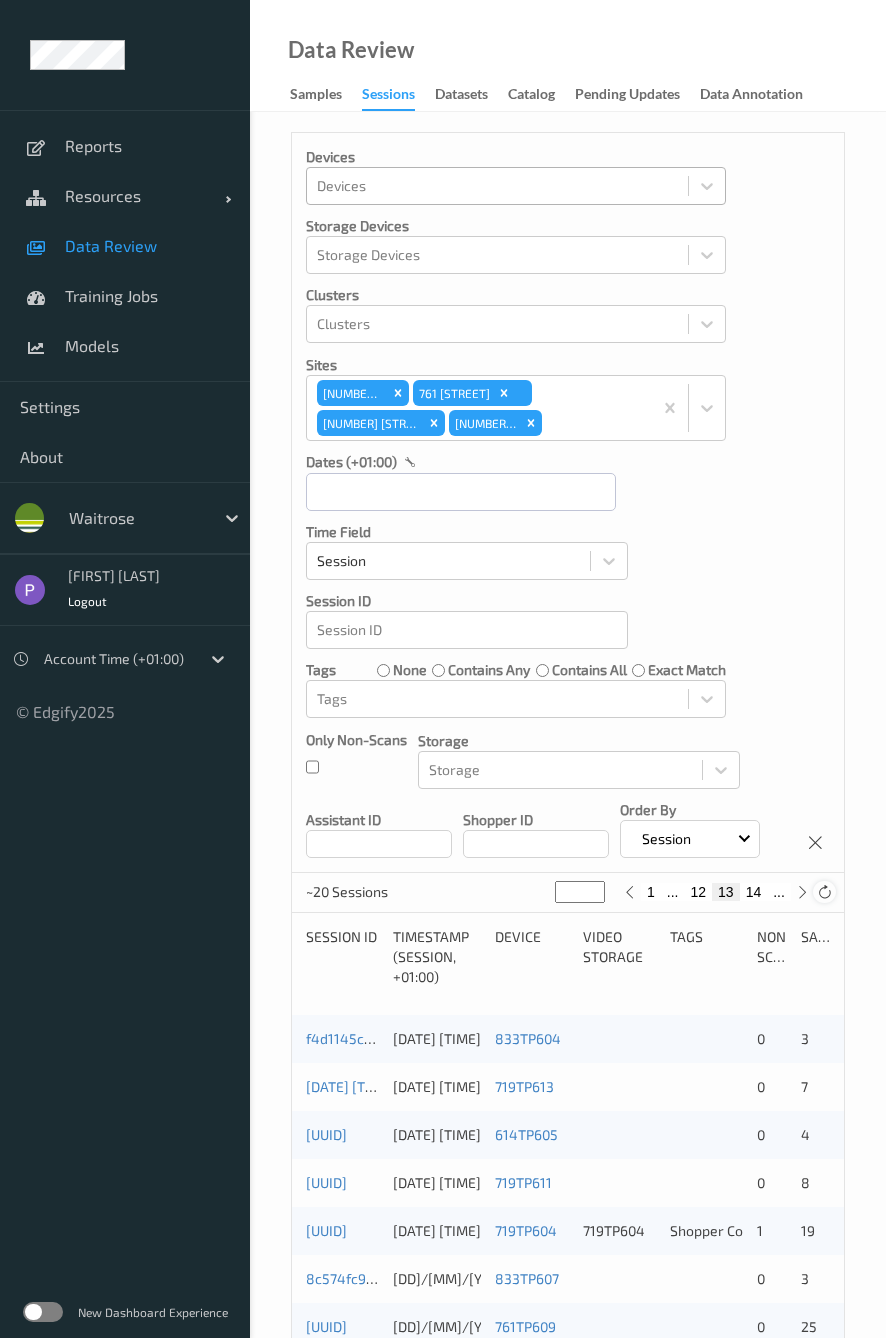 click at bounding box center (824, 892) 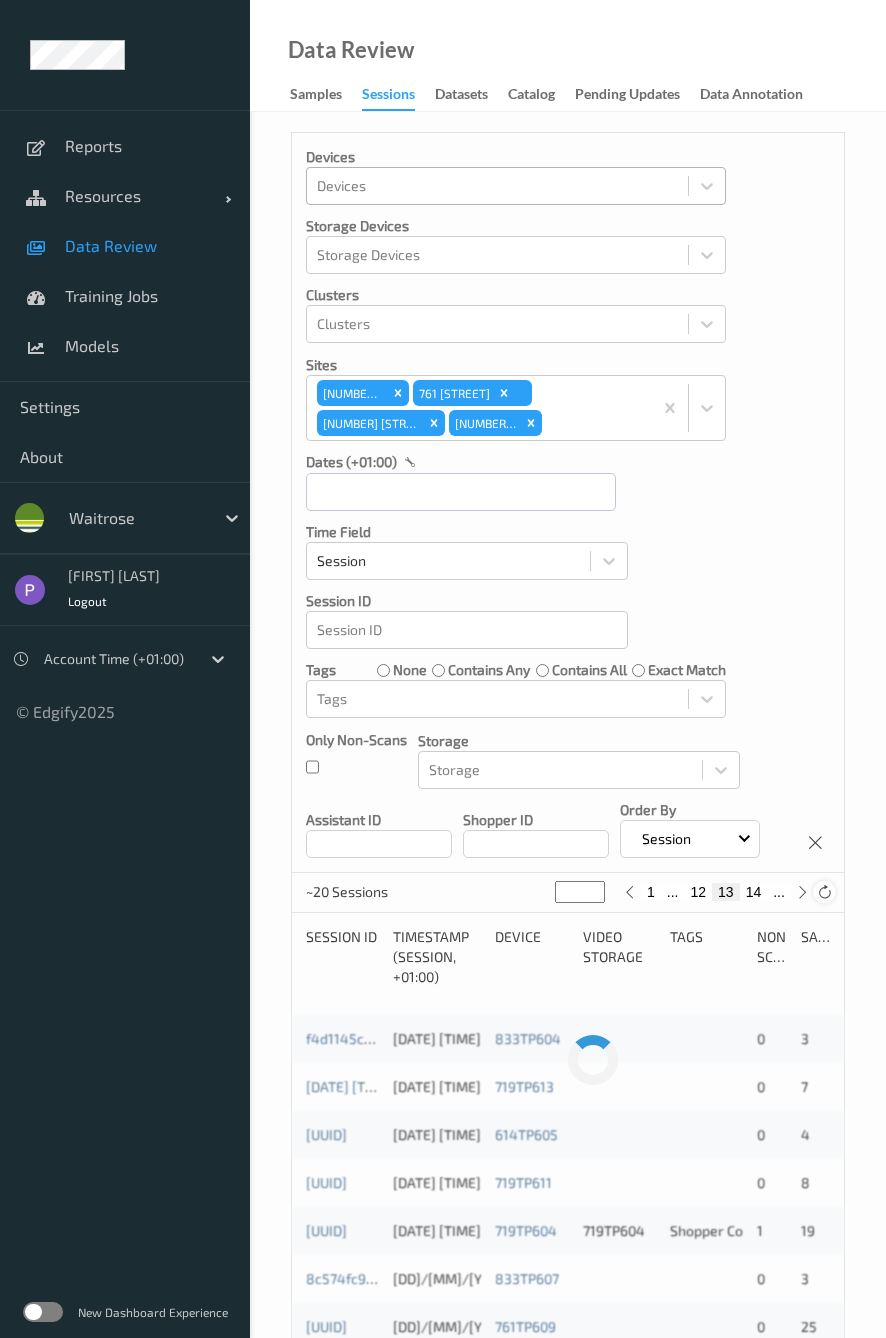 click at bounding box center (824, 892) 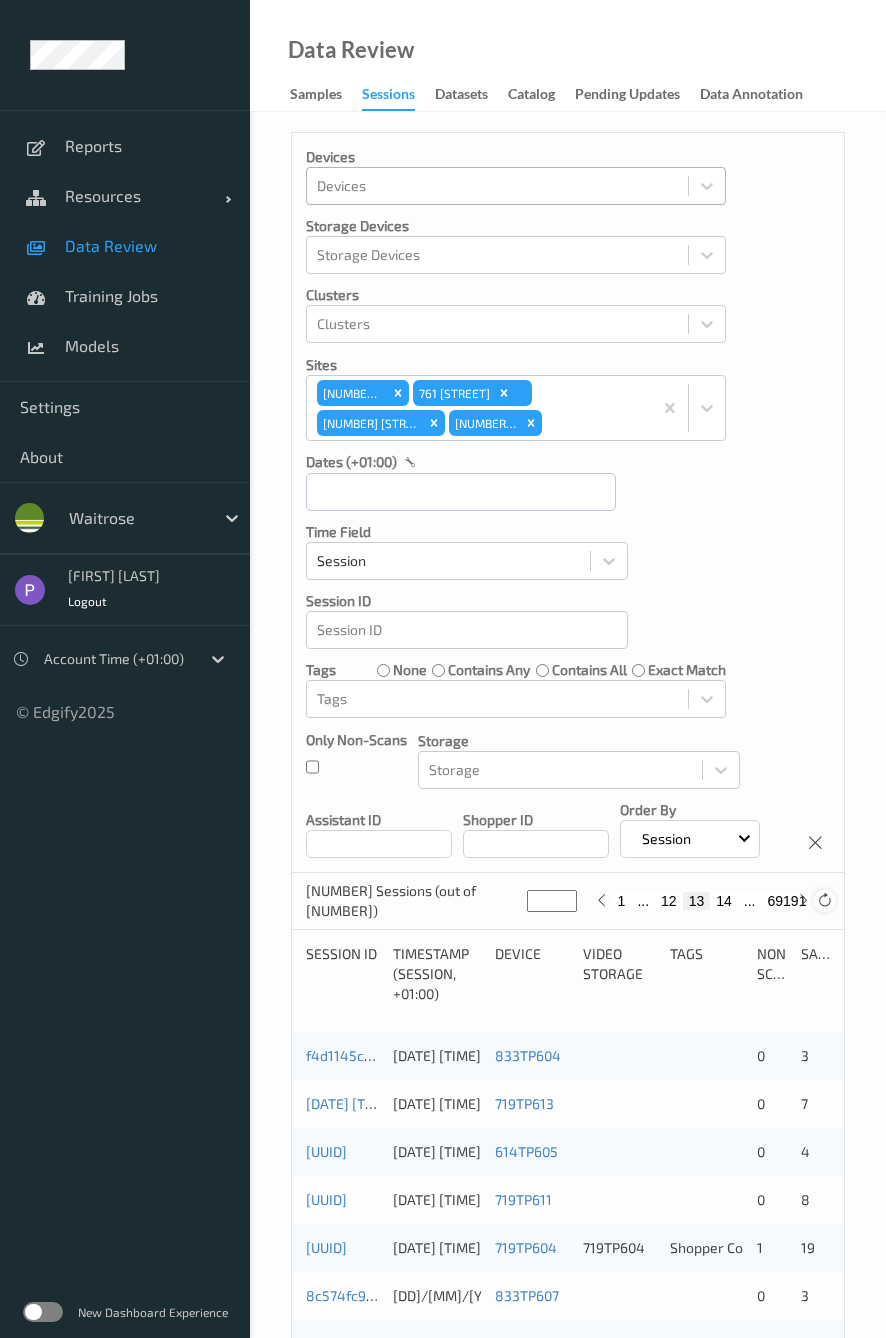 click at bounding box center (824, 901) 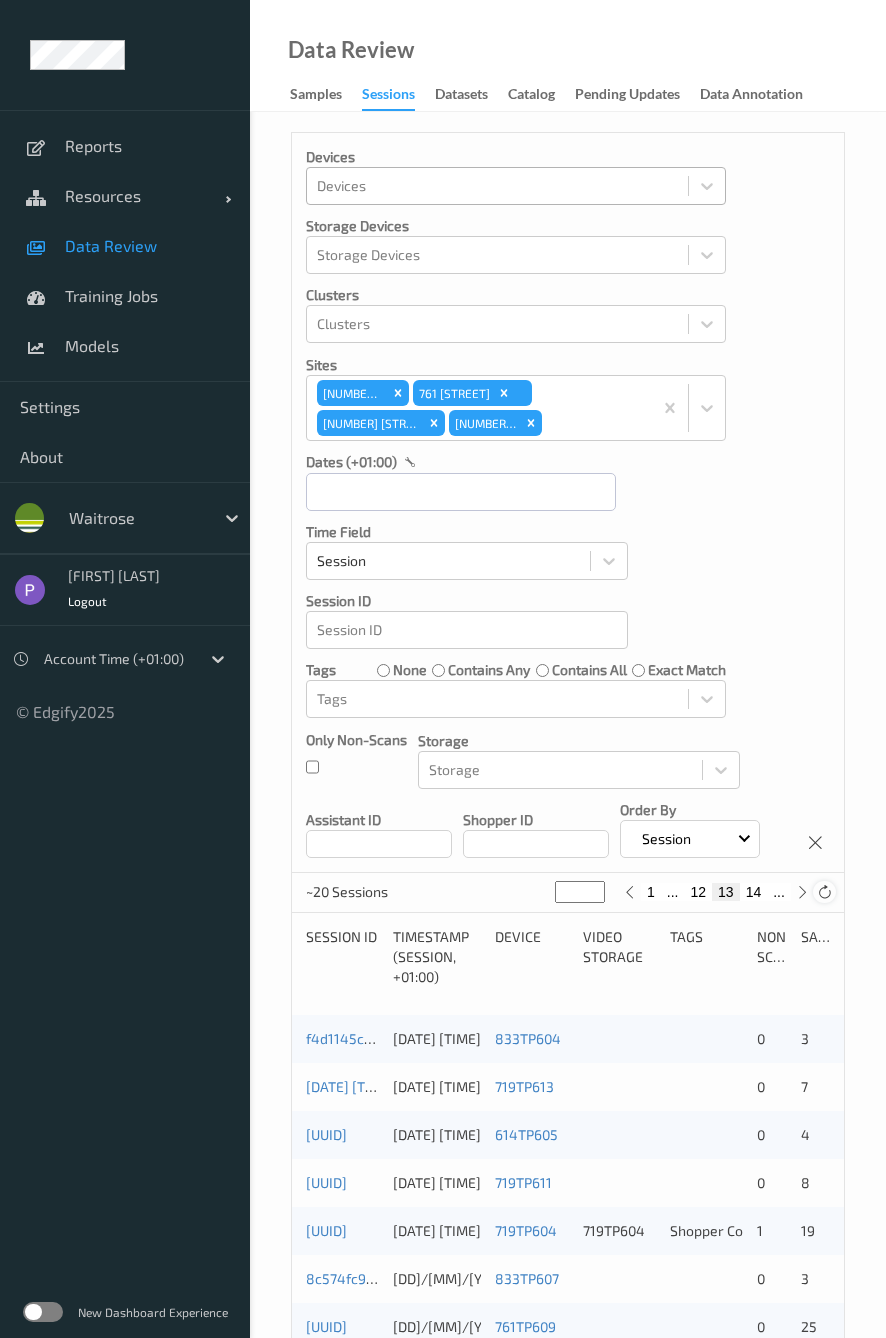 click at bounding box center (824, 892) 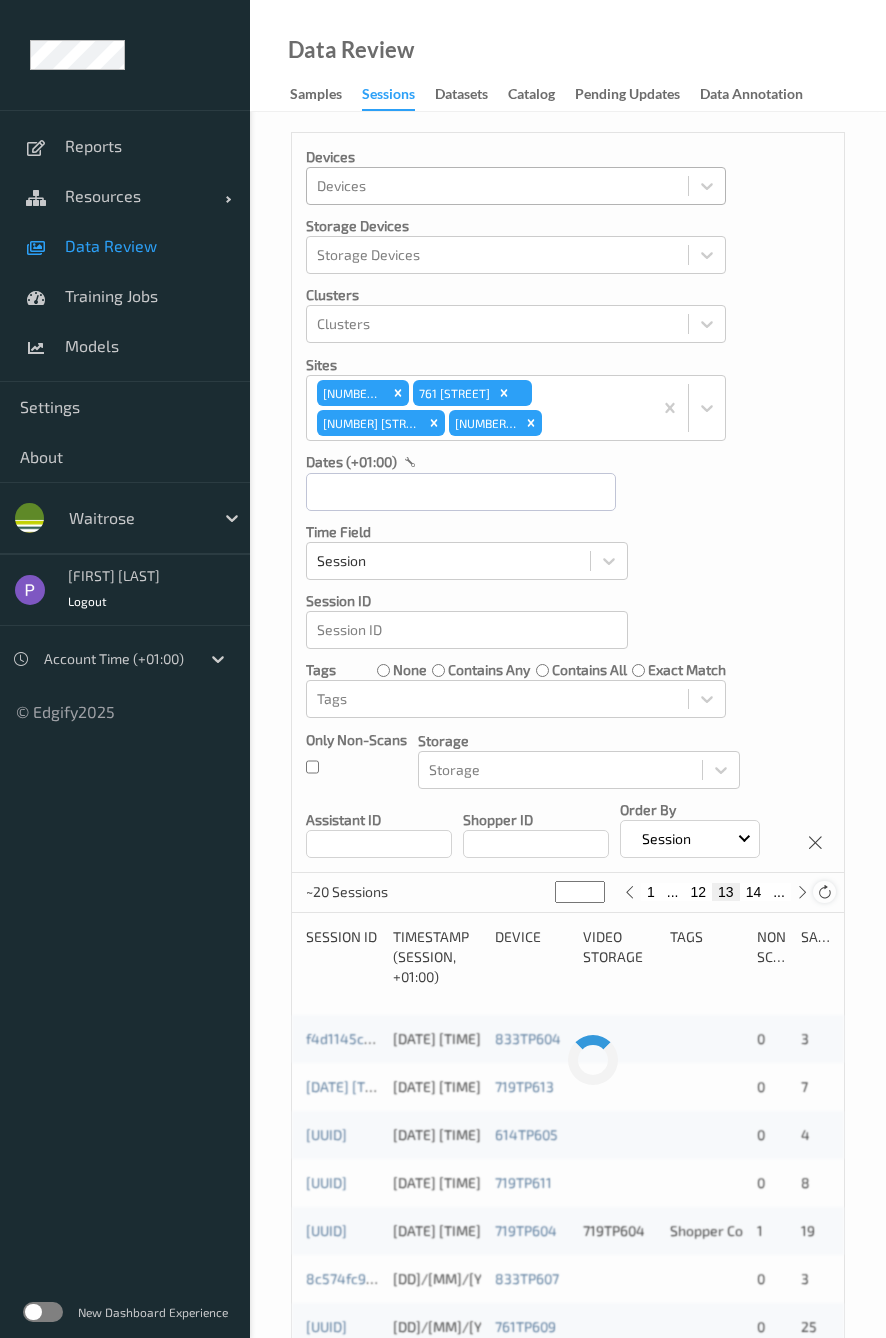 click at bounding box center [824, 892] 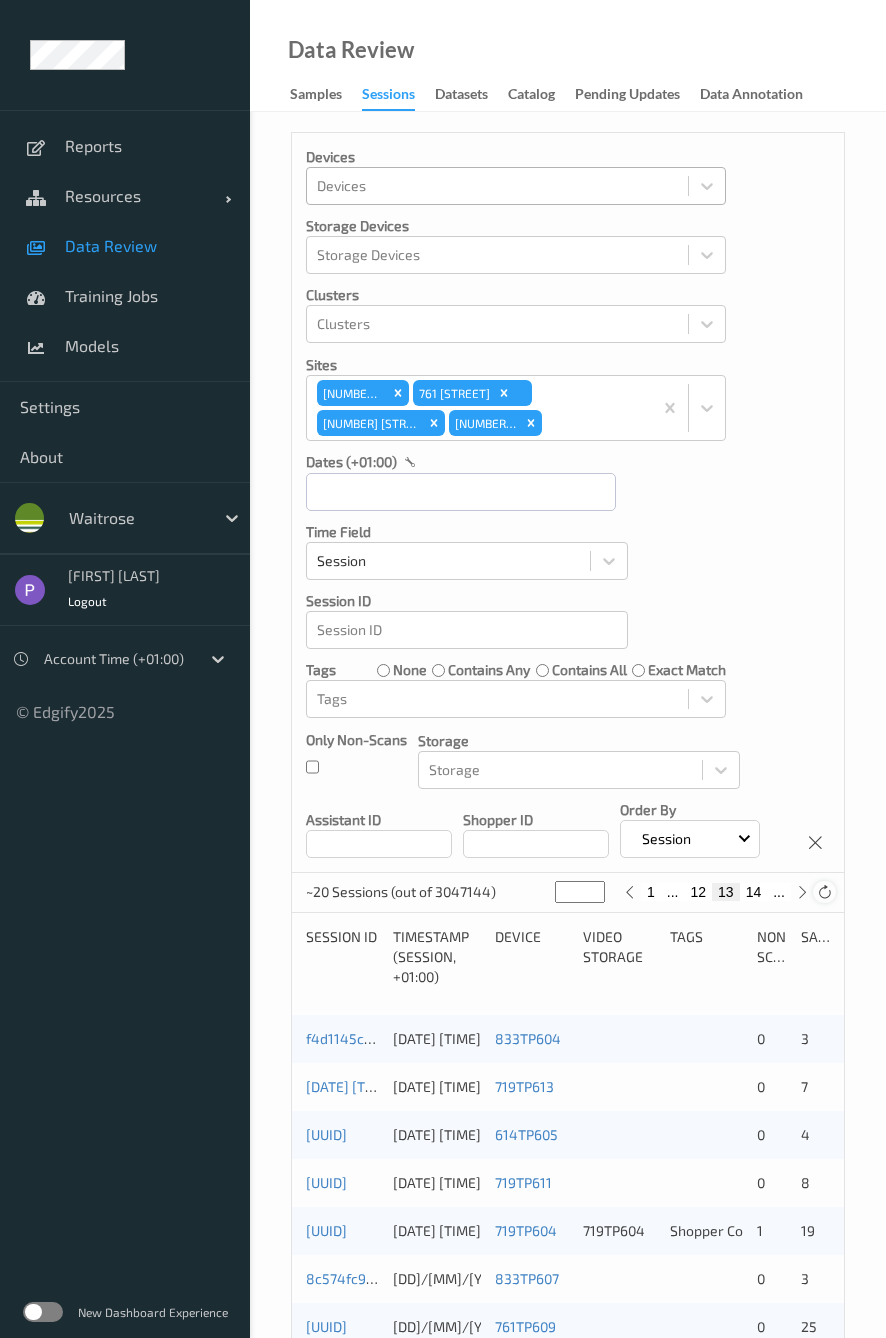 click at bounding box center (824, 892) 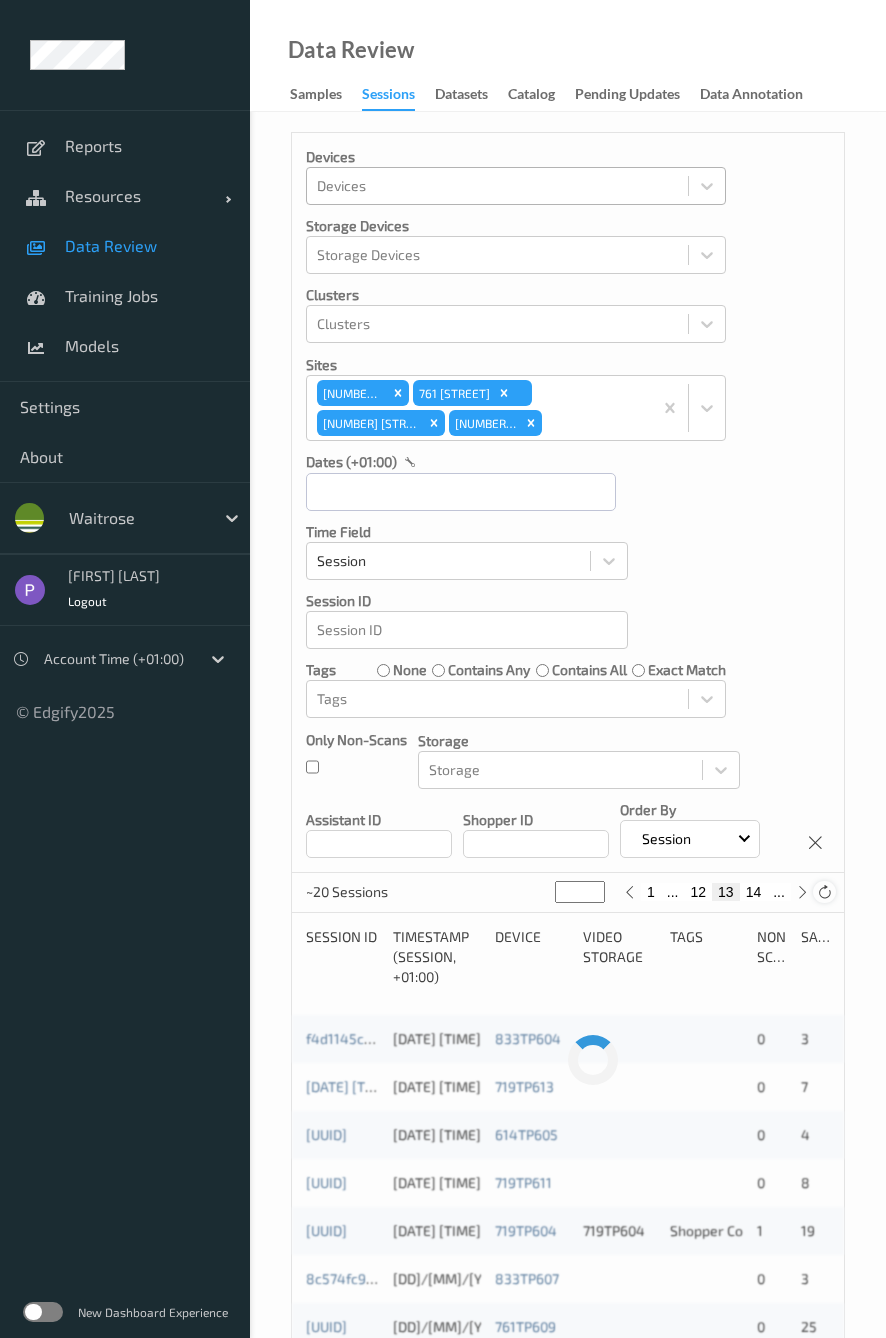 click at bounding box center [824, 892] 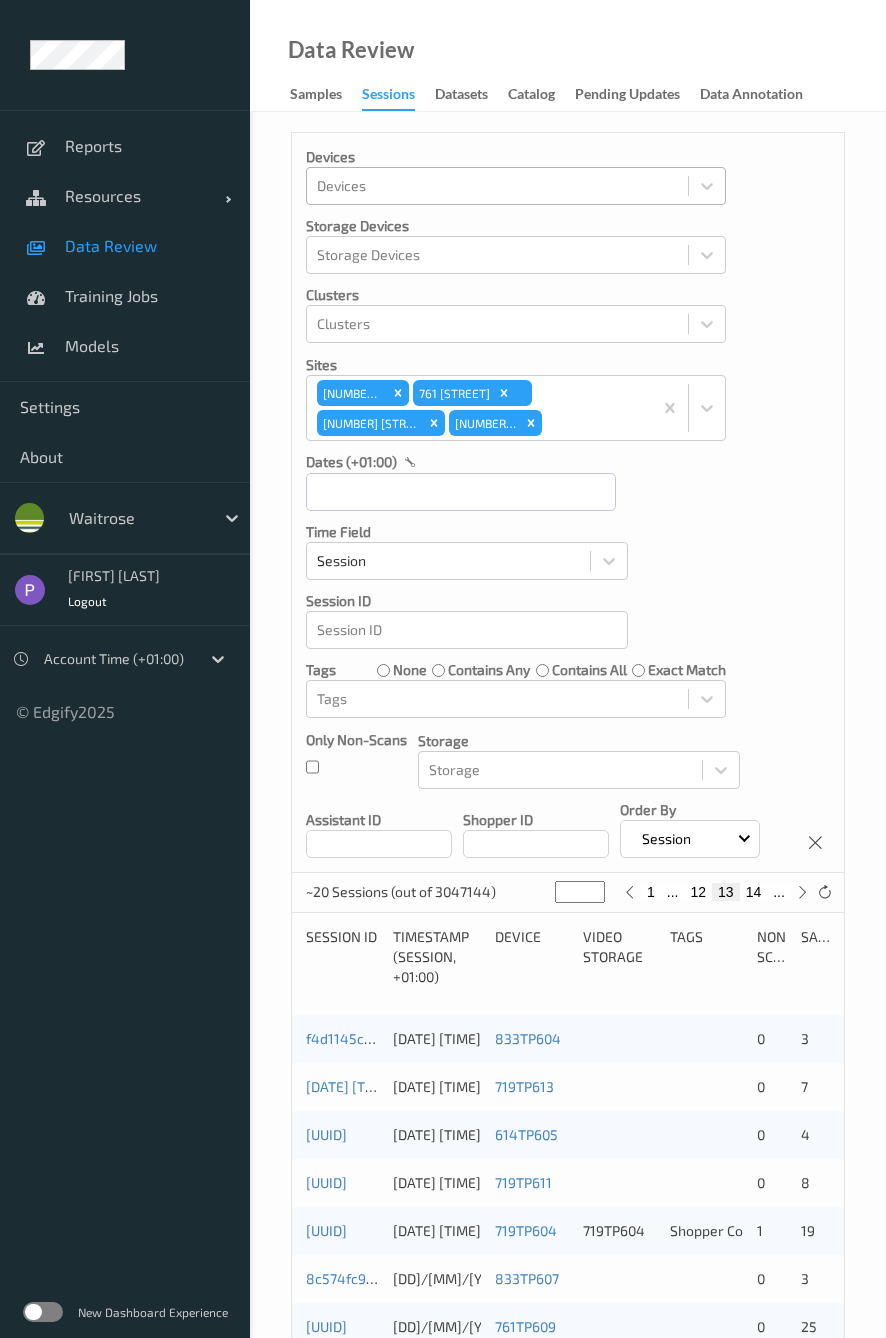 click on "1" at bounding box center [651, 892] 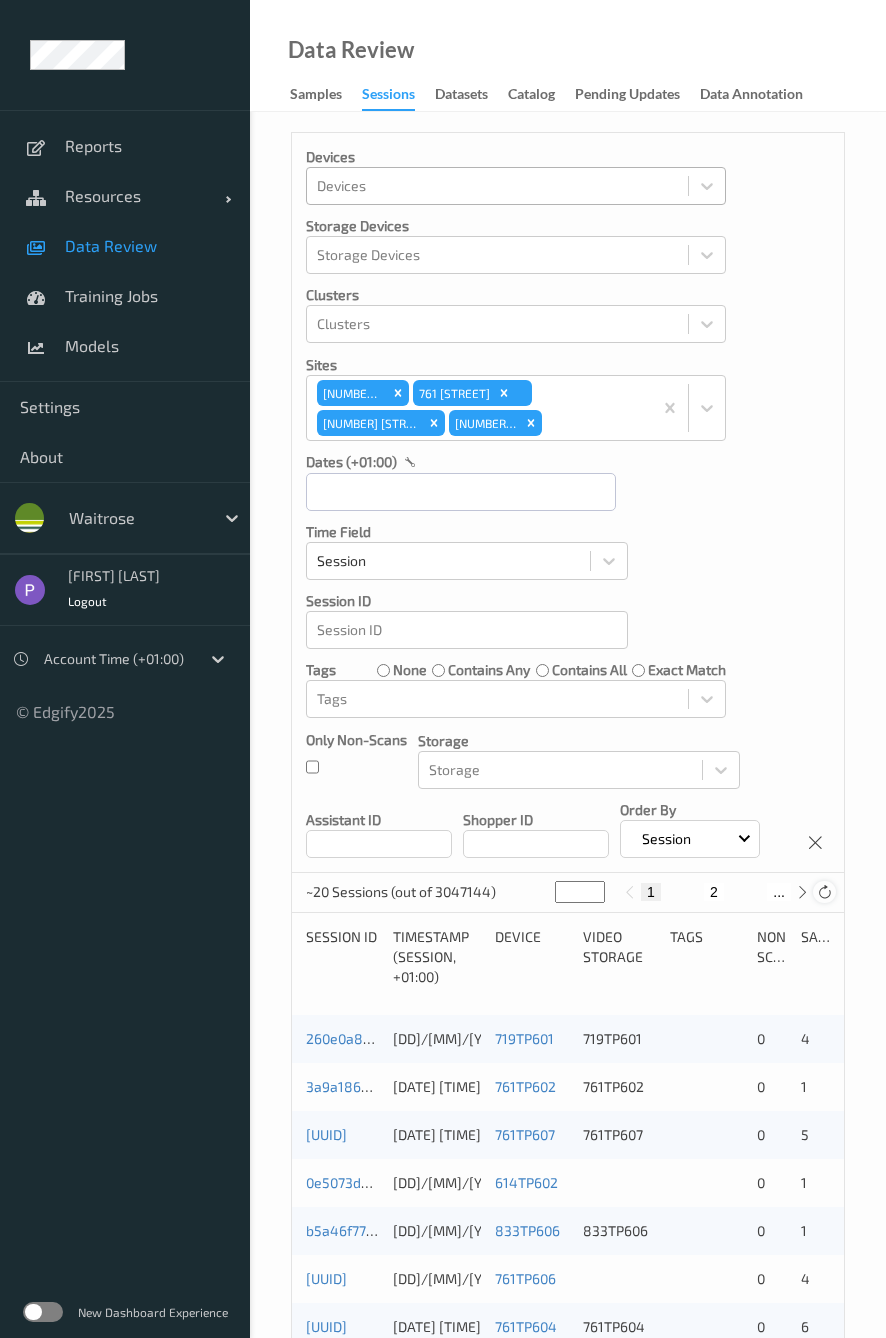 click at bounding box center [824, 892] 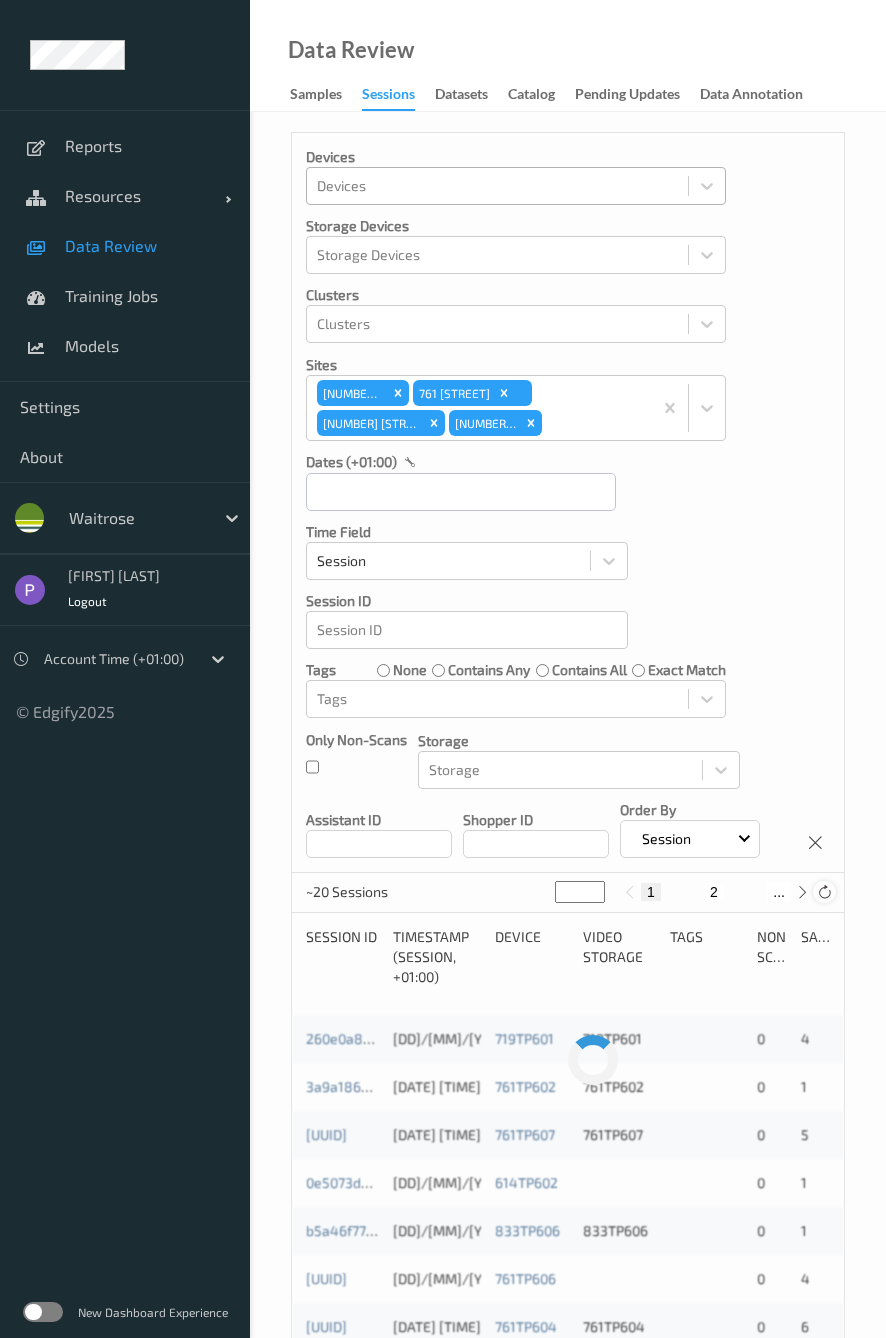 click at bounding box center (824, 892) 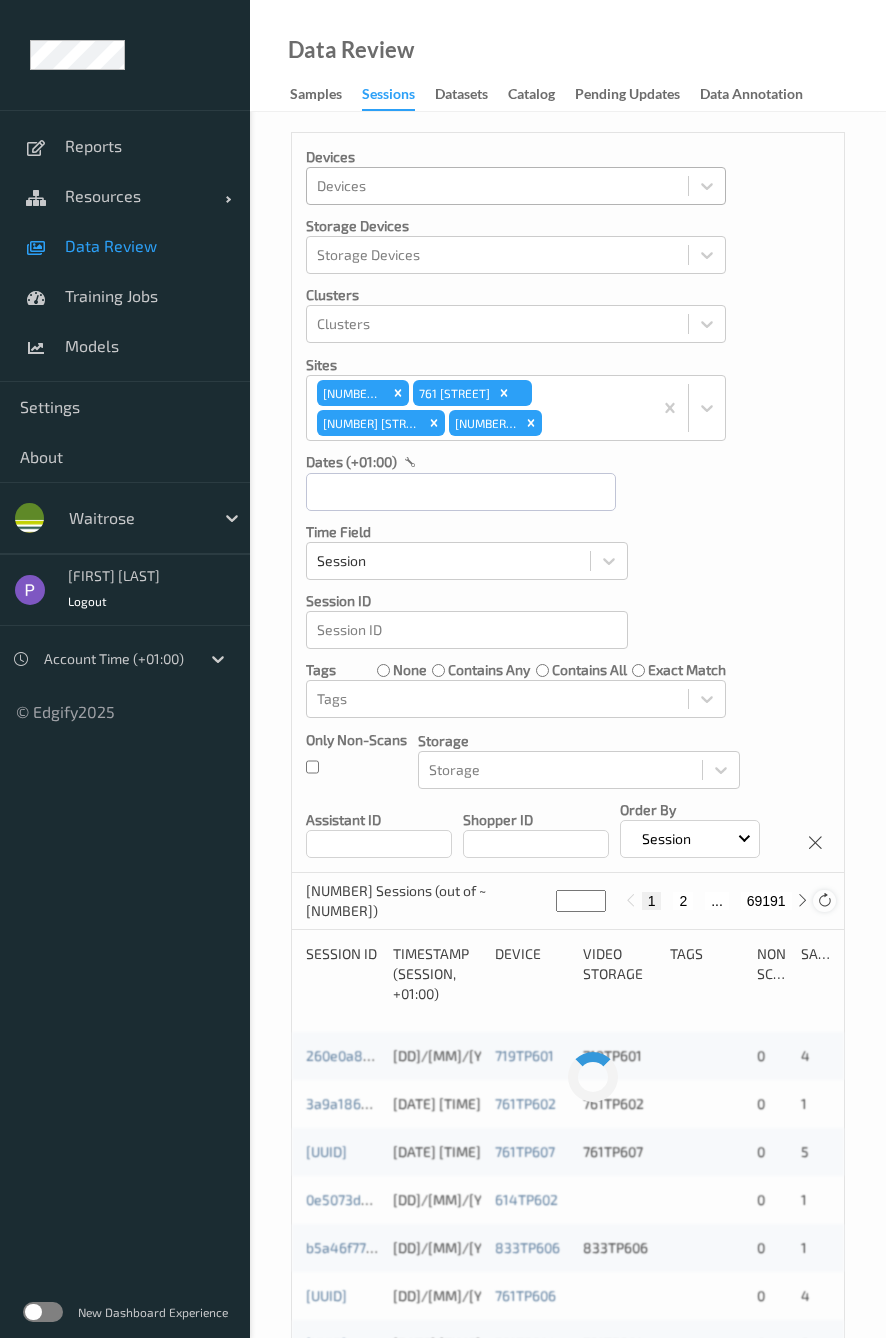 click at bounding box center (824, 900) 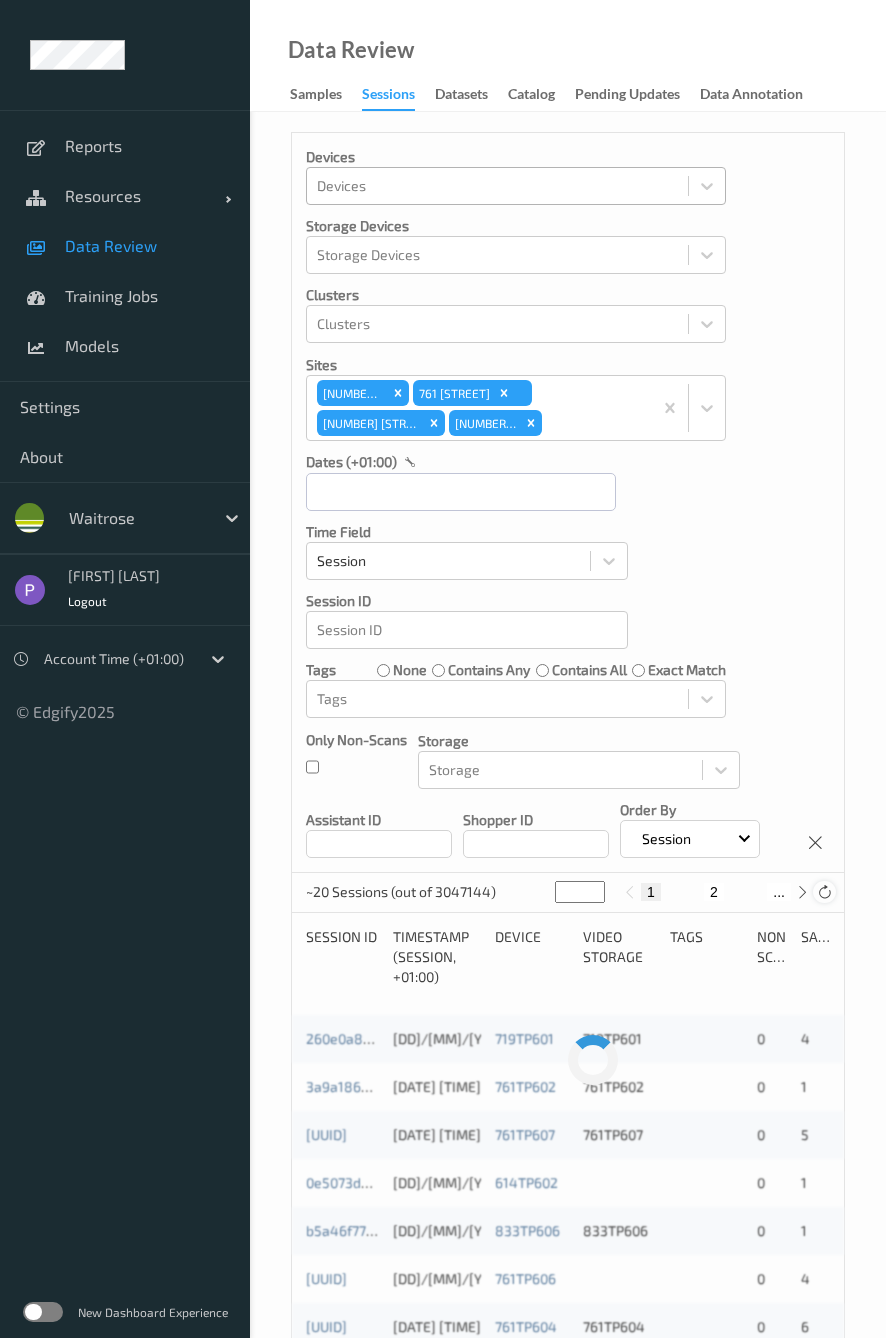 click at bounding box center [824, 892] 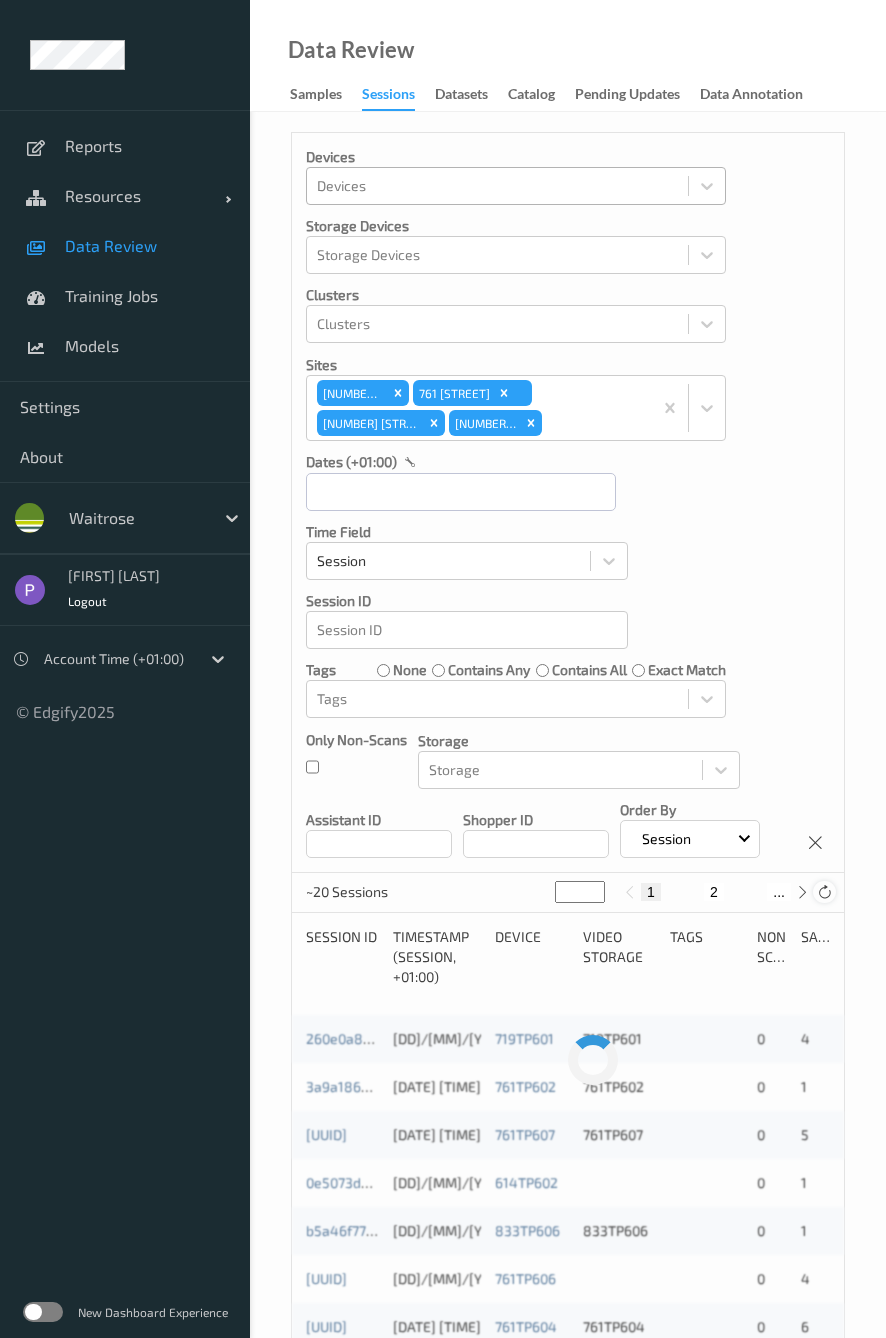 click at bounding box center [824, 892] 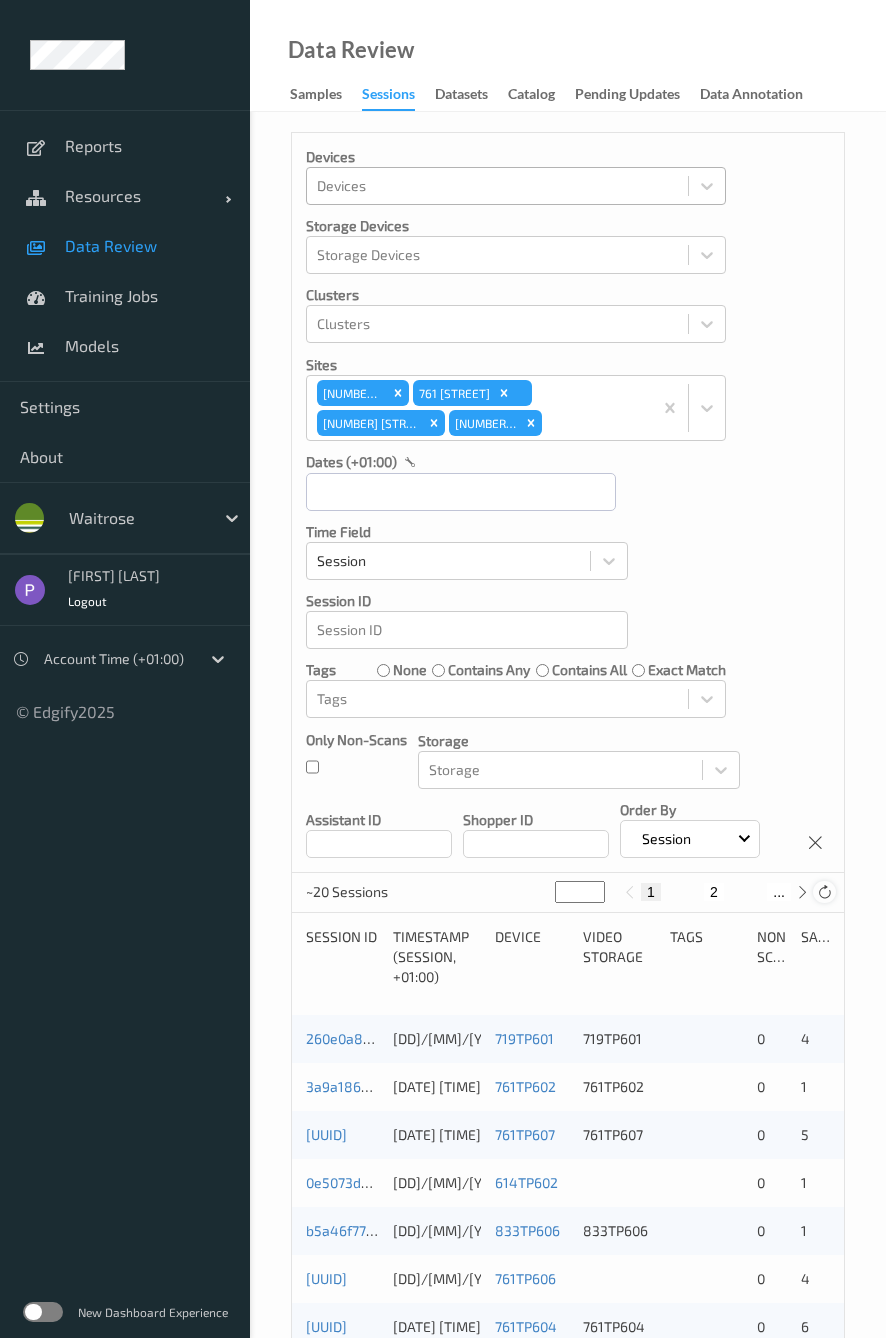 click at bounding box center [824, 892] 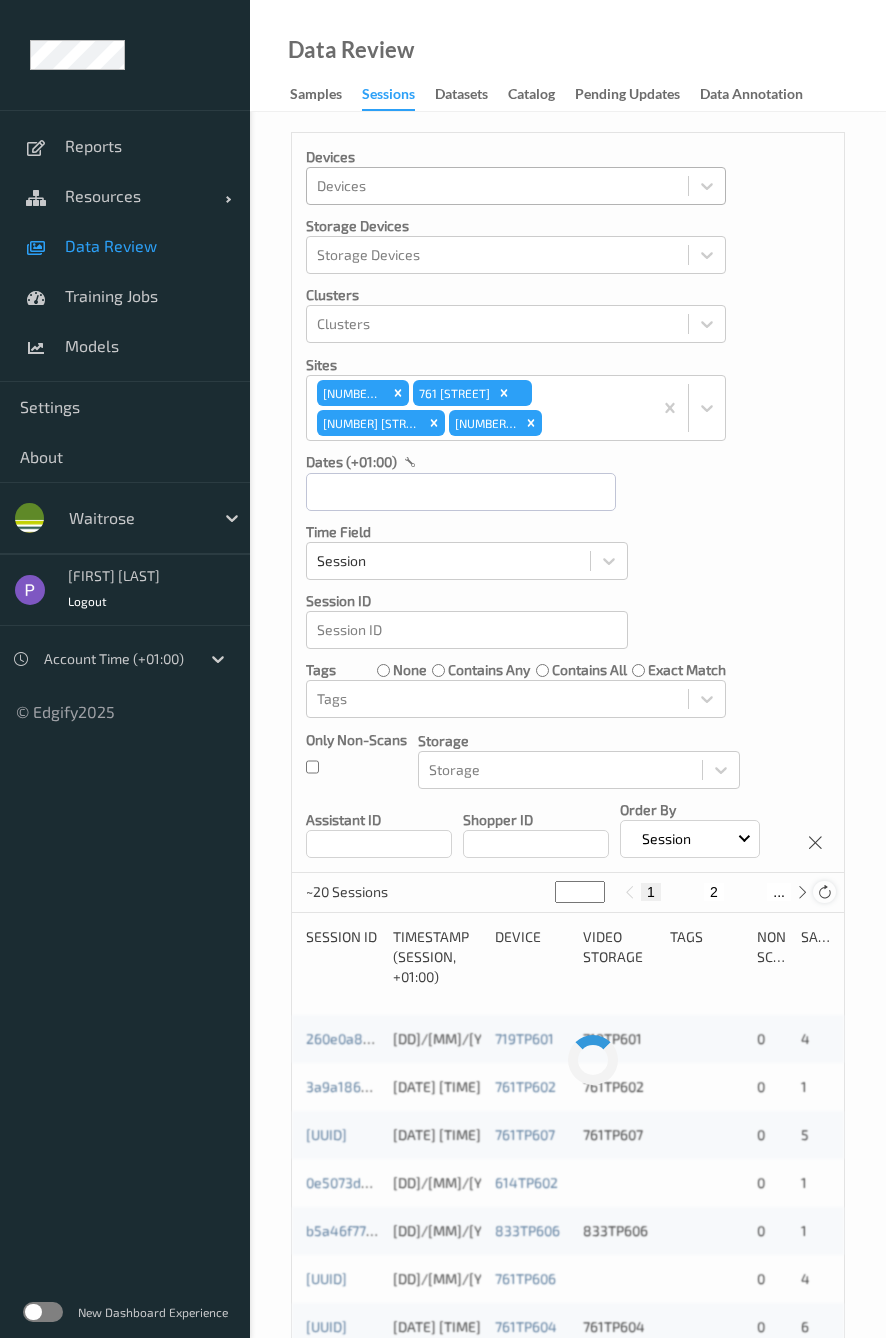 click at bounding box center (824, 892) 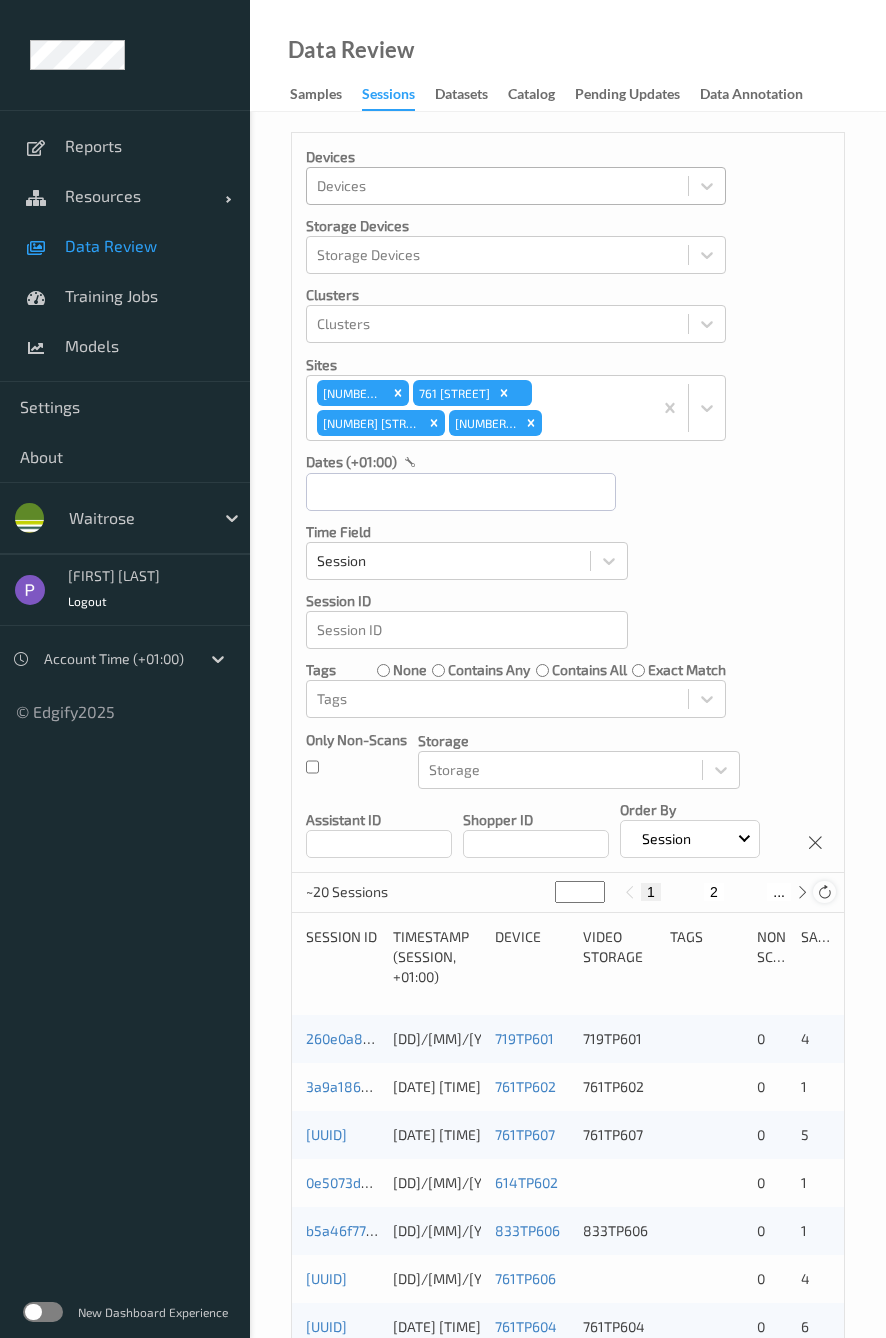 click at bounding box center (824, 892) 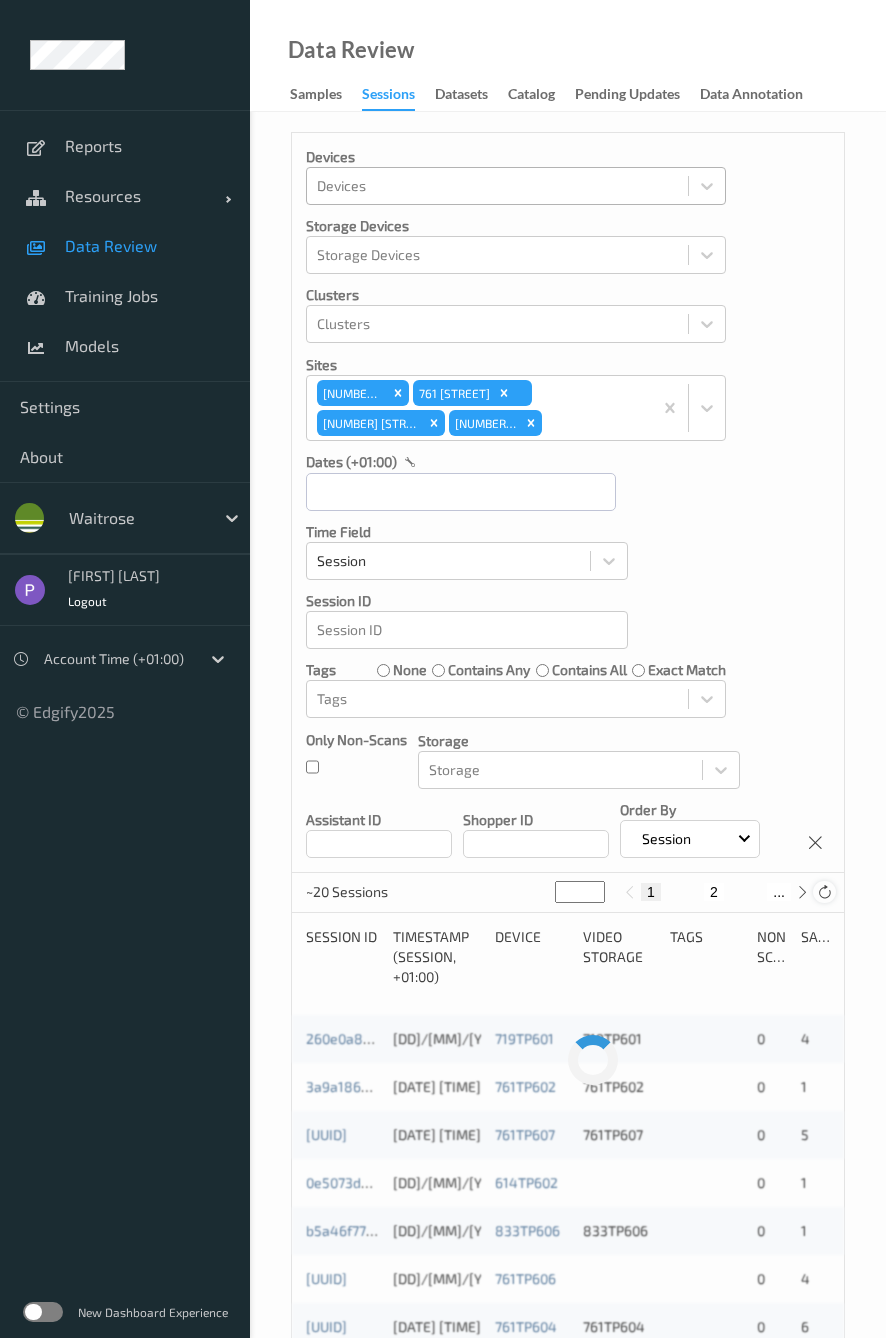 click at bounding box center (824, 892) 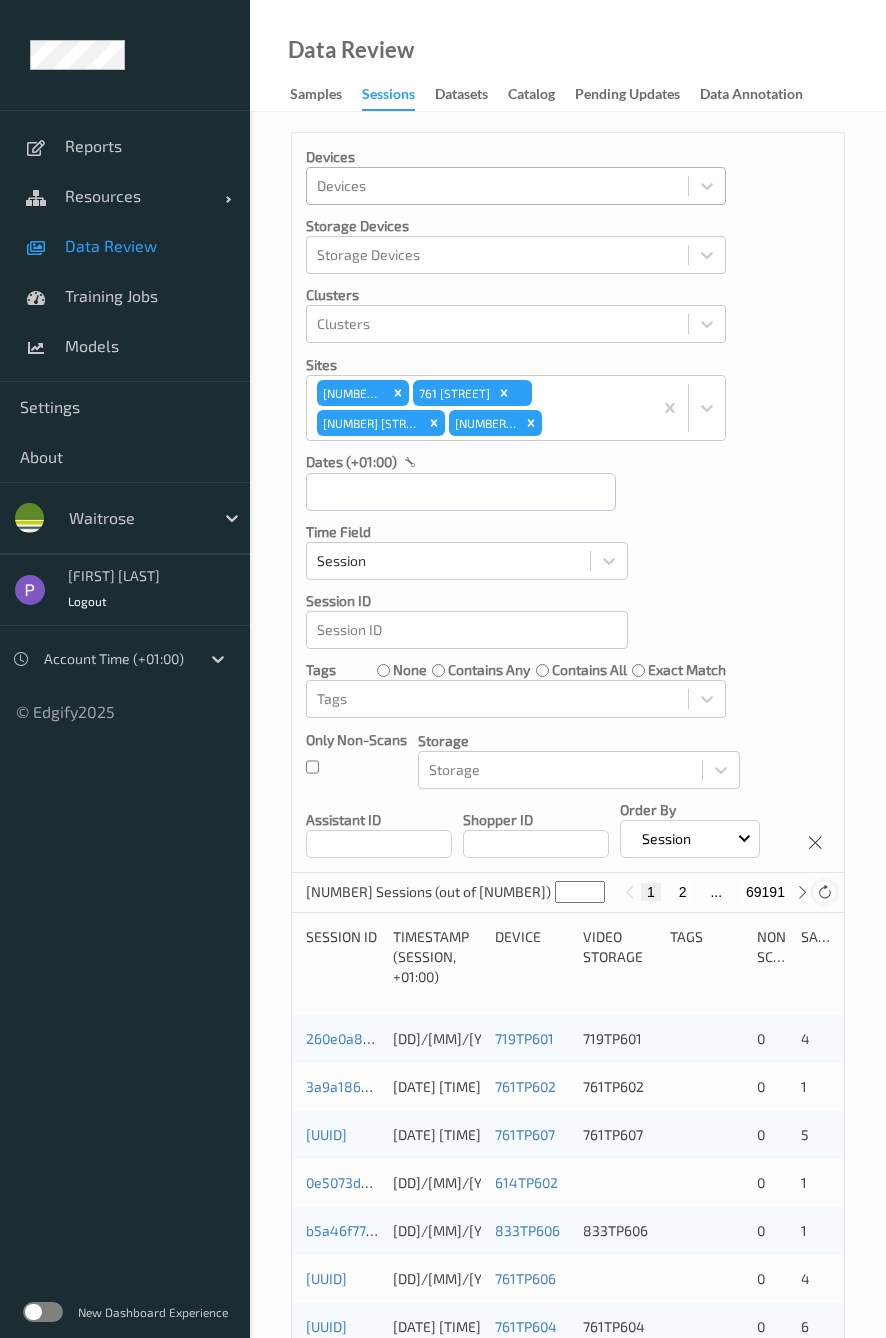 click at bounding box center (824, 892) 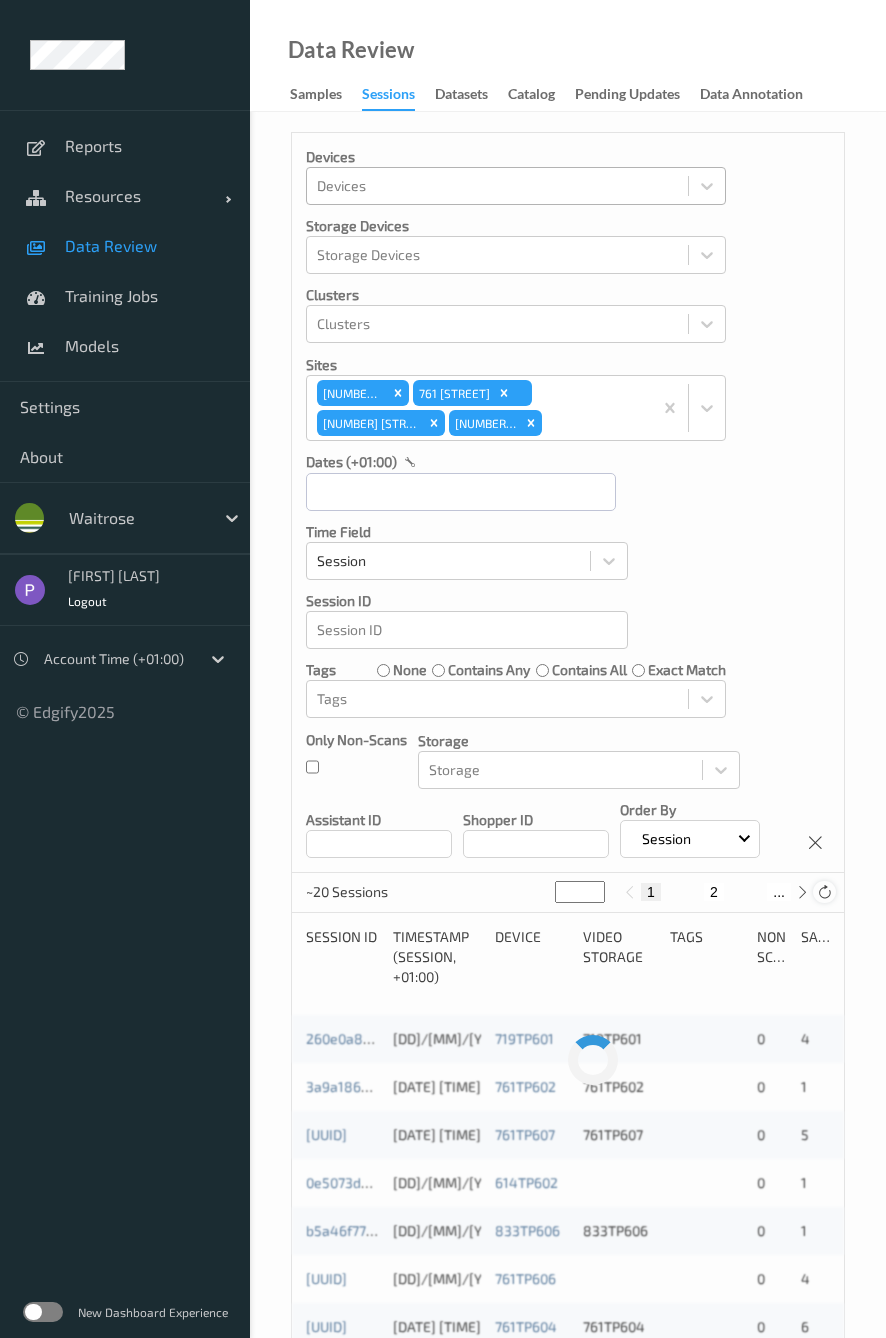 click at bounding box center (824, 892) 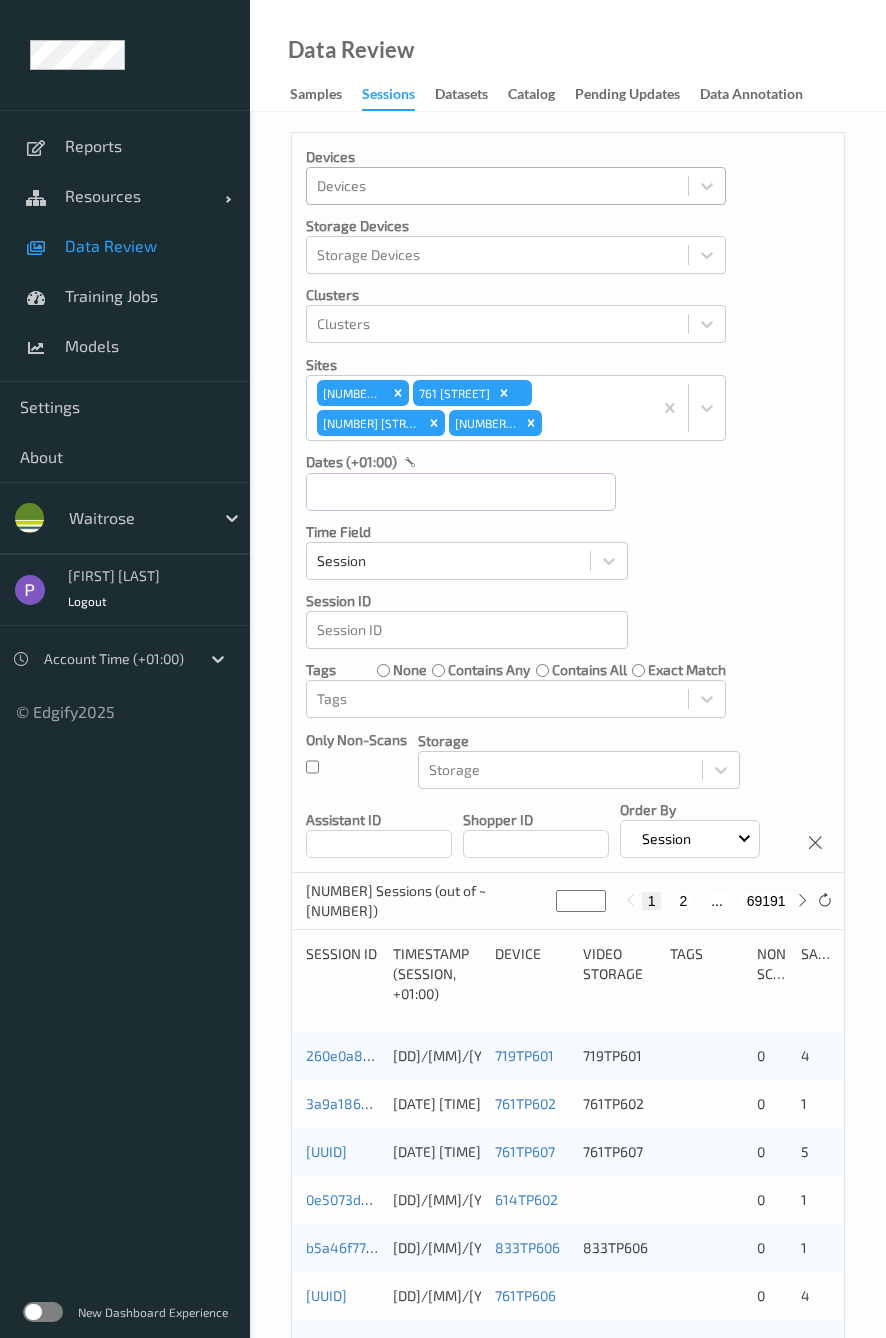 click on "2" at bounding box center (683, 901) 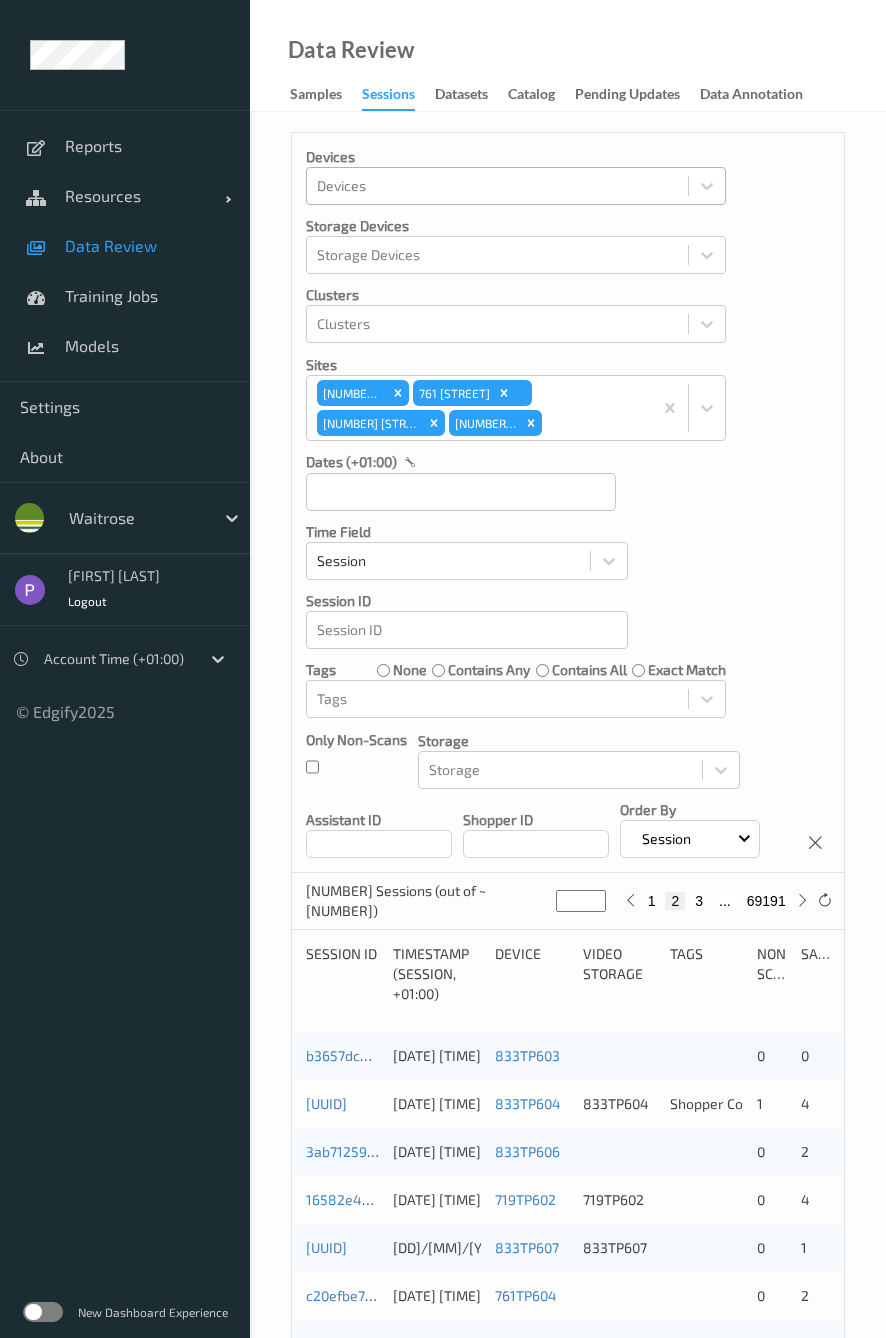 click on "3" at bounding box center (699, 901) 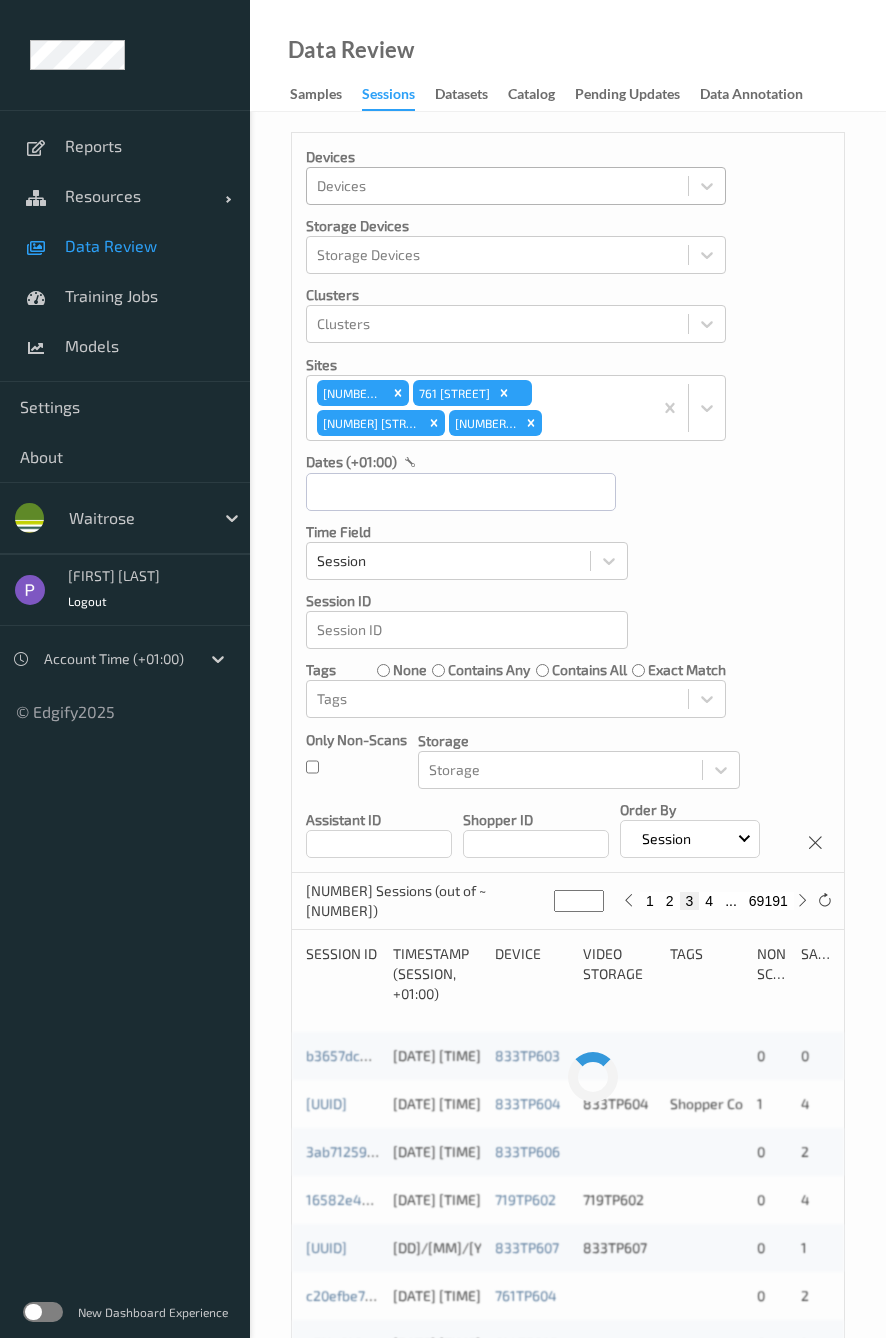 click on "2" at bounding box center (670, 901) 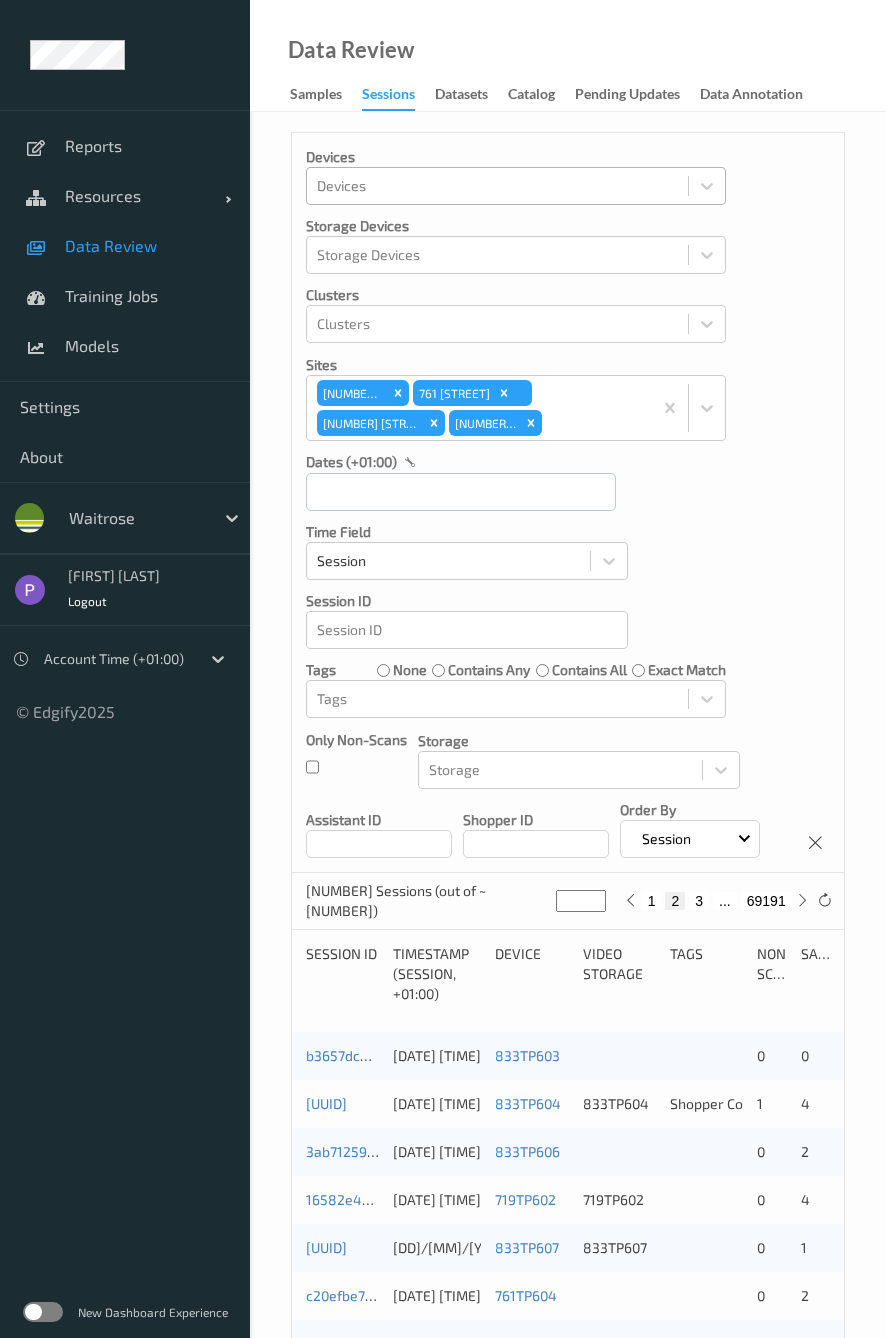 click on "3" at bounding box center (699, 901) 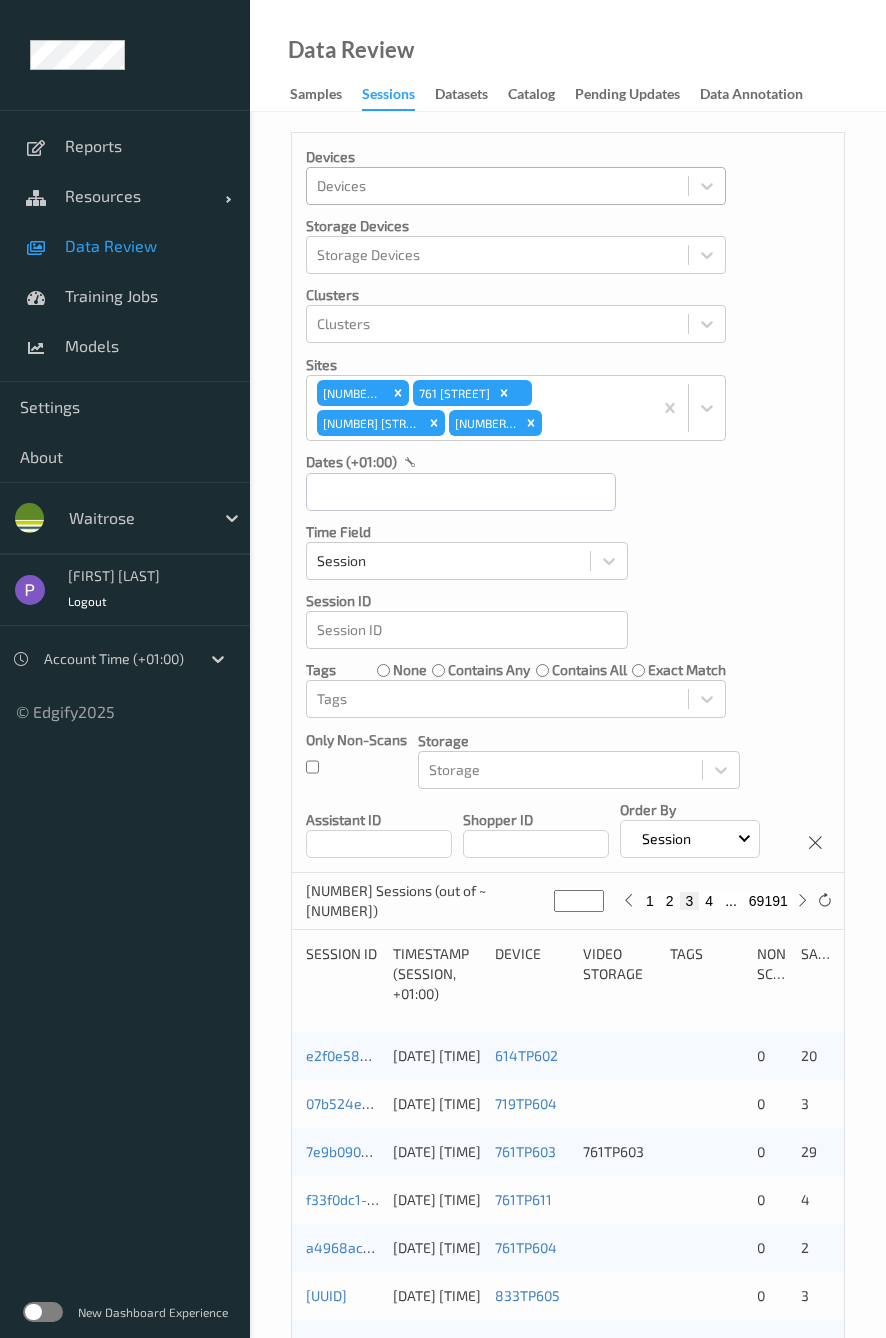 click on "4" at bounding box center (709, 901) 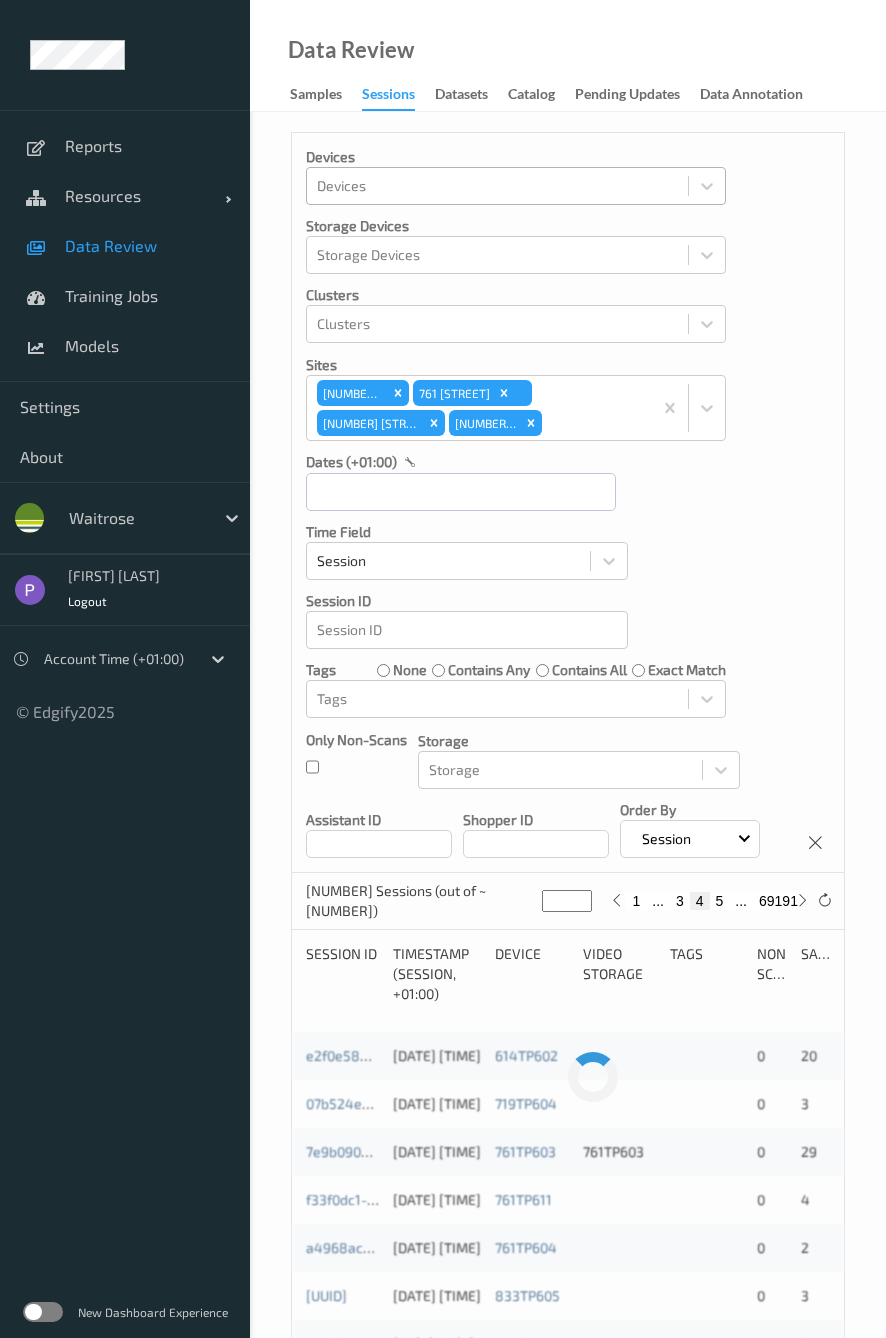 click on "5" at bounding box center [720, 901] 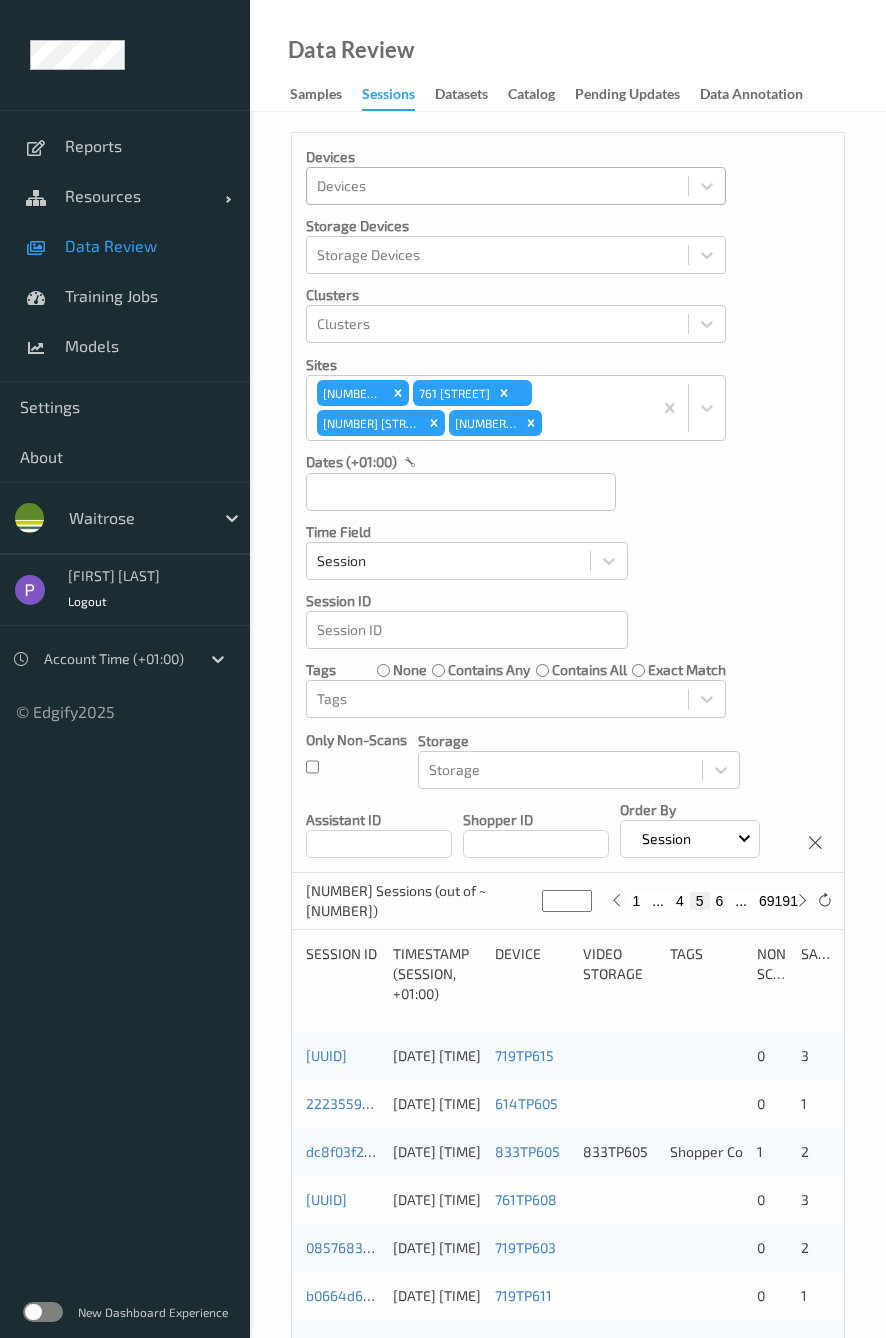 click on "6" at bounding box center (720, 901) 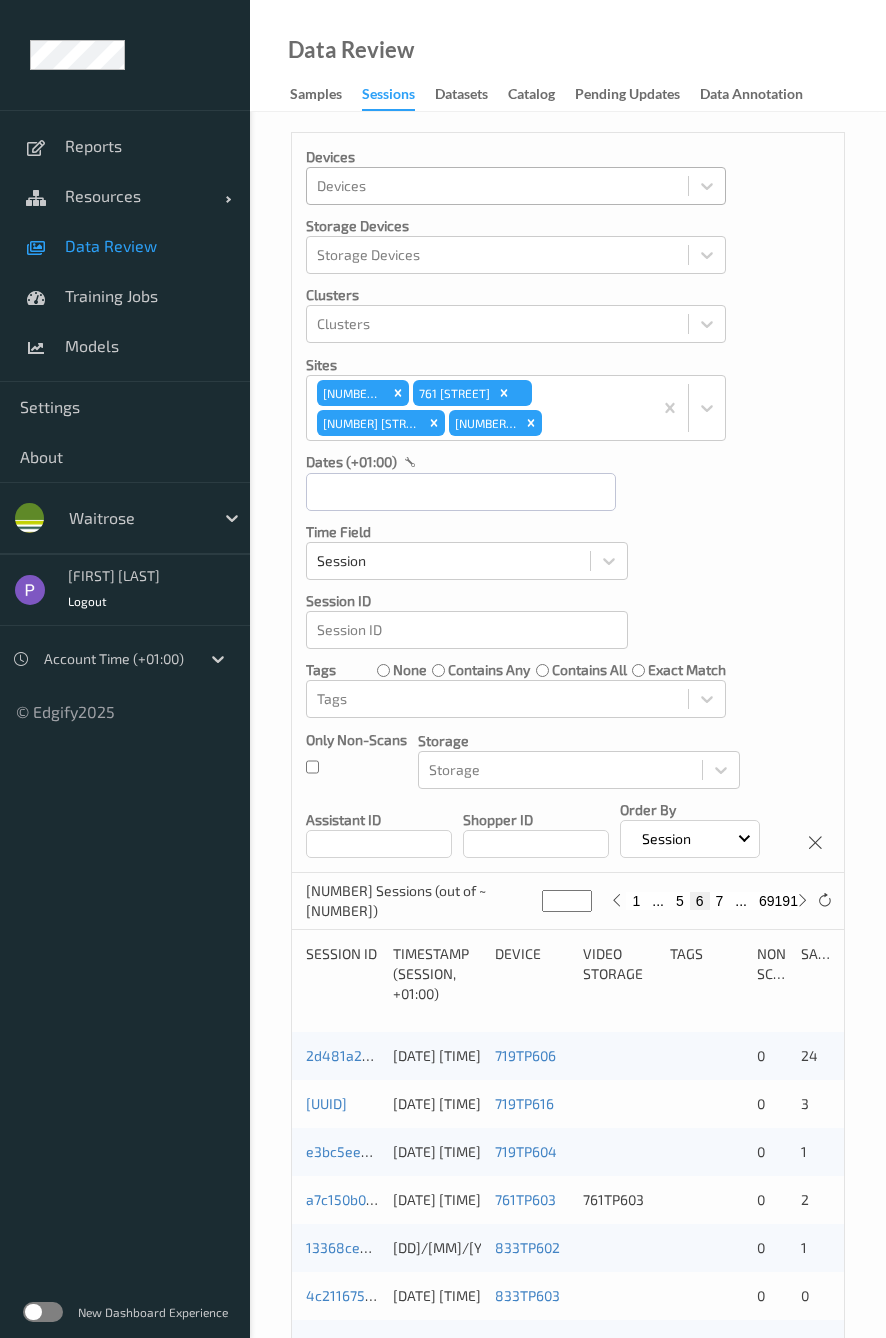 click on "7" at bounding box center [720, 901] 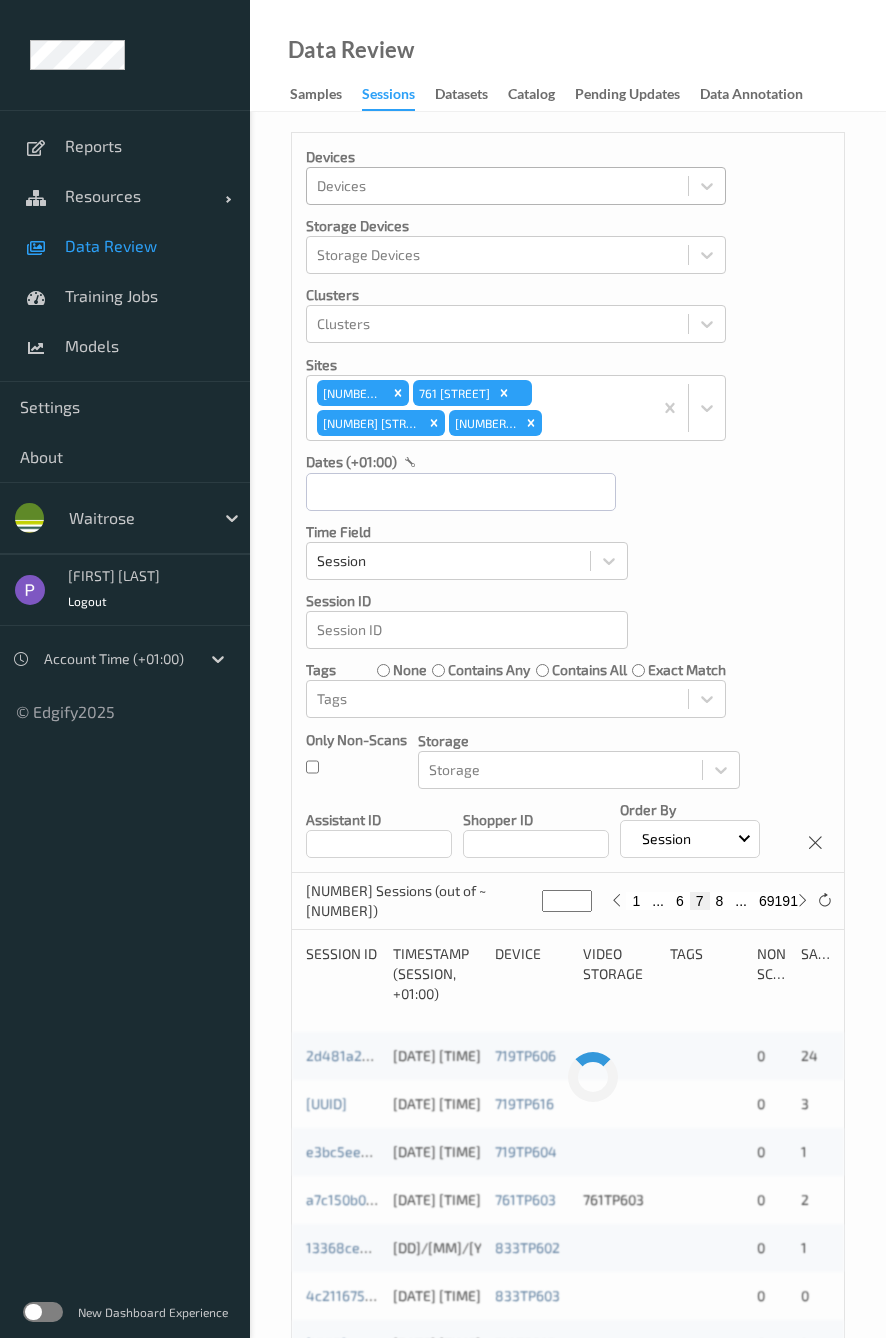 click on "8" at bounding box center (720, 901) 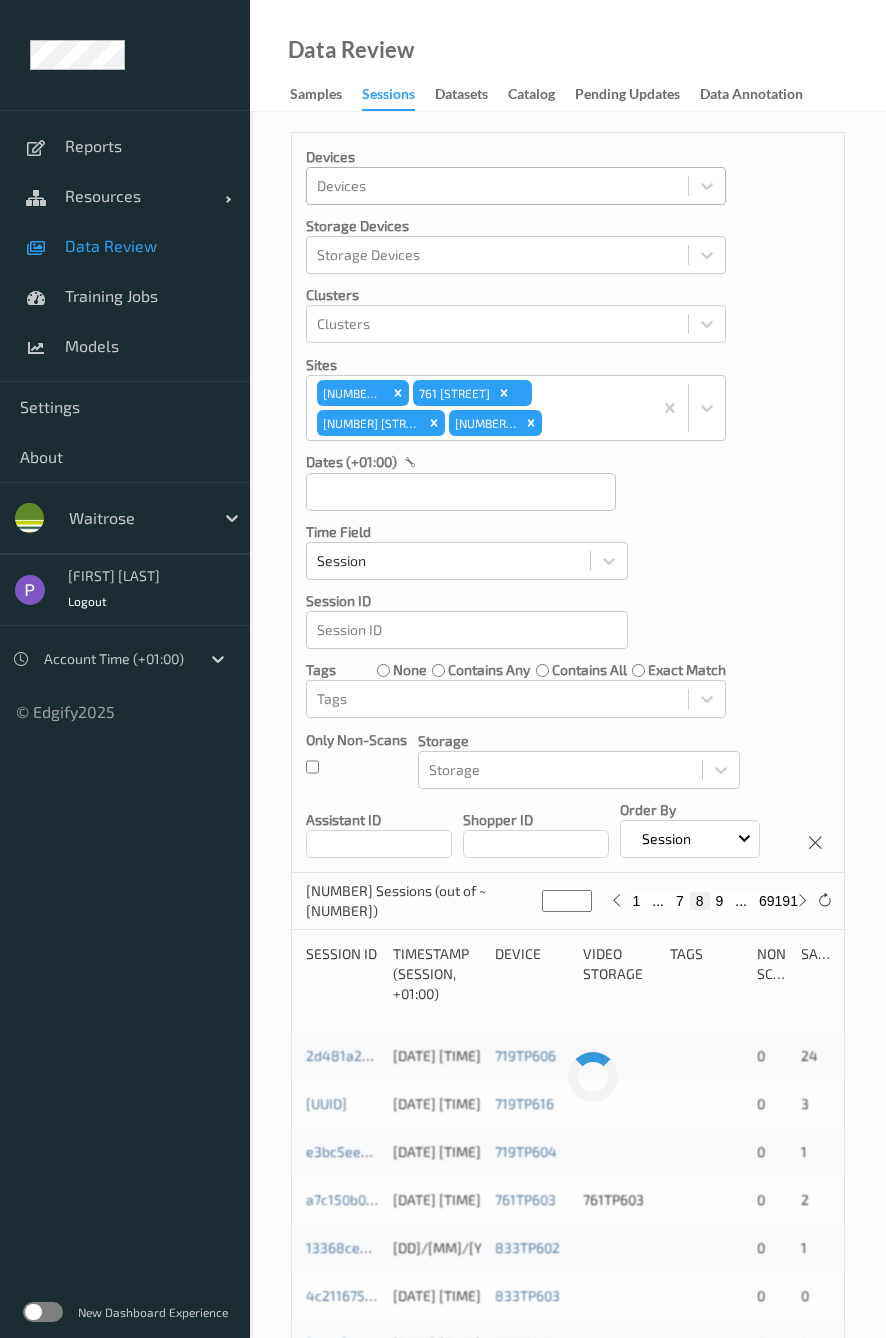 click on "9" at bounding box center (720, 901) 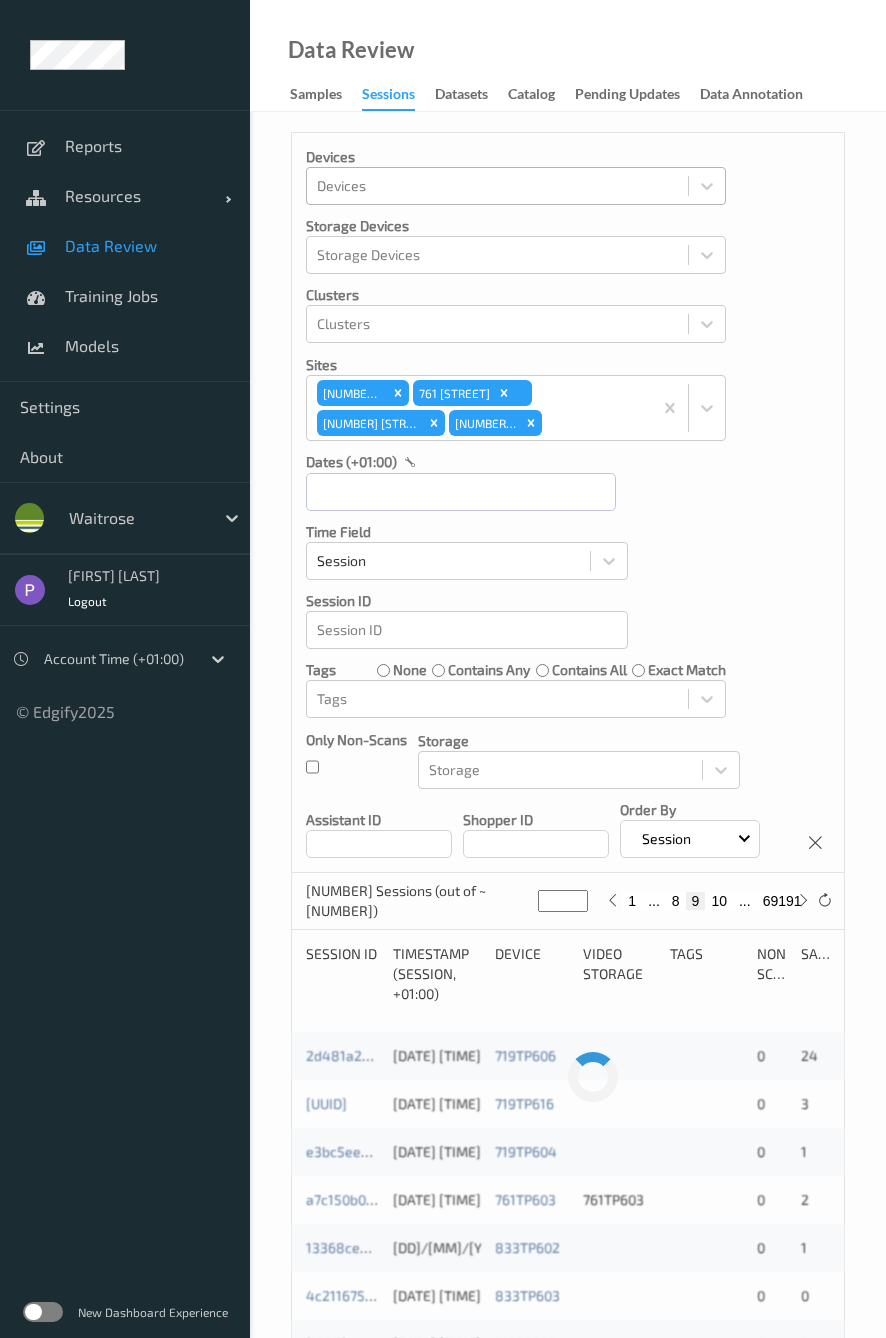 click on "10" at bounding box center (719, 901) 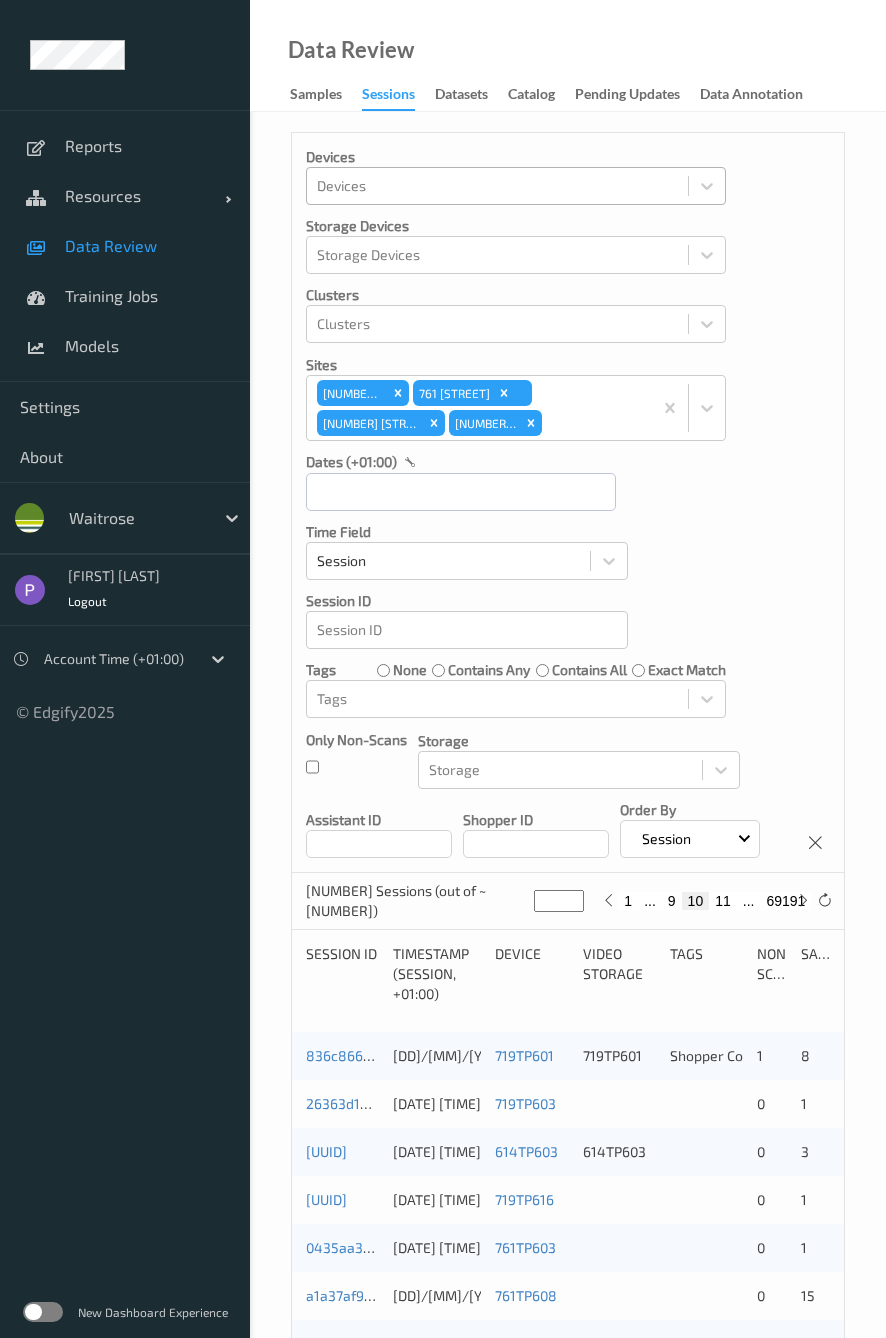 click on "9" at bounding box center [672, 901] 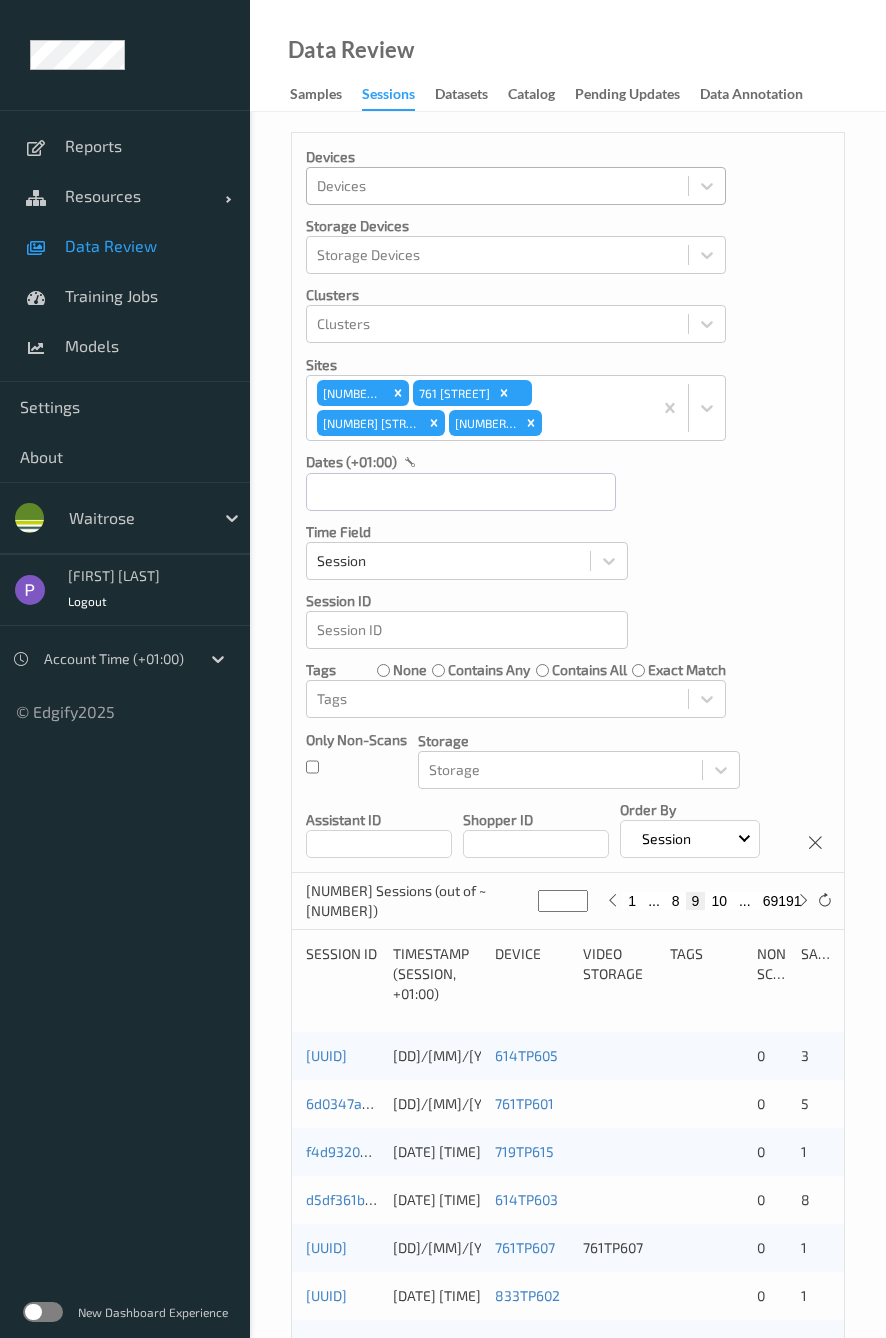 click on "8" at bounding box center [676, 901] 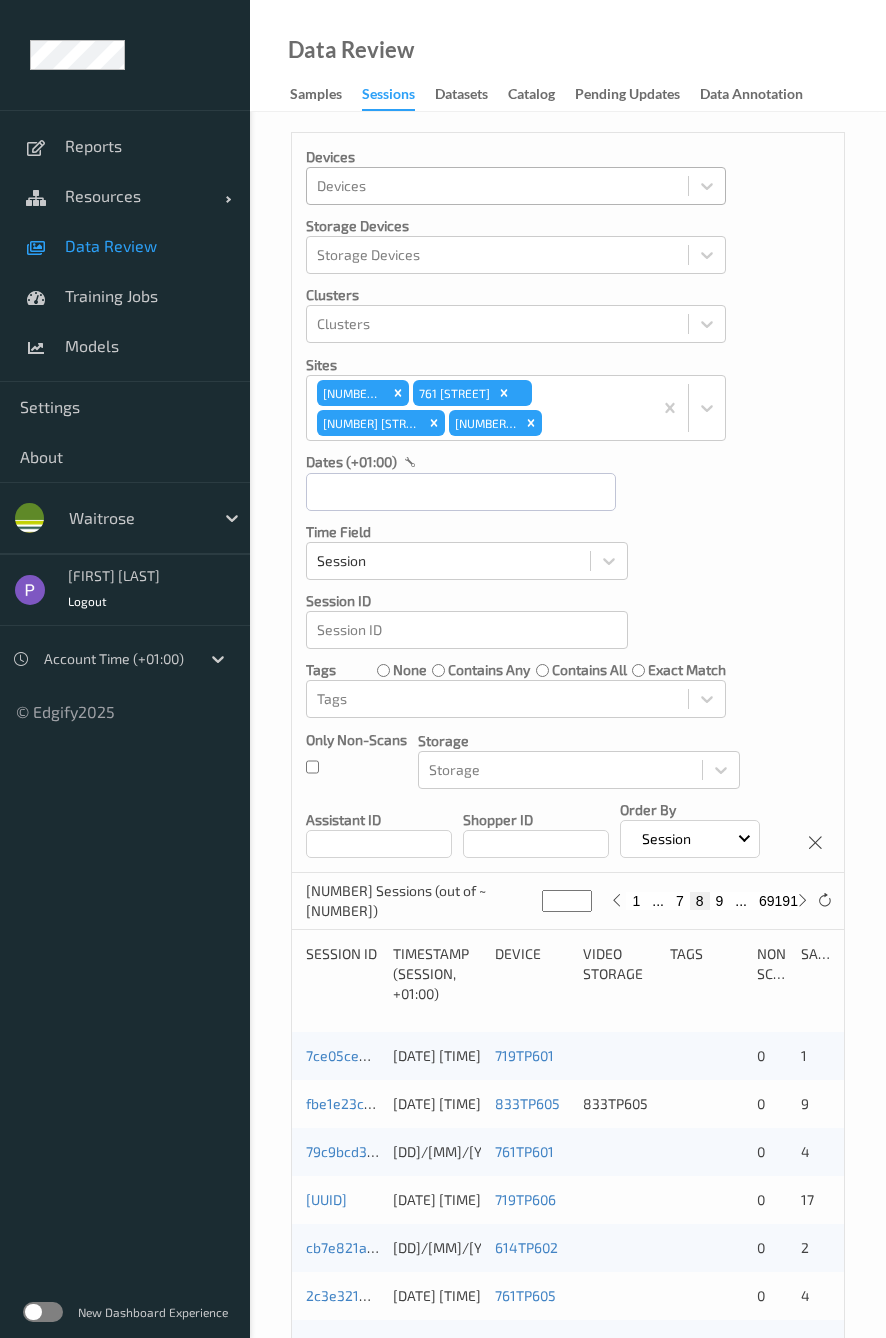click on "7" at bounding box center [680, 901] 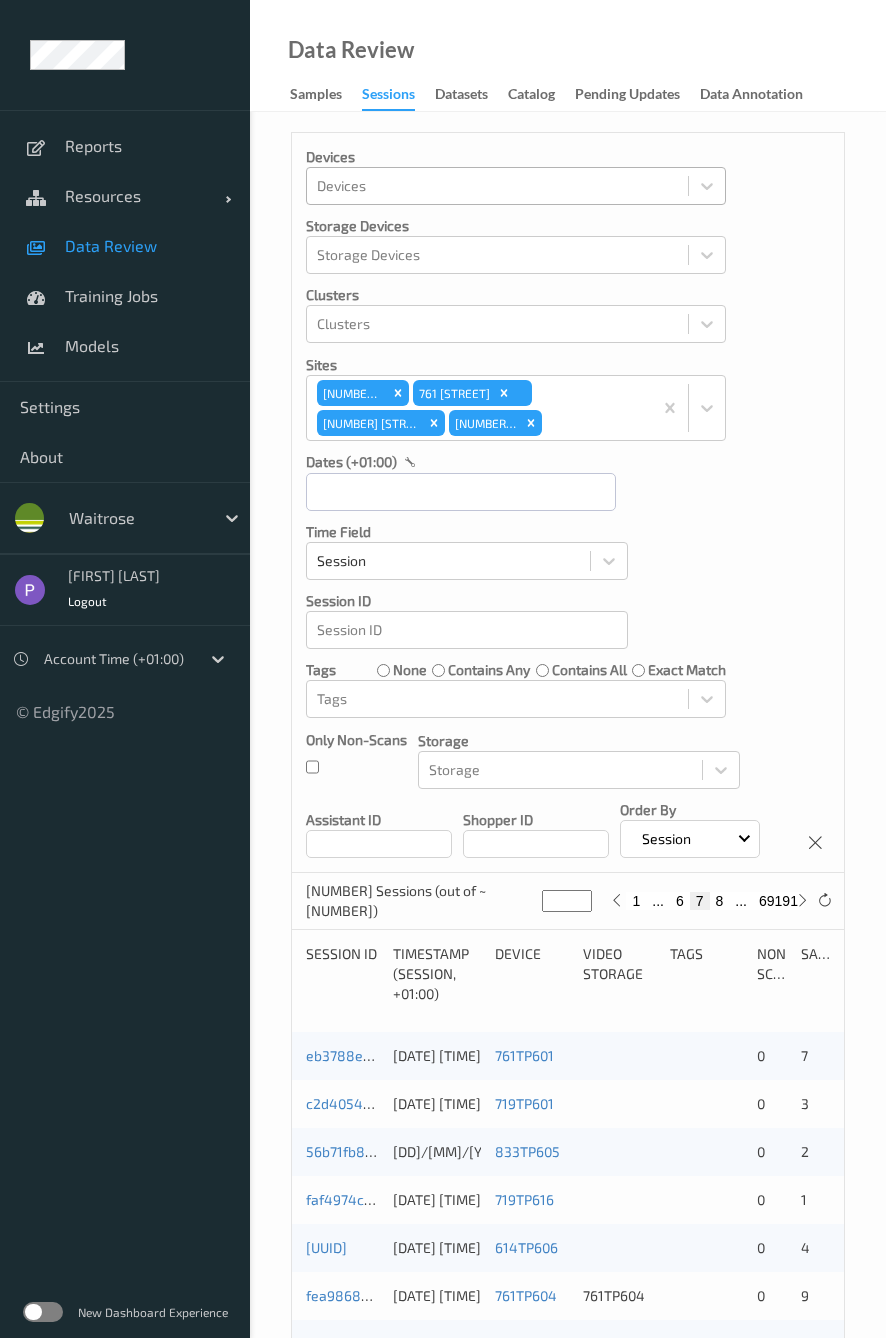 click on "6" at bounding box center [680, 901] 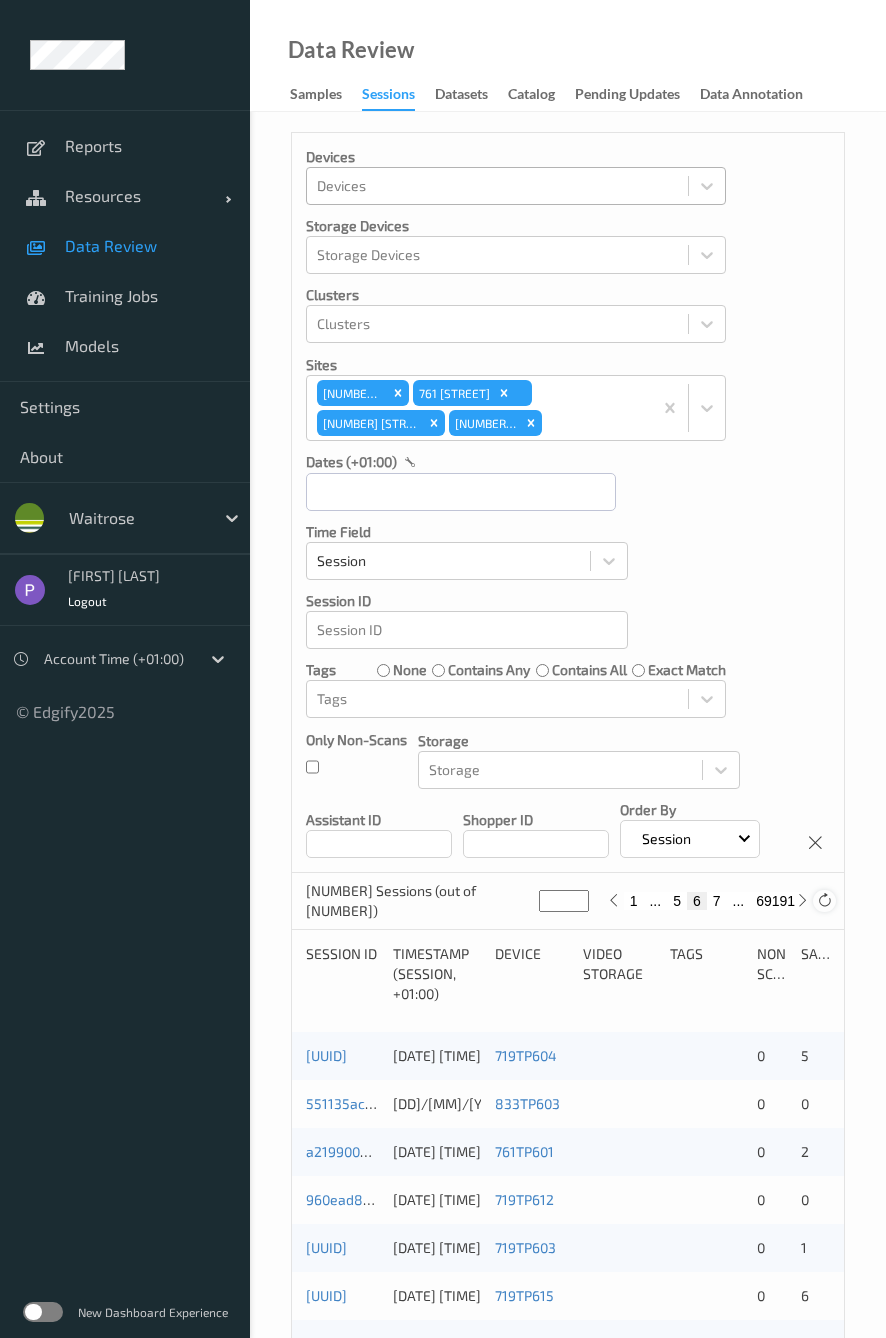 click at bounding box center [824, 900] 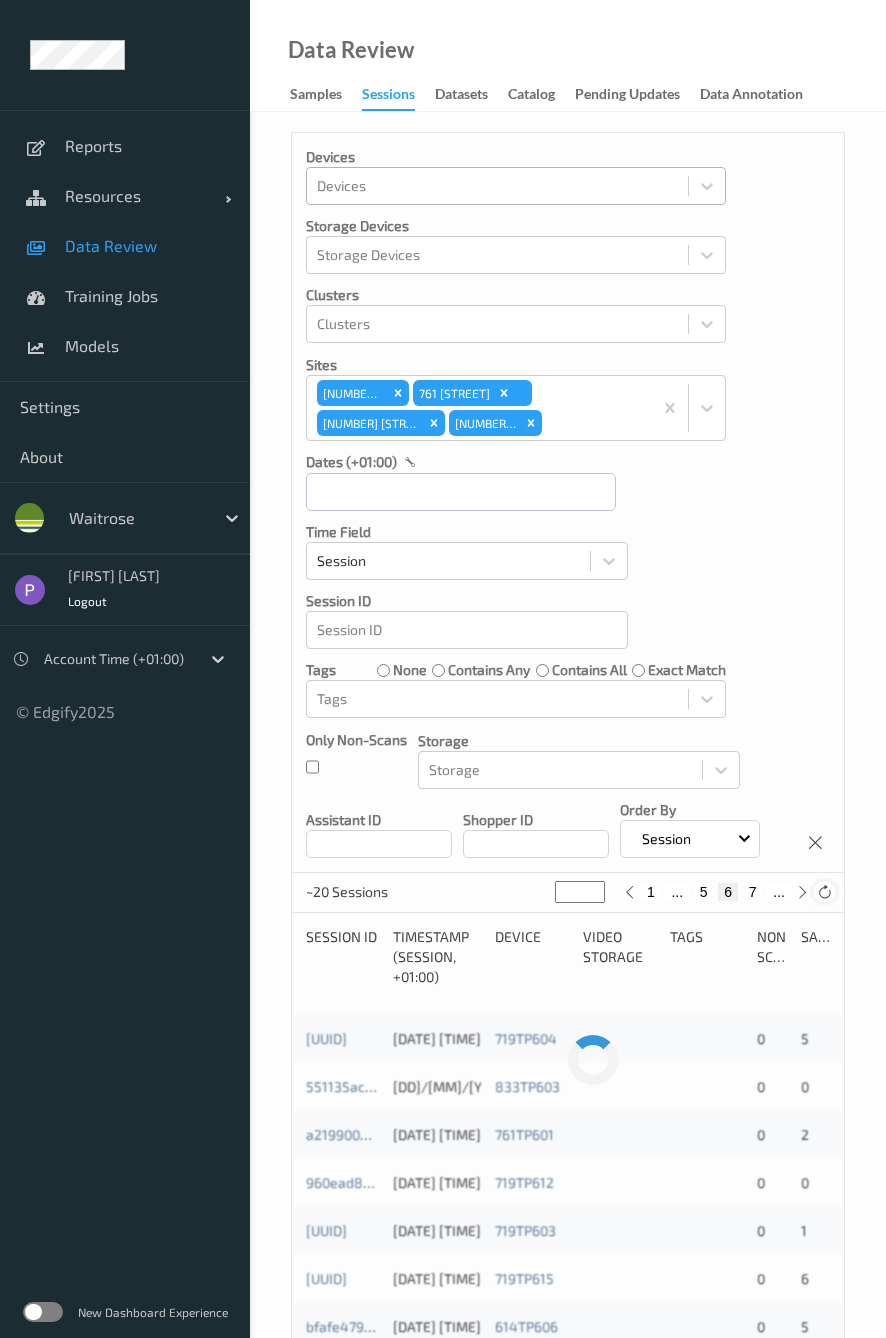 click at bounding box center [824, 892] 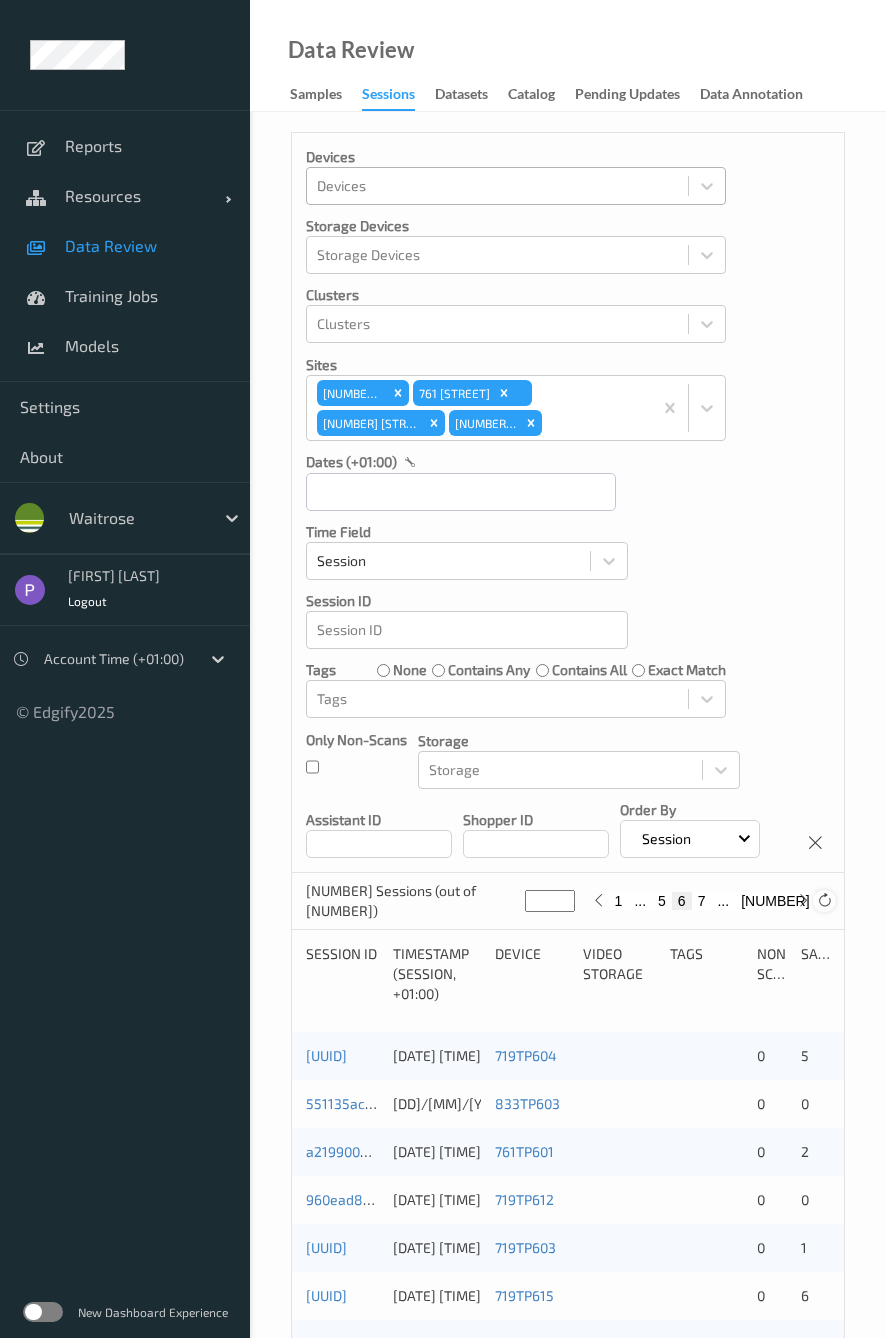 click at bounding box center [824, 900] 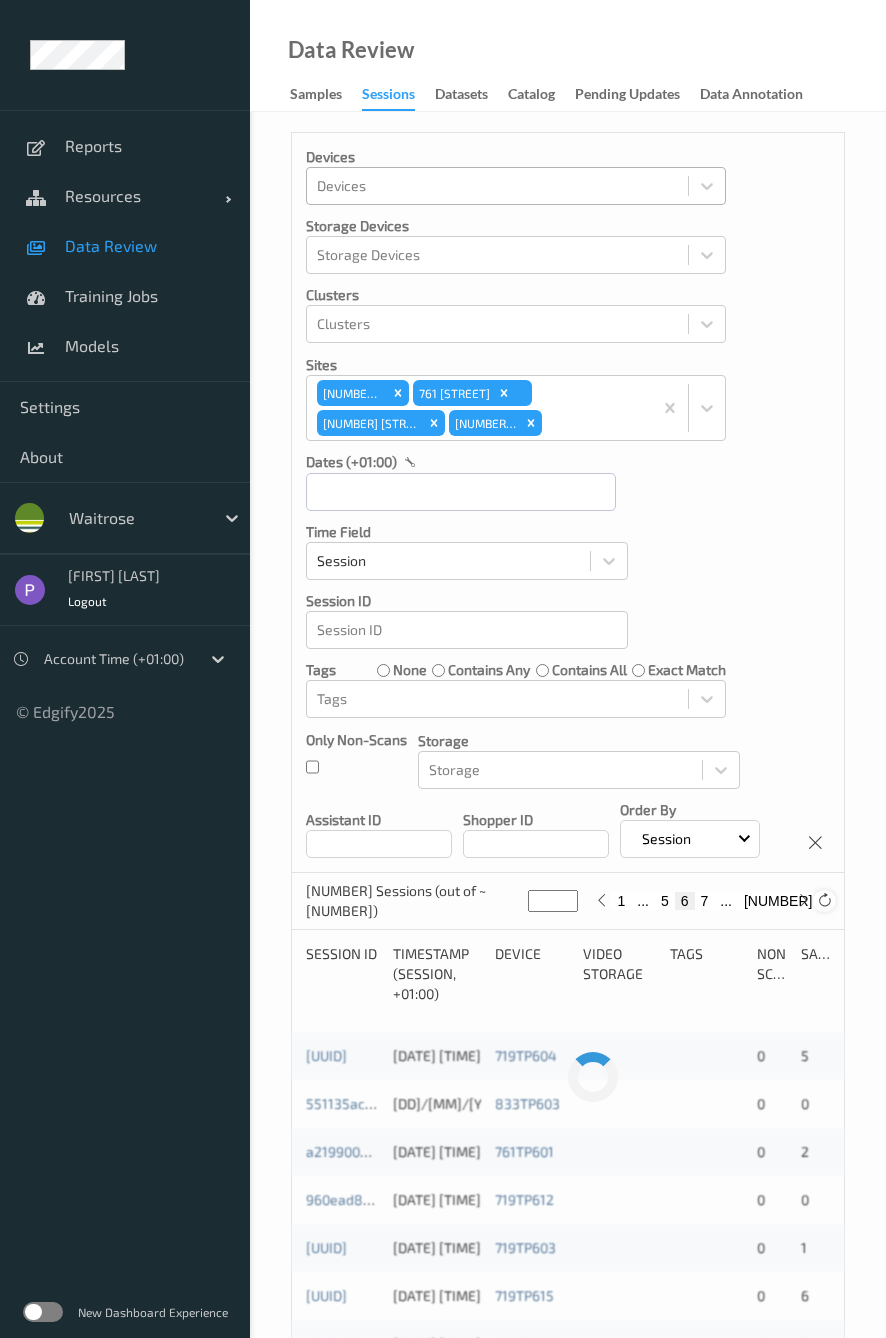 click at bounding box center (824, 900) 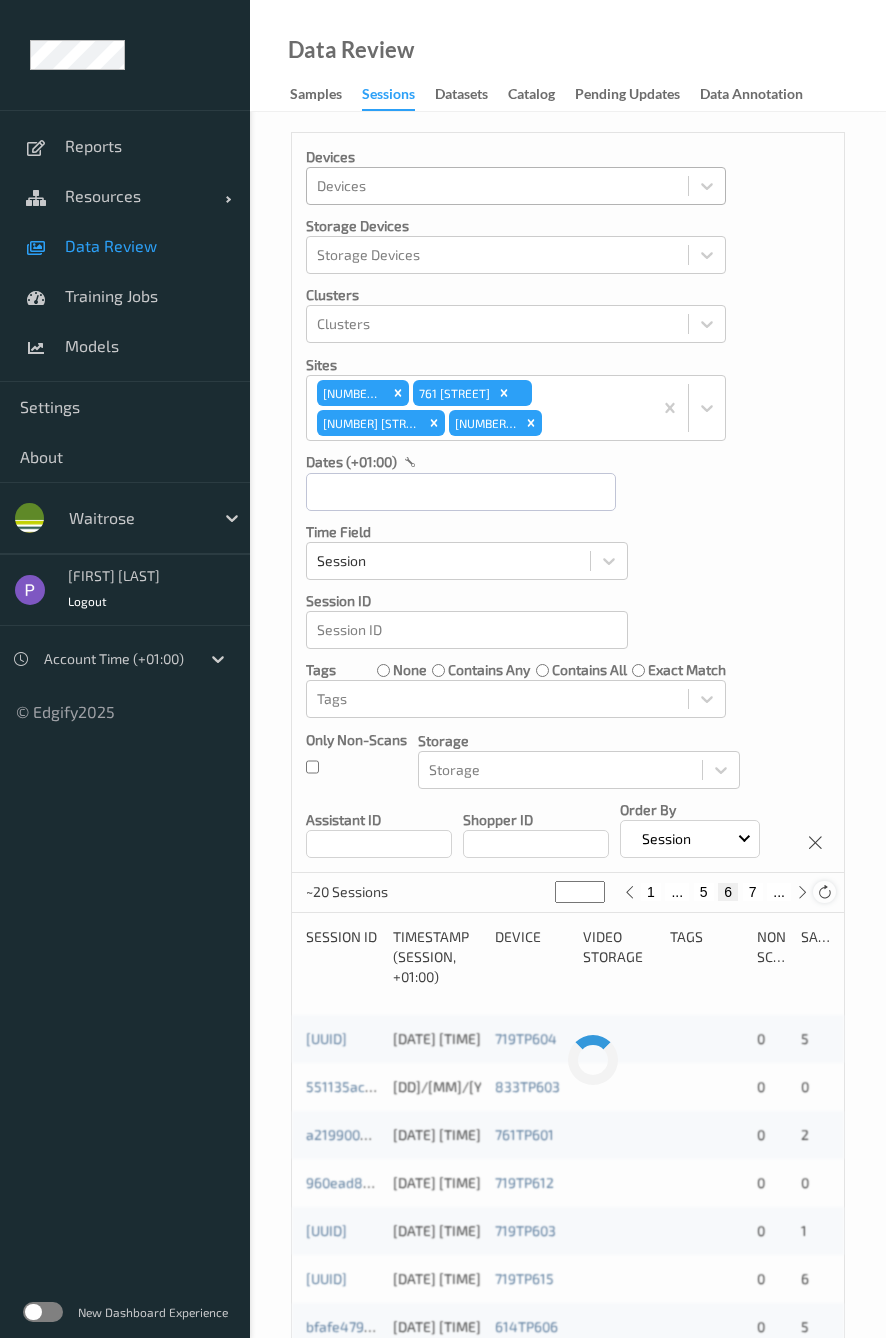 click at bounding box center [824, 892] 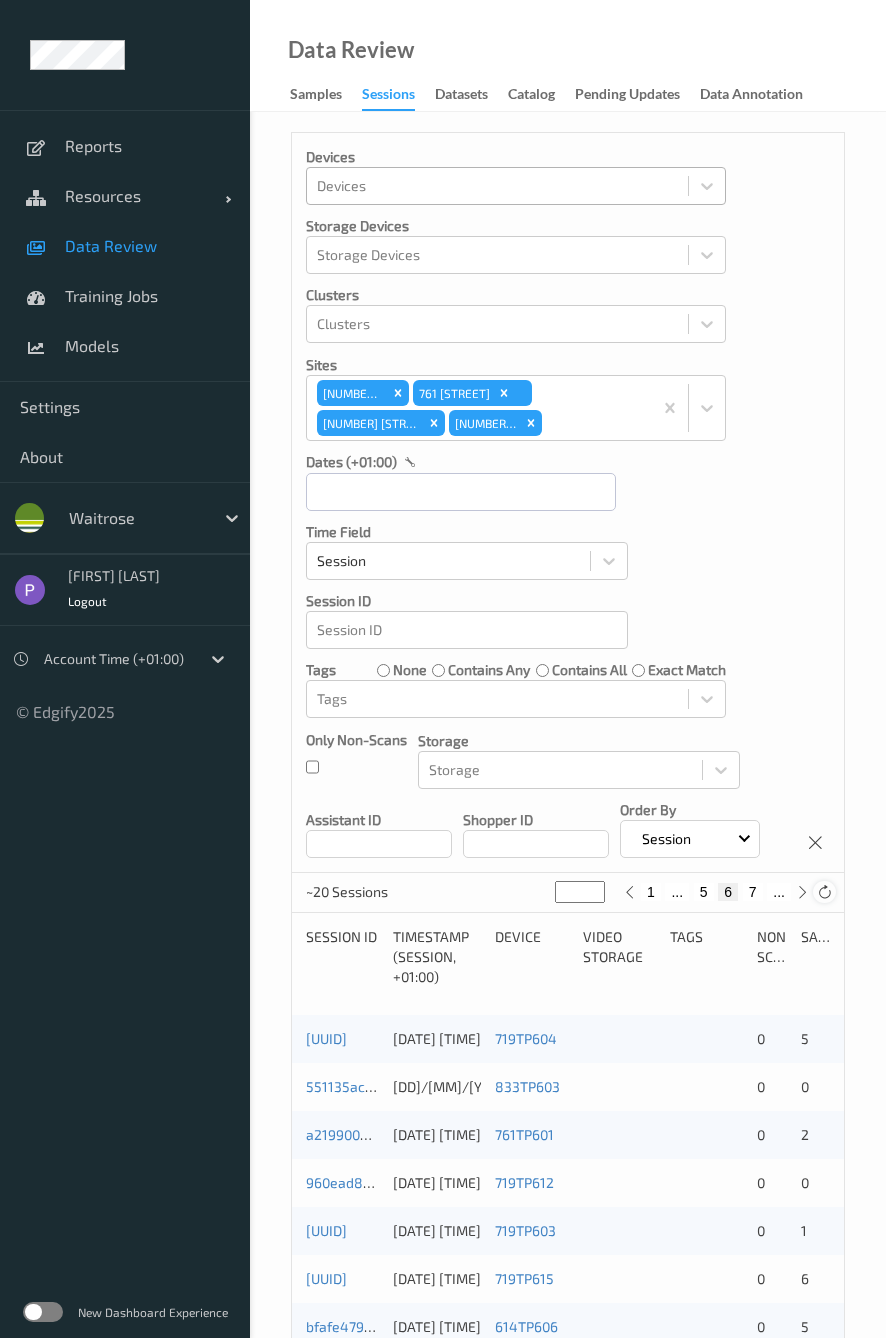 click at bounding box center [824, 892] 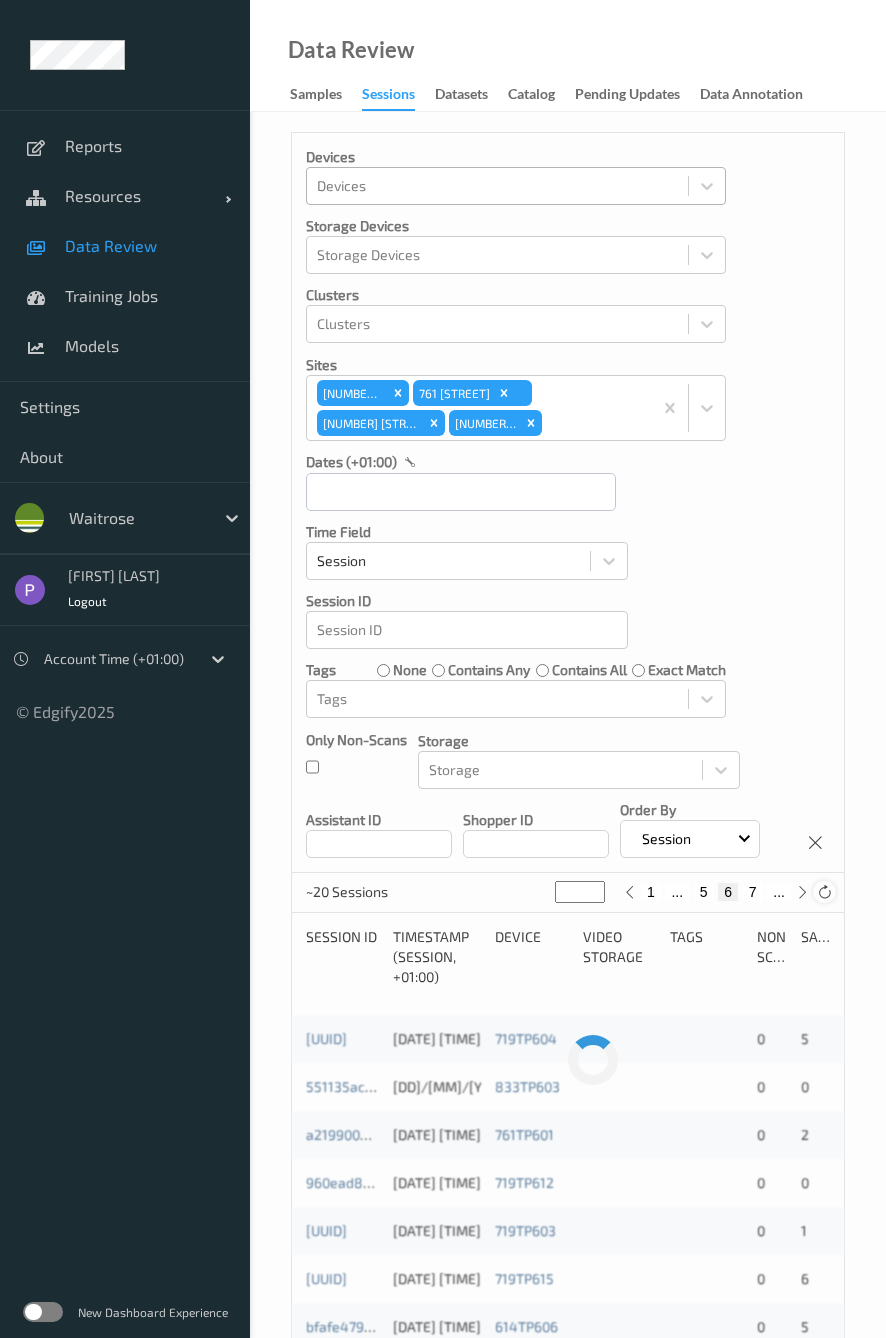 click at bounding box center [824, 892] 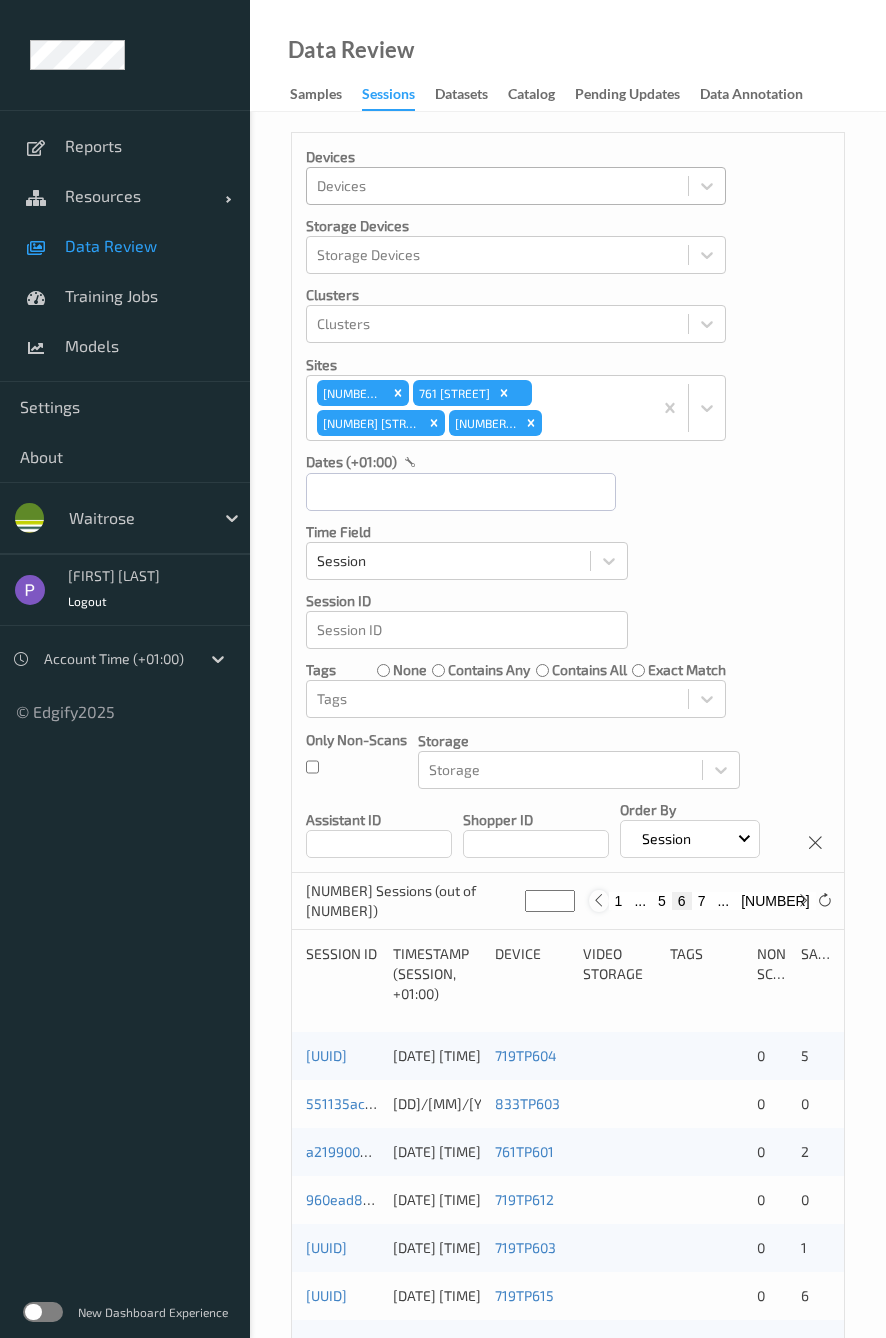 click on "1" at bounding box center [619, 901] 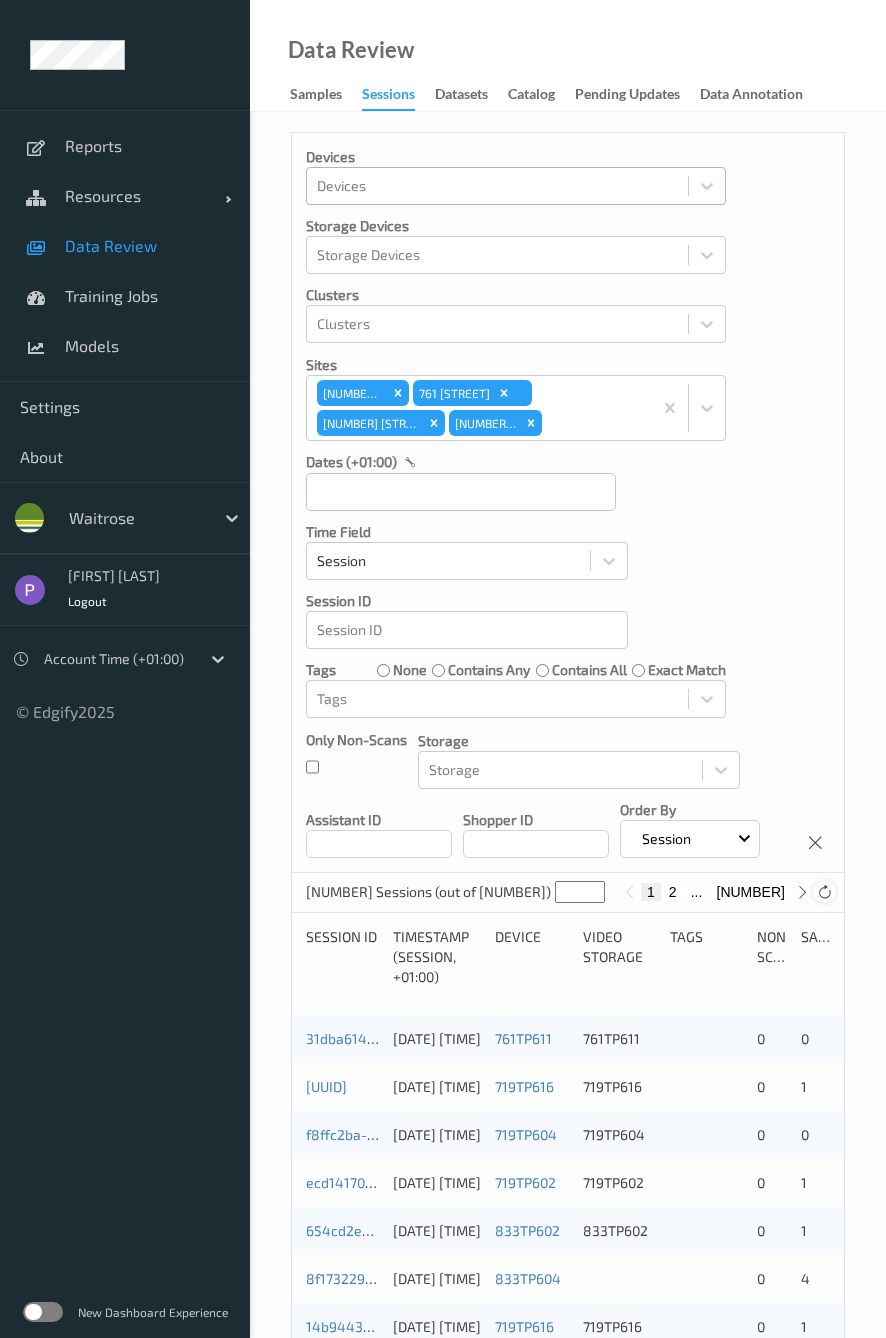 click at bounding box center [824, 892] 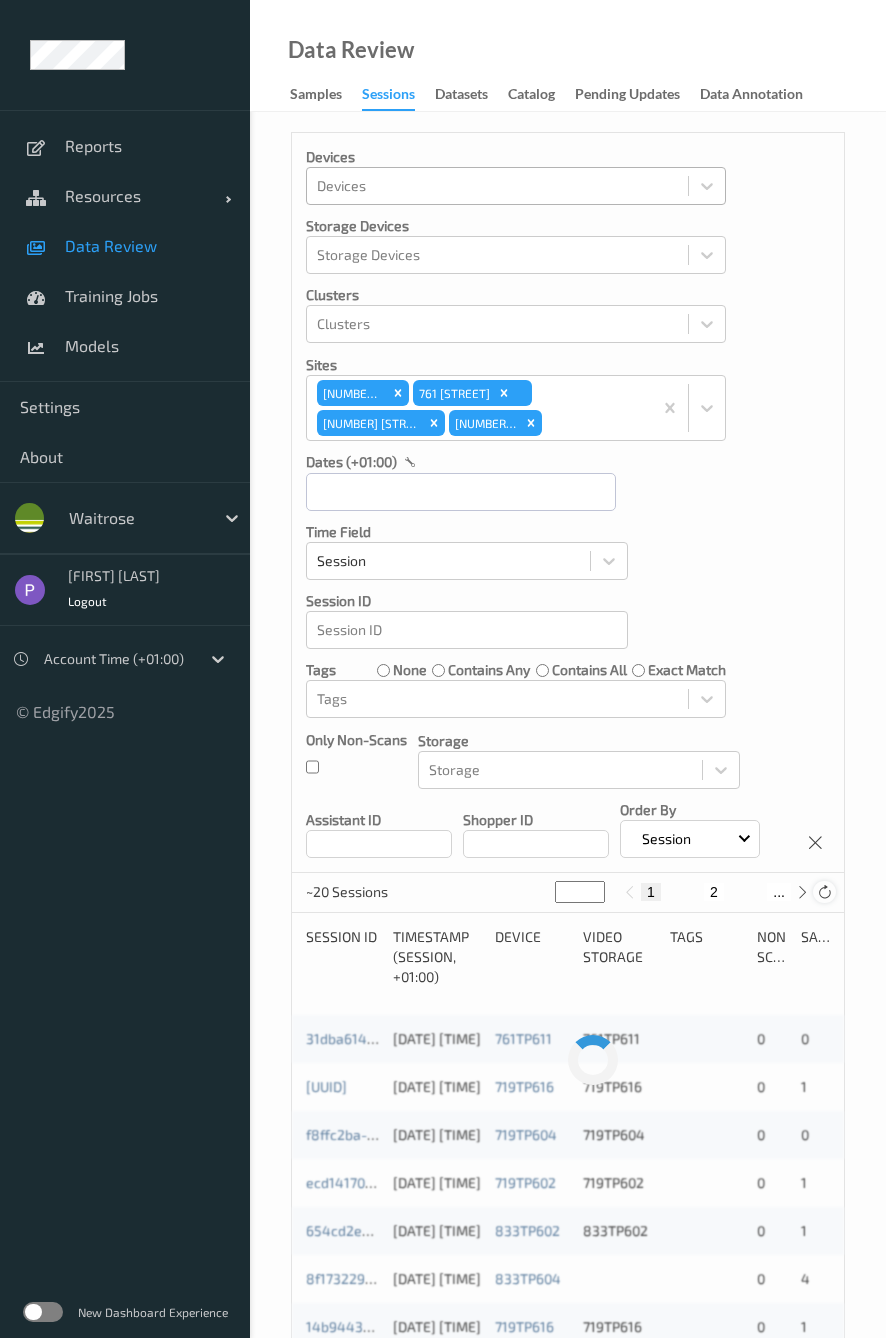 click at bounding box center (824, 892) 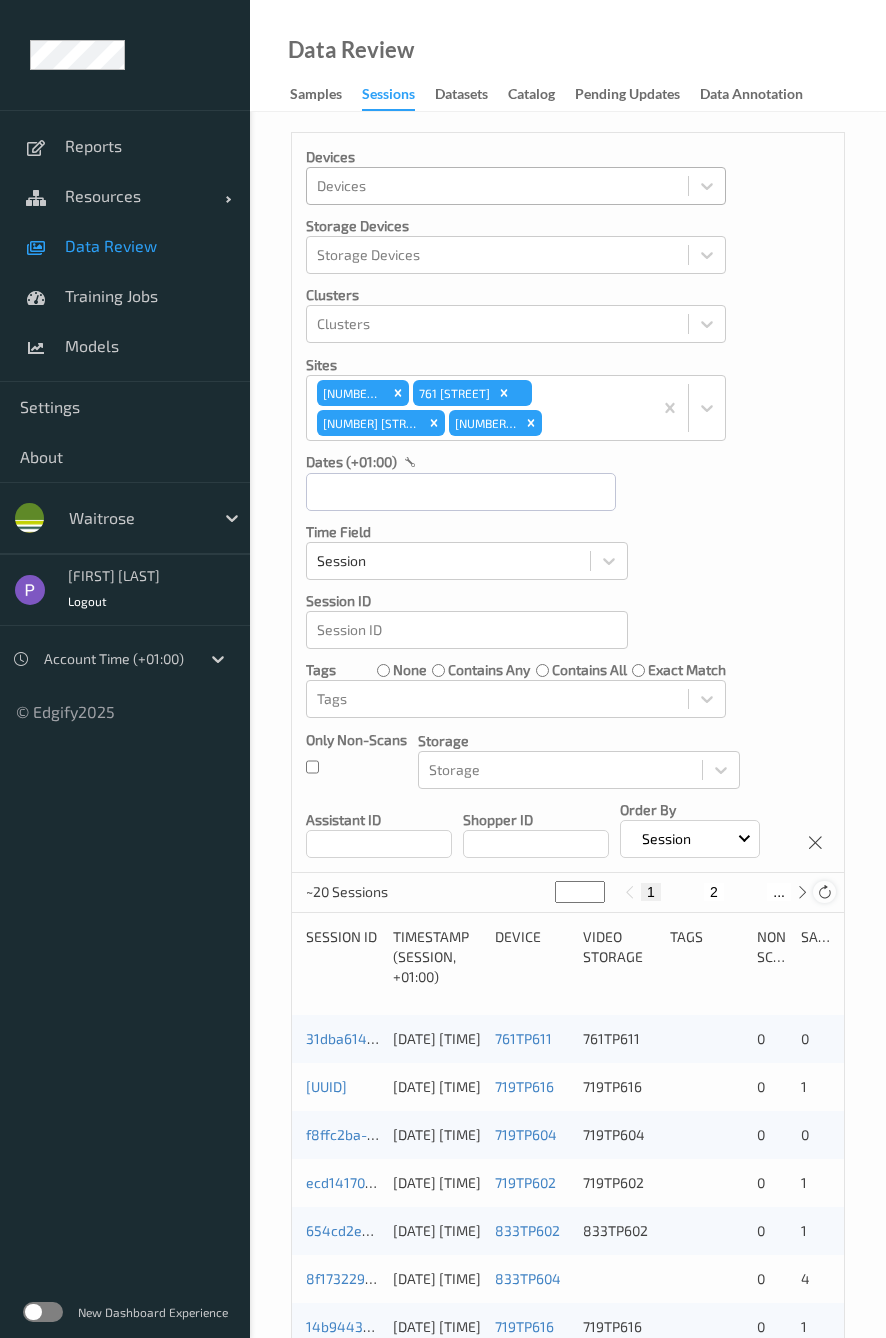 click at bounding box center [824, 892] 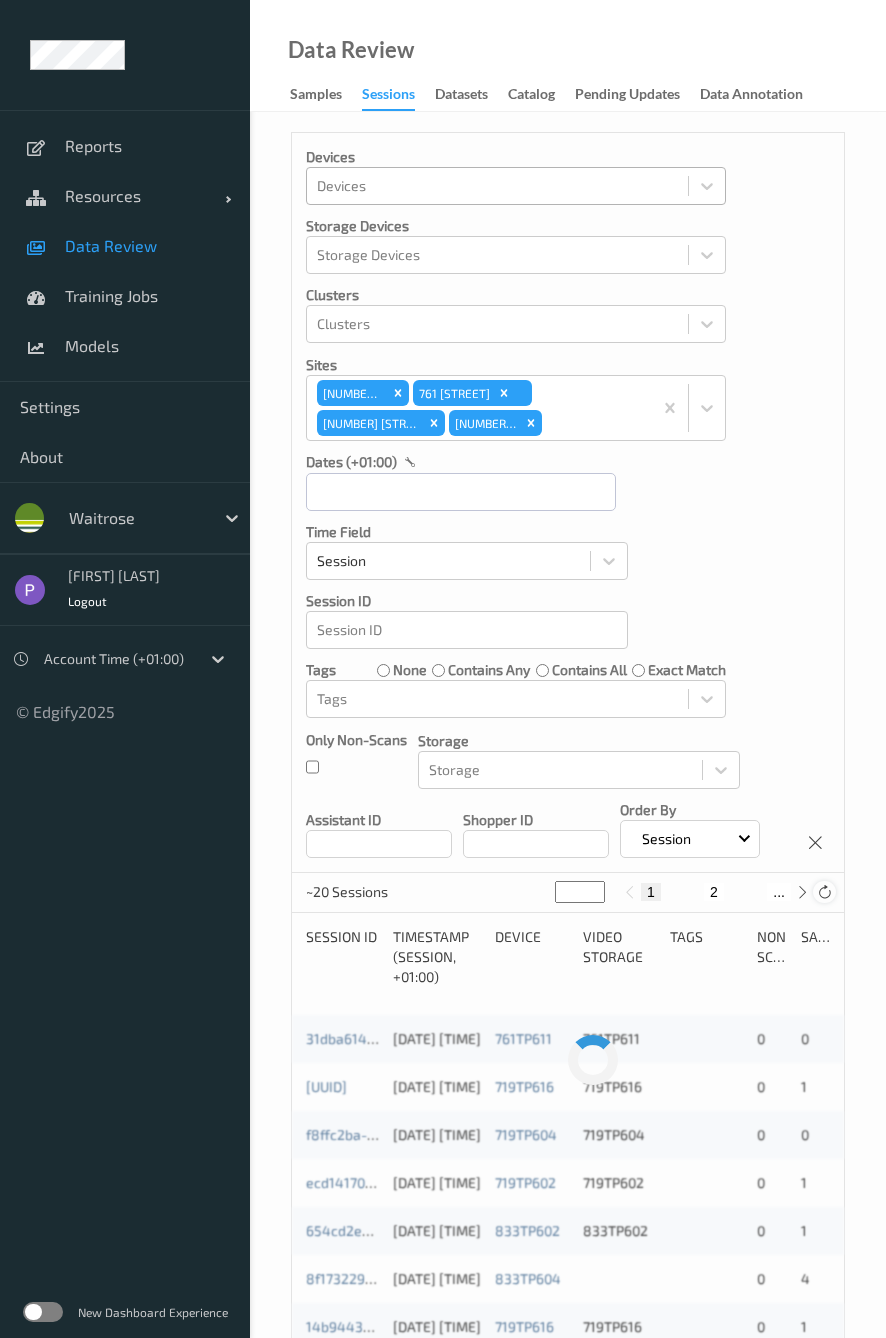 click at bounding box center (824, 892) 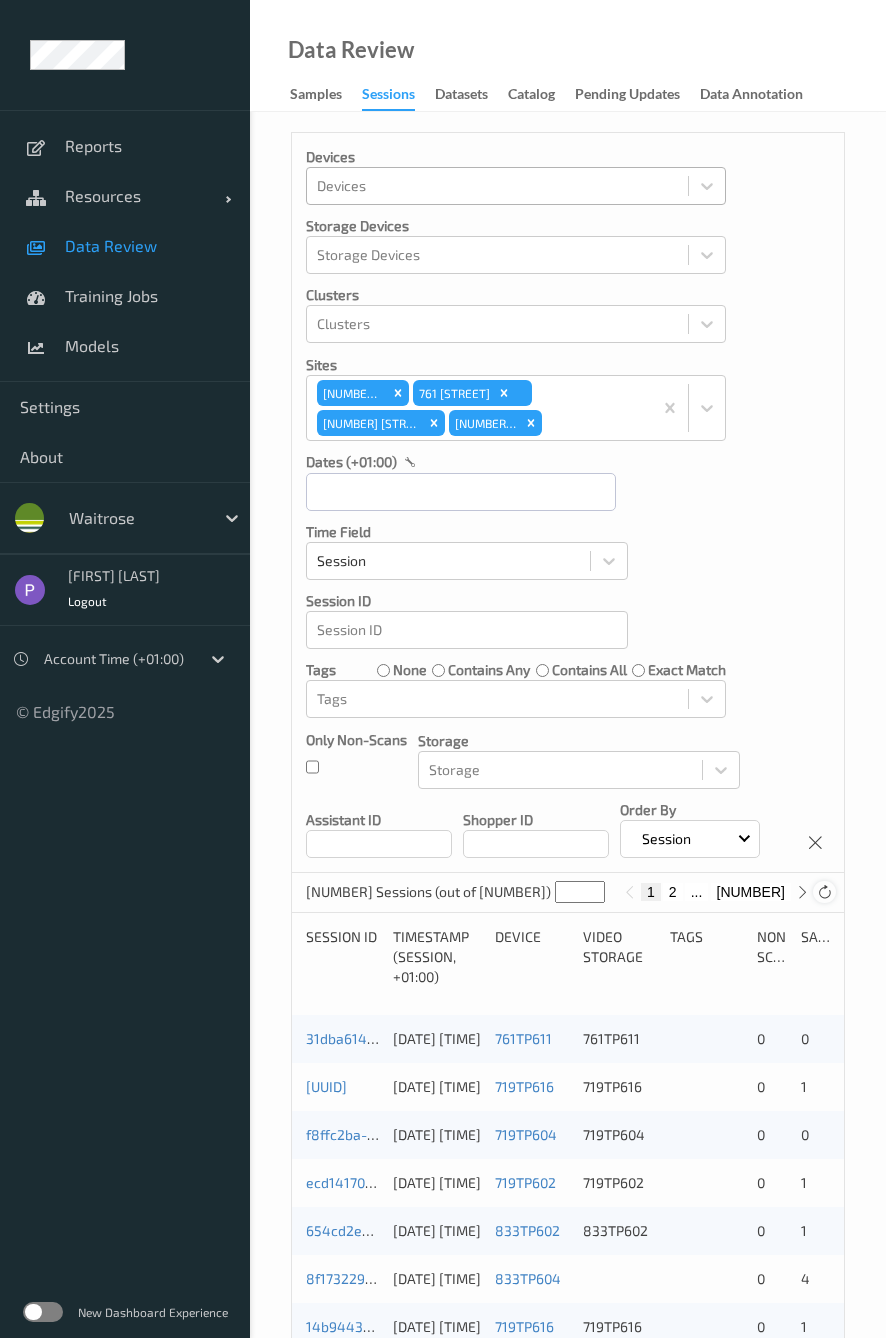 click at bounding box center (824, 892) 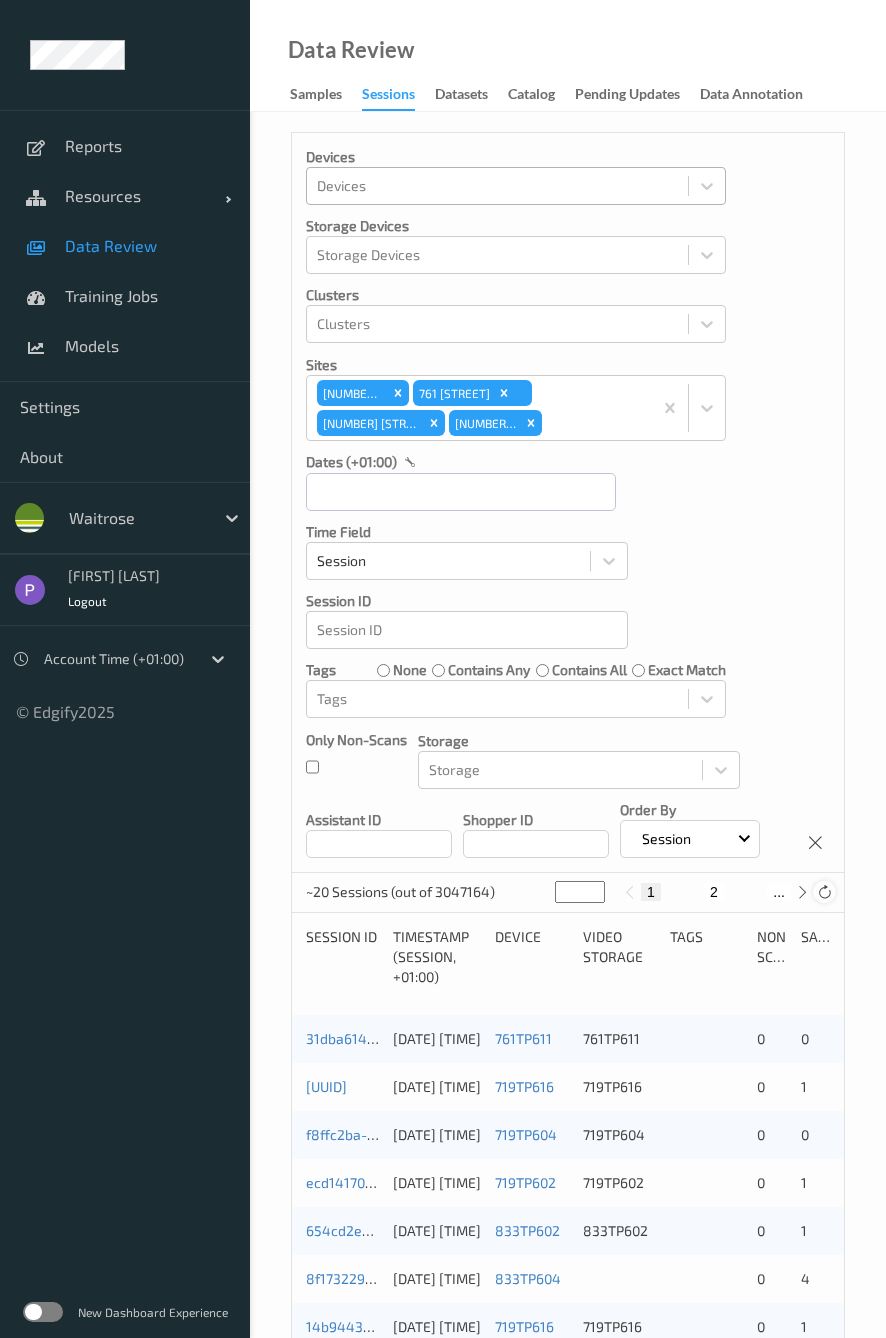 click at bounding box center (824, 892) 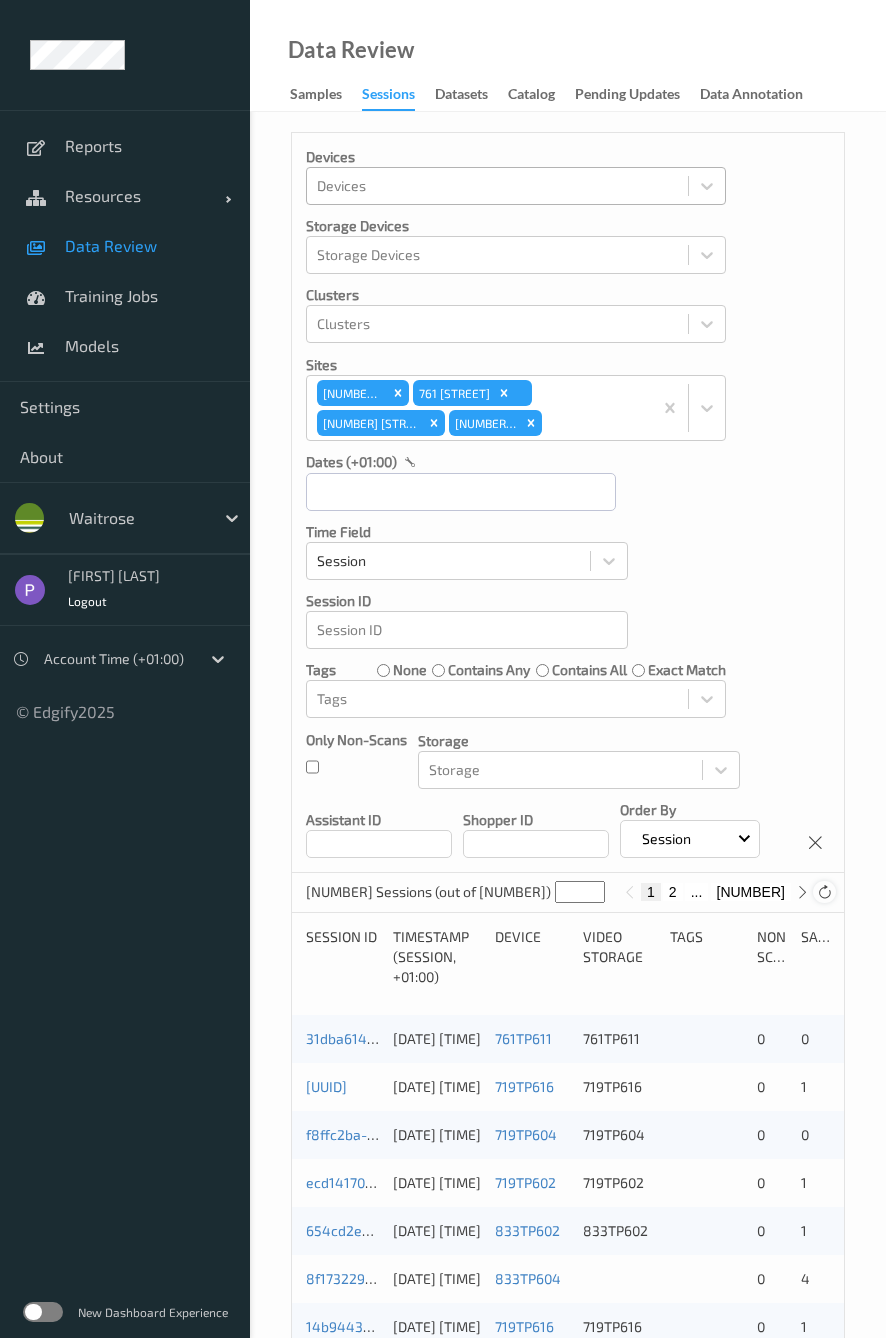 click at bounding box center [824, 892] 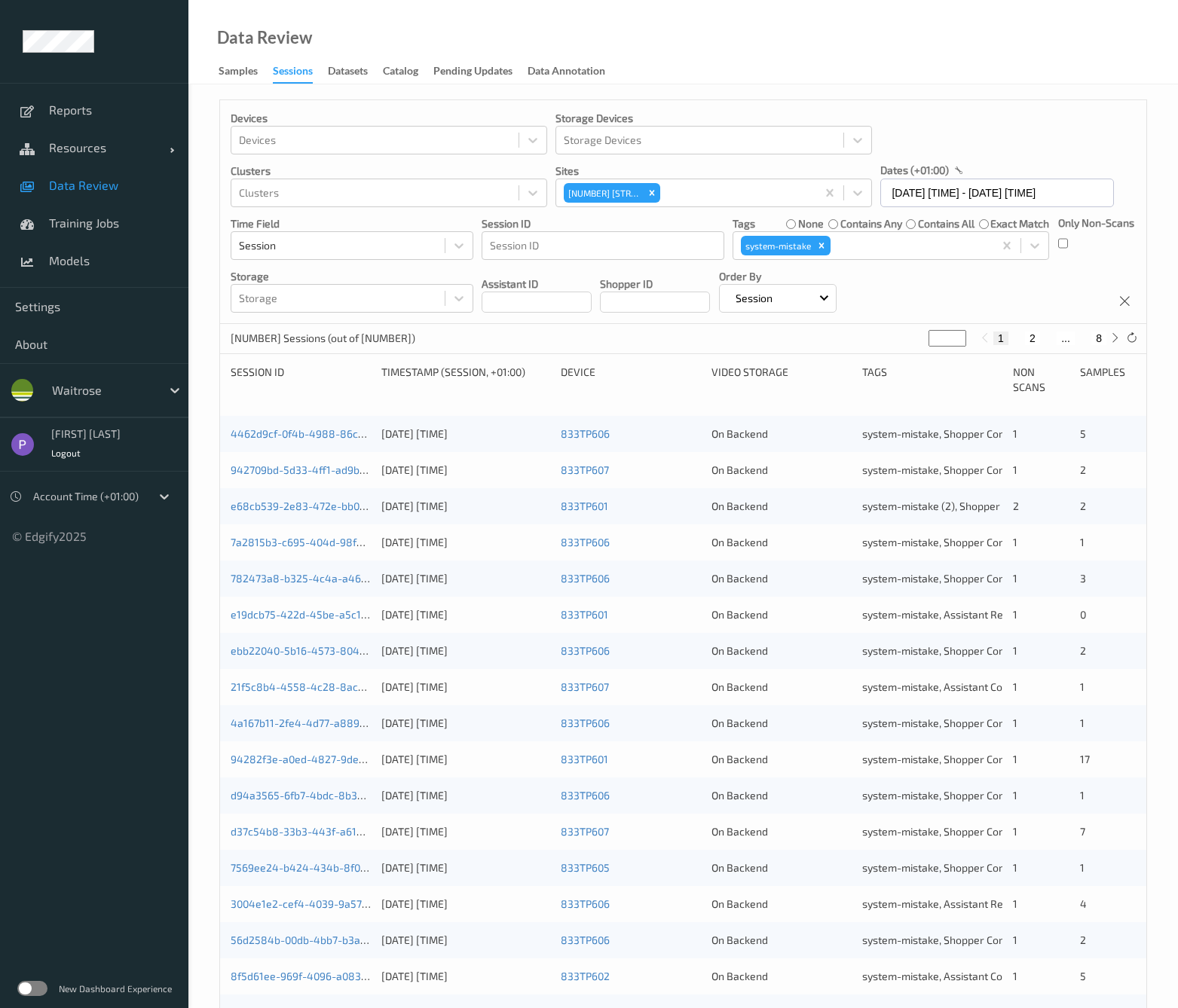 scroll, scrollTop: 0, scrollLeft: 0, axis: both 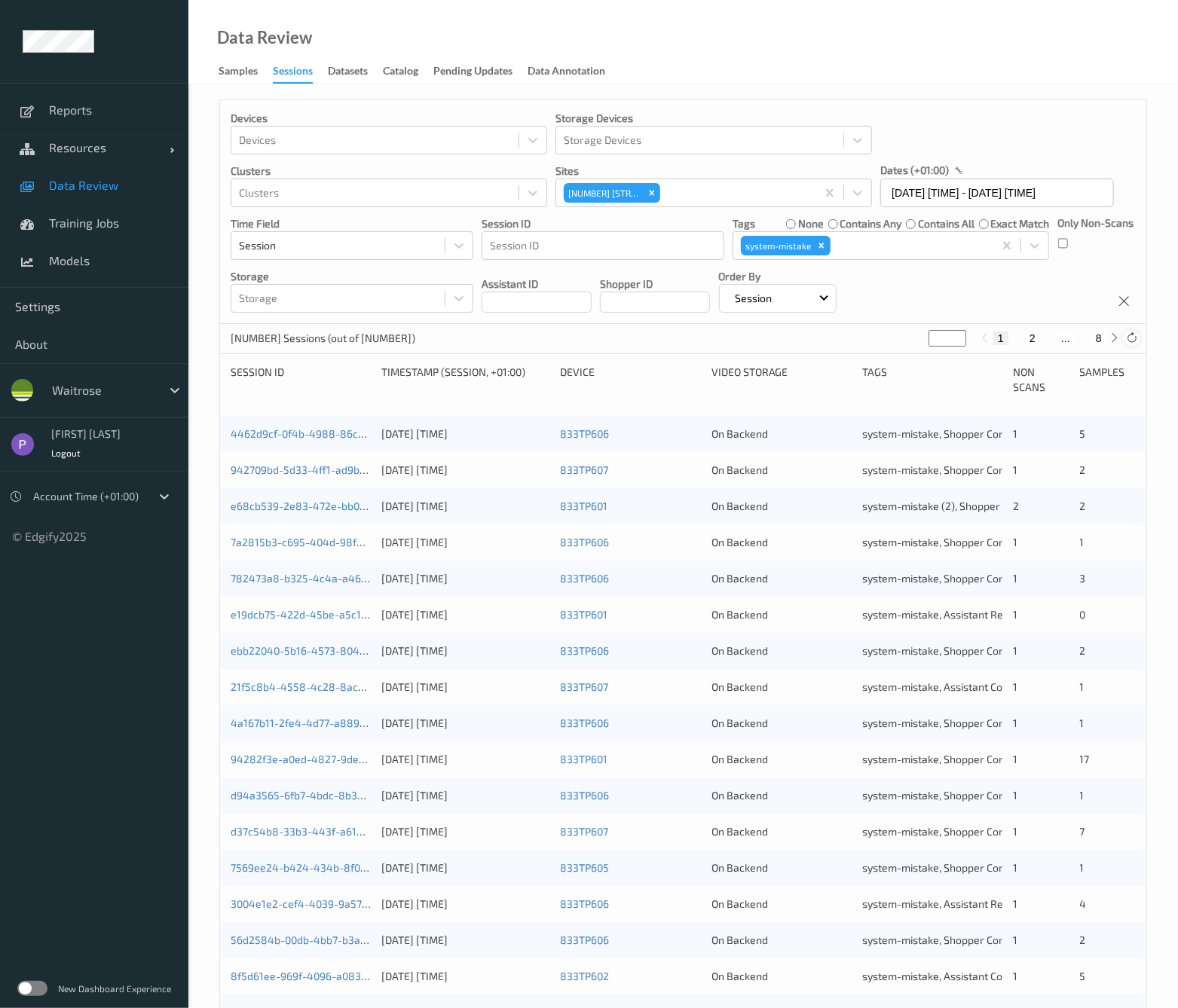 click at bounding box center (1131, 338) 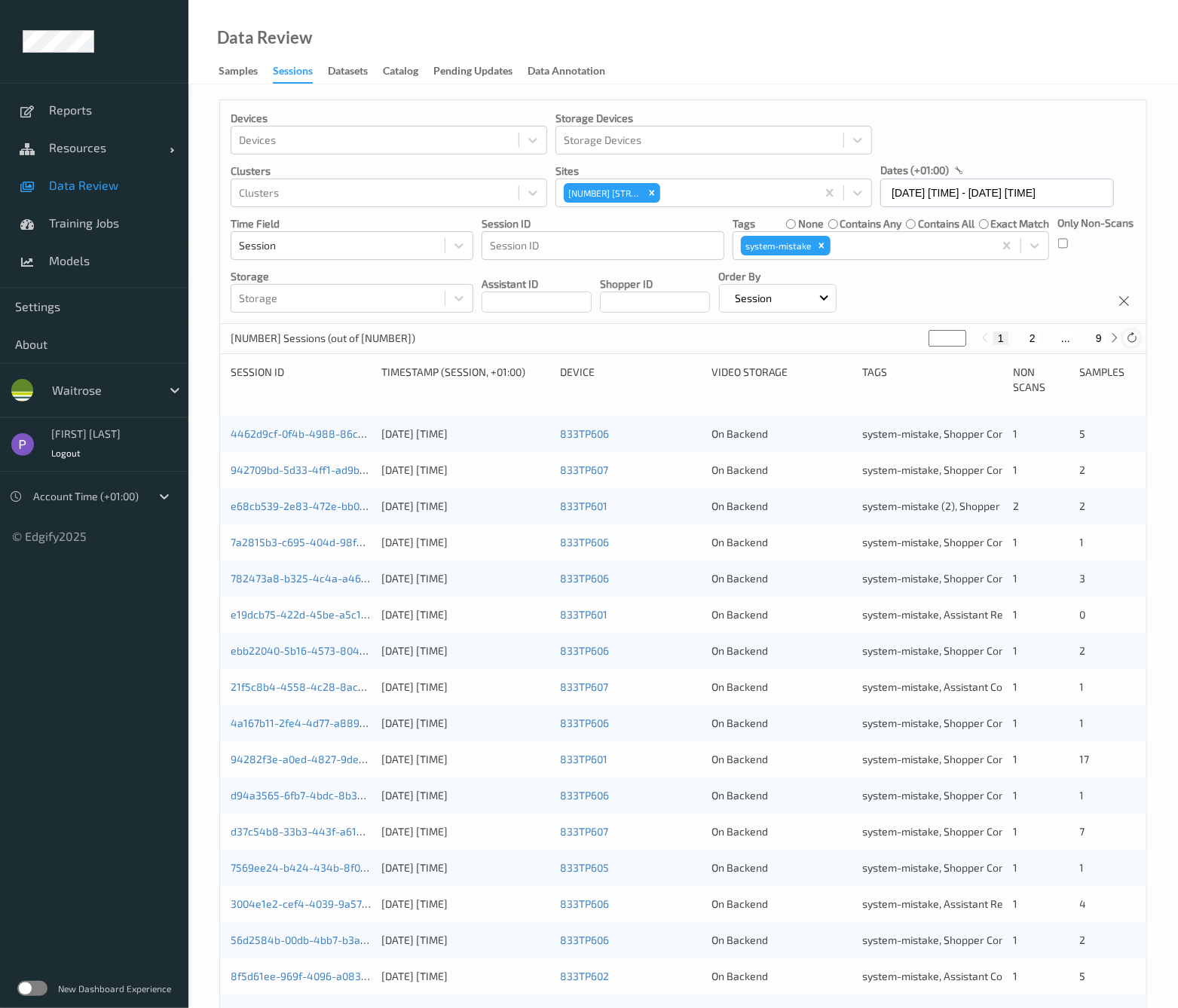click at bounding box center [1131, 338] 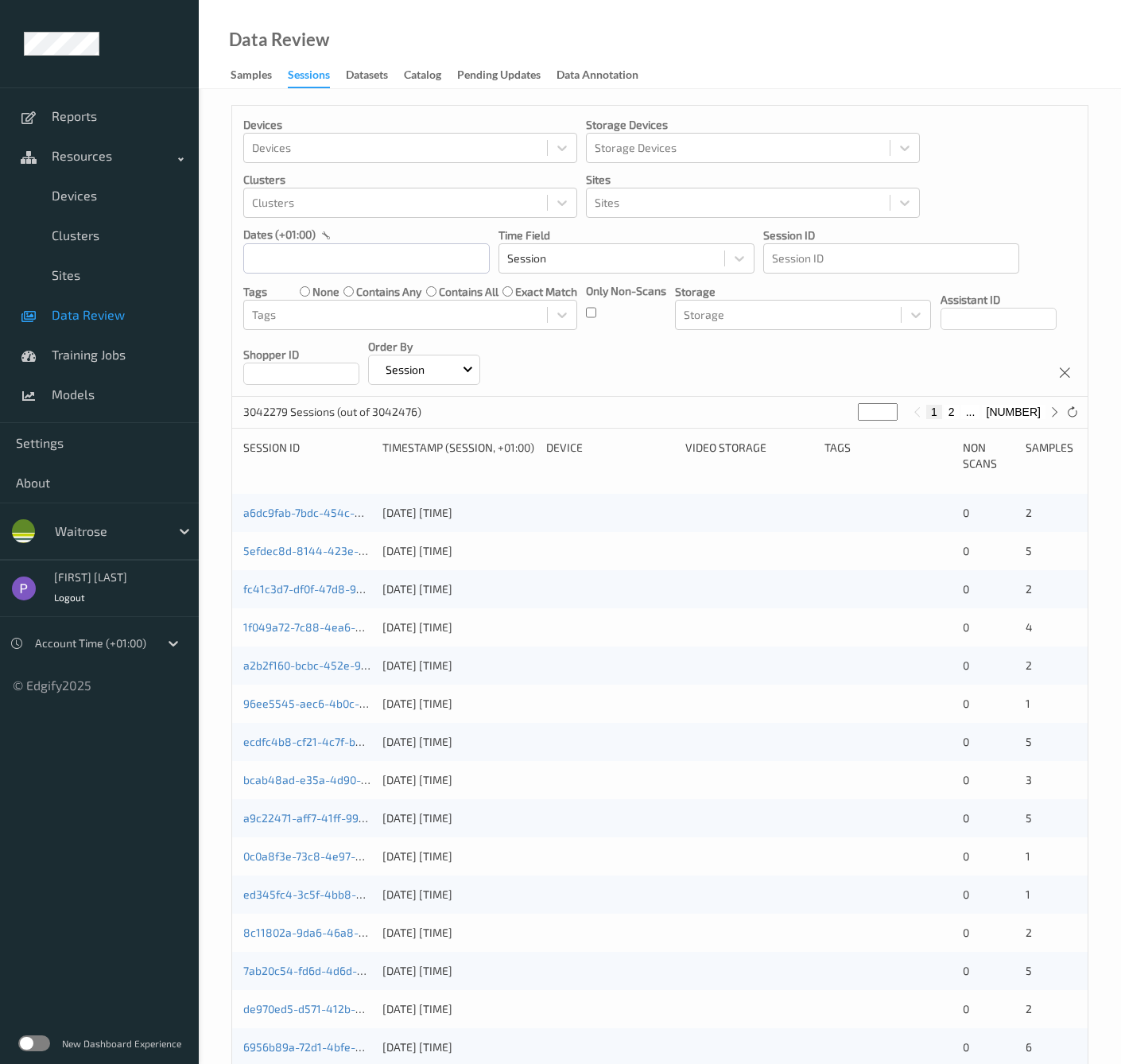 scroll, scrollTop: 0, scrollLeft: 0, axis: both 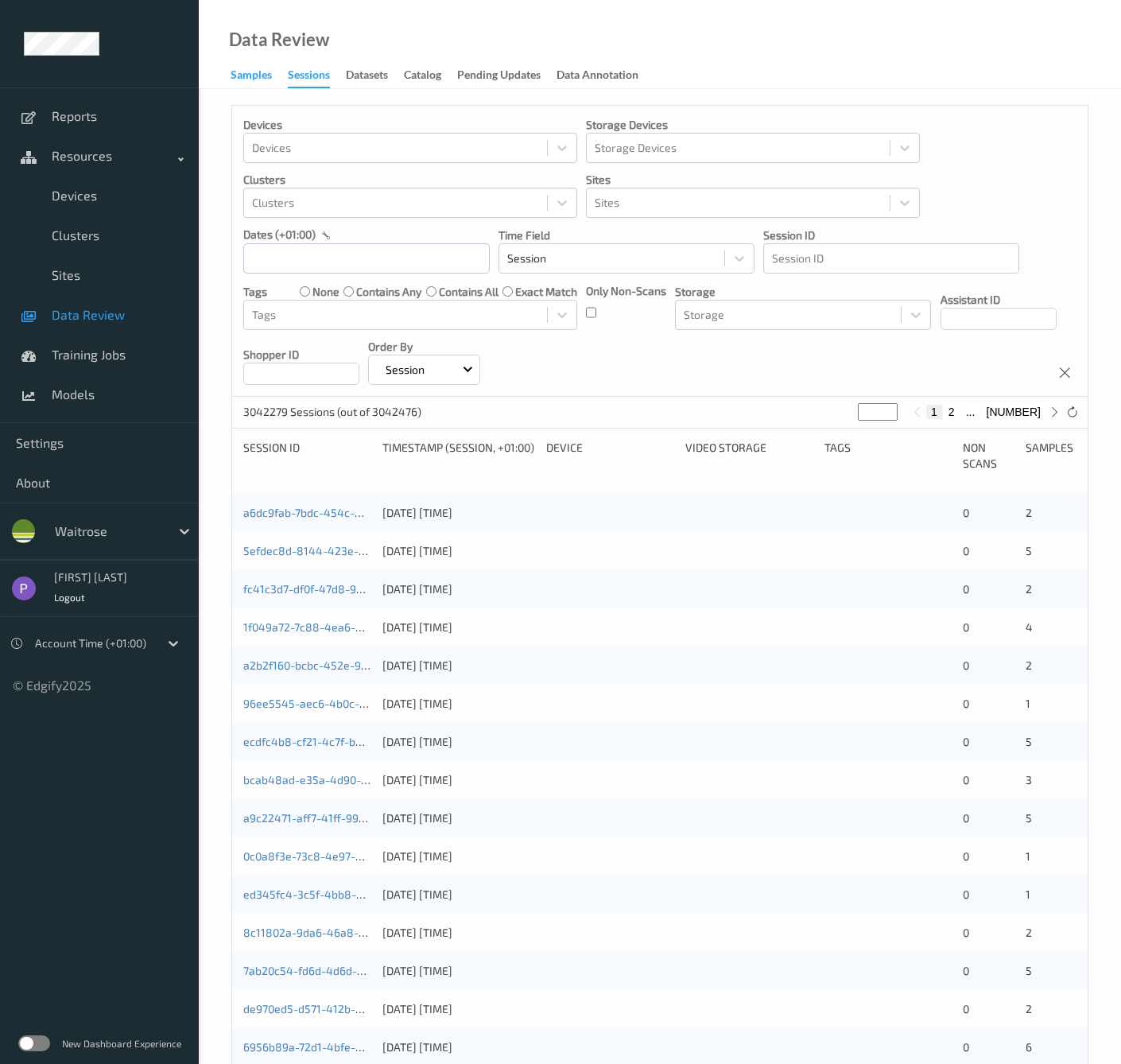 click on "Samples" at bounding box center (251, 76) 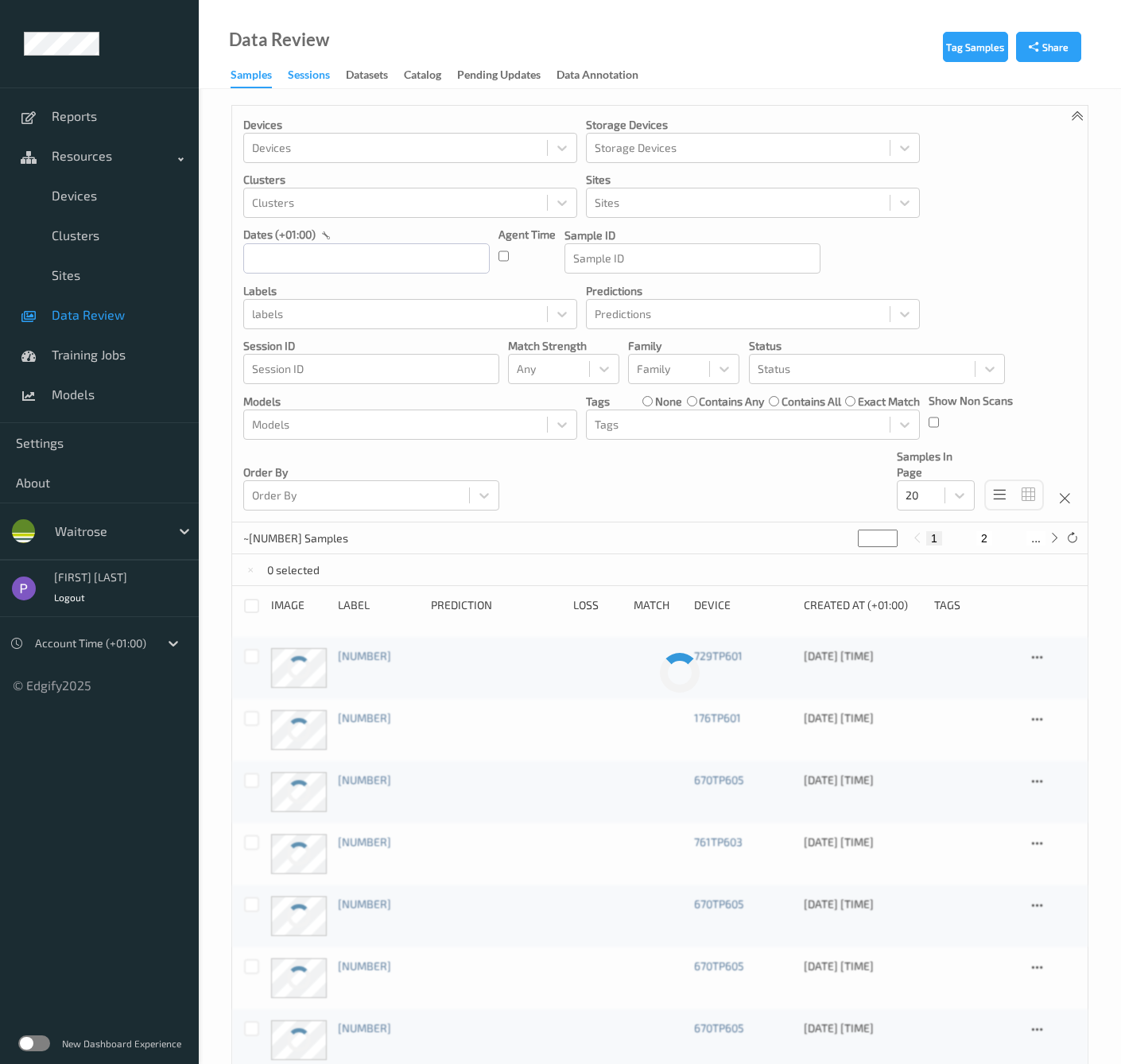 click on "Sessions" at bounding box center (308, 76) 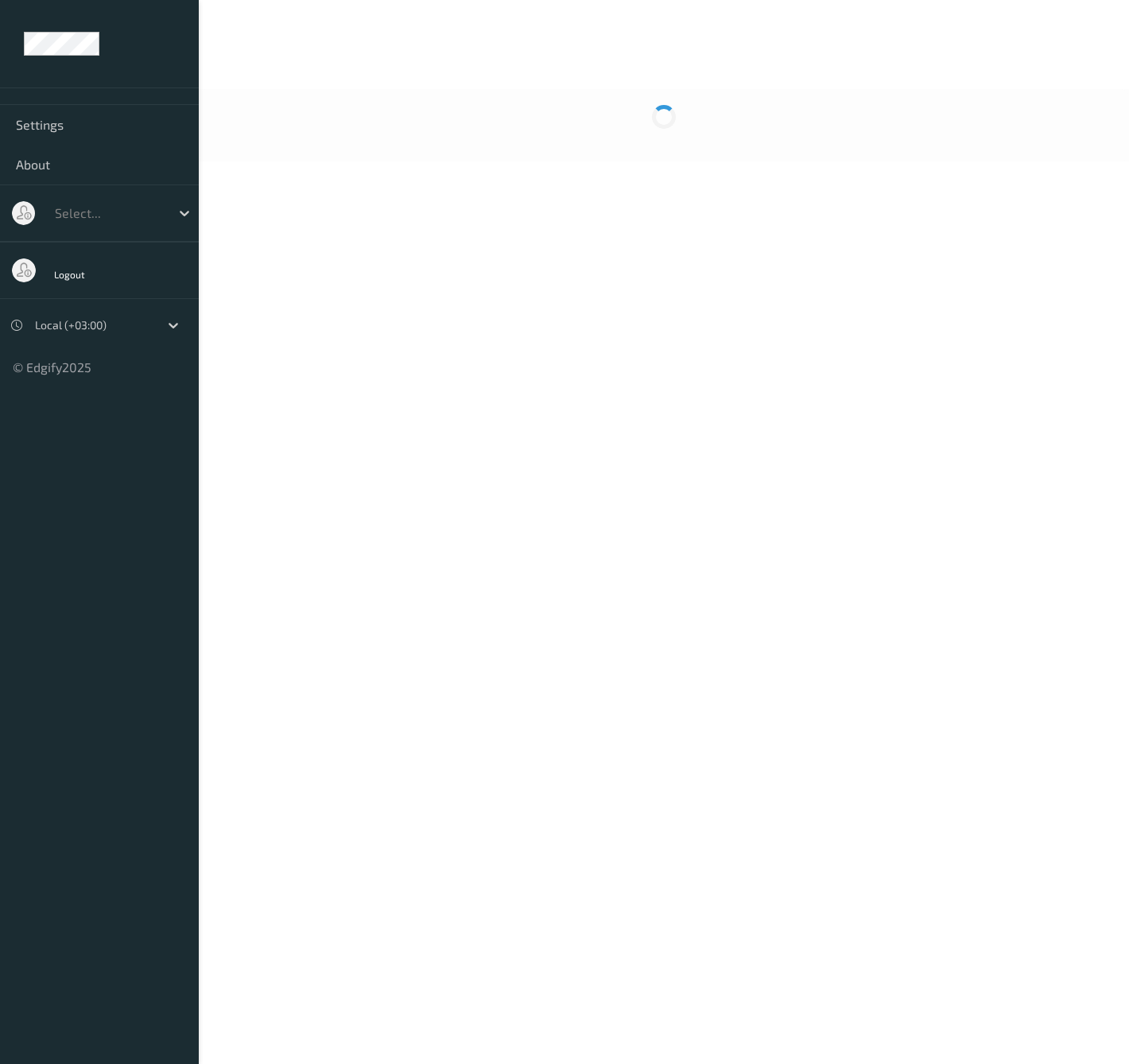 scroll, scrollTop: 0, scrollLeft: 0, axis: both 